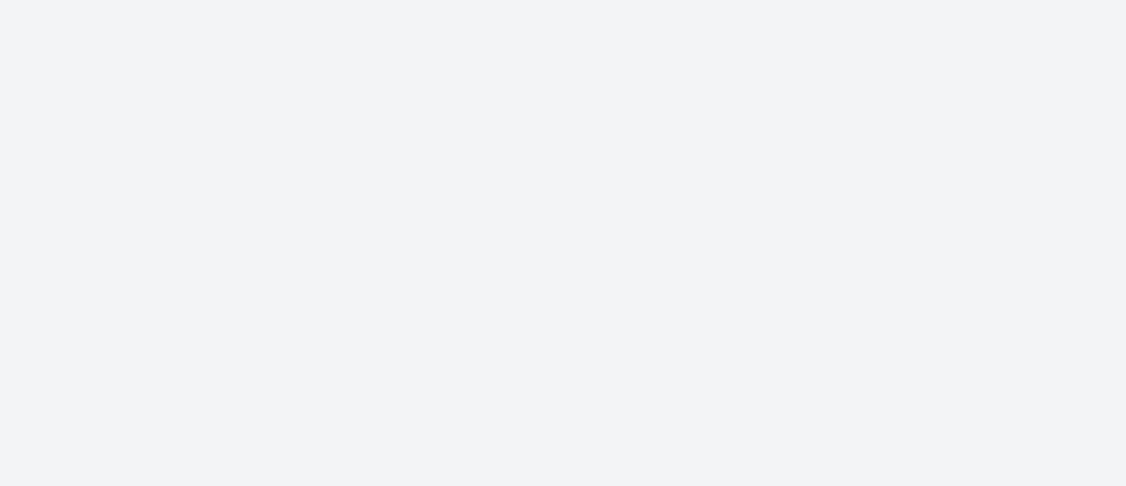 scroll, scrollTop: 0, scrollLeft: 0, axis: both 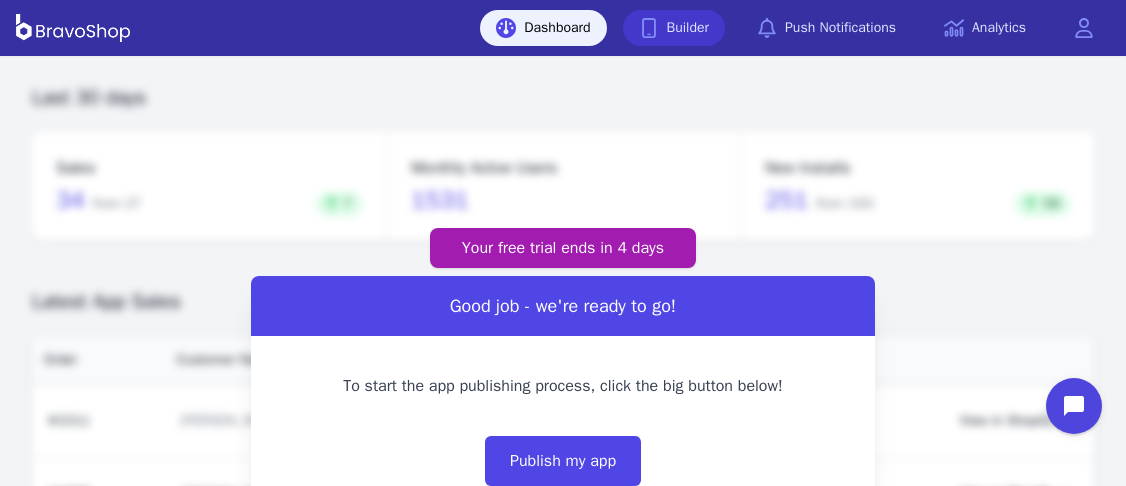click on "Builder" at bounding box center (674, 28) 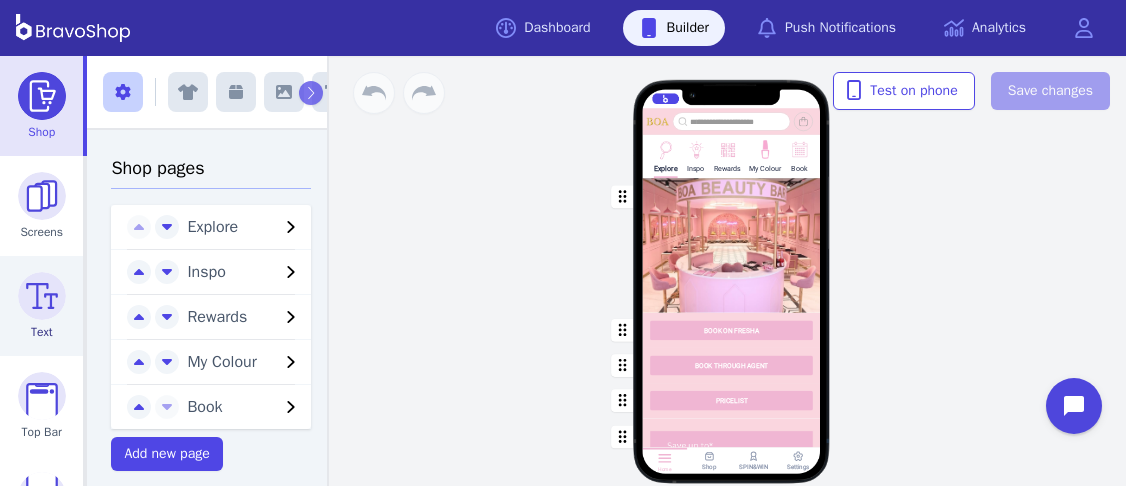 scroll, scrollTop: 270, scrollLeft: 0, axis: vertical 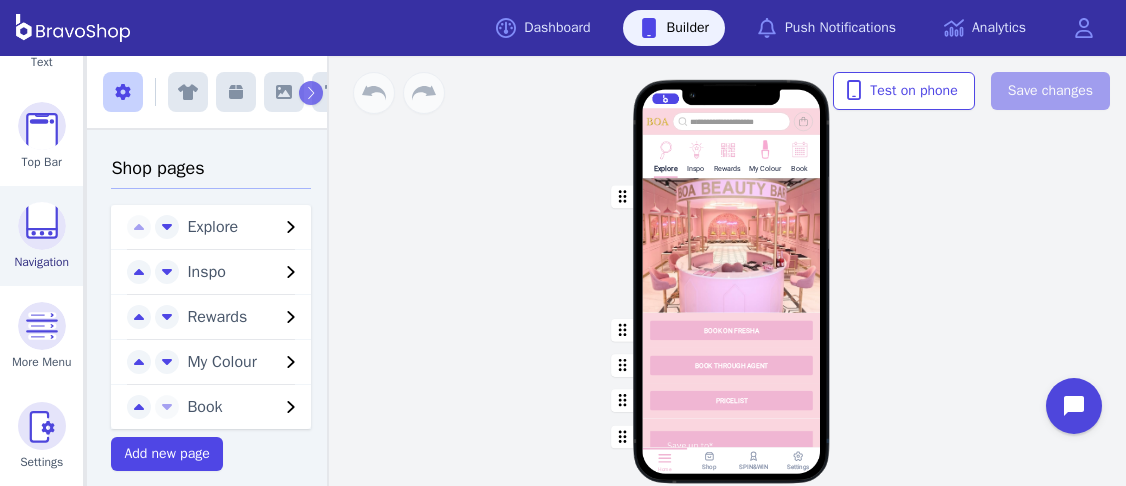 click at bounding box center [42, 226] 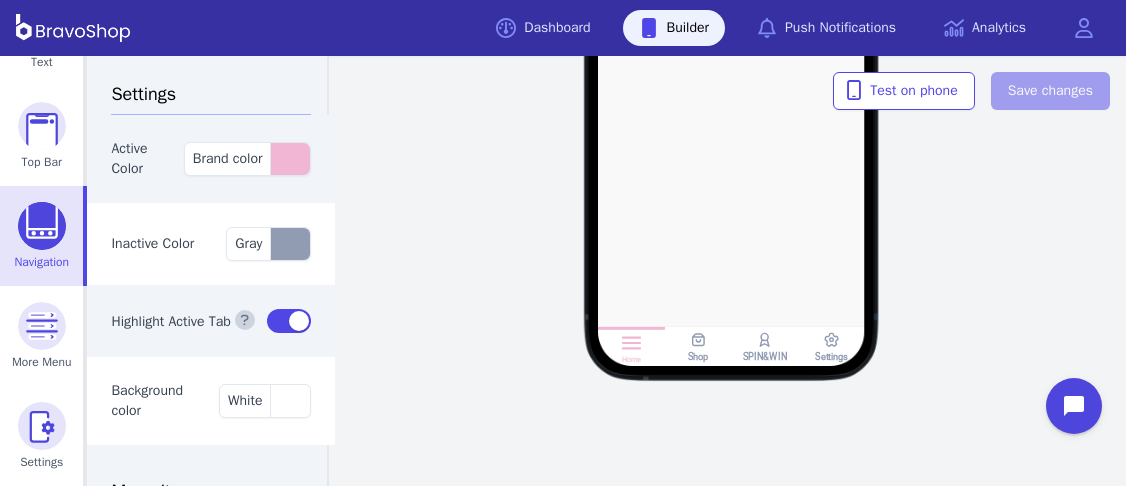 click on "SPIN&WIN" at bounding box center [765, 356] 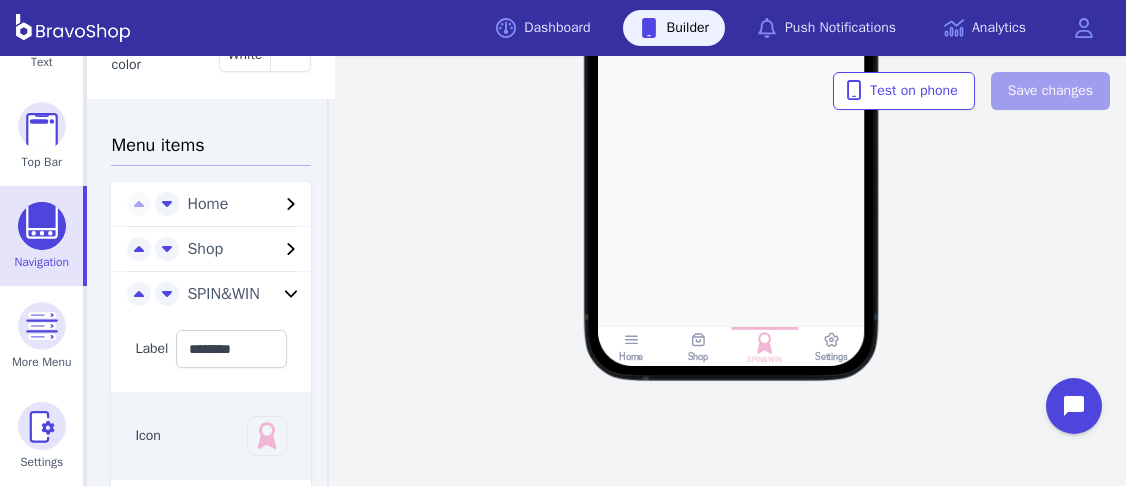 scroll, scrollTop: 350, scrollLeft: 0, axis: vertical 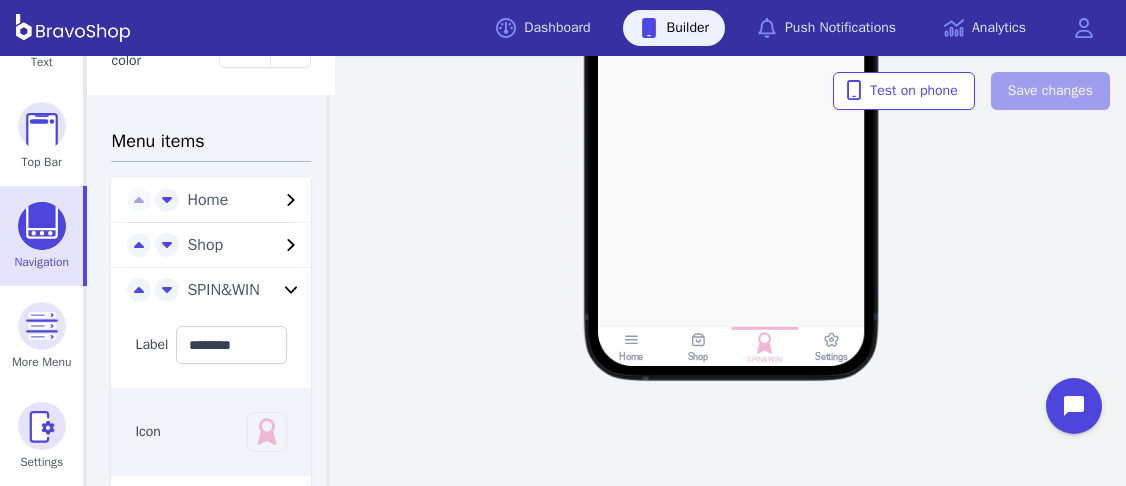 click on "SPIN&WIN" at bounding box center (233, 290) 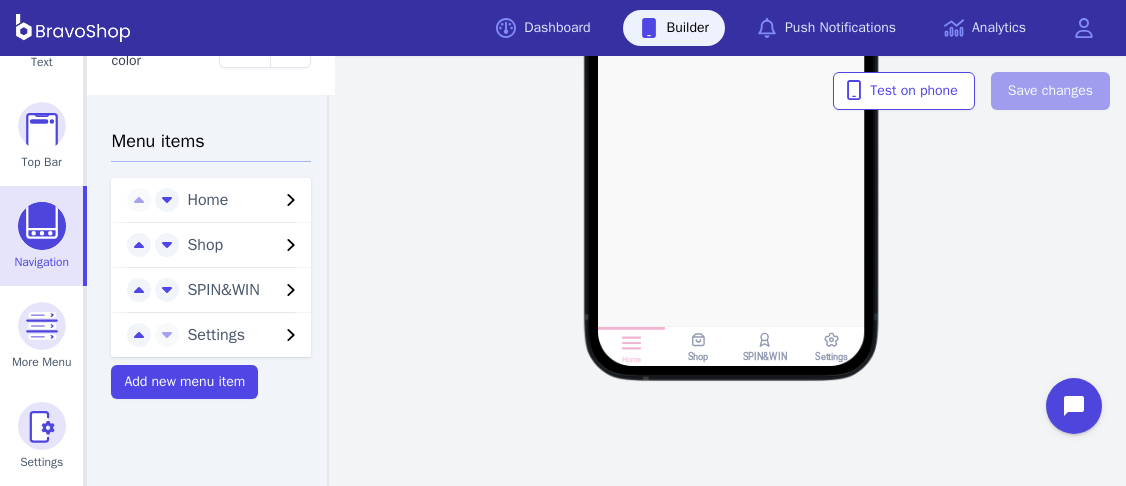 scroll, scrollTop: 312, scrollLeft: 0, axis: vertical 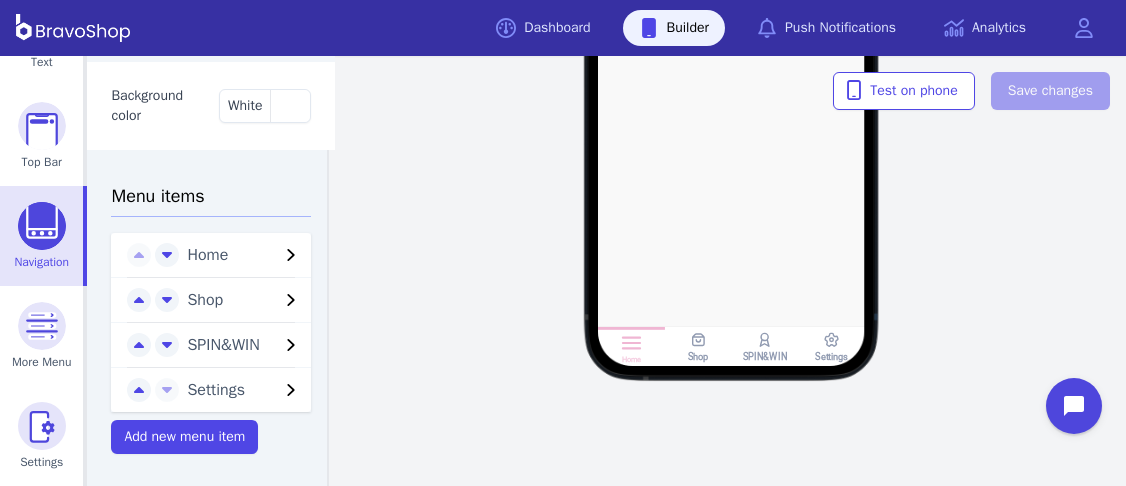 click on "SPIN&WIN" at bounding box center (211, 345) 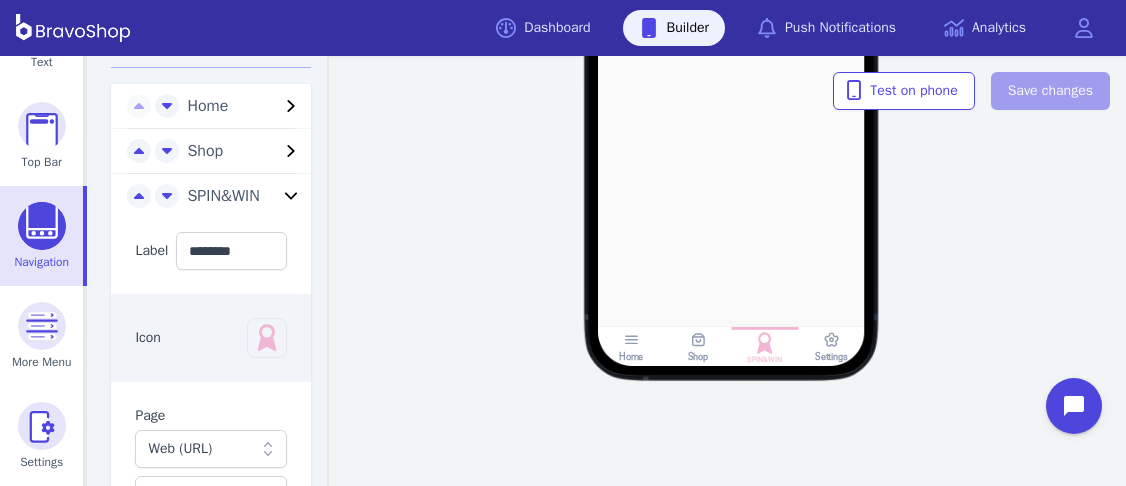 scroll, scrollTop: 443, scrollLeft: 0, axis: vertical 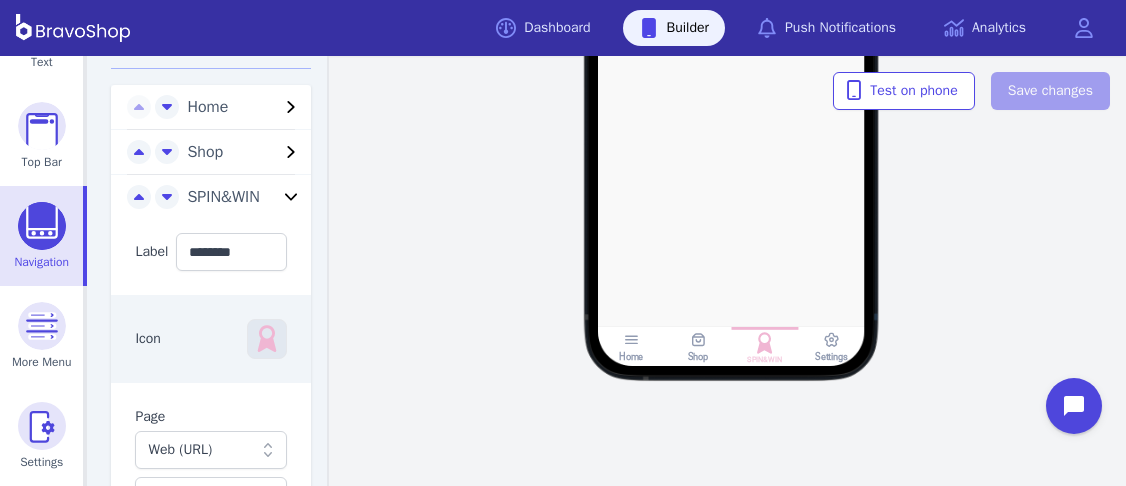 click at bounding box center (267, 339) 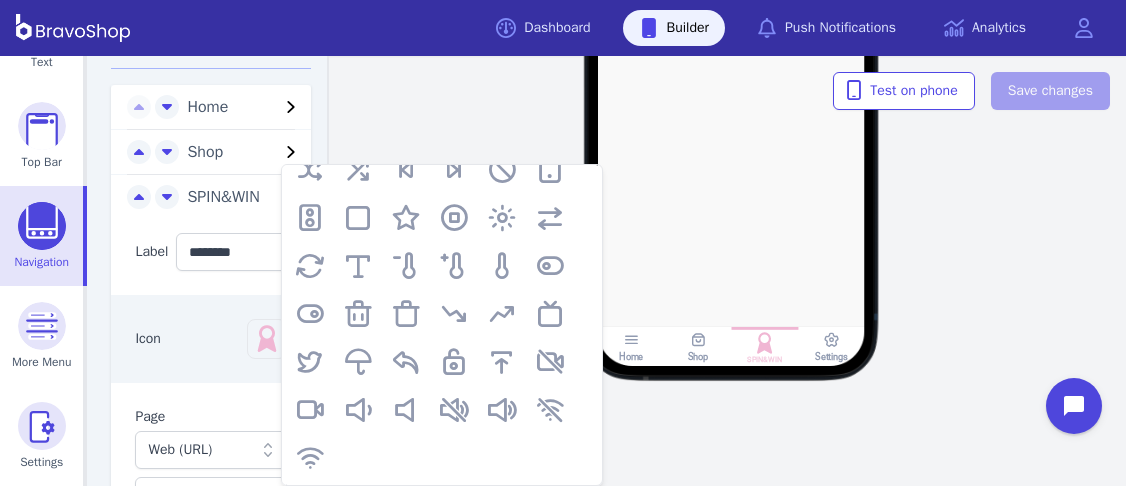 scroll, scrollTop: 1736, scrollLeft: 0, axis: vertical 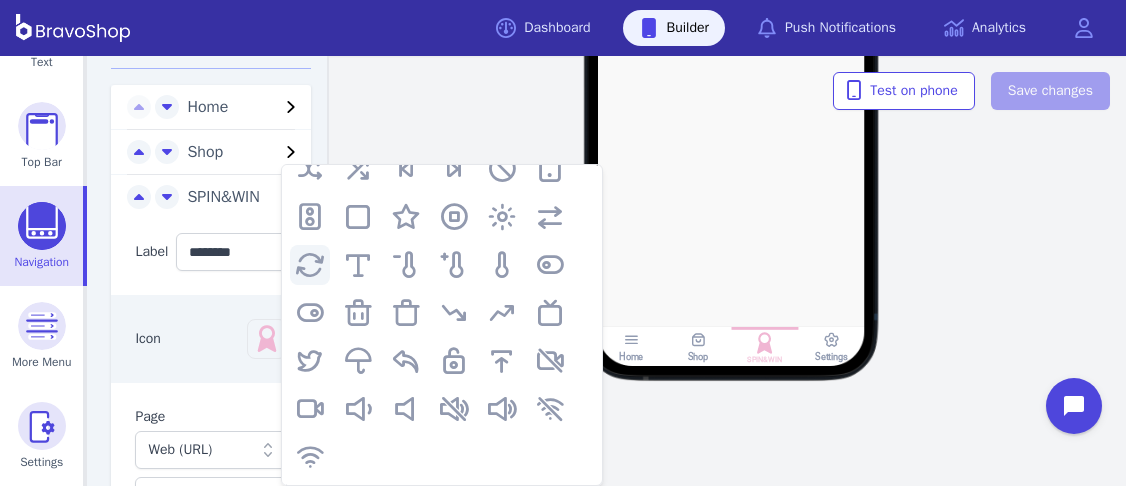 click at bounding box center [310, 265] 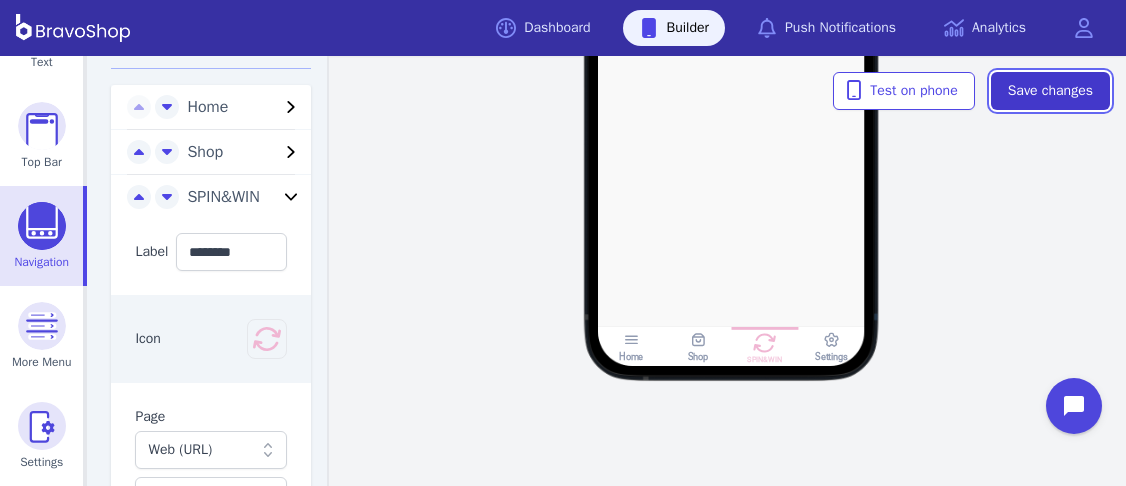 click on "Save changes" at bounding box center (1050, 91) 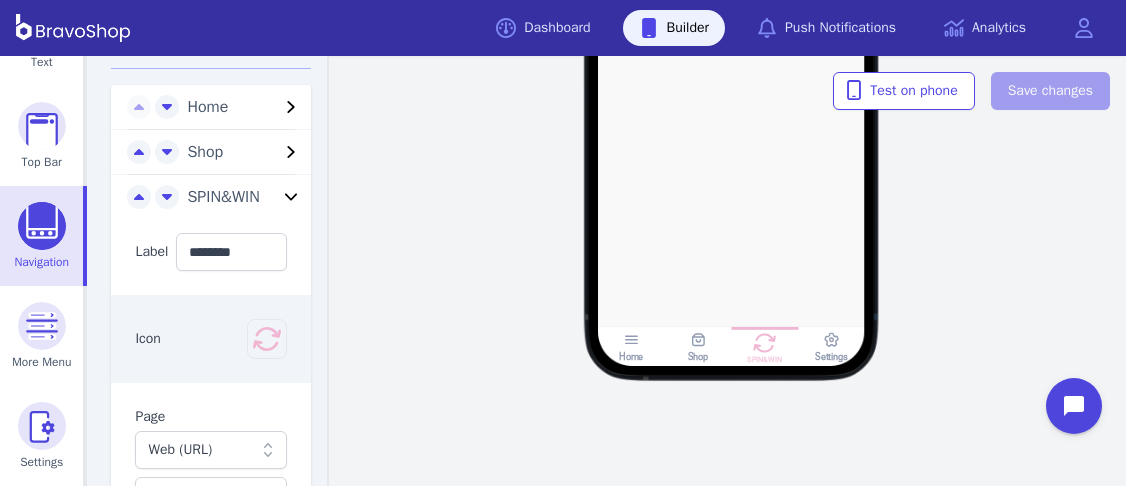 scroll, scrollTop: 0, scrollLeft: 0, axis: both 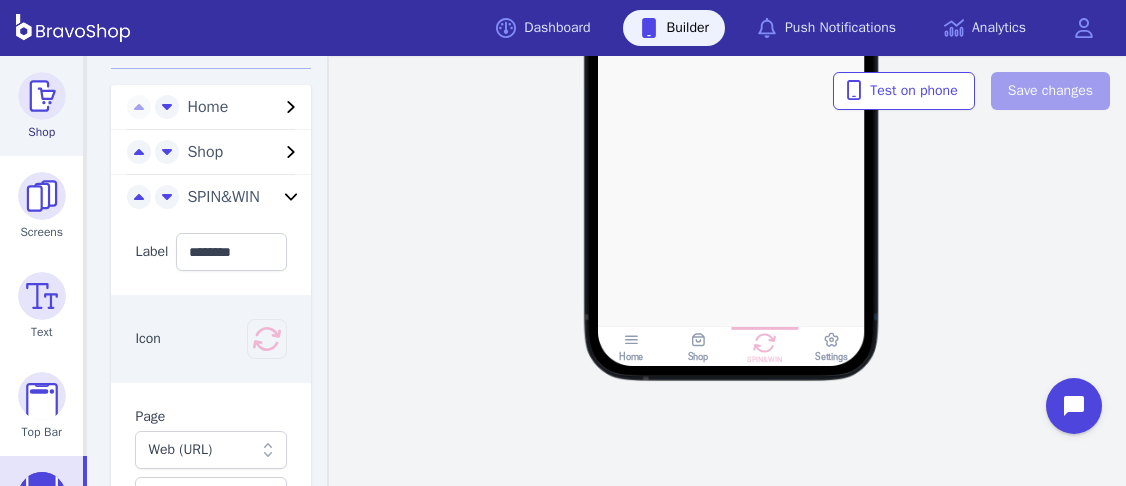 click at bounding box center [42, 96] 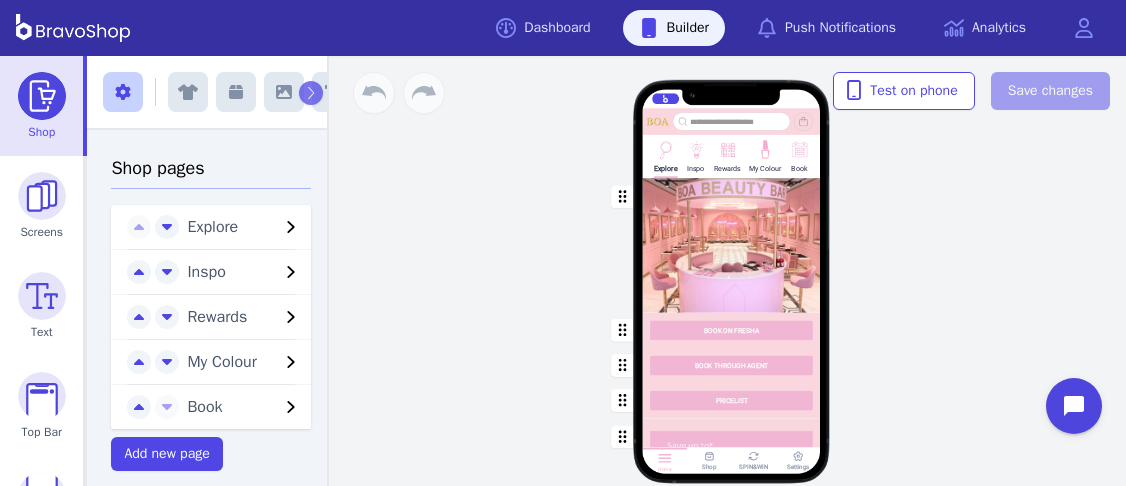 click at bounding box center [732, 365] 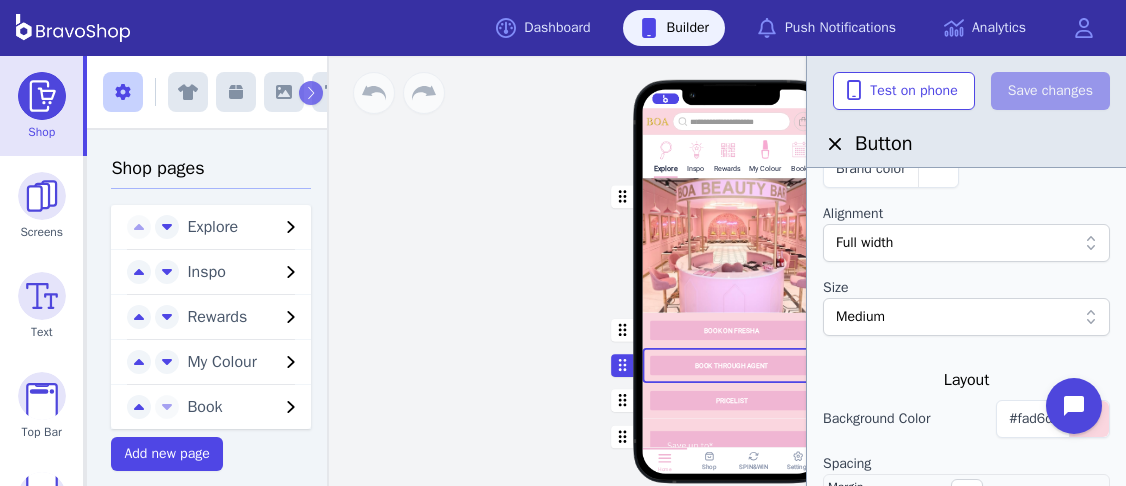 scroll, scrollTop: 0, scrollLeft: 0, axis: both 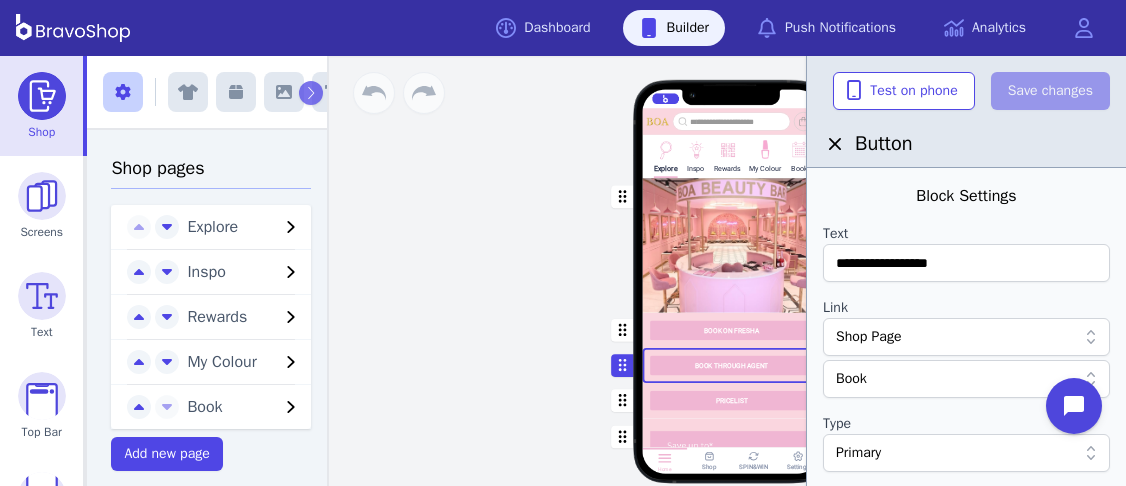 click on "Shop Page" at bounding box center (956, 337) 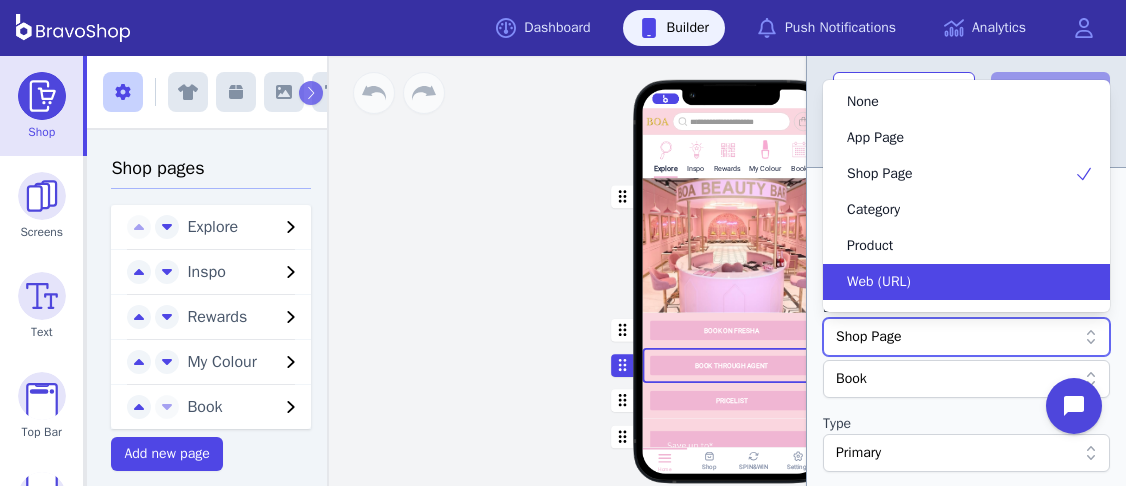 click on "Web (URL)" at bounding box center (879, 282) 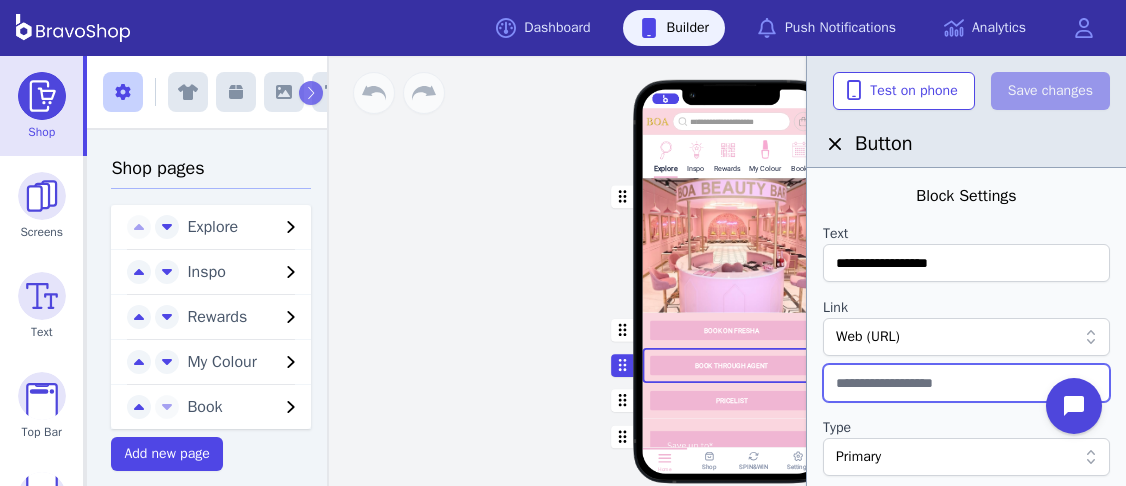 click at bounding box center [966, 383] 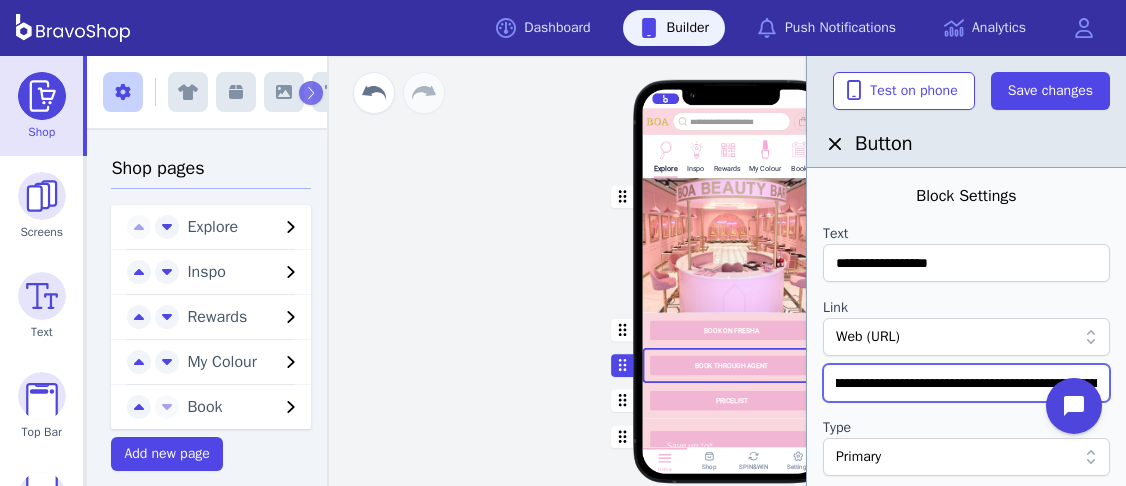 scroll, scrollTop: 0, scrollLeft: 35, axis: horizontal 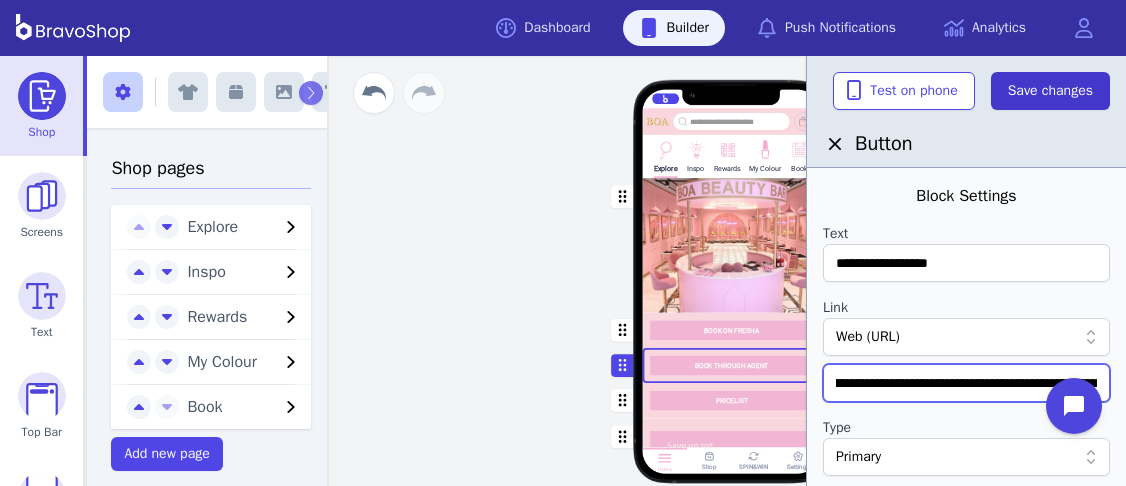 type on "**********" 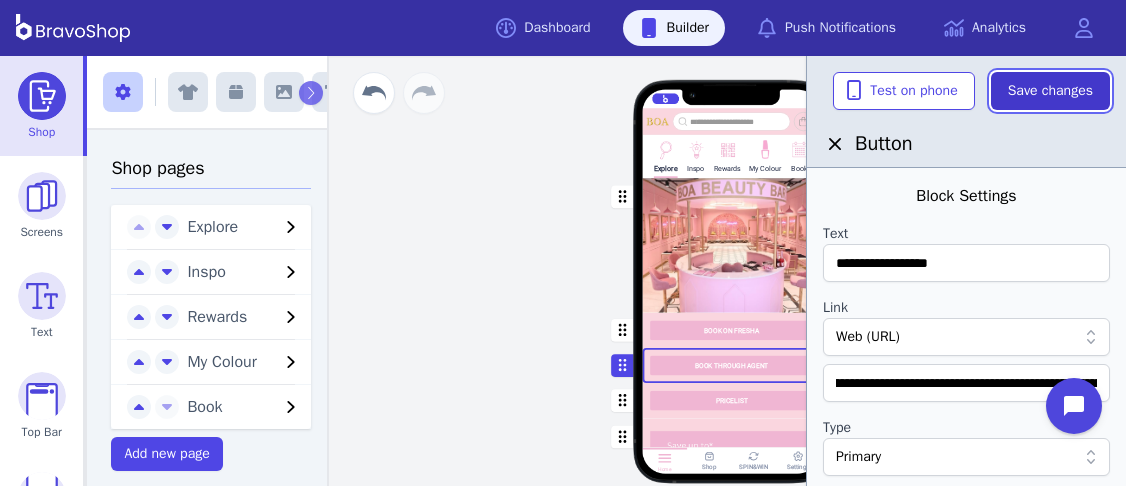 click on "Save changes" at bounding box center (1050, 91) 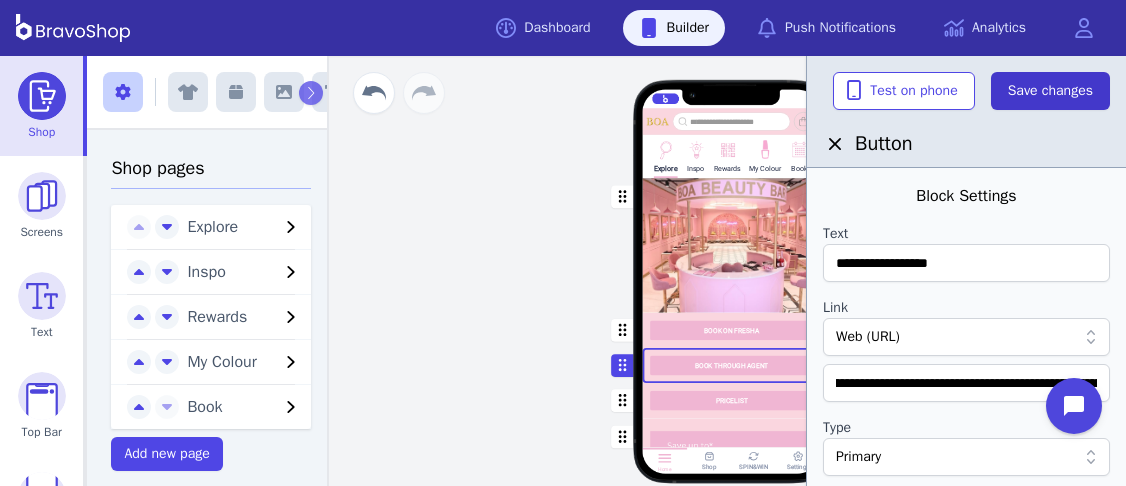 scroll, scrollTop: 0, scrollLeft: 0, axis: both 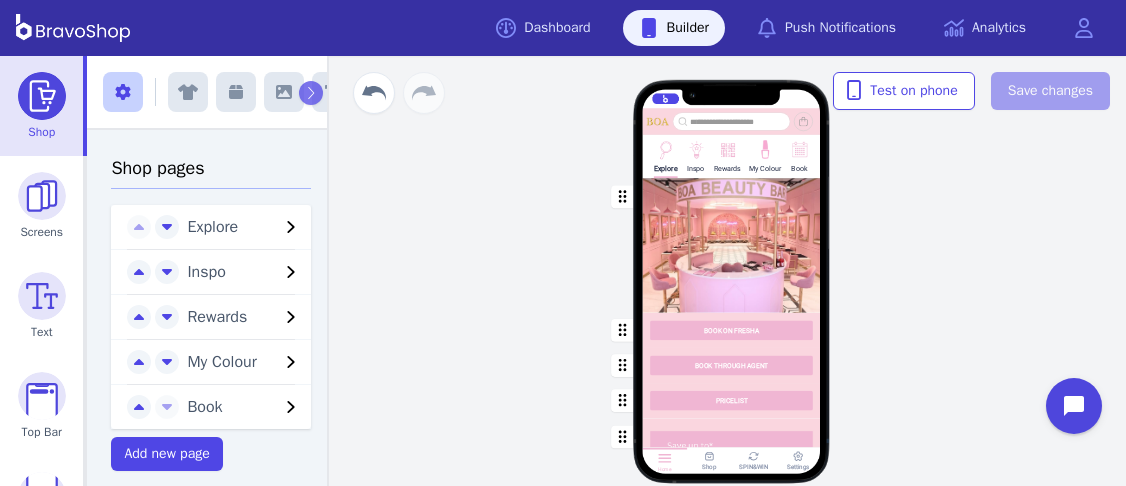 click at bounding box center [732, 365] 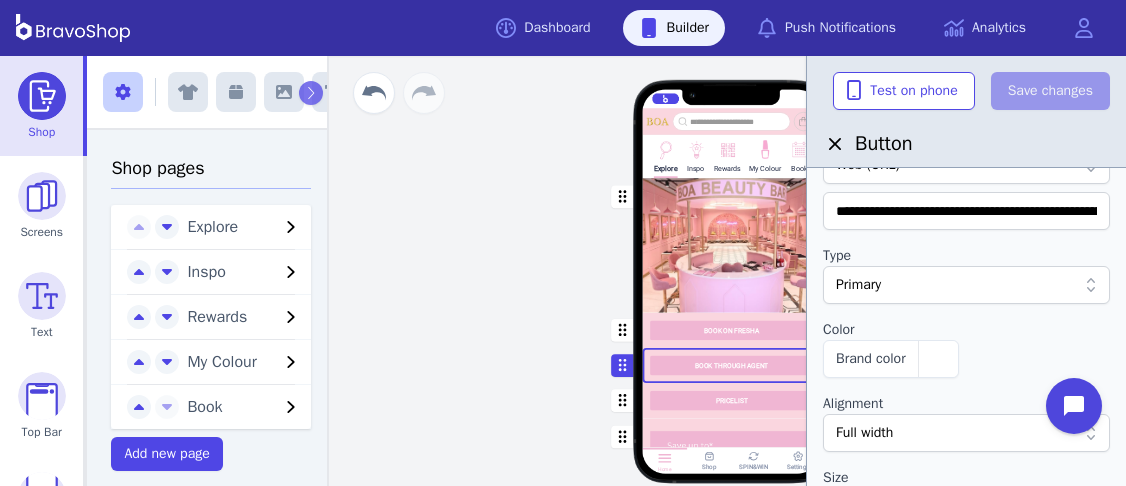 scroll, scrollTop: 174, scrollLeft: 0, axis: vertical 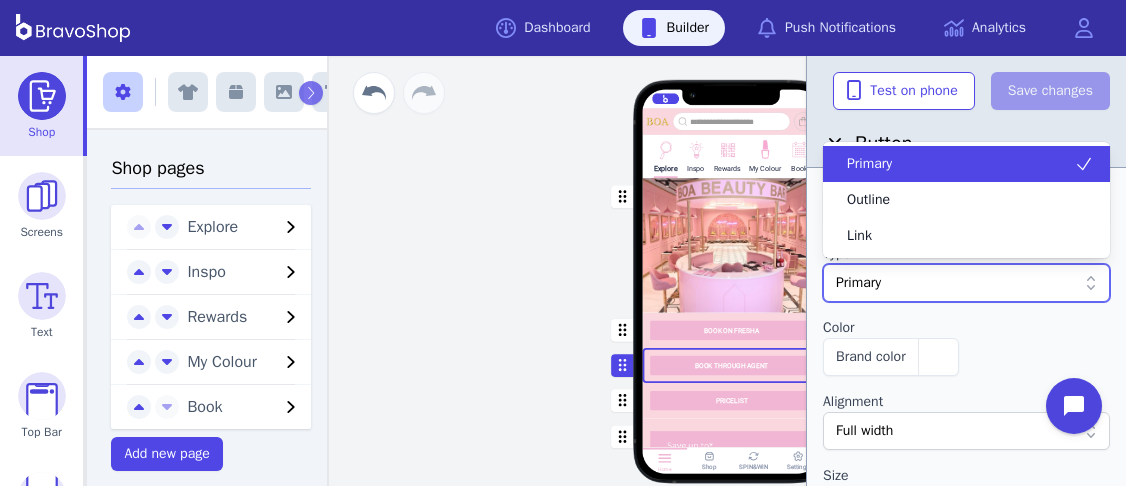 click on "Primary" at bounding box center (956, 283) 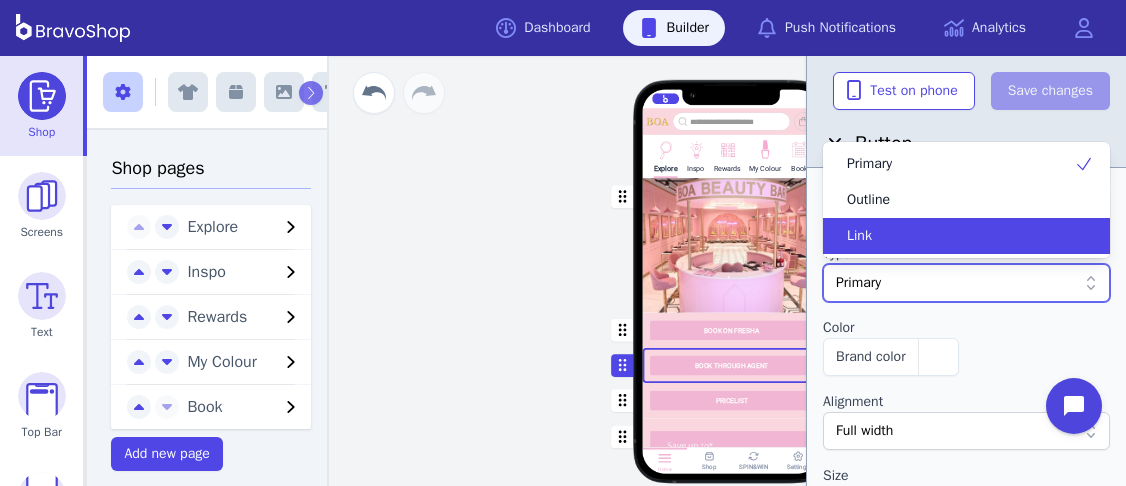 click on "Link" at bounding box center [966, 236] 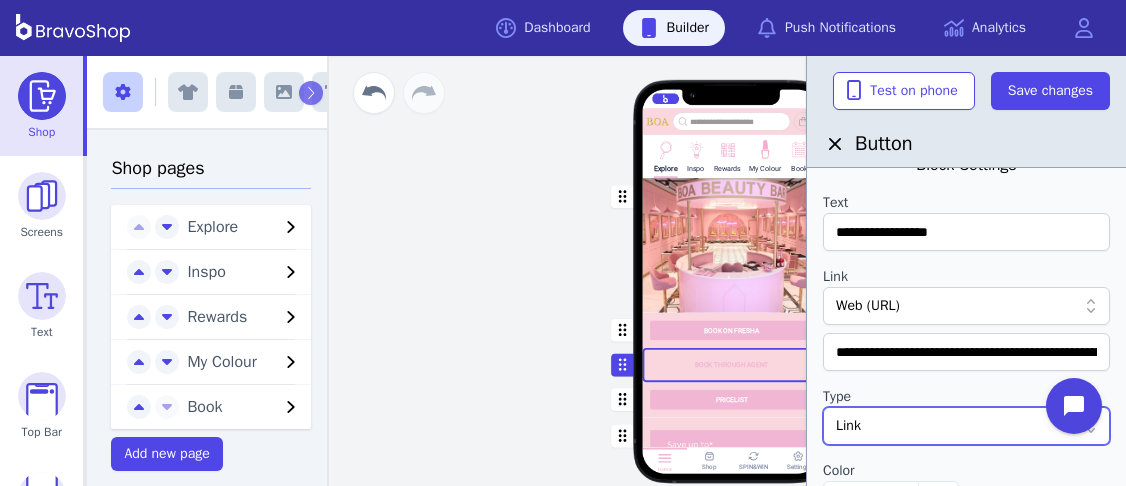 scroll, scrollTop: 0, scrollLeft: 0, axis: both 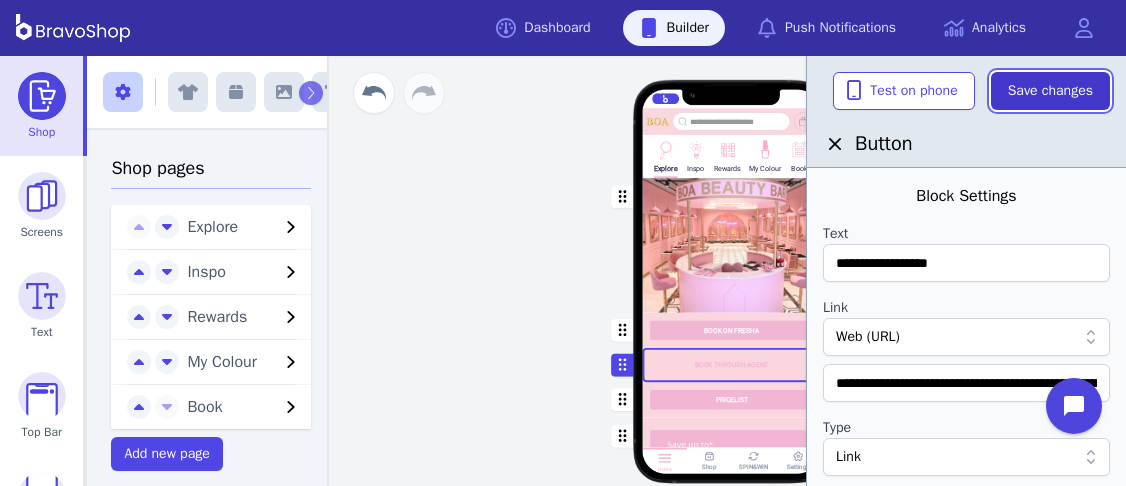 click on "Save changes" at bounding box center (1050, 91) 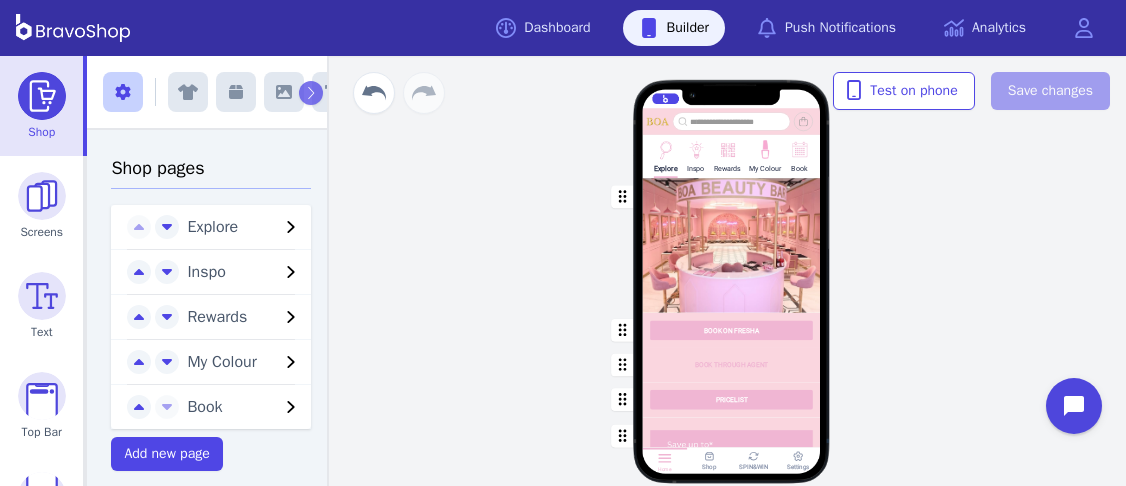 click at bounding box center (732, 365) 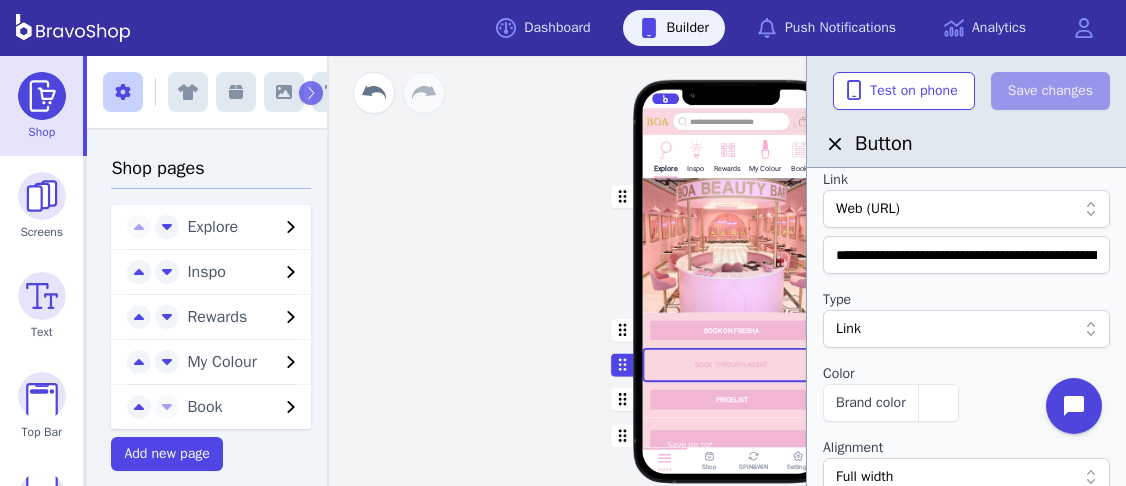 scroll, scrollTop: 130, scrollLeft: 0, axis: vertical 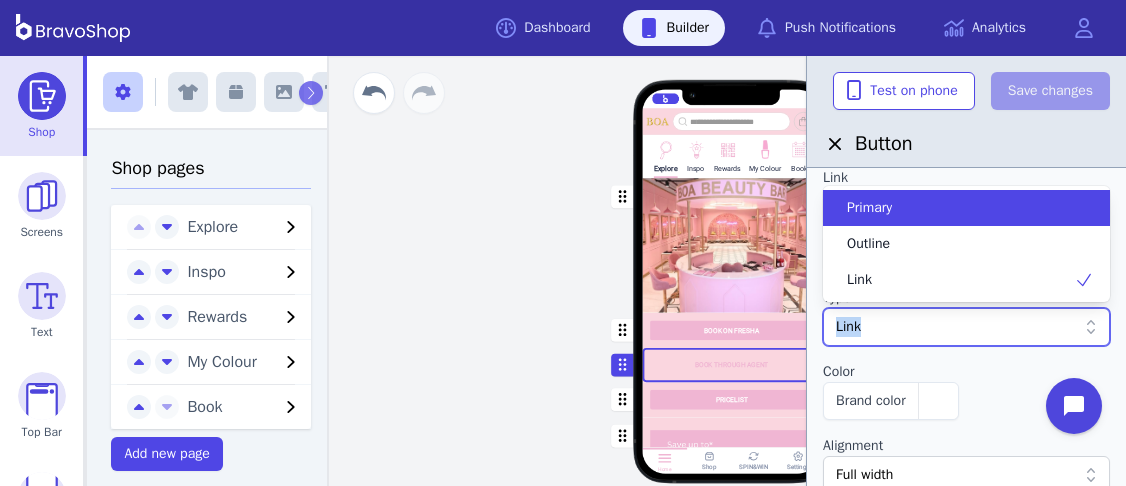 click on "Link" at bounding box center (956, 327) 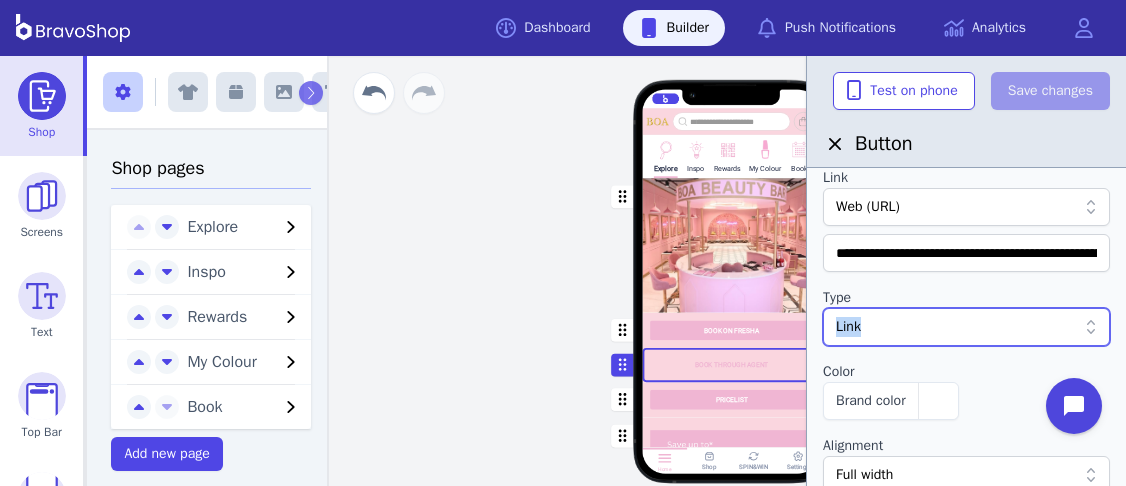 click on "Link" at bounding box center [956, 327] 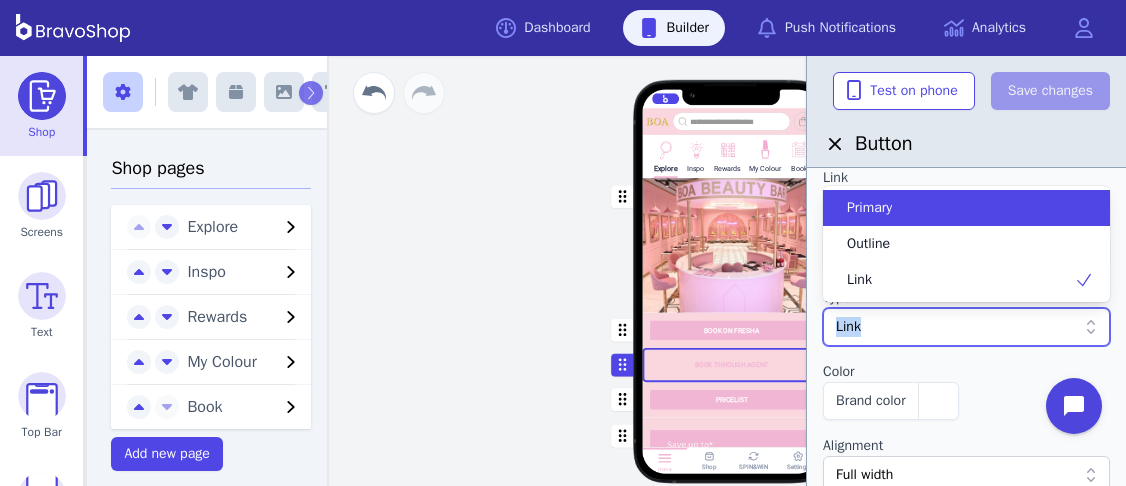click 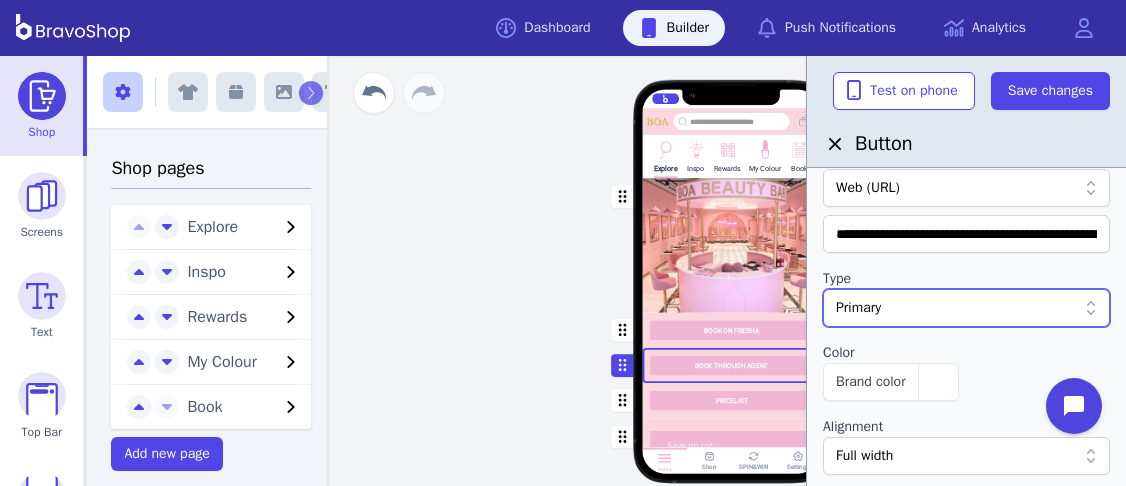 scroll, scrollTop: 148, scrollLeft: 0, axis: vertical 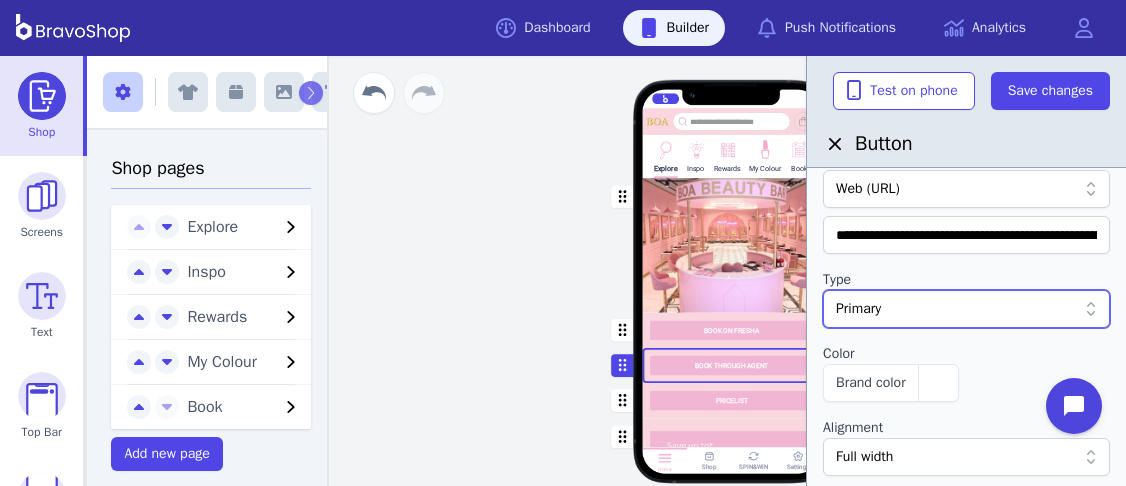 click at bounding box center (966, 262) 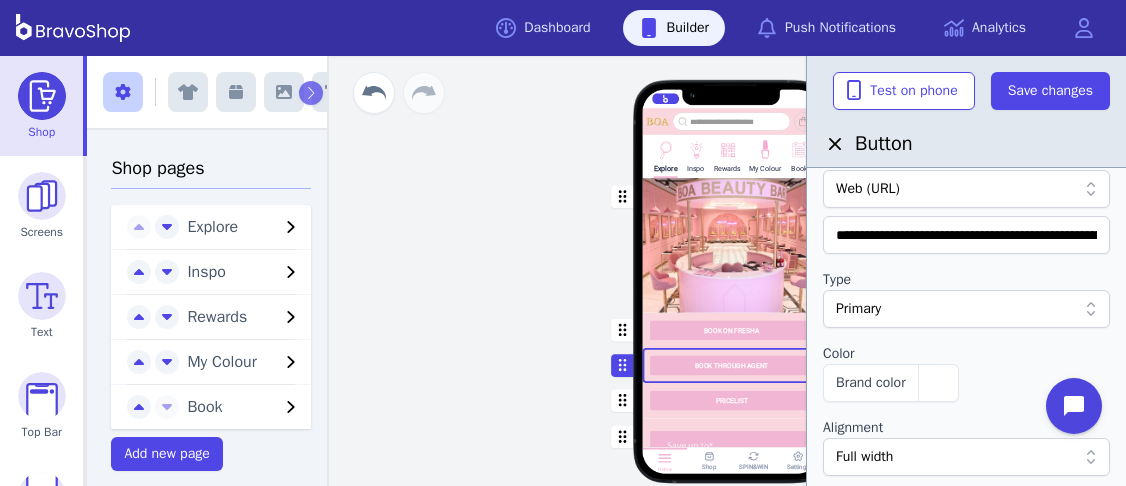 click on "Primary" at bounding box center (956, 309) 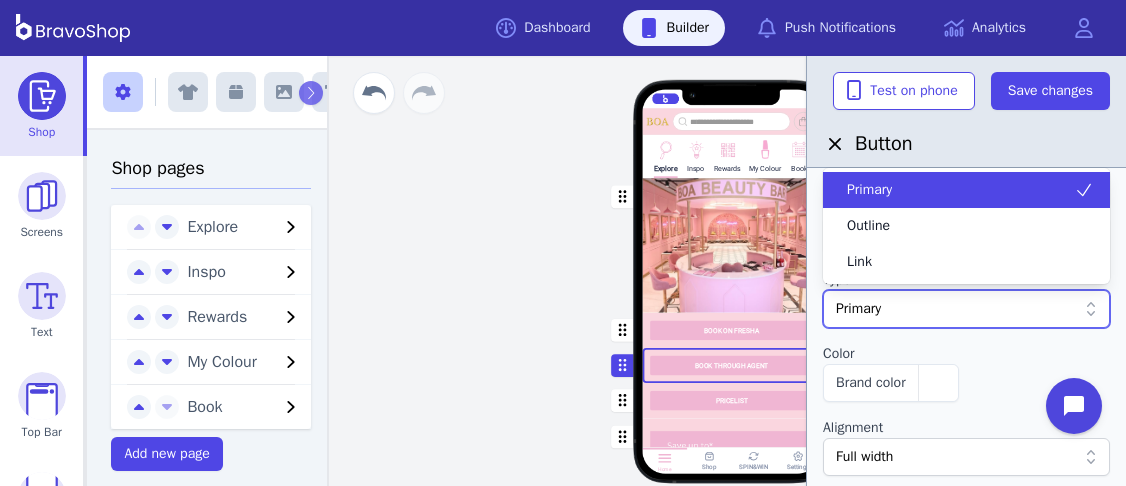click on "Primary" at bounding box center [956, 309] 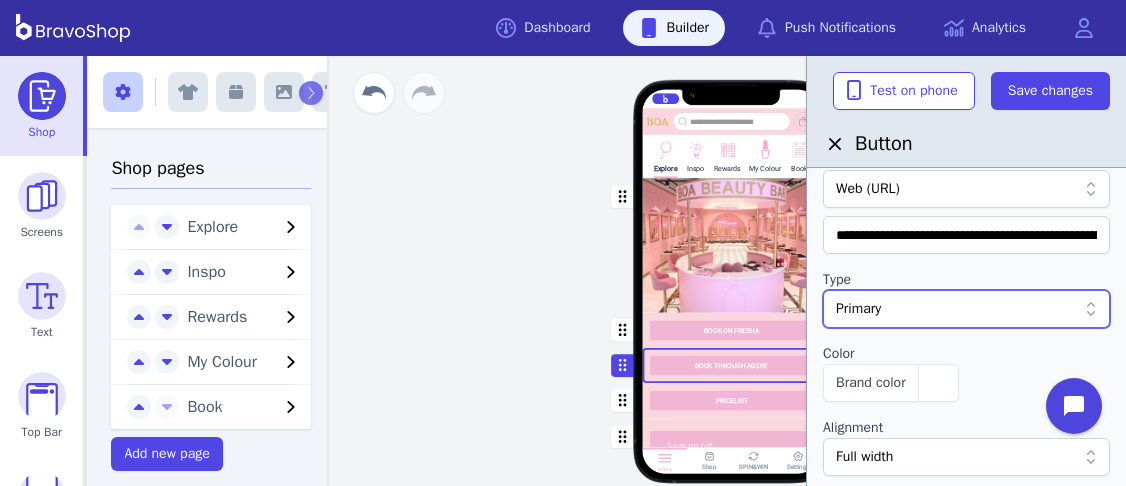click on "Type" at bounding box center (966, 280) 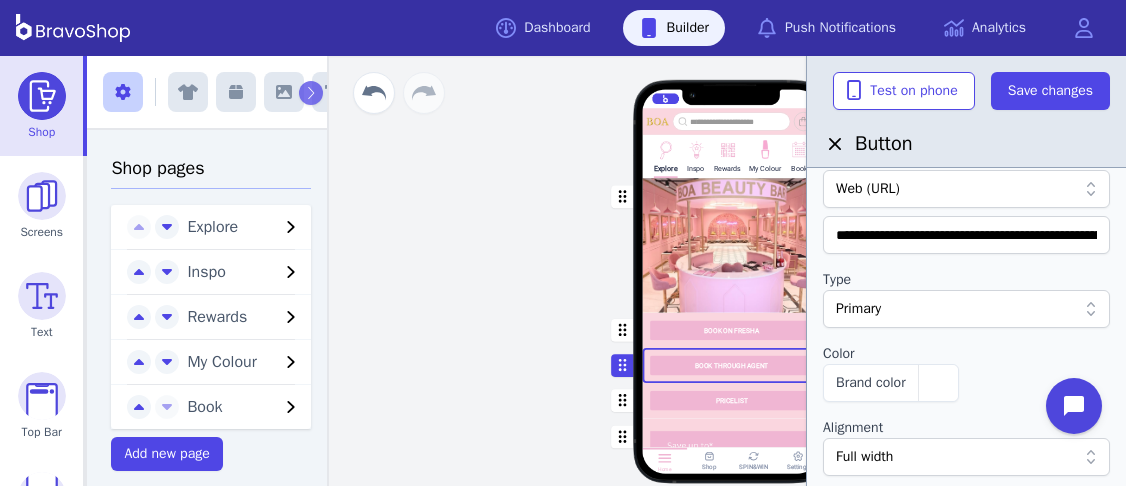 scroll, scrollTop: 0, scrollLeft: 0, axis: both 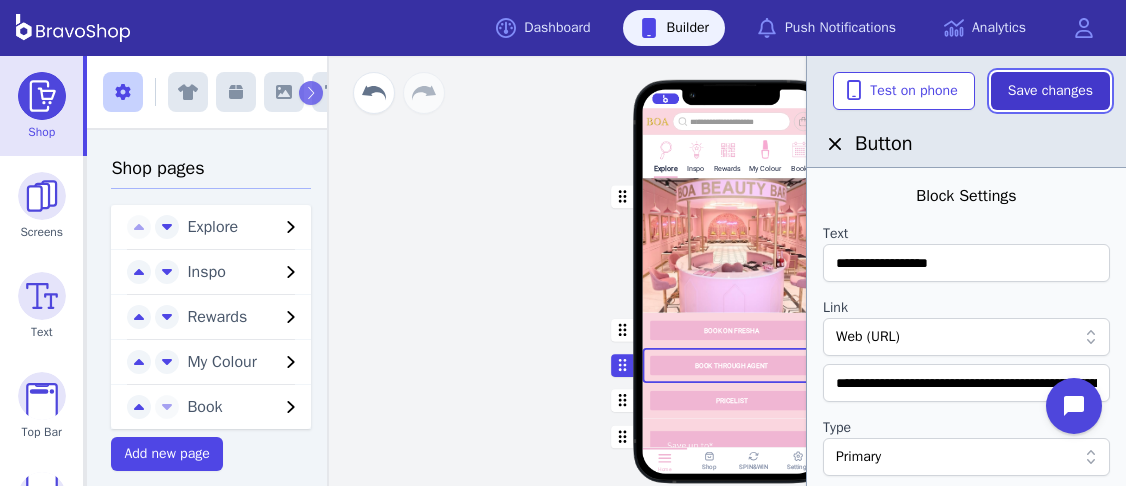 click on "Save changes" at bounding box center (1050, 91) 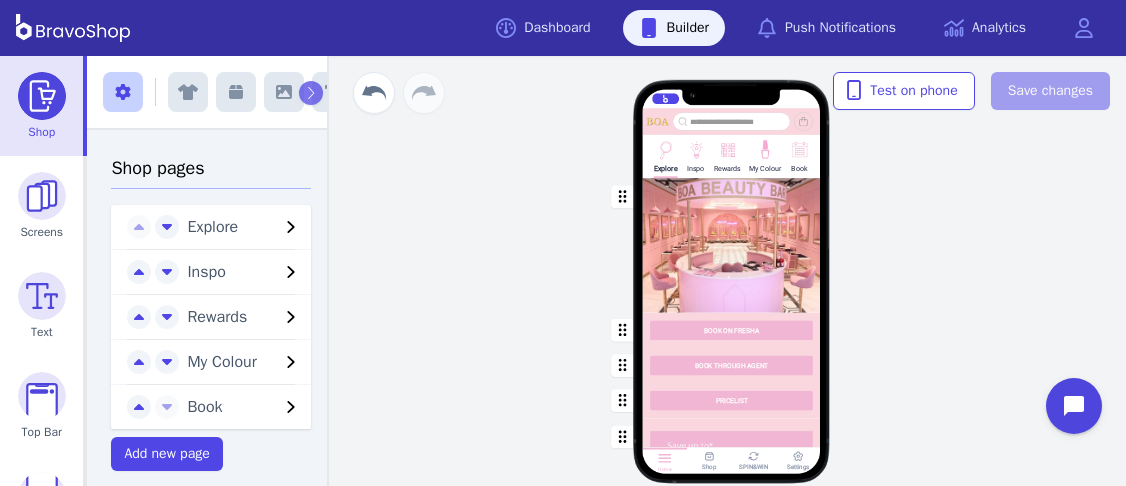 click at bounding box center [732, 365] 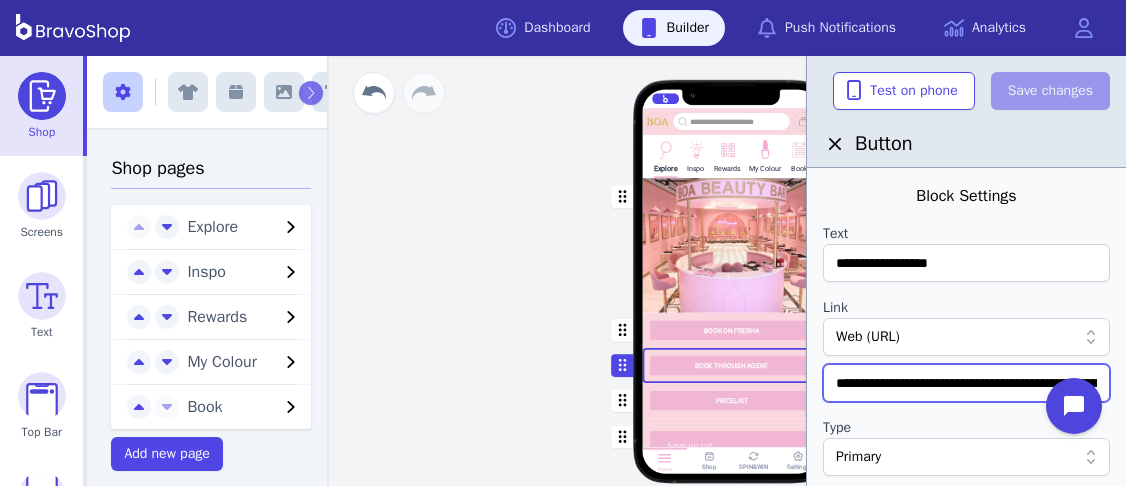 click on "**********" at bounding box center [966, 383] 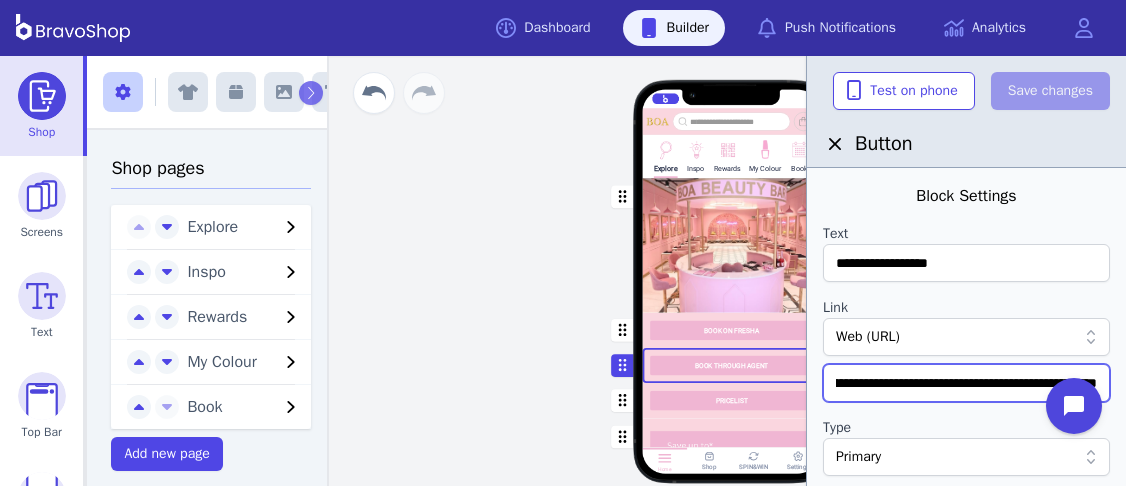 scroll, scrollTop: 0, scrollLeft: 362, axis: horizontal 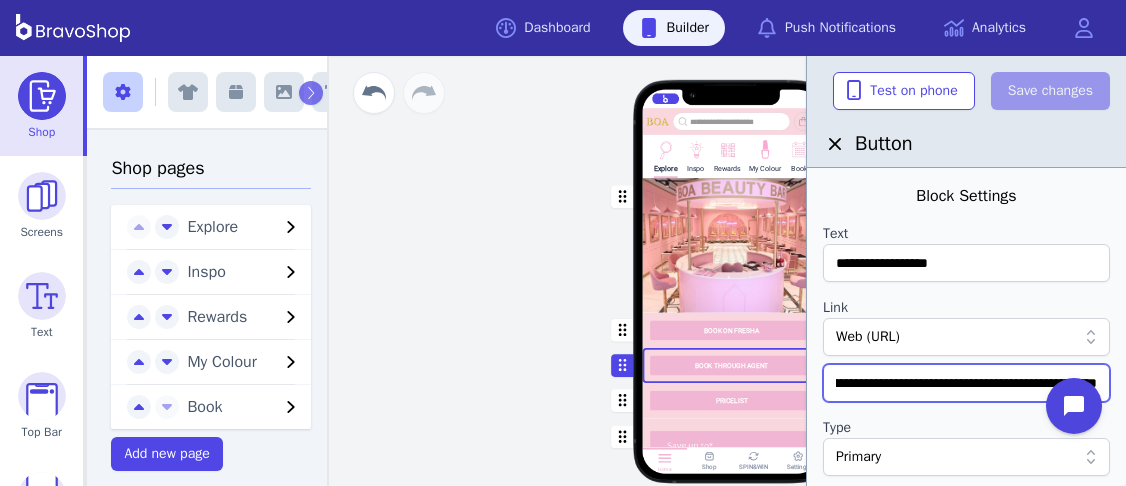 paste 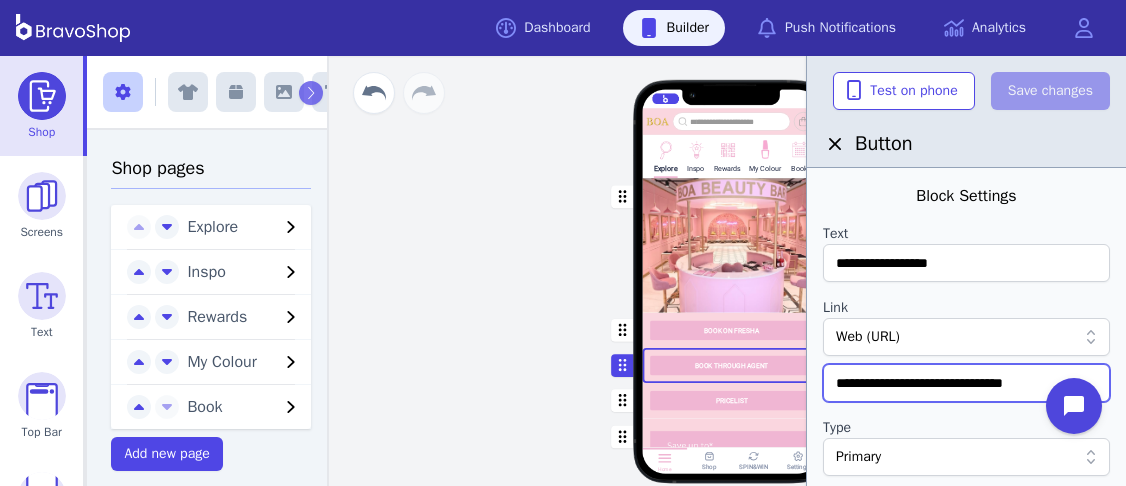 scroll, scrollTop: 0, scrollLeft: 0, axis: both 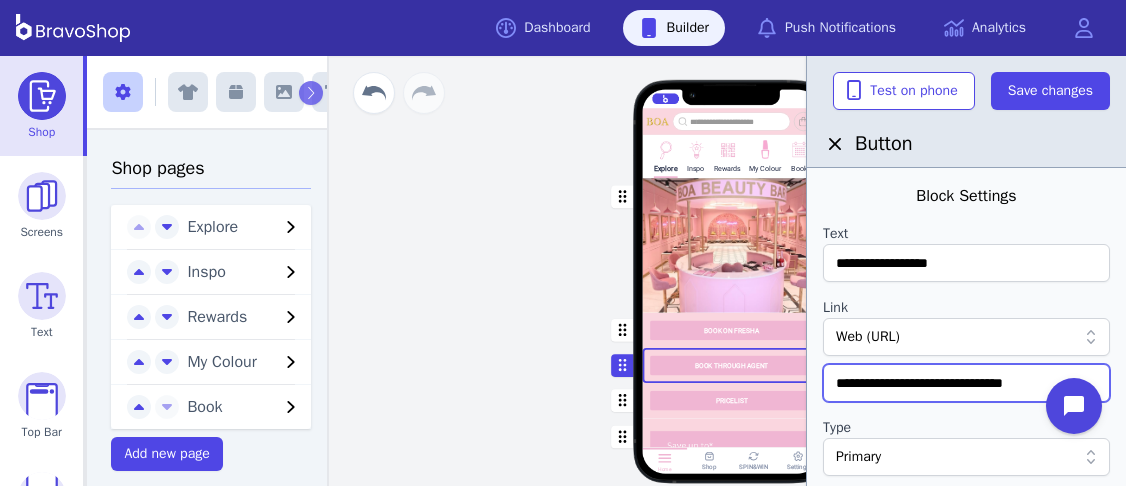click on "**********" at bounding box center [966, 383] 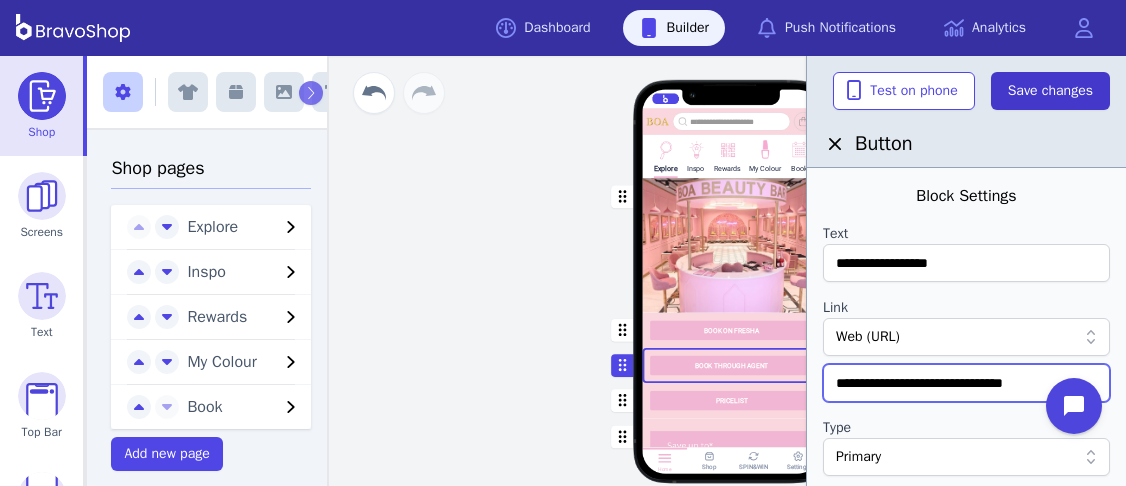 type on "**********" 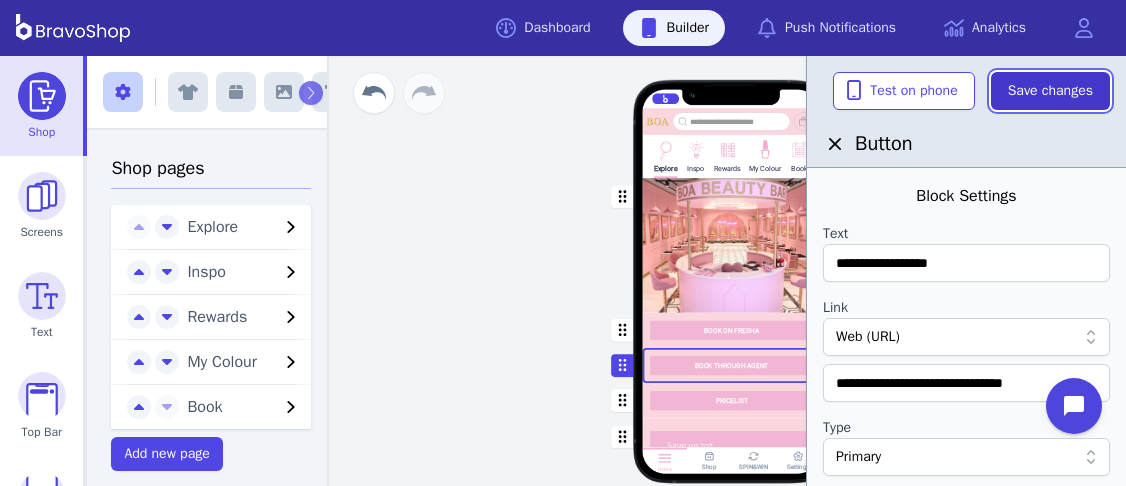 click on "Save changes" at bounding box center [1050, 91] 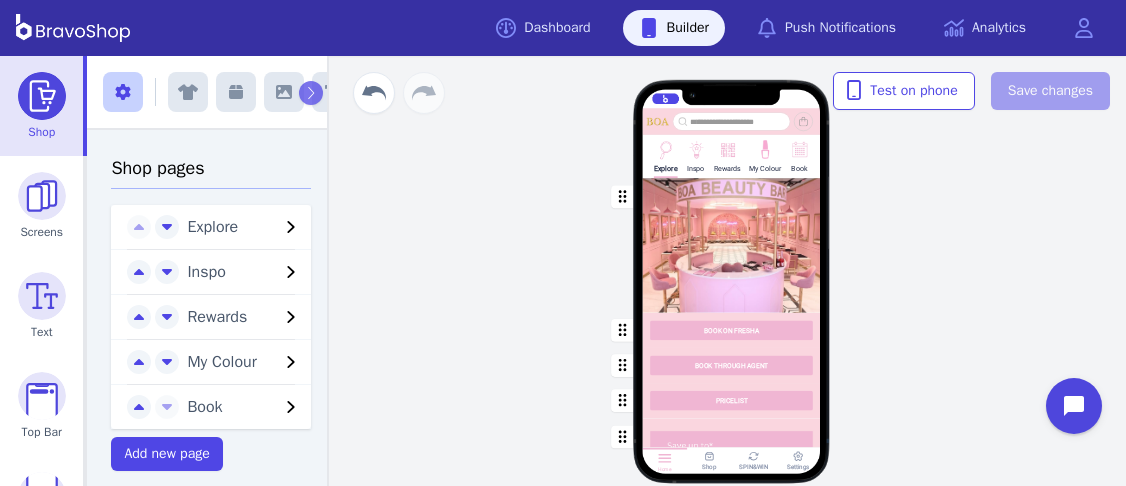 click on "Explore Inspo Rewards My Colour Book BOOK ON FRESHA BOOK THROUGH AGENT PRICELIST Featured Products Gift Vouchers Various Denominations Drag a block here to get started Home Shop SPIN&WIN Settings" at bounding box center (731, 271) 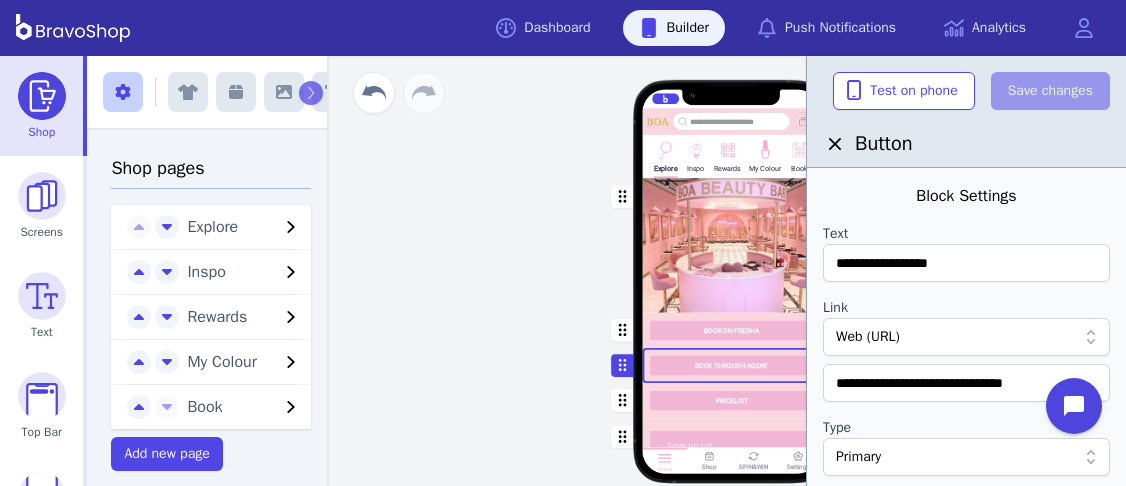 click at bounding box center (732, 365) 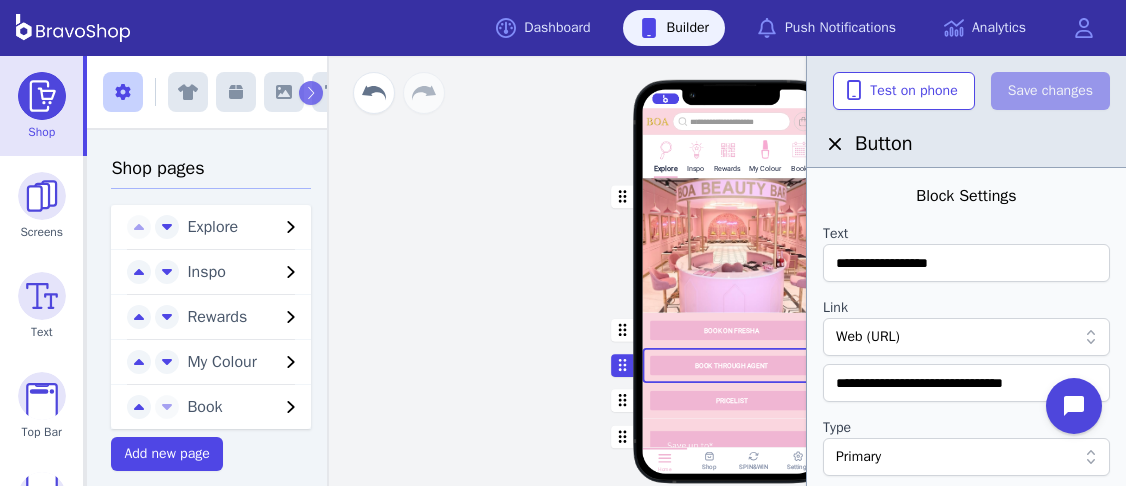 click on "Web (URL)" at bounding box center (956, 337) 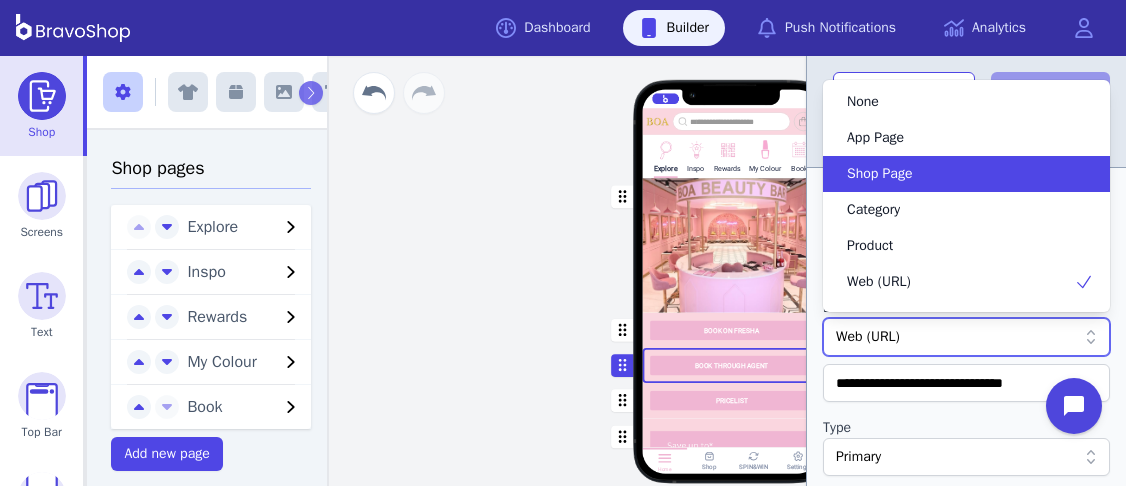 click on "Shop Page" at bounding box center (954, 174) 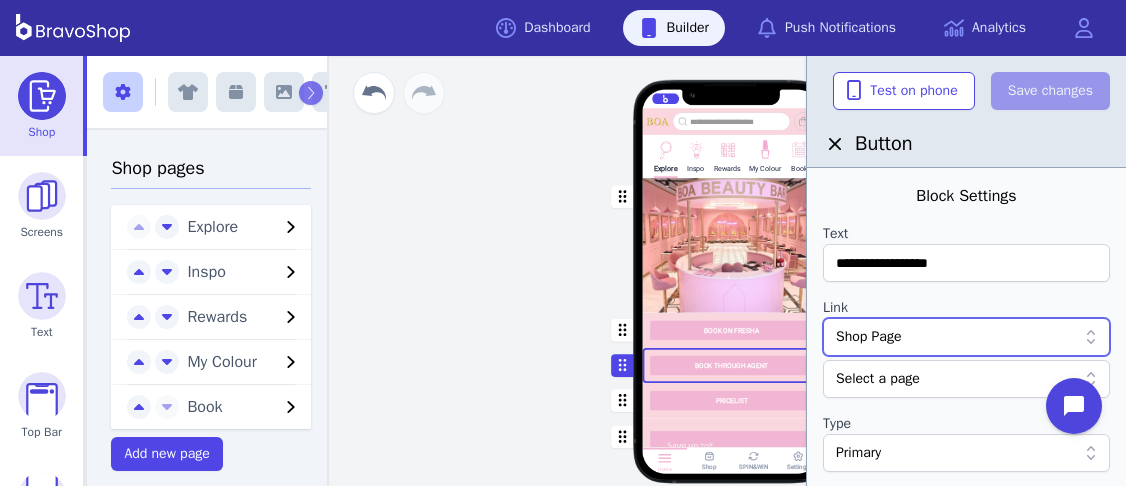 click on "Shop Page" at bounding box center [956, 337] 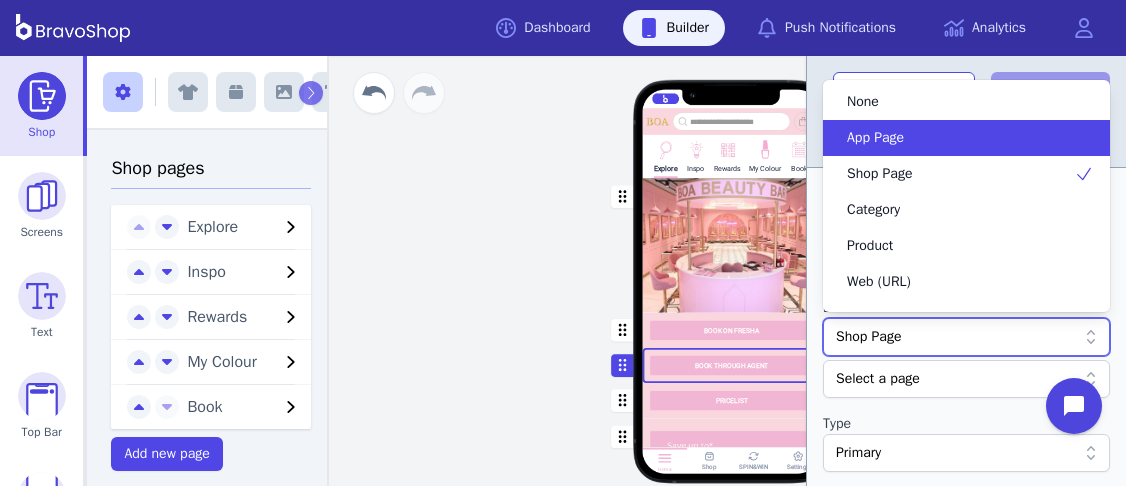 click on "App Page" at bounding box center (954, 138) 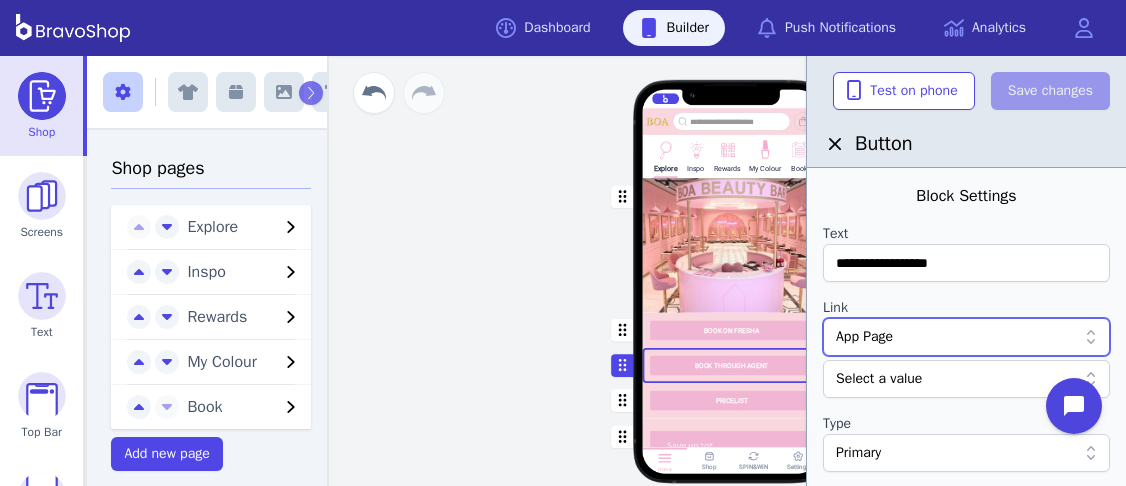 click on "Select a value" at bounding box center (956, 379) 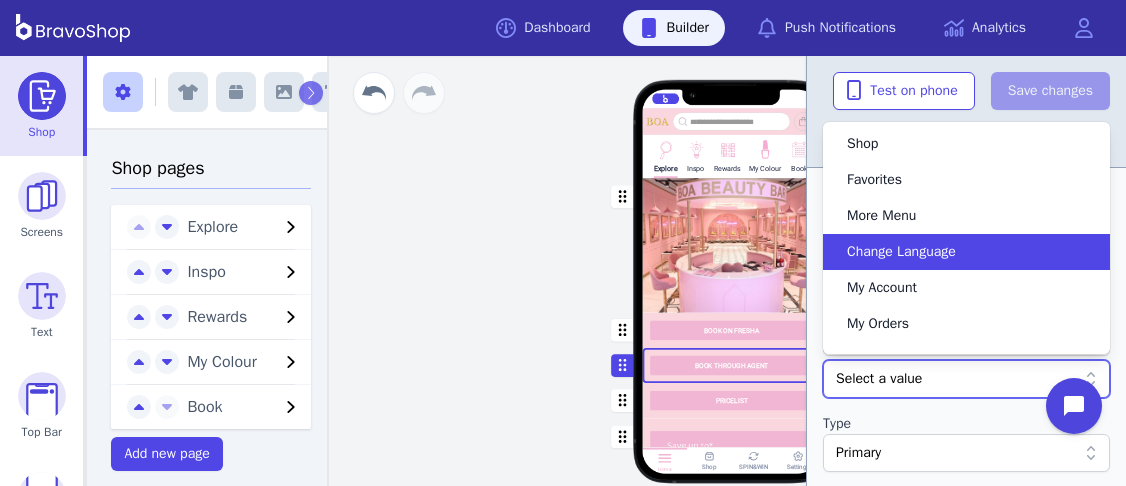 scroll, scrollTop: 1, scrollLeft: 0, axis: vertical 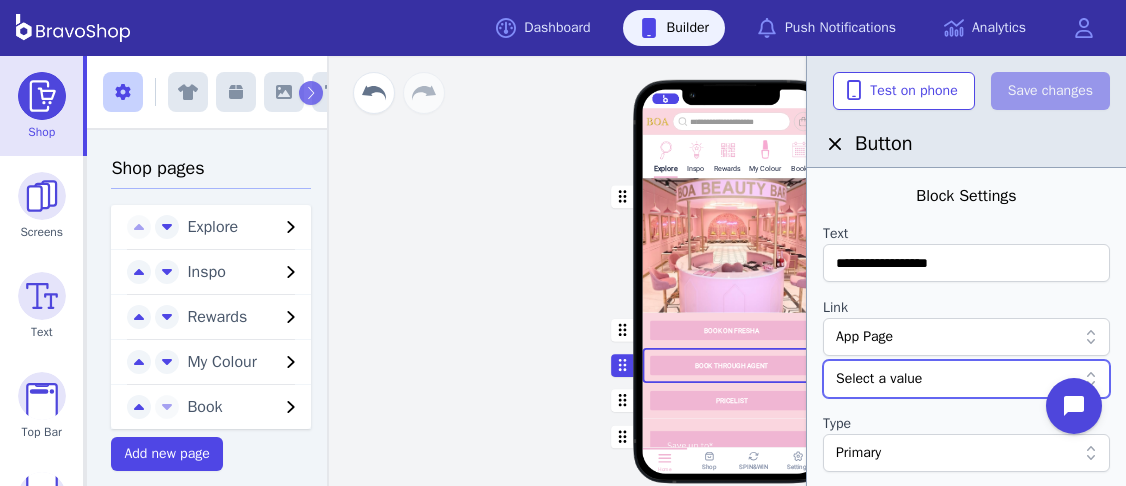 click on "Select a value" at bounding box center [956, 379] 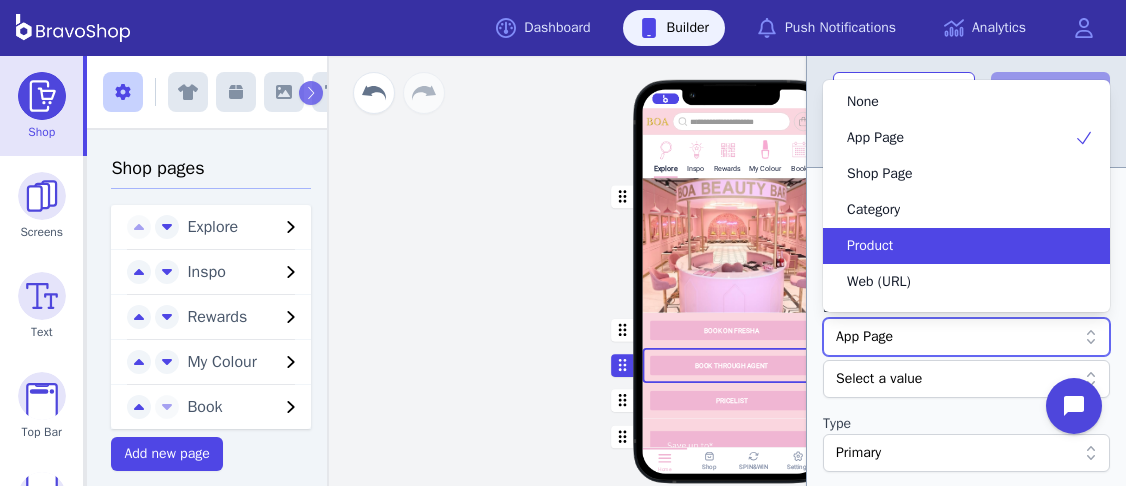 scroll, scrollTop: 0, scrollLeft: 0, axis: both 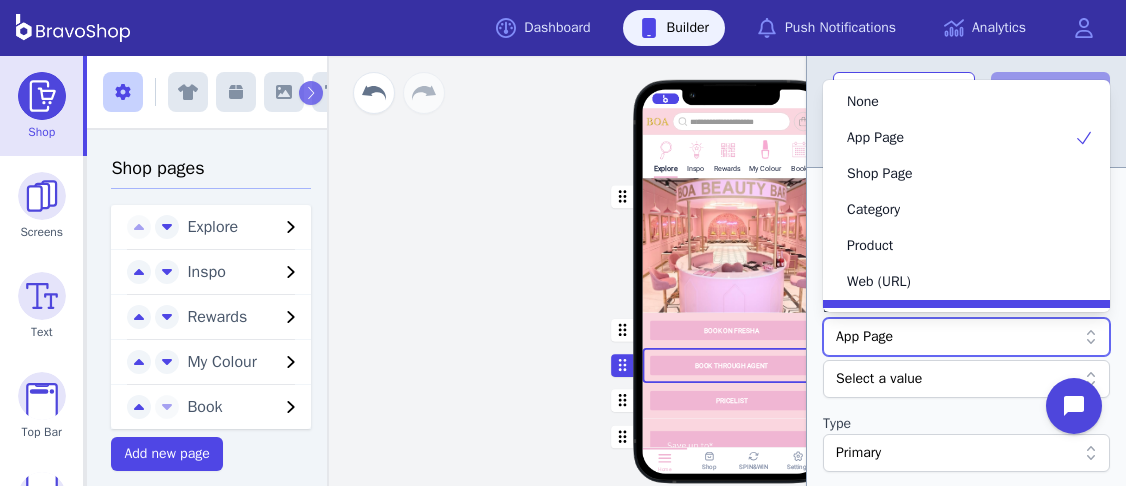 click on "App Page" at bounding box center (956, 337) 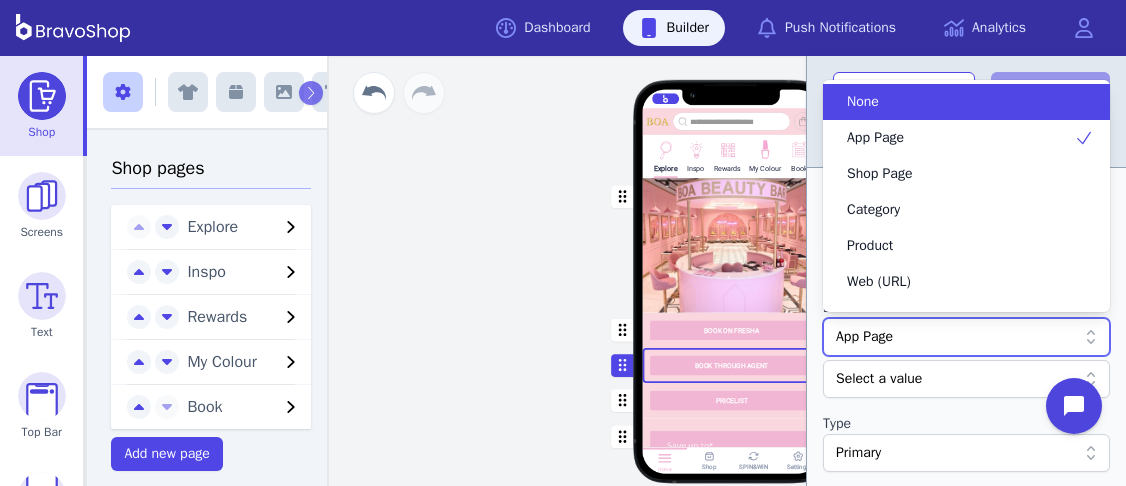 click on "App Page" at bounding box center [956, 337] 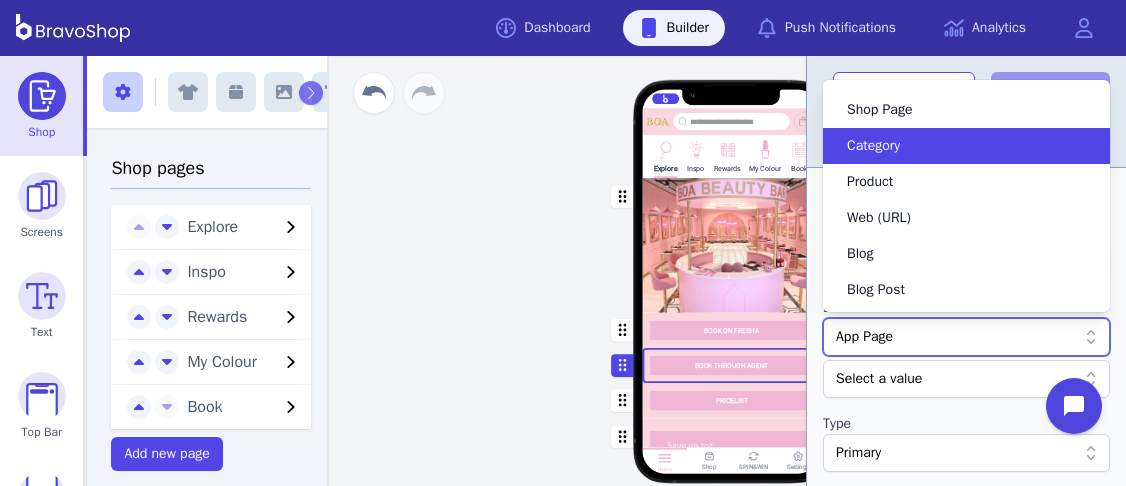 scroll, scrollTop: 0, scrollLeft: 0, axis: both 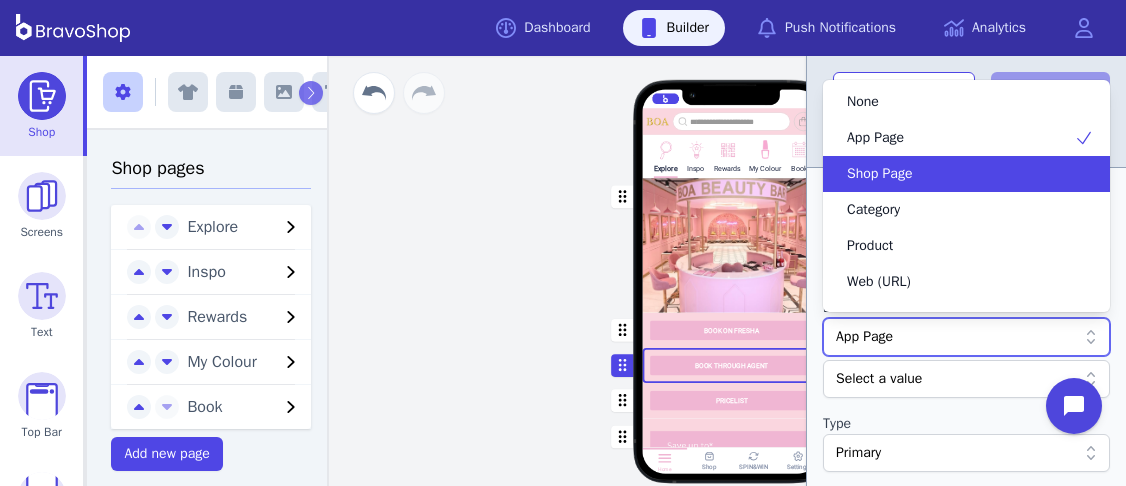 click on "Shop Page" at bounding box center (954, 174) 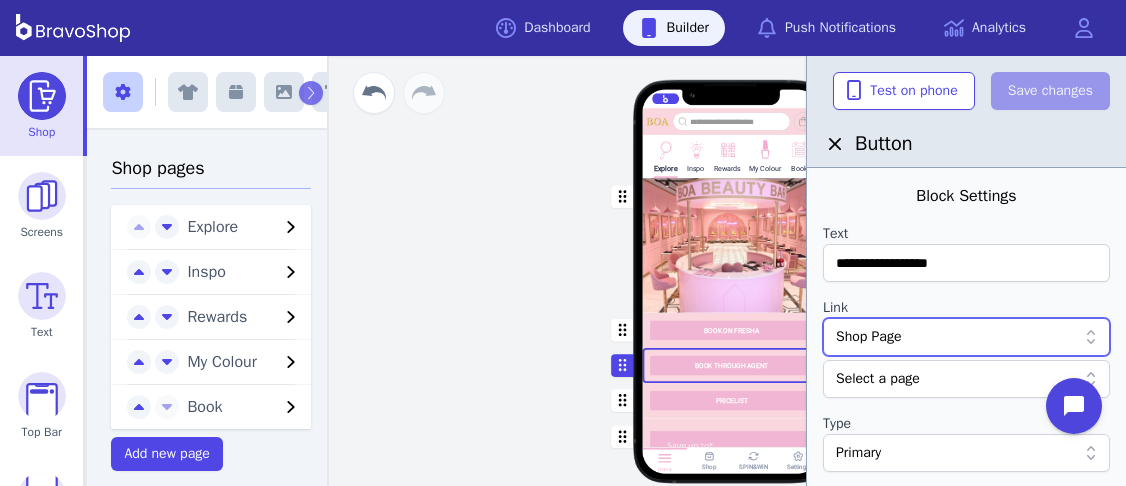 click on "Select a page" at bounding box center [956, 379] 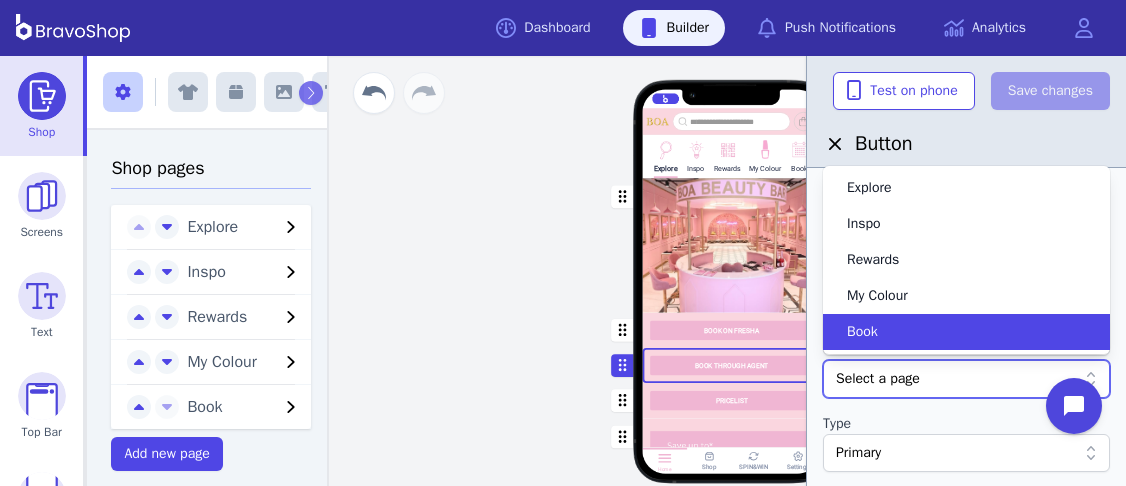 click on "Book" at bounding box center (954, 332) 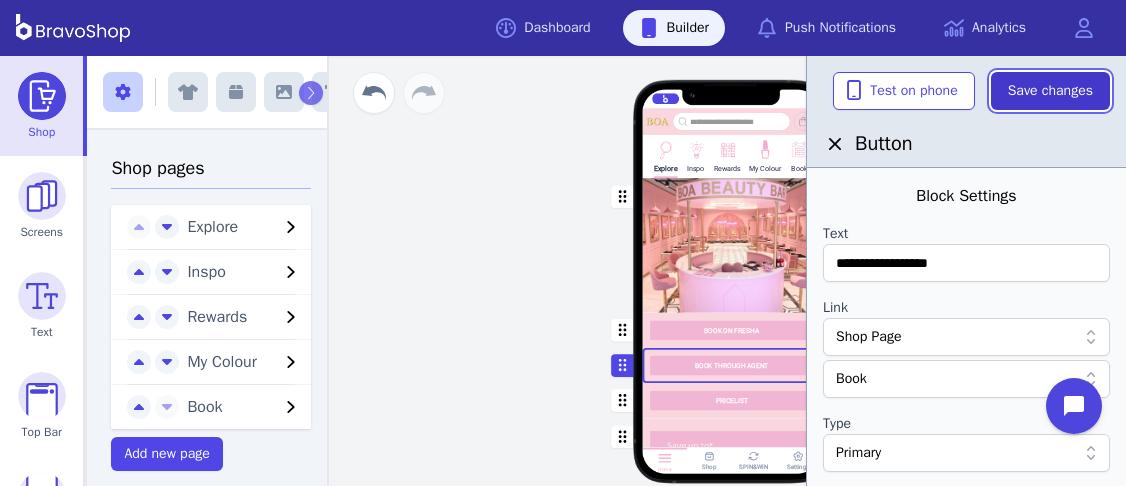 click on "Save changes" at bounding box center [1050, 91] 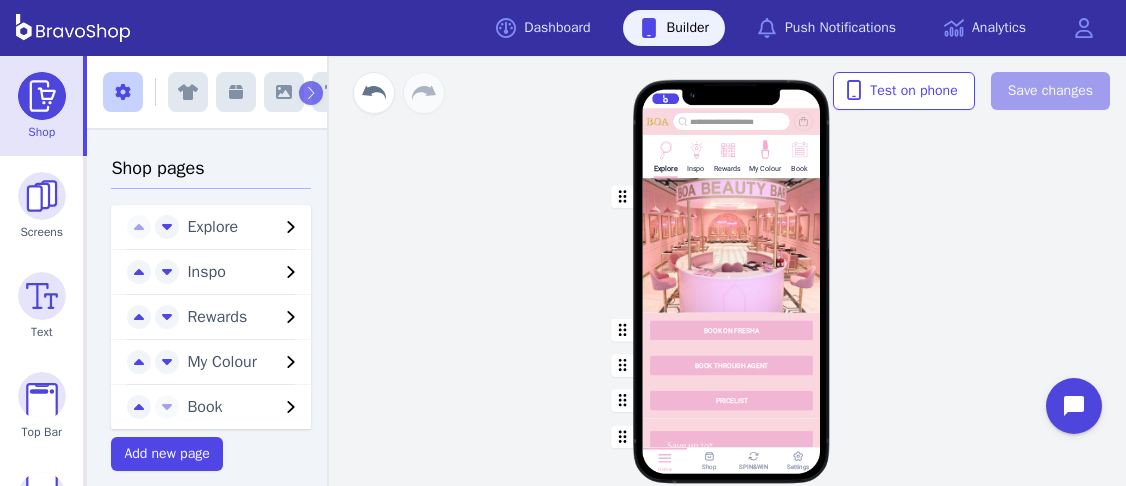 click at bounding box center (732, 365) 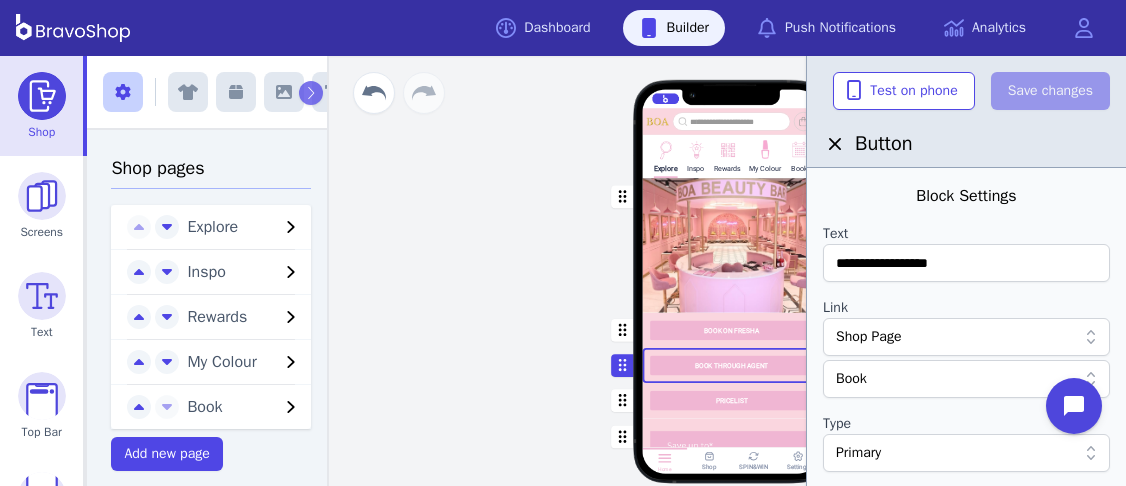 click on "Book" at bounding box center [956, 379] 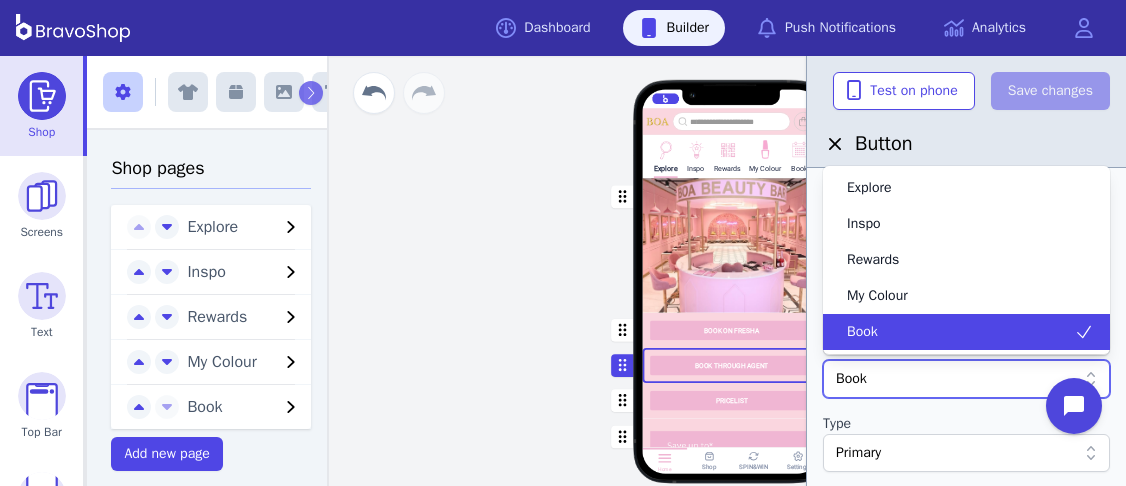 click on "Book" at bounding box center (956, 379) 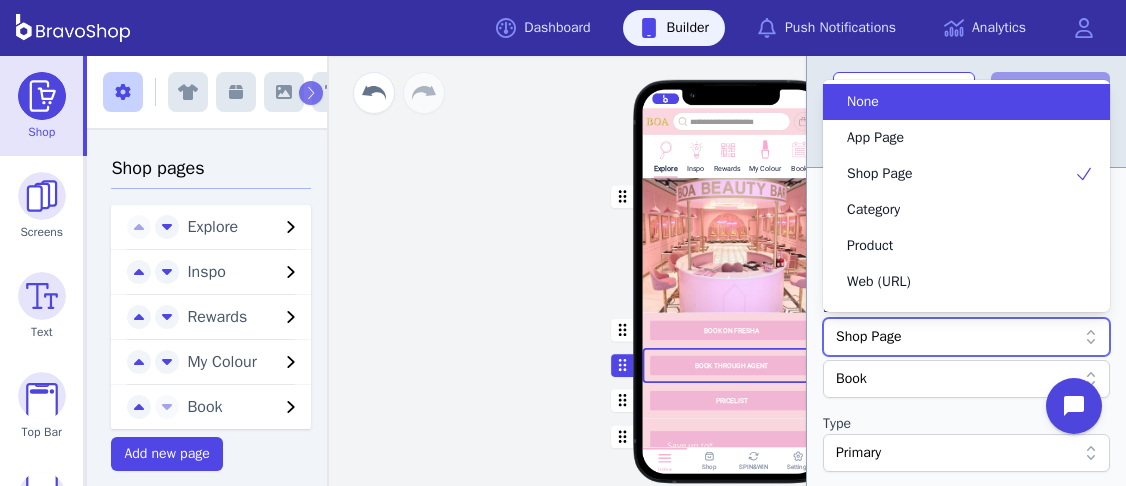 click on "Shop Page" at bounding box center [956, 337] 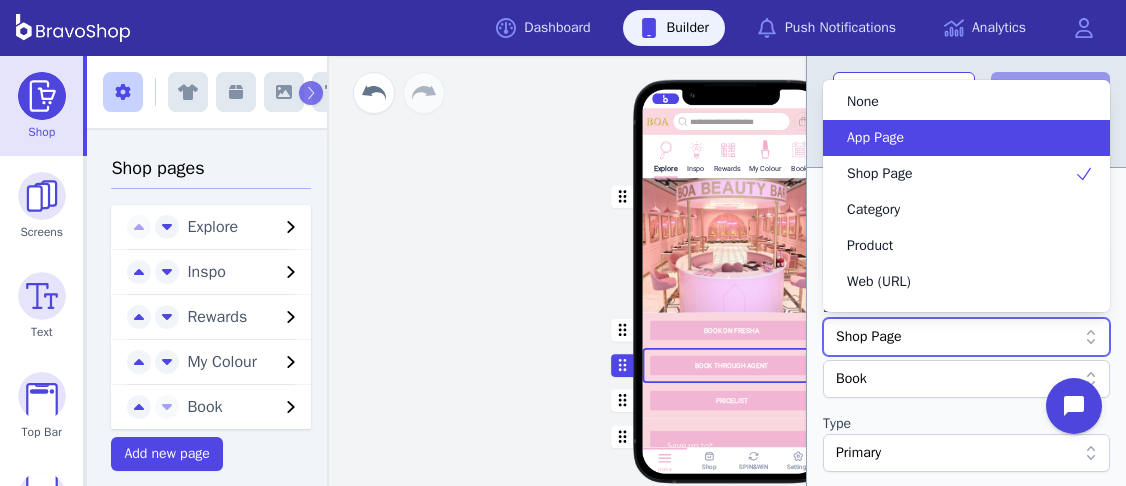 click on "App Page" at bounding box center [966, 138] 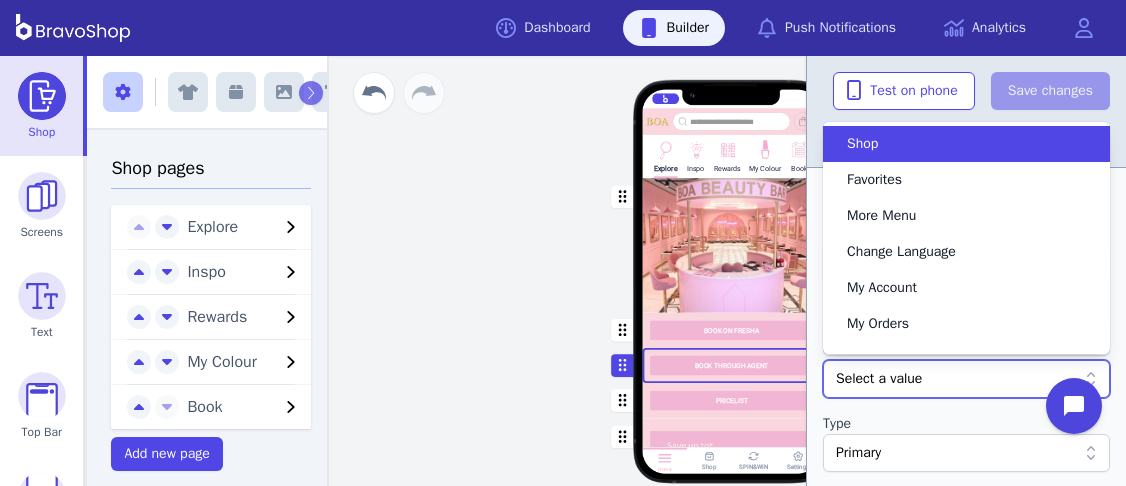 click on "Select a value" at bounding box center [956, 379] 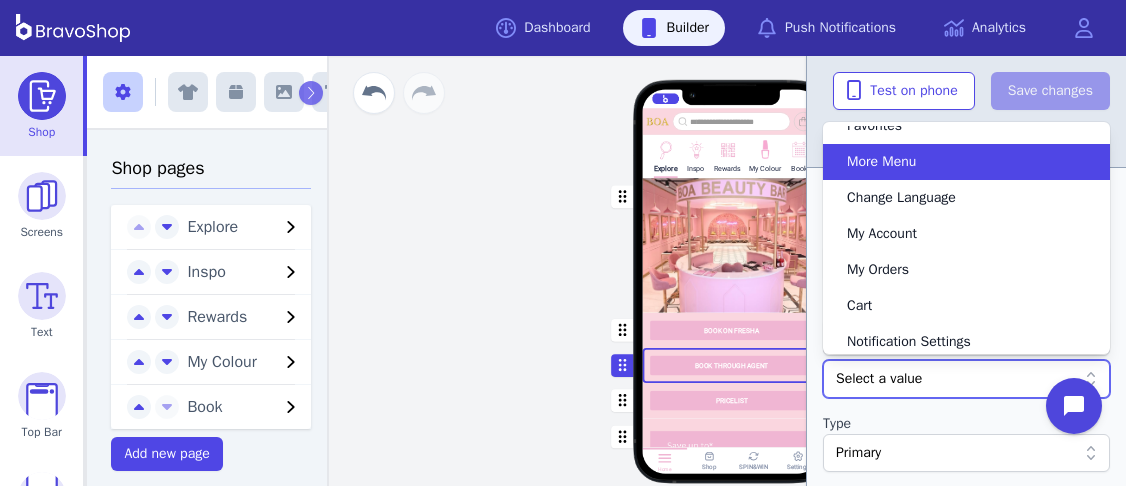scroll, scrollTop: 0, scrollLeft: 0, axis: both 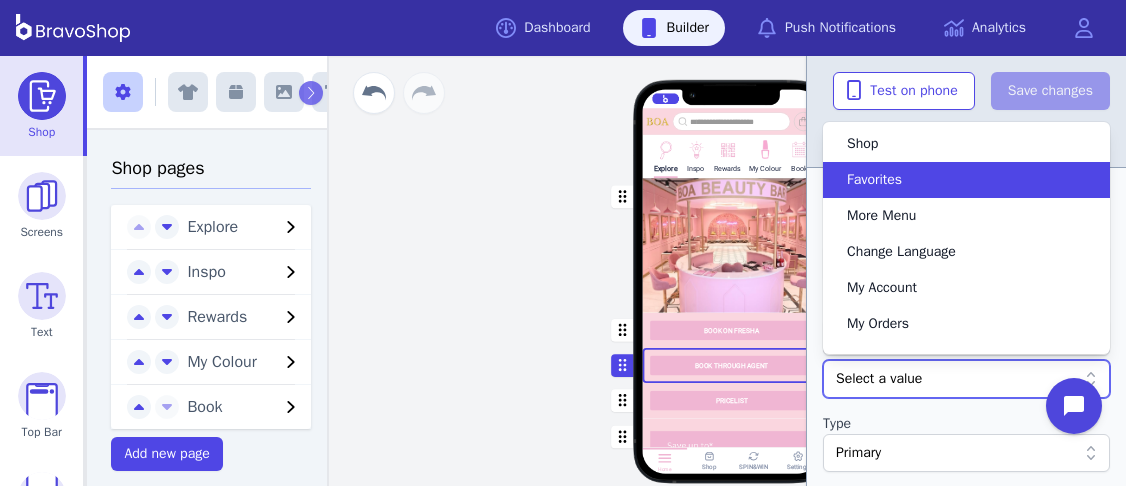 click on "Favorites" at bounding box center [954, 180] 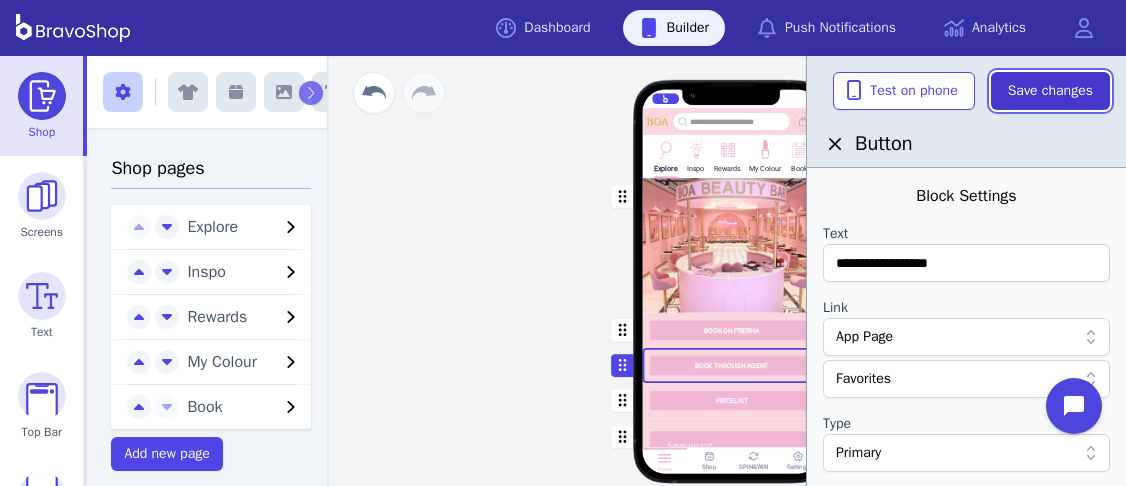 click on "Save changes" at bounding box center (1050, 91) 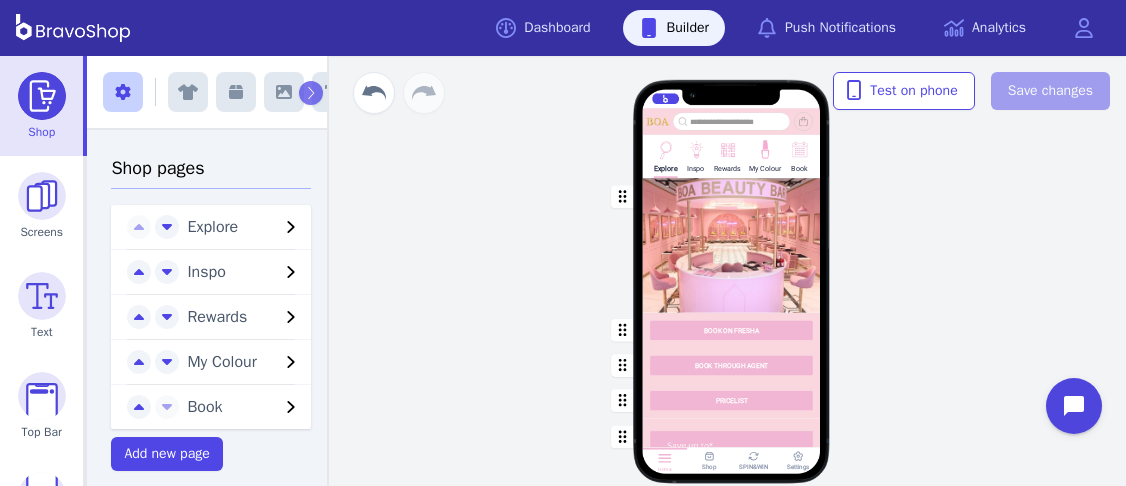 click on "Explore Inspo Rewards My Colour Book BOOK ON FRESHA BOOK THROUGH AGENT PRICELIST Featured Products Gift Vouchers Various Denominations Drag a block here to get started Home Shop SPIN&WIN Settings" at bounding box center (731, 291) 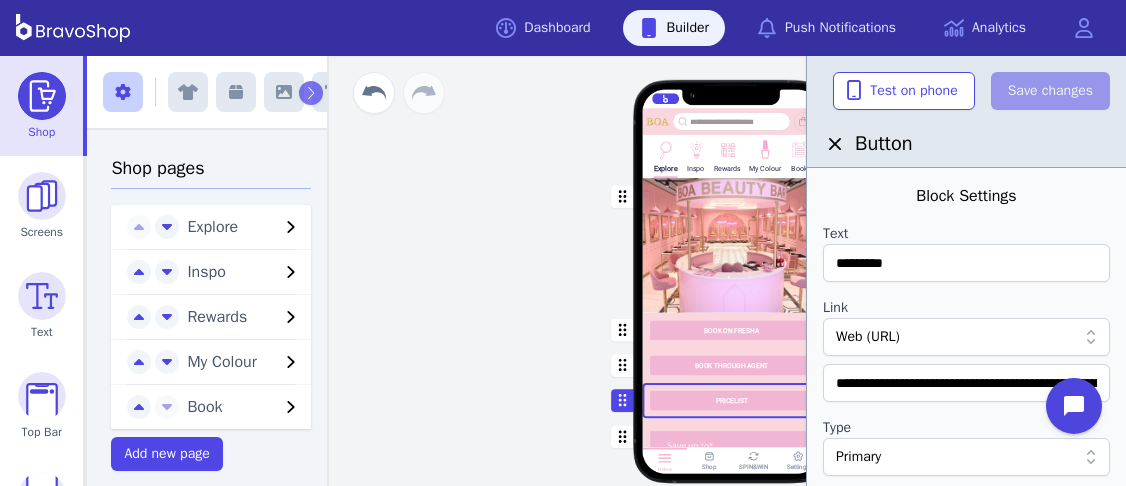 click at bounding box center [732, 365] 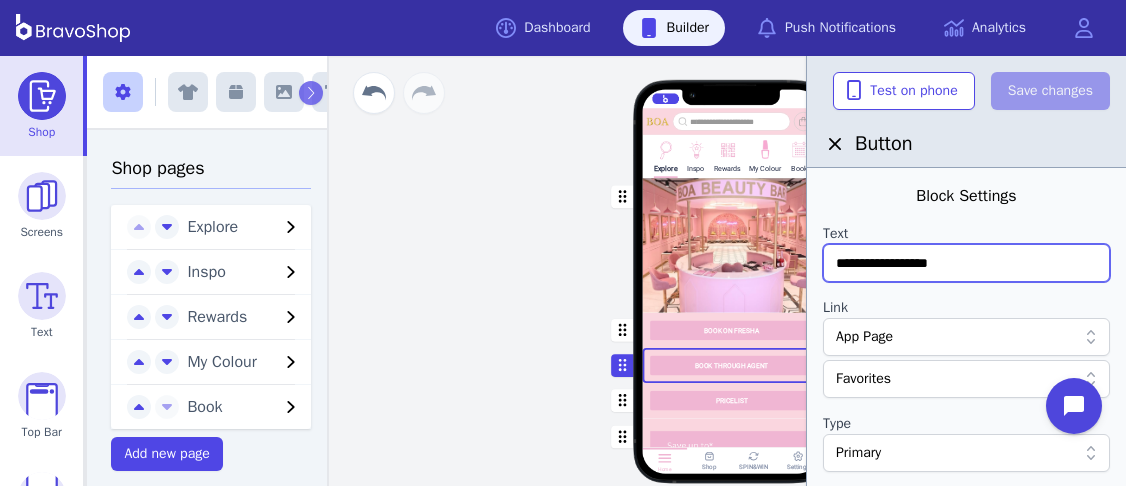 drag, startPoint x: 836, startPoint y: 264, endPoint x: 1016, endPoint y: 263, distance: 180.00278 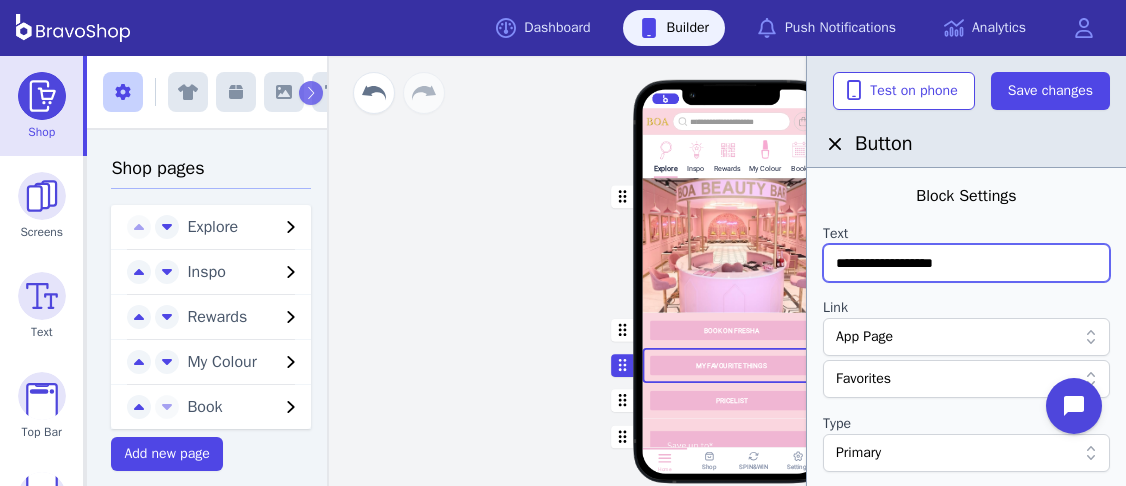 type on "**********" 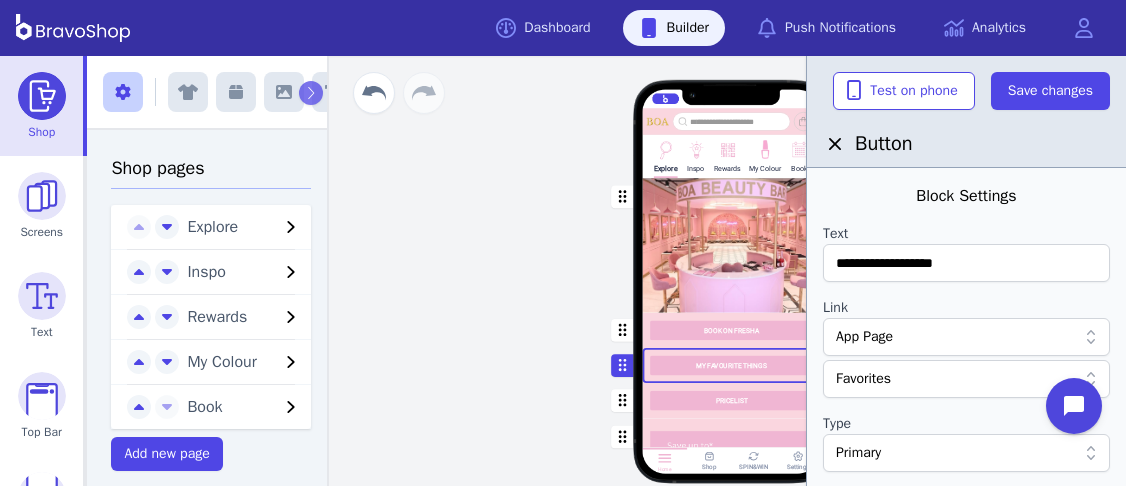 click on "Explore Inspo Rewards My Colour Book BOOK ON FRESHA MY FAVOURITE THINGS PRICELIST Featured Products Gift Vouchers Various Denominations Drag a block here to get started Home Shop SPIN&WIN Settings" at bounding box center (731, 271) 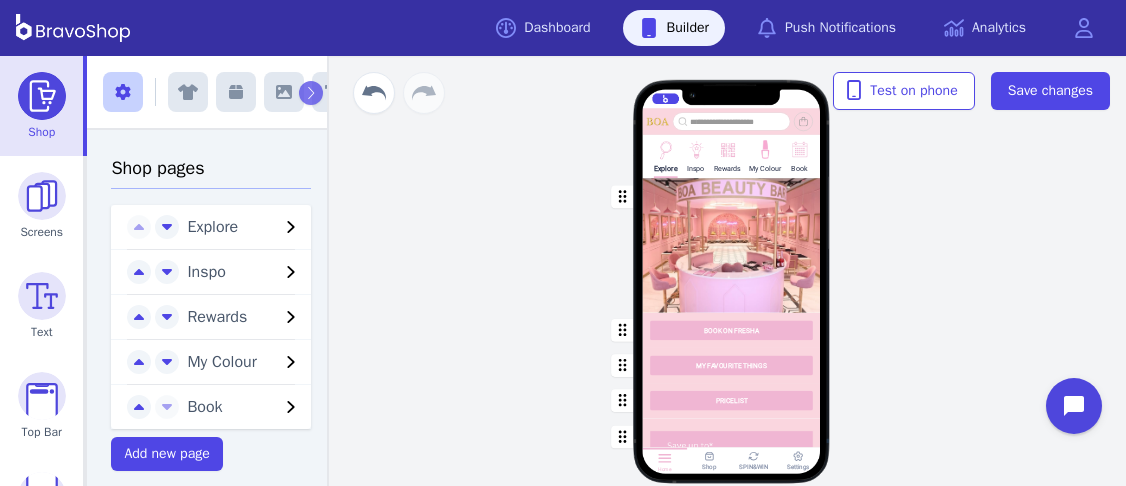 click at bounding box center (732, 365) 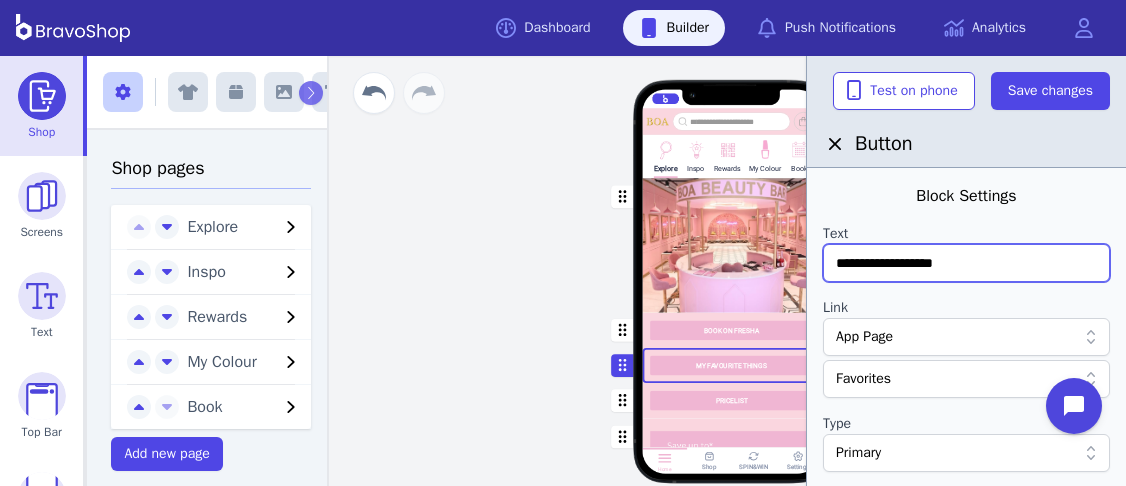 drag, startPoint x: 835, startPoint y: 265, endPoint x: 997, endPoint y: 265, distance: 162 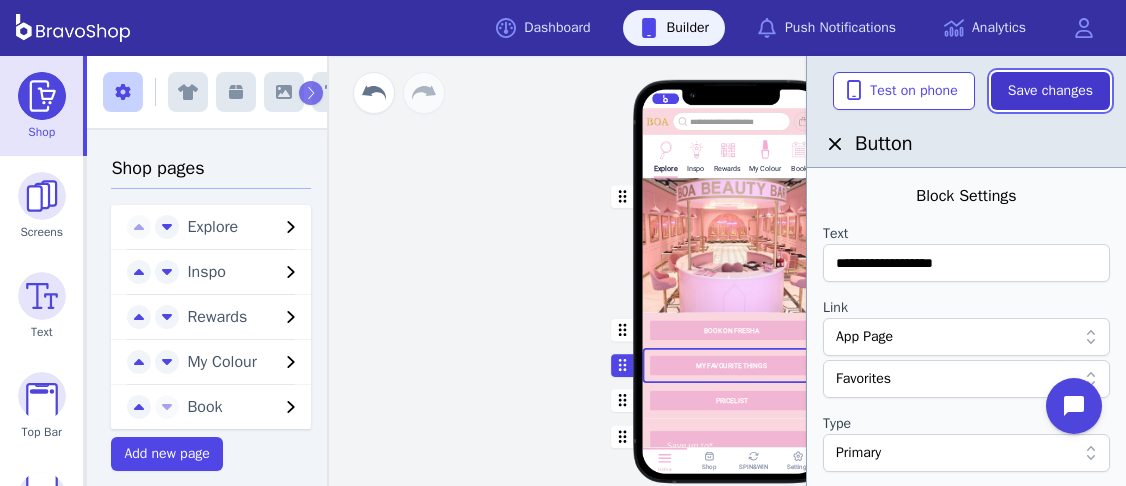 click on "Save changes" at bounding box center [1050, 91] 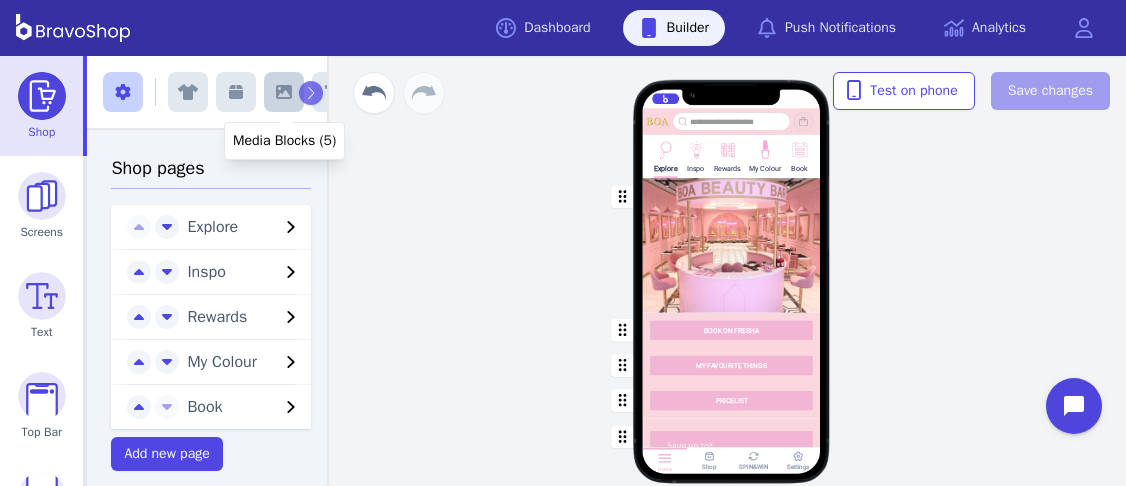 click at bounding box center (284, 92) 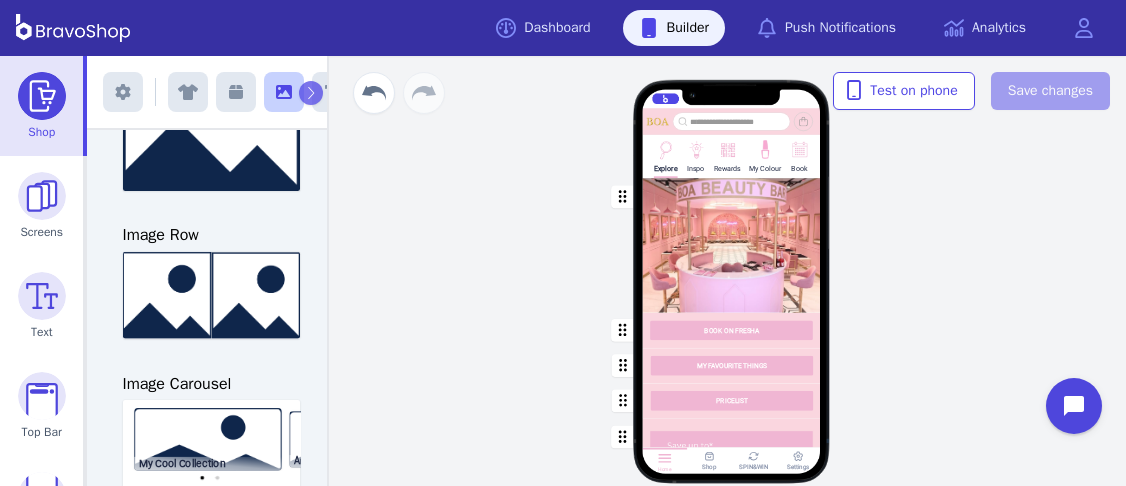 scroll, scrollTop: 350, scrollLeft: 0, axis: vertical 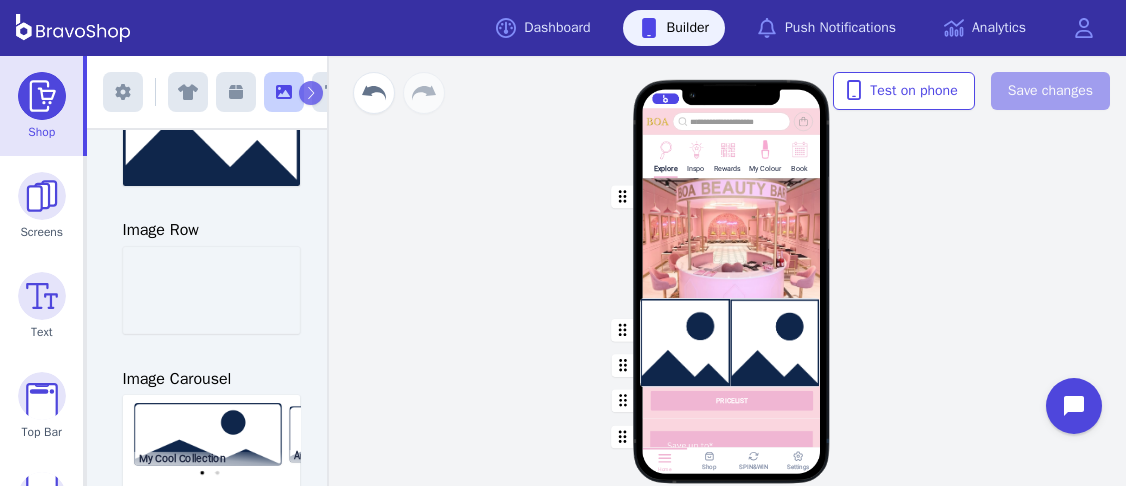drag, startPoint x: 203, startPoint y: 303, endPoint x: 724, endPoint y: 319, distance: 521.2456 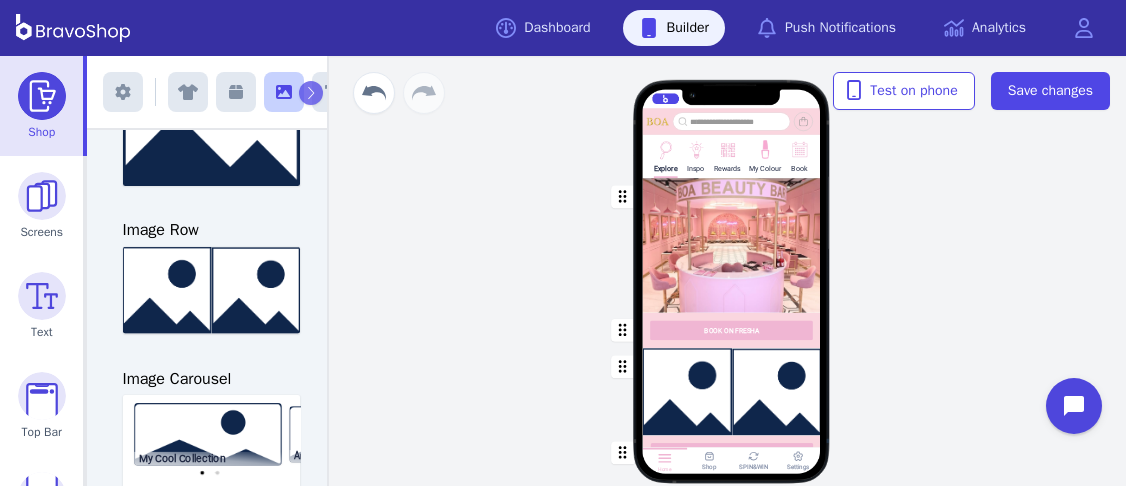 click at bounding box center [732, 391] 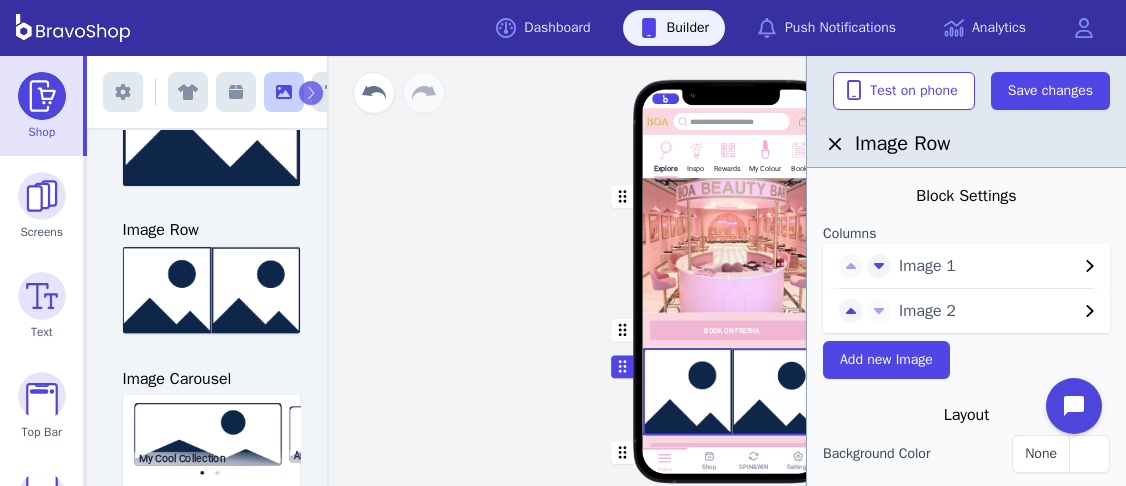 click on "Image 1" at bounding box center (988, 266) 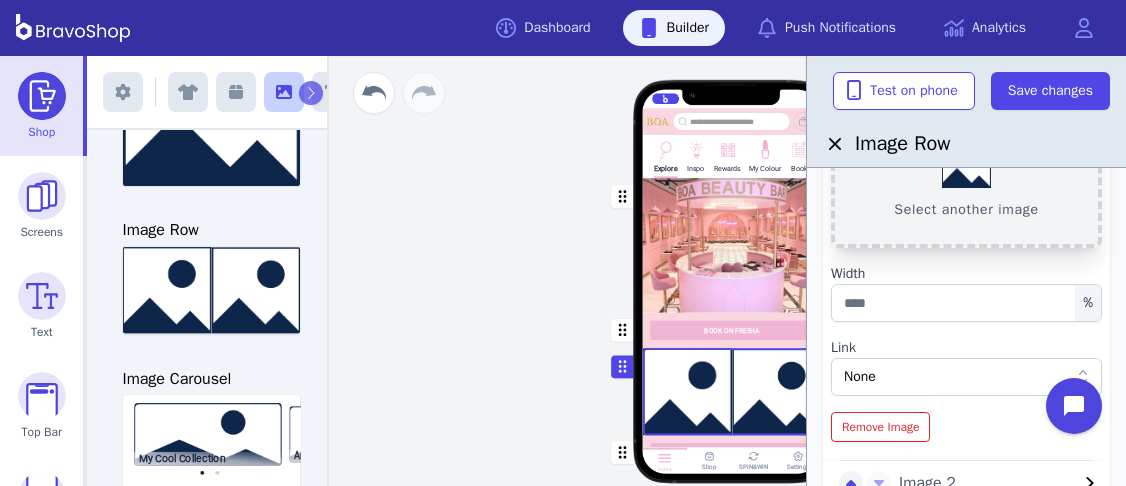 scroll, scrollTop: 202, scrollLeft: 0, axis: vertical 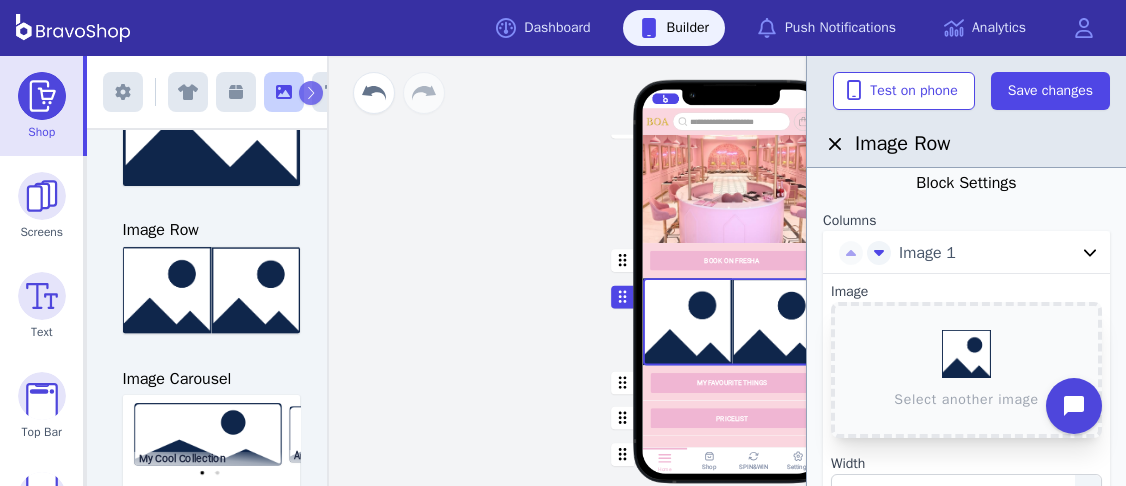 click at bounding box center [732, 321] 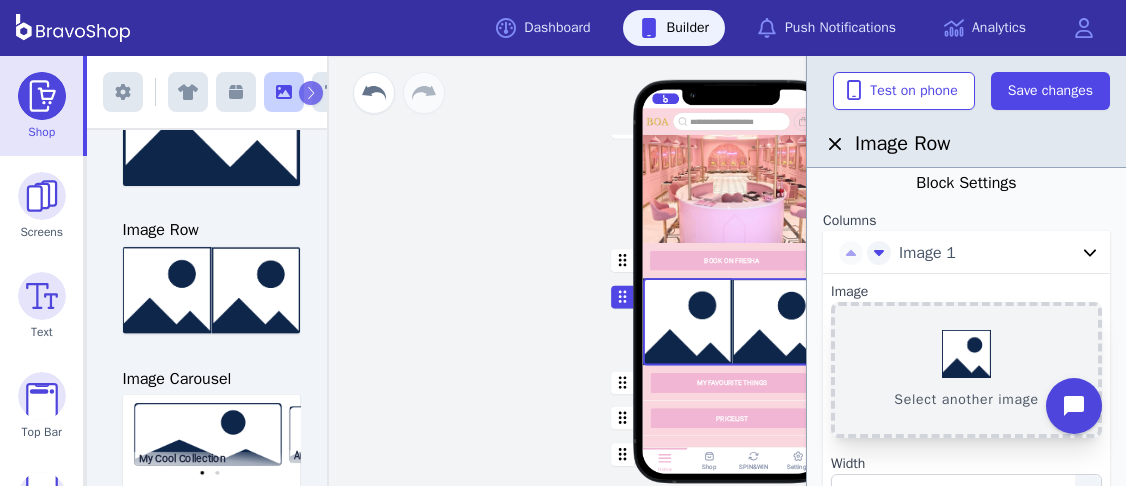 click on "Select another image" at bounding box center [966, 370] 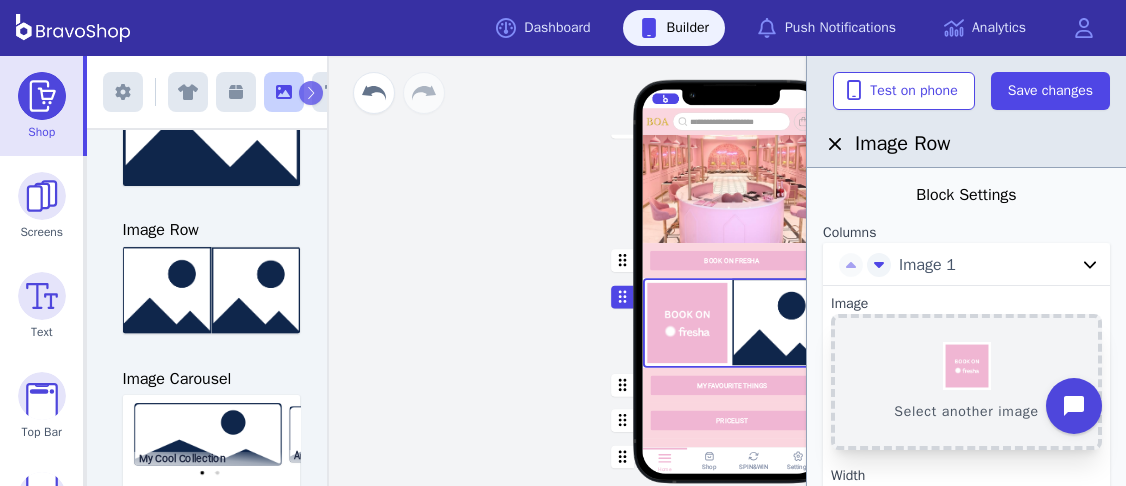 scroll, scrollTop: 255, scrollLeft: 0, axis: vertical 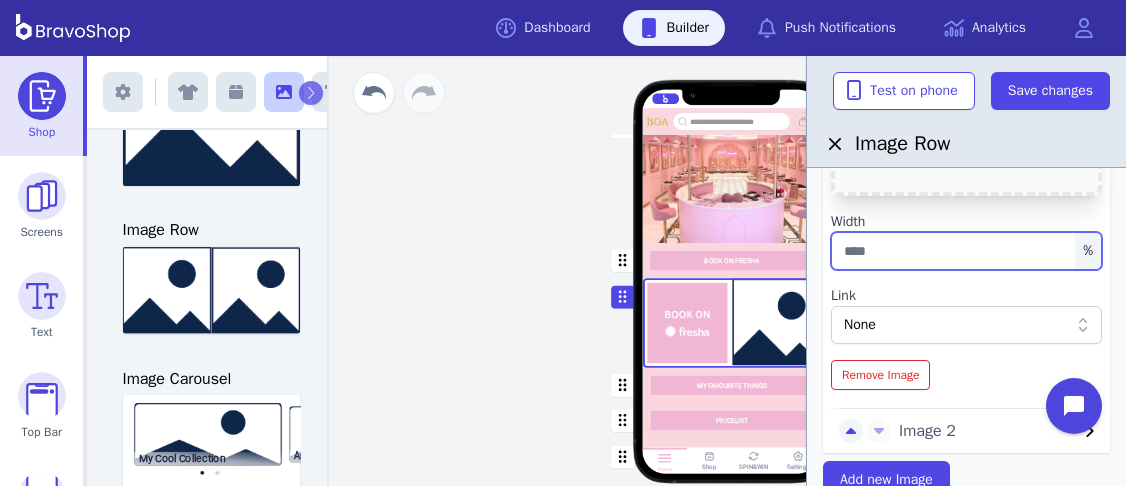 click at bounding box center [966, 251] 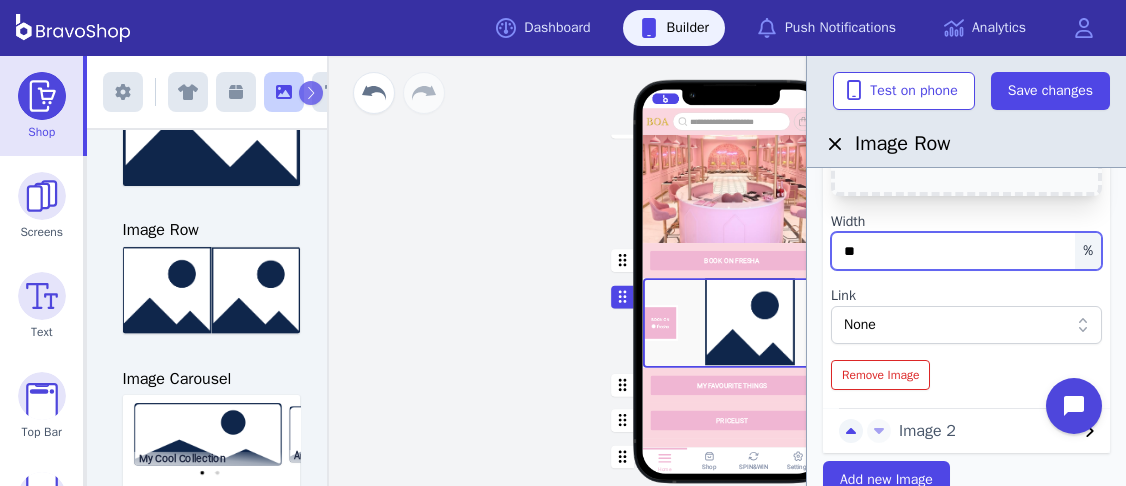 type on "*" 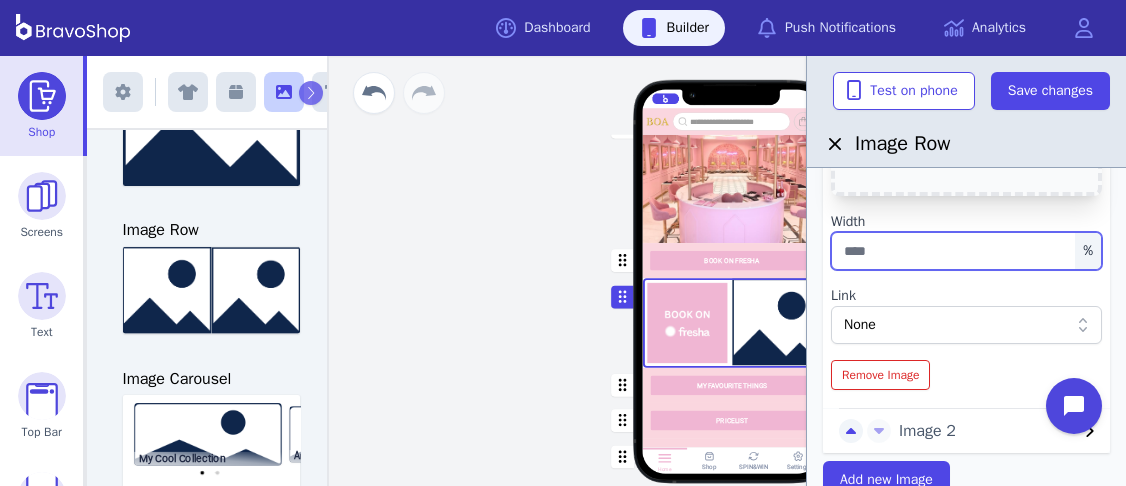type on "*" 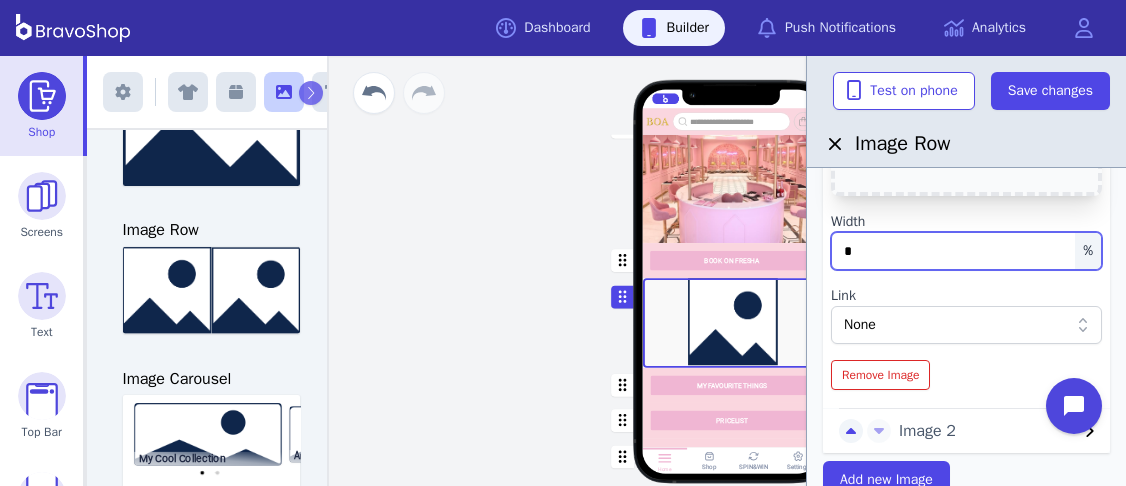 type 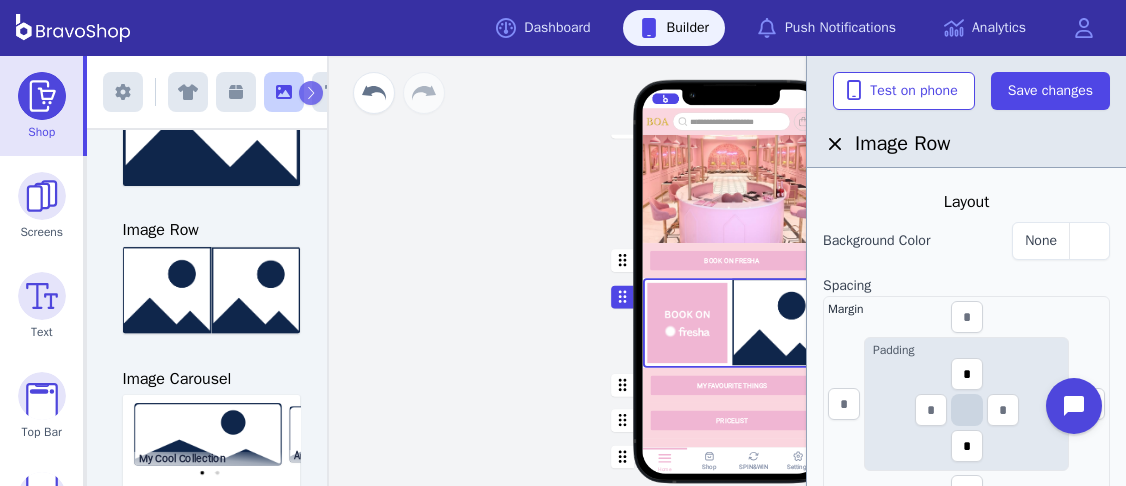 scroll, scrollTop: 590, scrollLeft: 0, axis: vertical 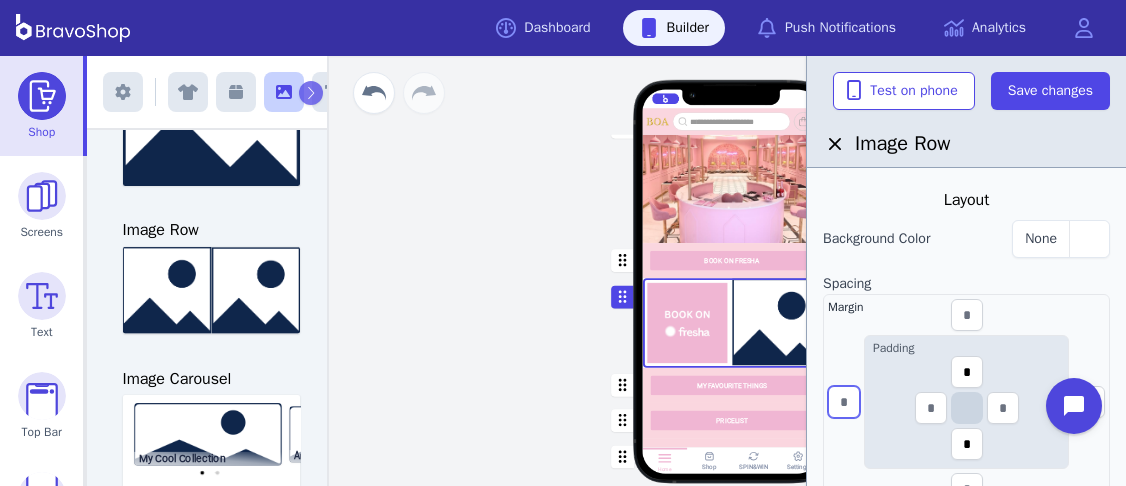 click at bounding box center [844, 402] 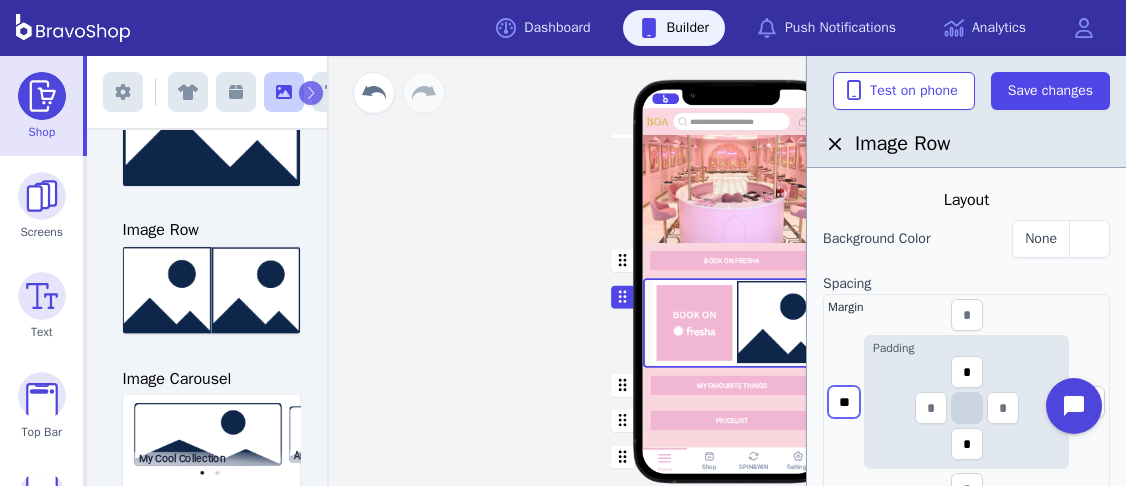 type on "*" 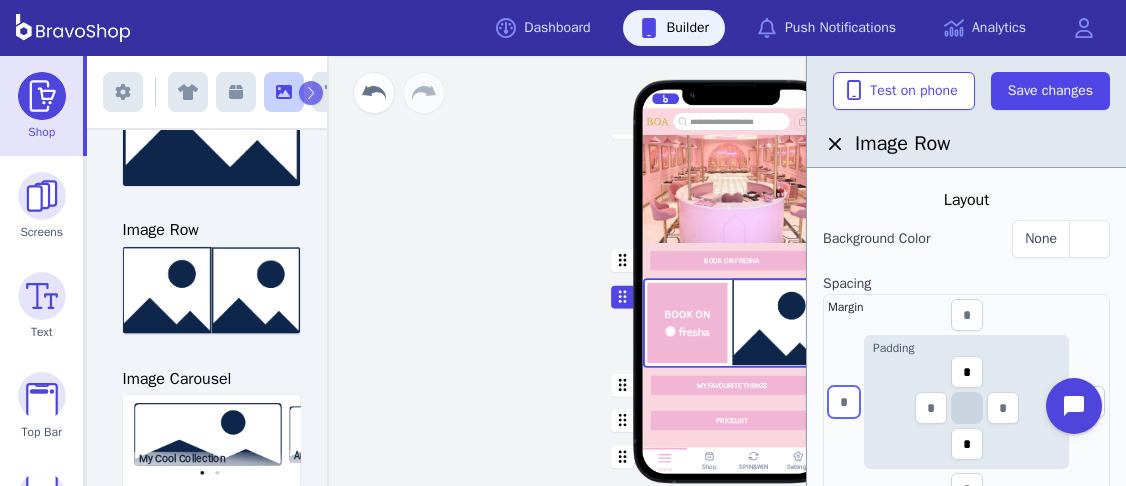 type on "*" 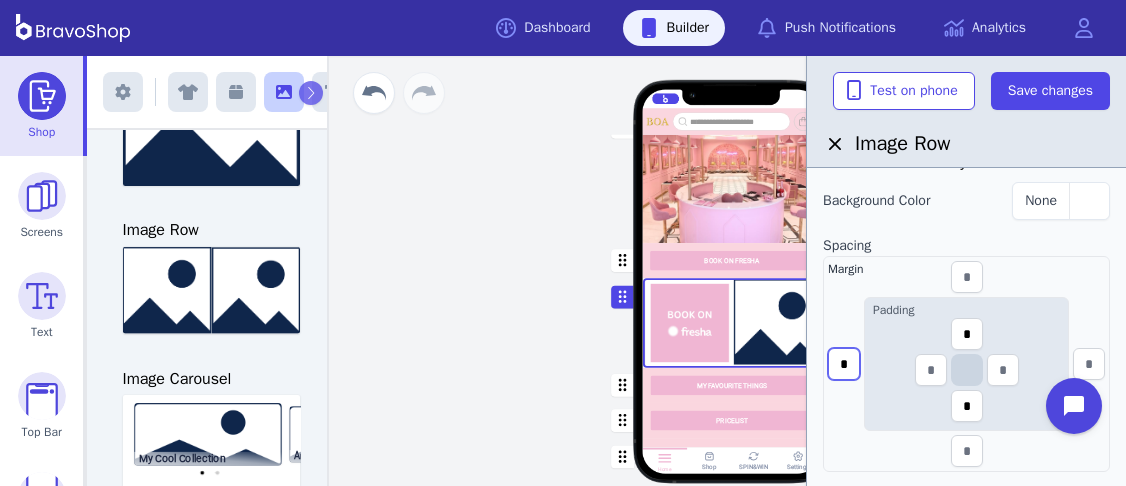 scroll, scrollTop: 624, scrollLeft: 0, axis: vertical 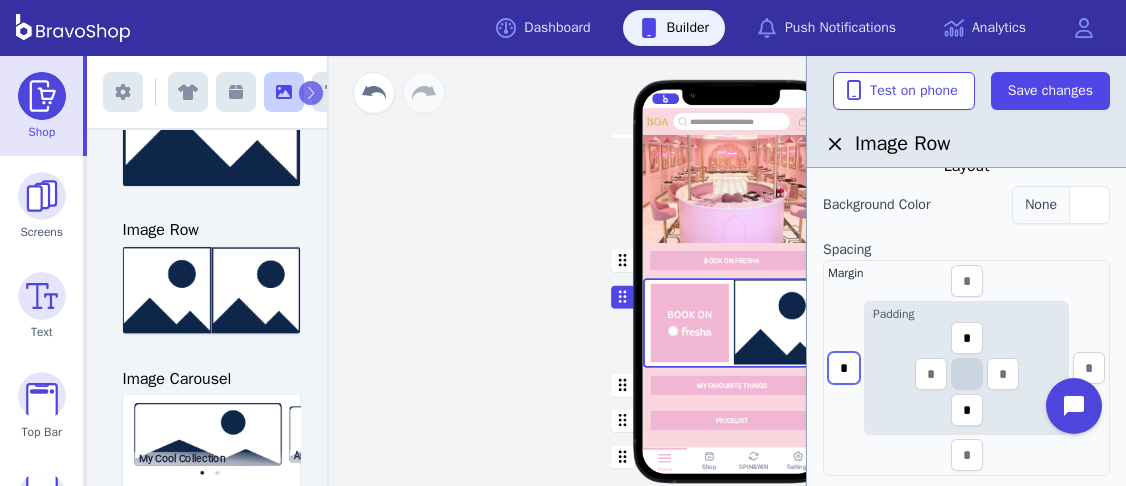 click at bounding box center [1089, 205] 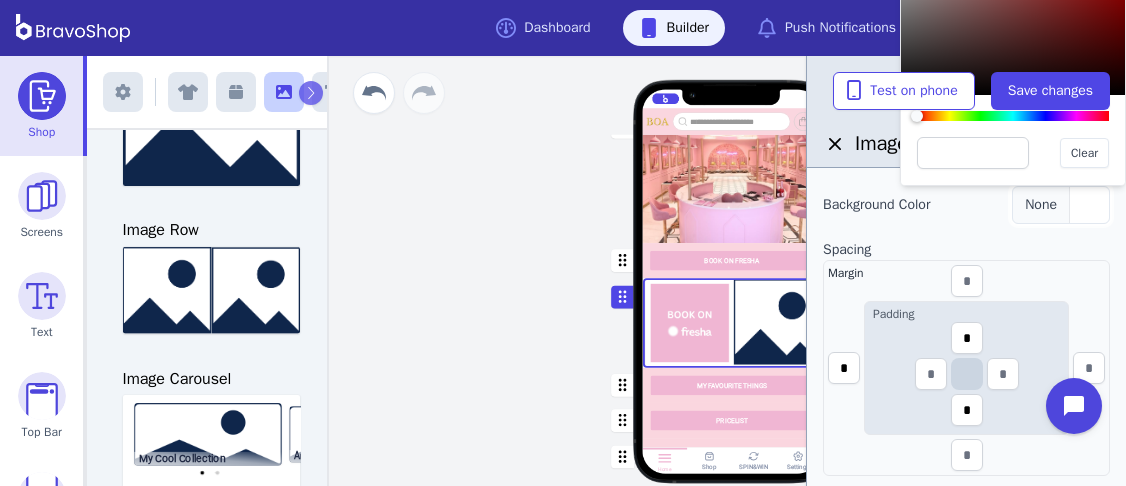click at bounding box center [1089, 205] 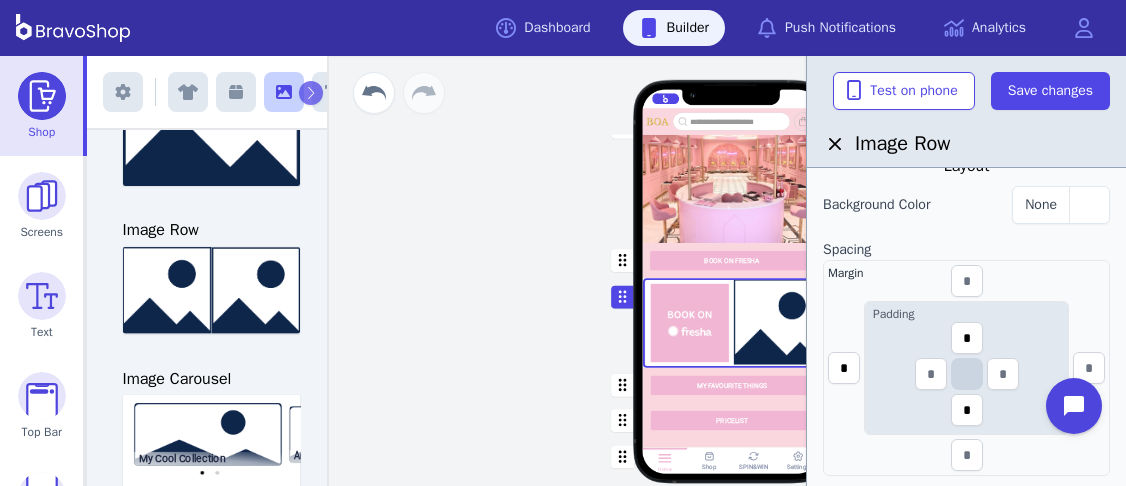 click at bounding box center [732, 260] 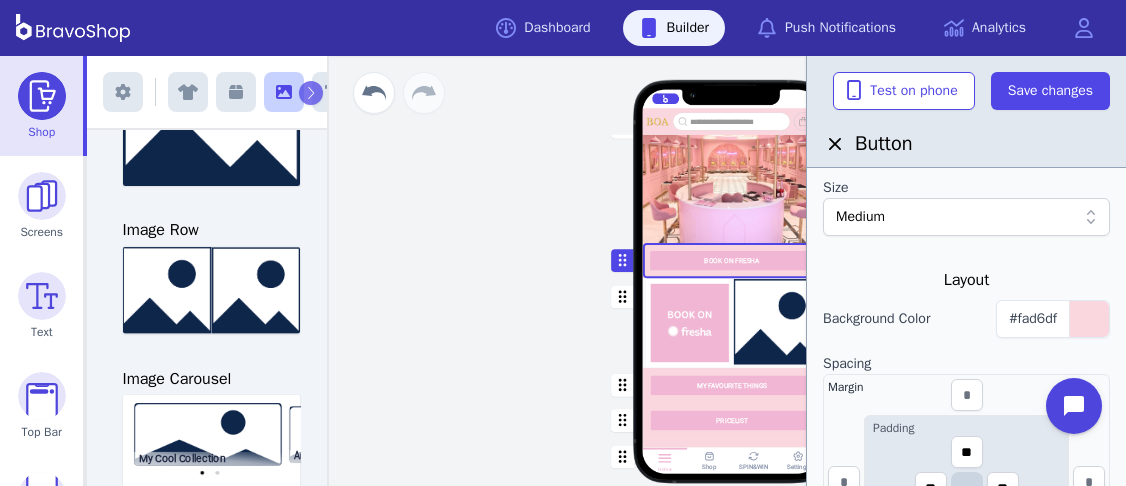 scroll, scrollTop: 463, scrollLeft: 0, axis: vertical 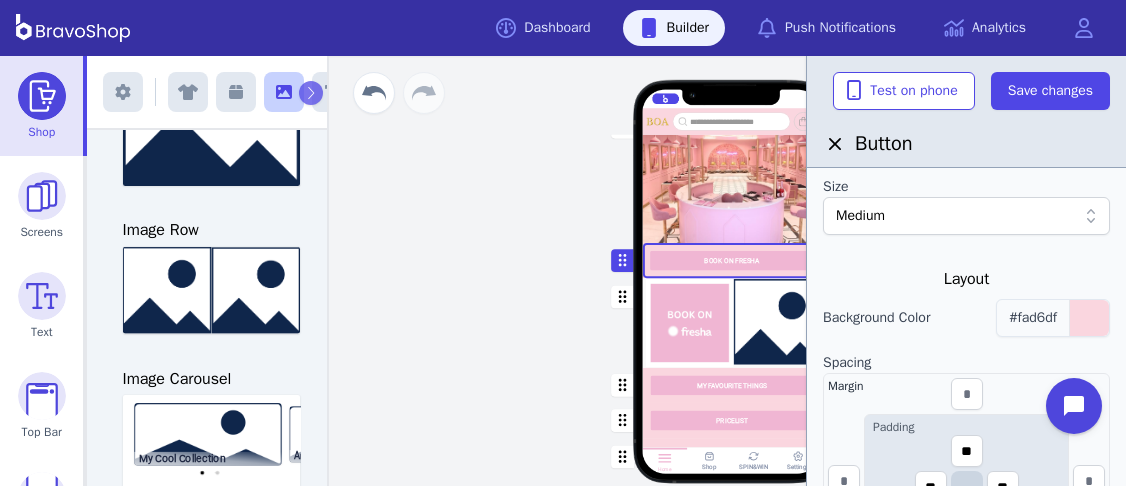 click on "#fad6df" at bounding box center (1053, 318) 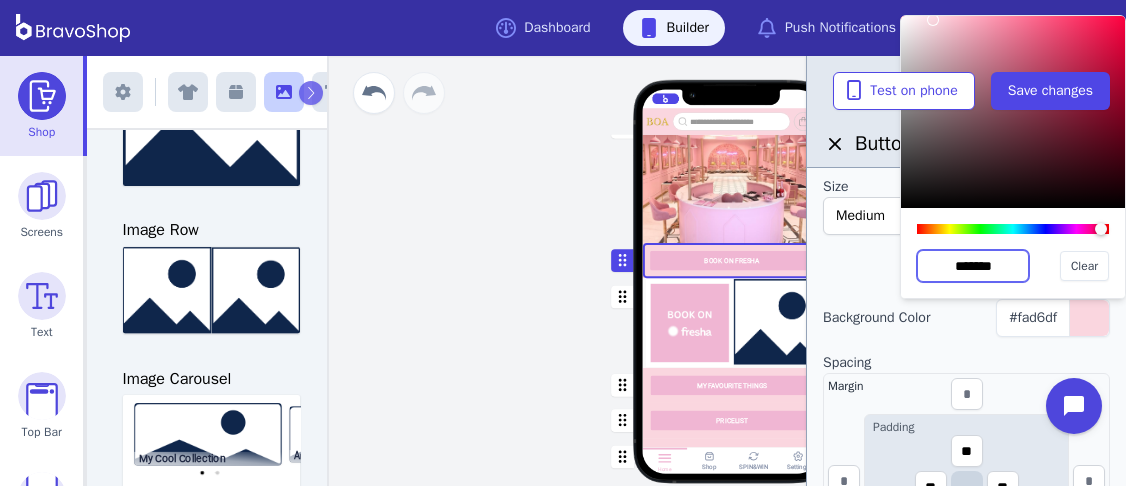 drag, startPoint x: 1021, startPoint y: 265, endPoint x: 910, endPoint y: 259, distance: 111.16204 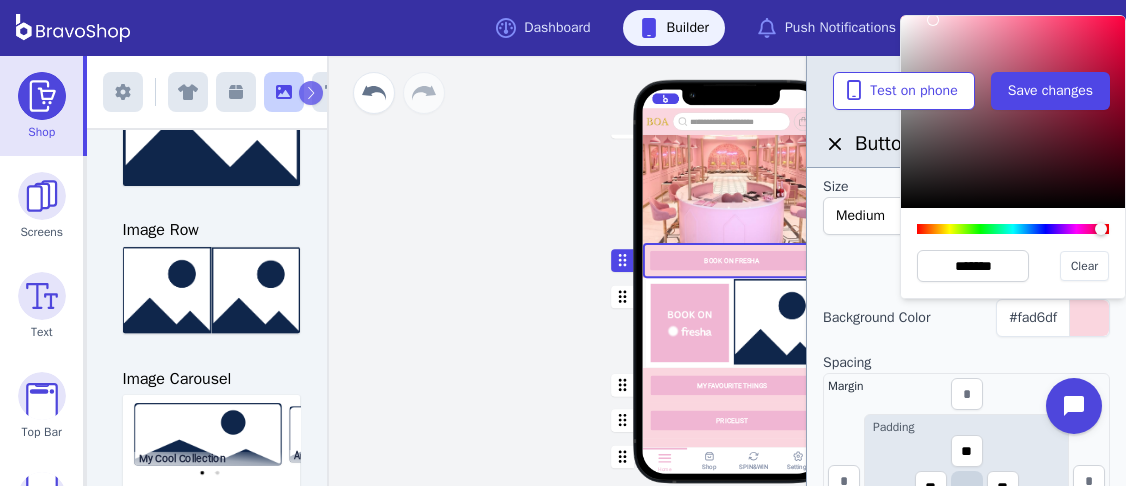 click at bounding box center [732, 323] 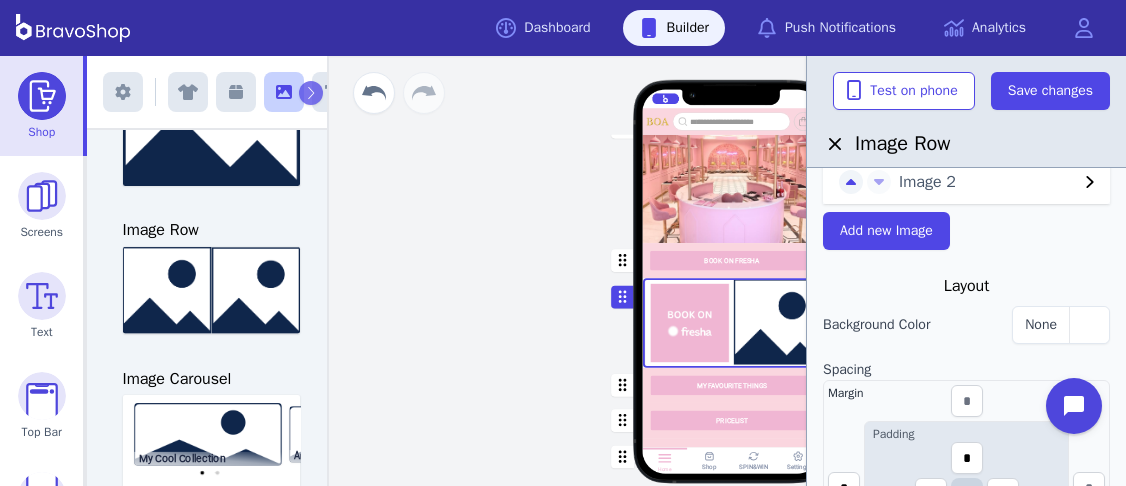 scroll, scrollTop: 128, scrollLeft: 0, axis: vertical 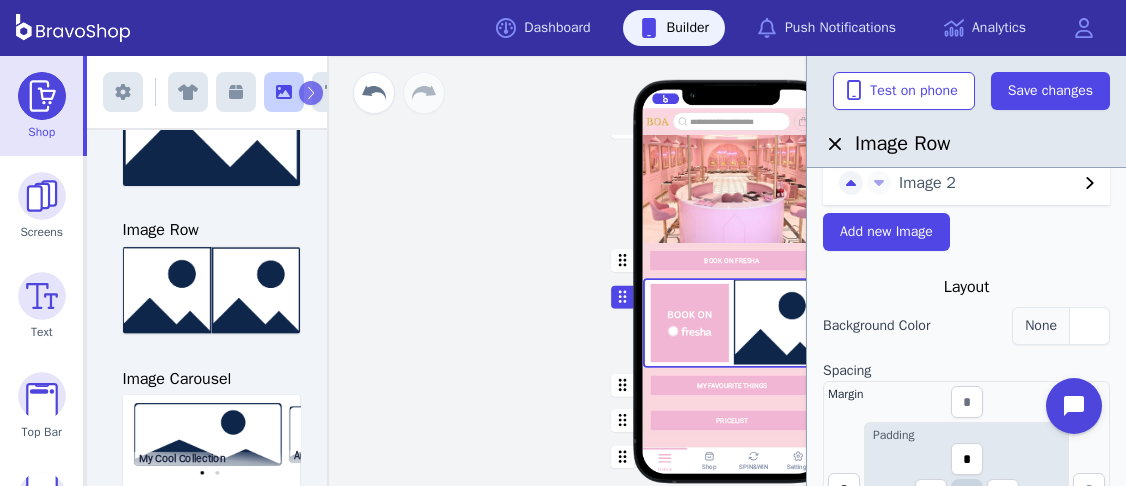 click at bounding box center [1089, 326] 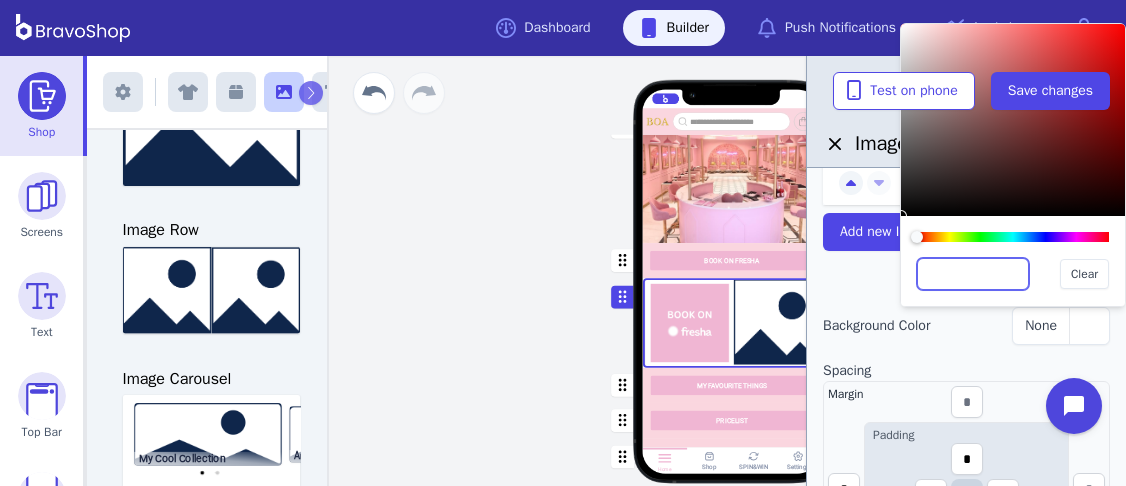 click at bounding box center [973, 274] 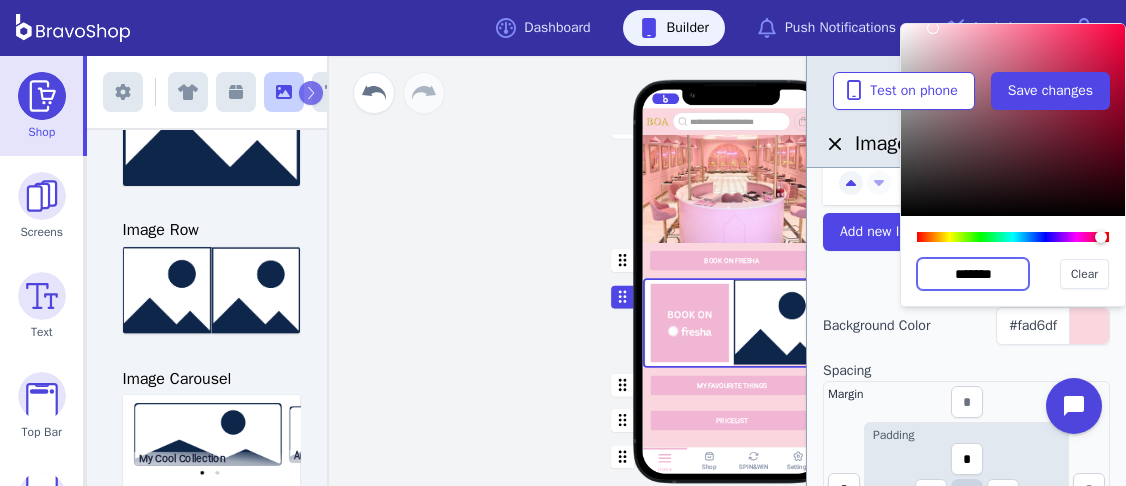 type on "*******" 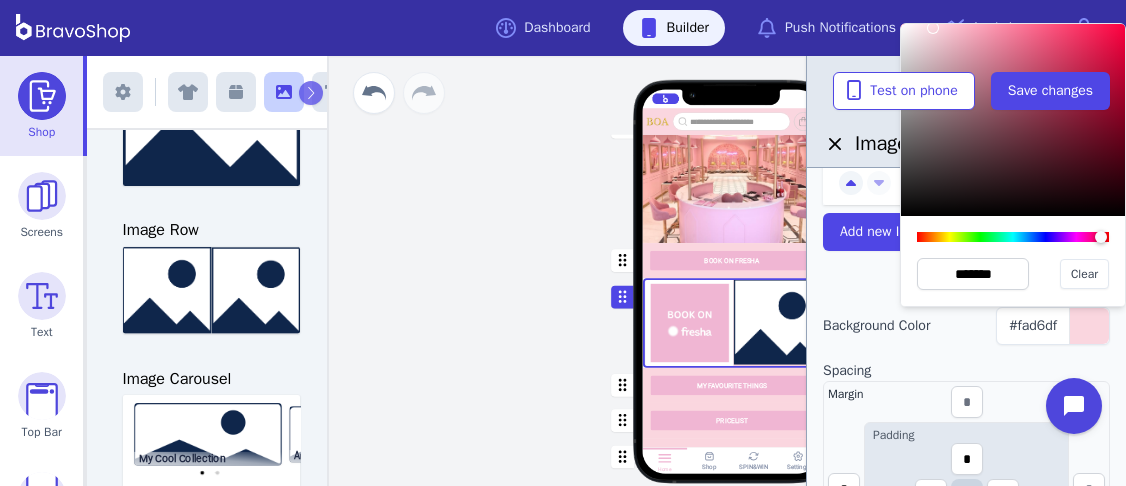 click at bounding box center [732, 323] 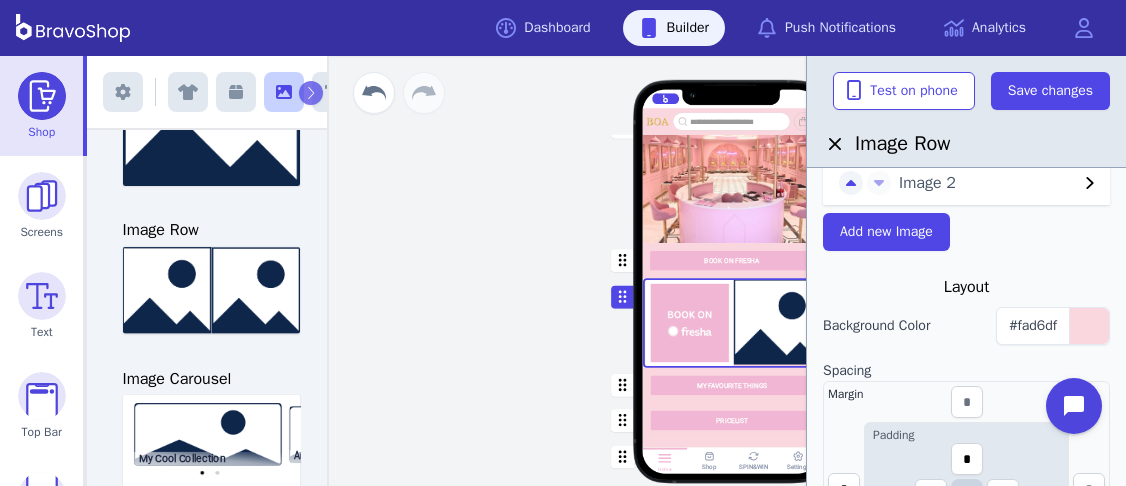 click at bounding box center [732, 323] 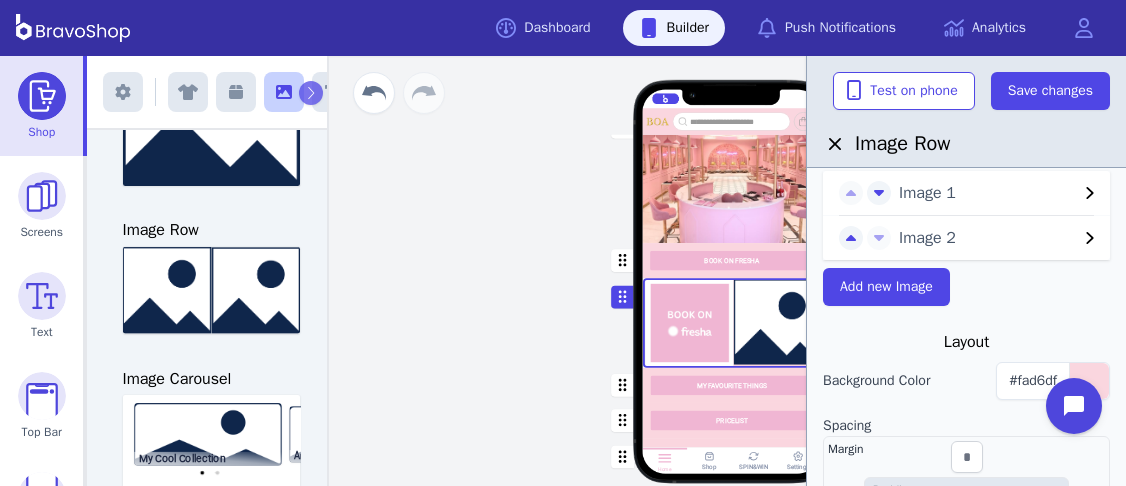 scroll, scrollTop: 71, scrollLeft: 0, axis: vertical 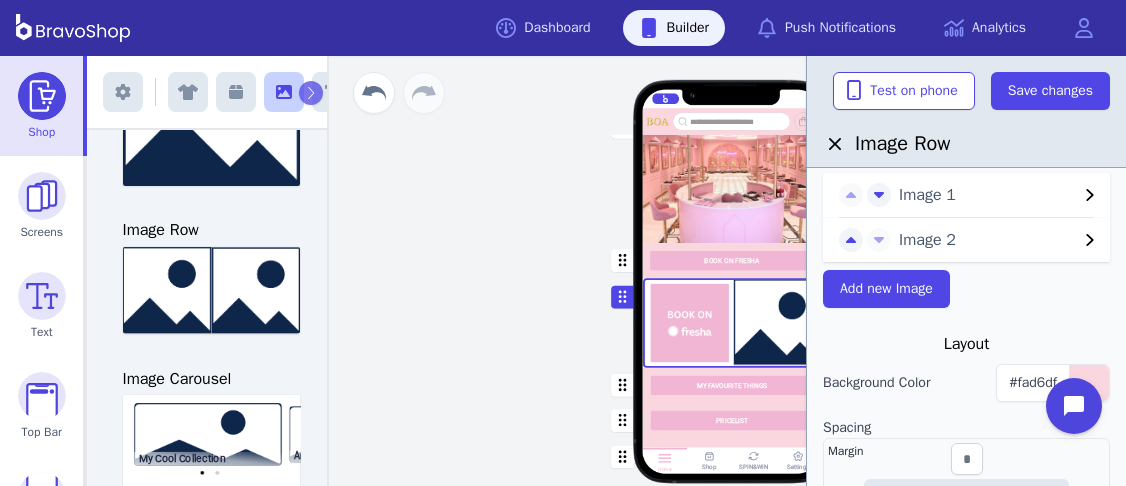 click on "Image 2" at bounding box center (988, 240) 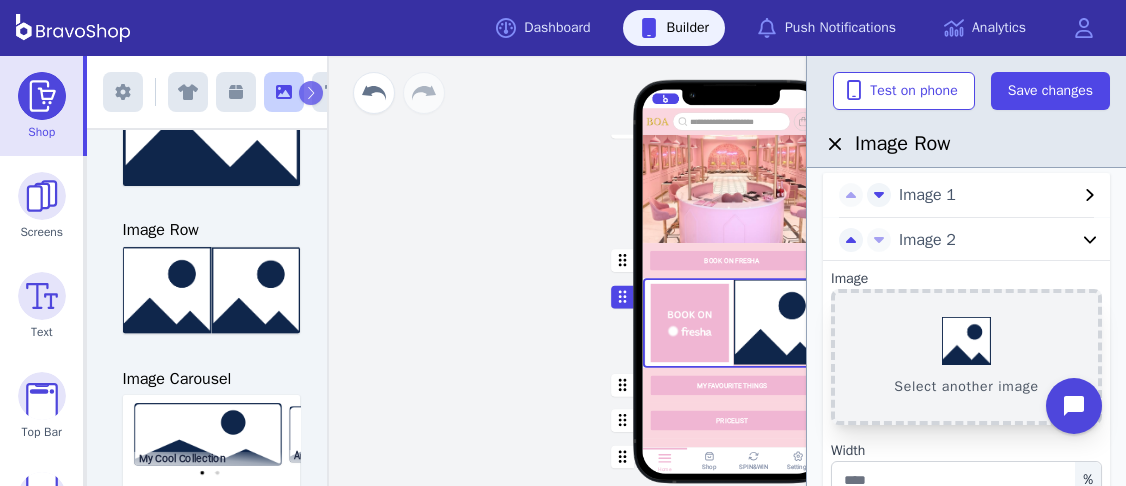 click on "Select another image" at bounding box center [966, 357] 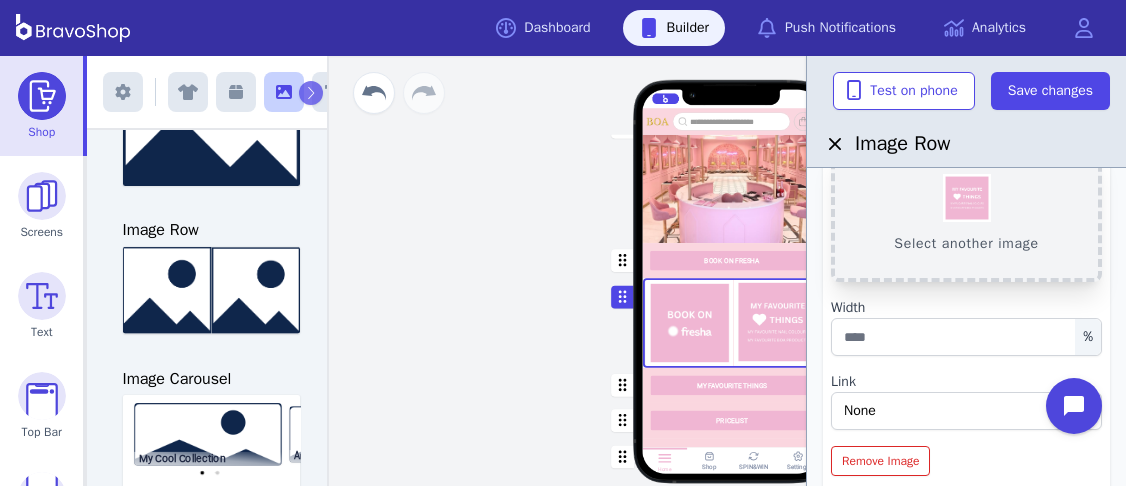 scroll, scrollTop: 216, scrollLeft: 0, axis: vertical 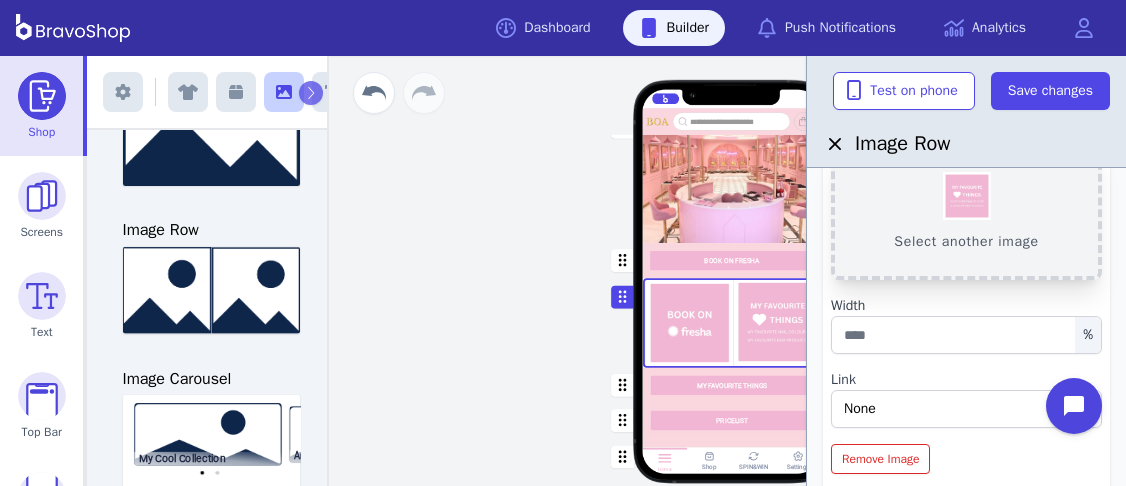click on "None" at bounding box center [956, 409] 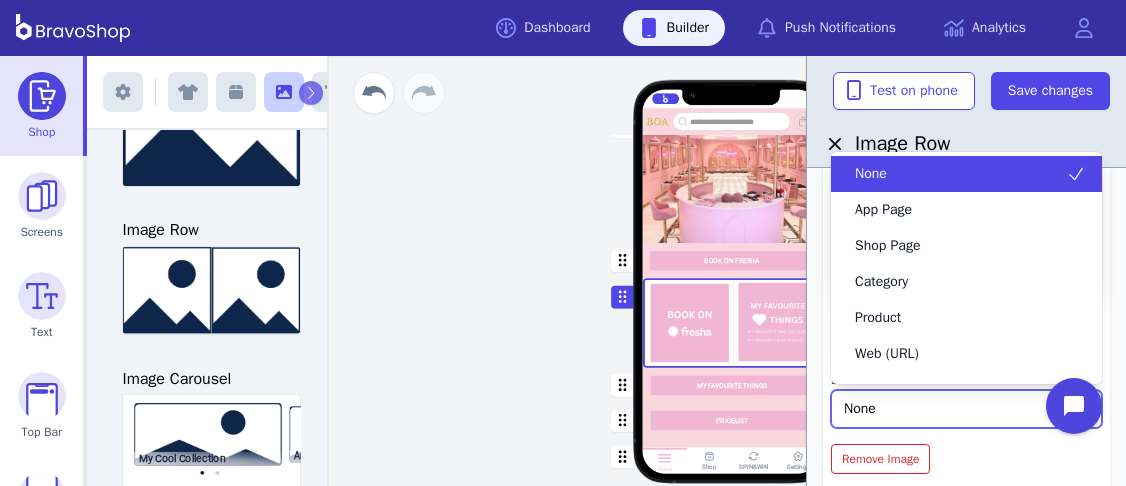 click on "Explore Inspo Rewards My Colour Book BOOK ON FRESHA MY FAVOURITE THINGS PRICELIST Featured Products Gift Vouchers Various Denominations Drag a block here to get started Home Shop SPIN&WIN Settings" at bounding box center (731, 271) 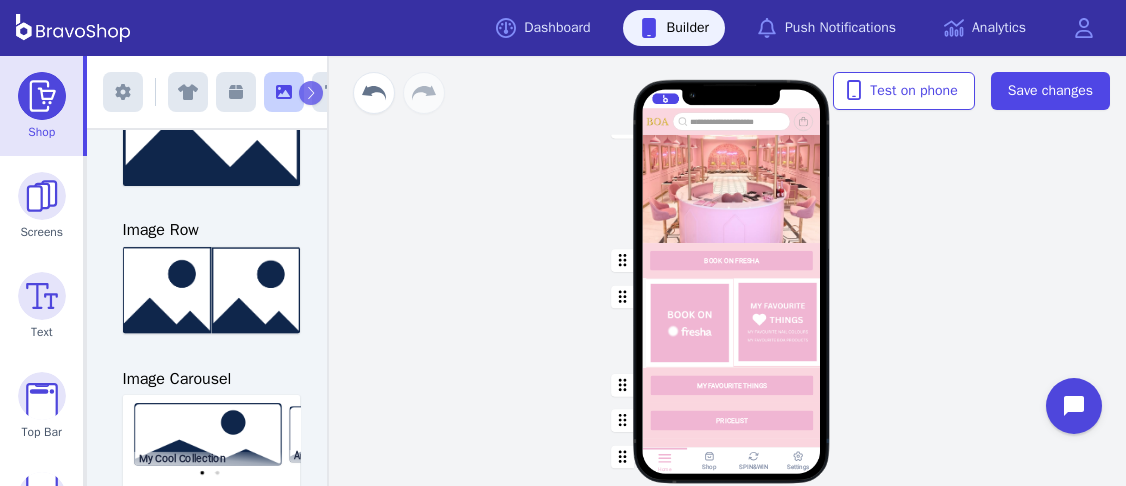 click at bounding box center (732, 260) 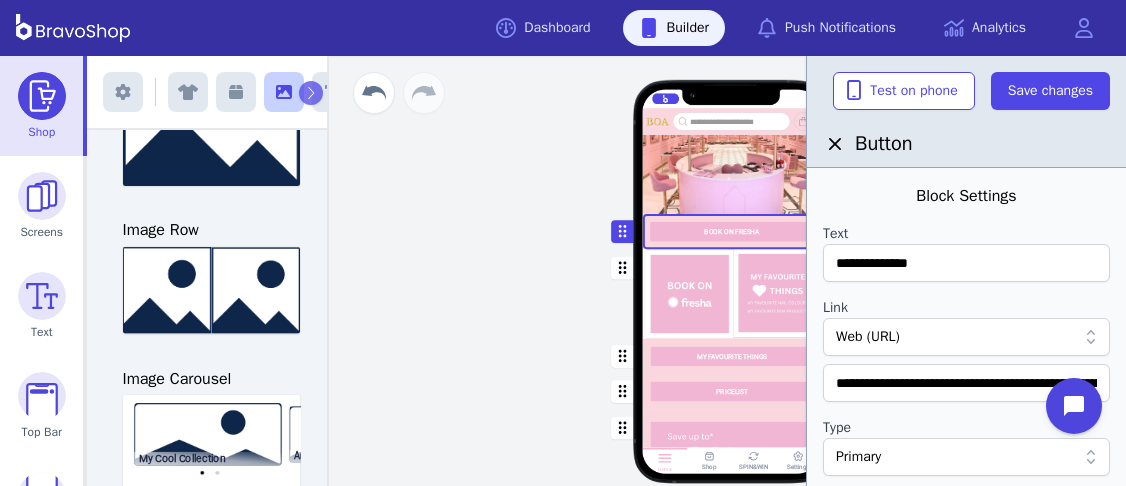 scroll, scrollTop: 209, scrollLeft: 0, axis: vertical 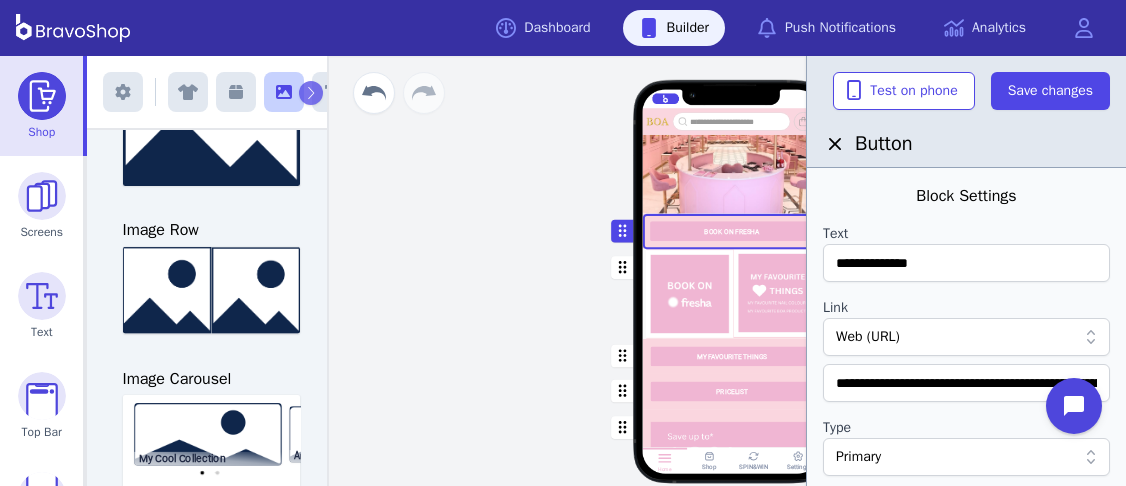 click at bounding box center [732, 293] 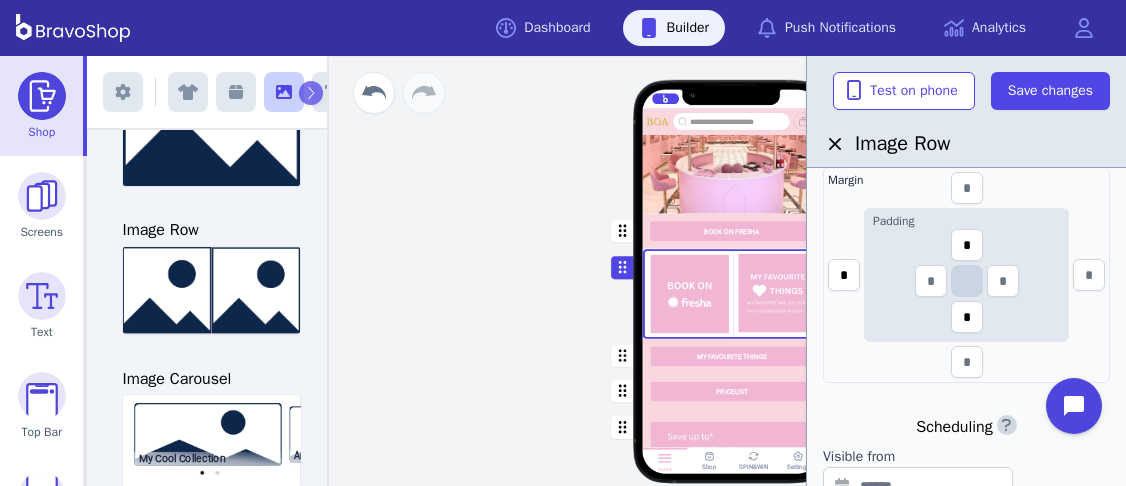 scroll, scrollTop: 347, scrollLeft: 0, axis: vertical 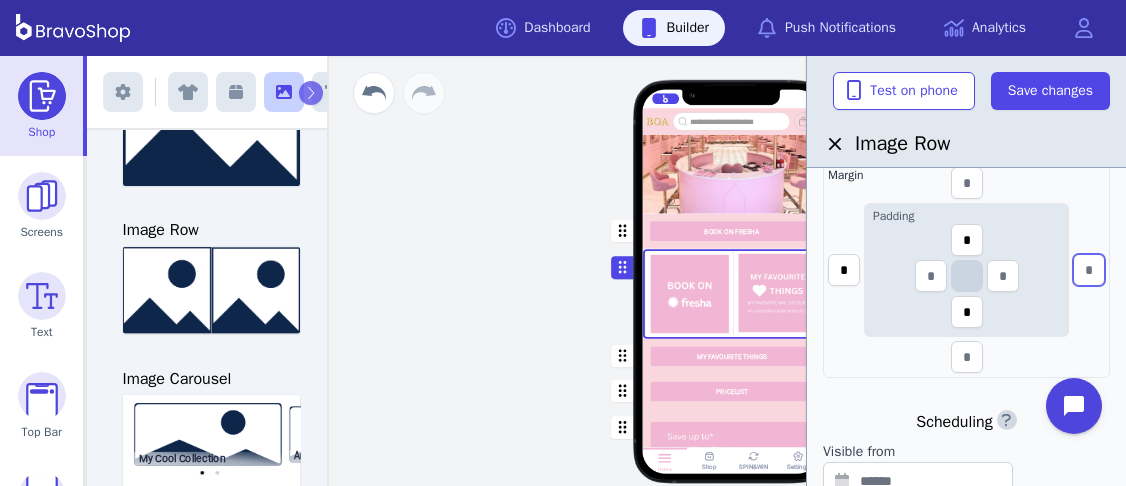 click at bounding box center [1089, 270] 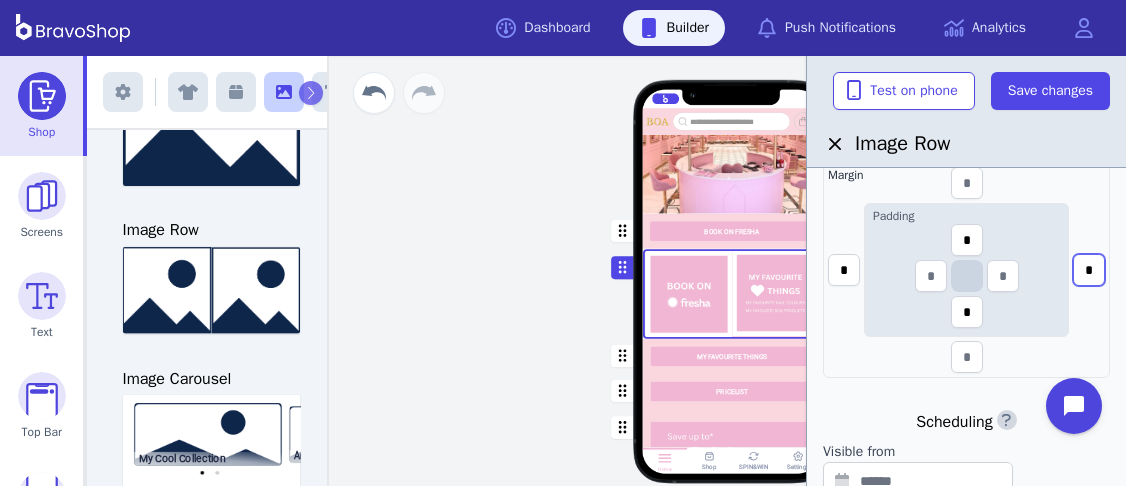 type on "*" 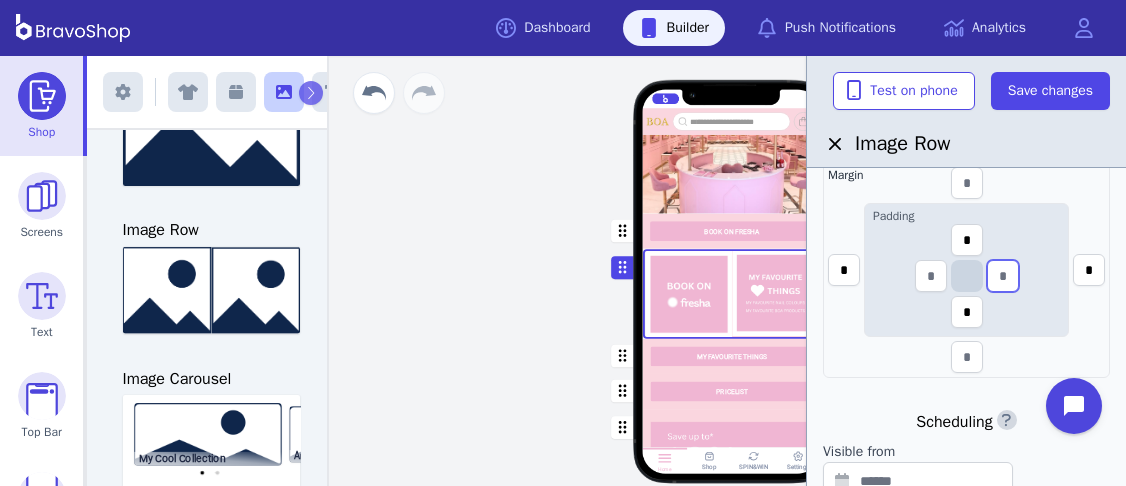 click at bounding box center (1003, 276) 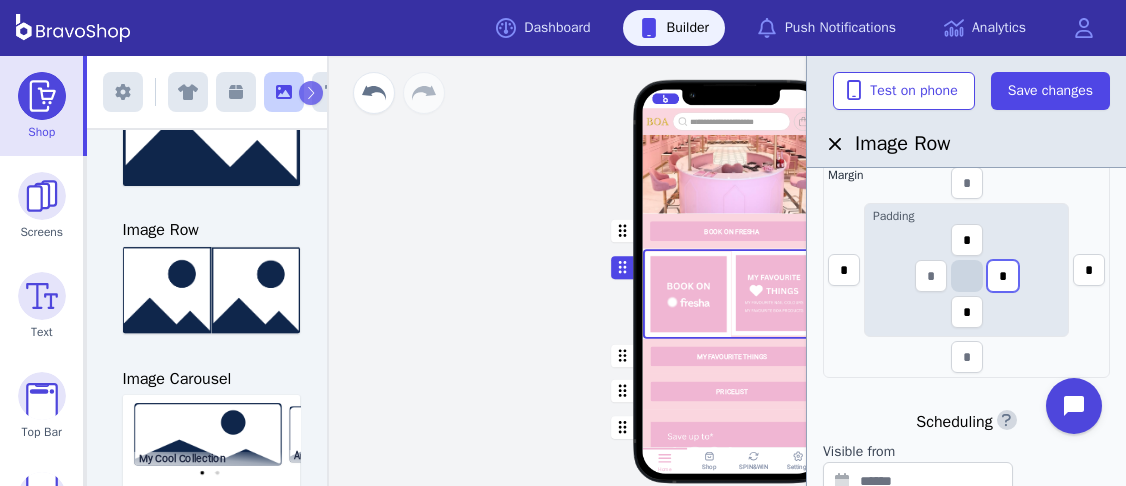 type on "*" 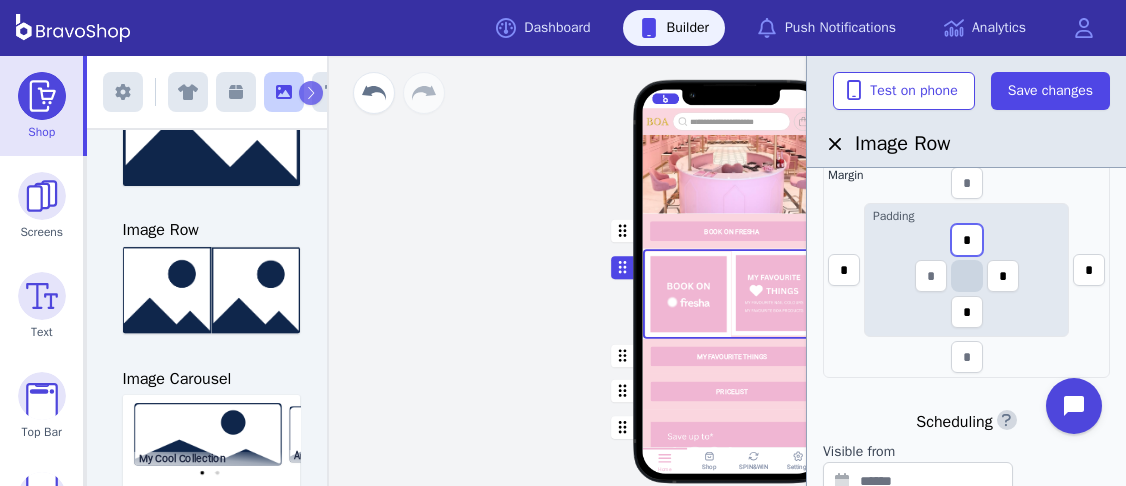 click on "*" at bounding box center (967, 240) 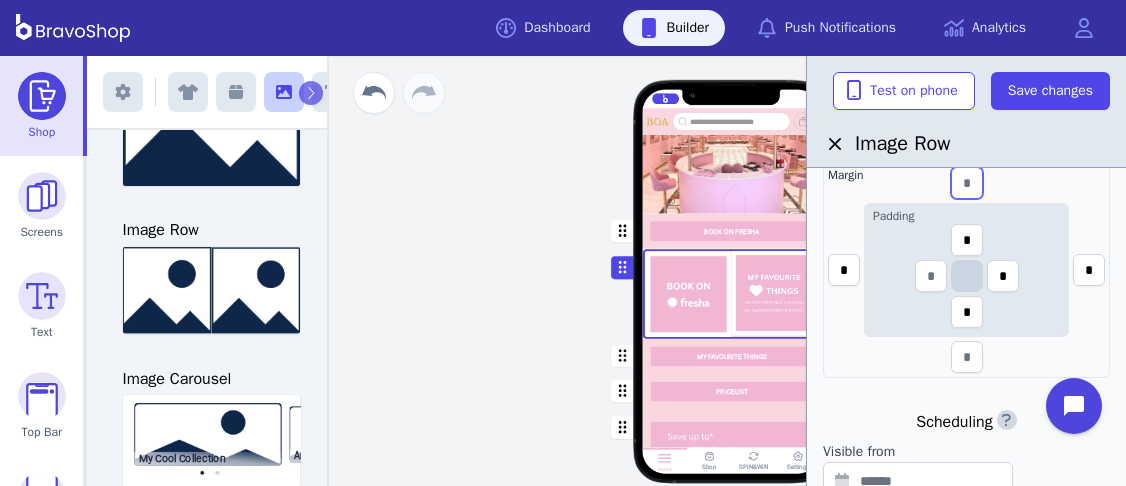 click at bounding box center [967, 183] 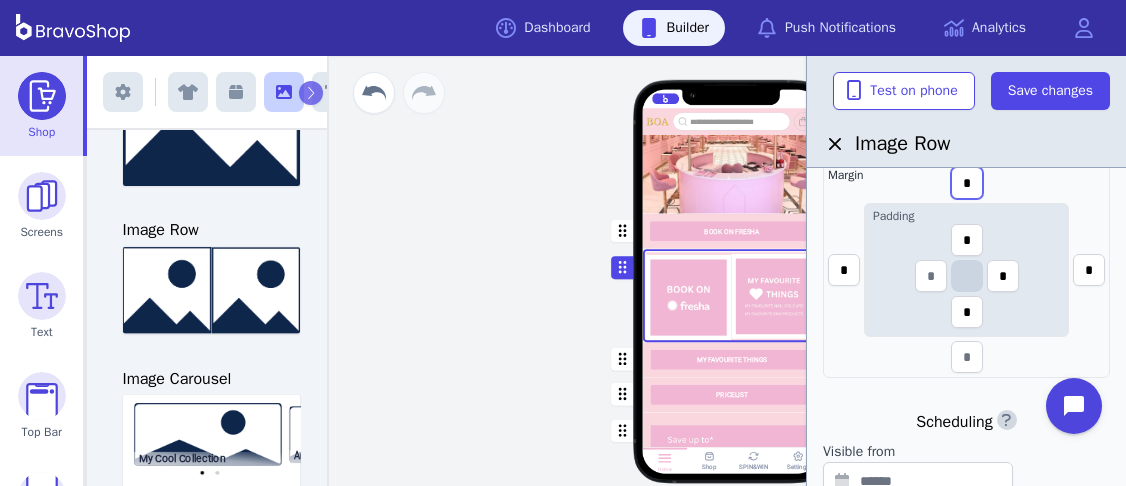 type on "*" 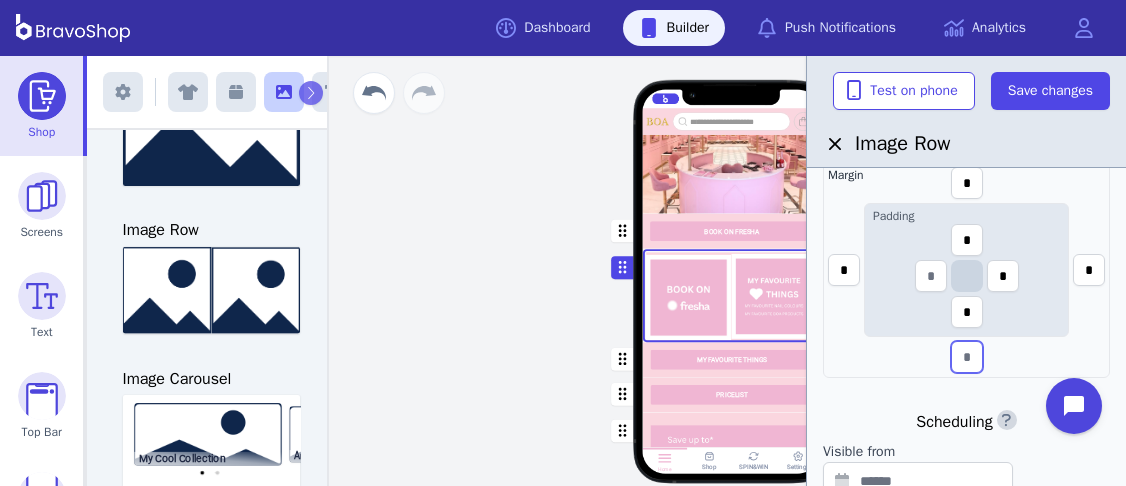 click at bounding box center [967, 357] 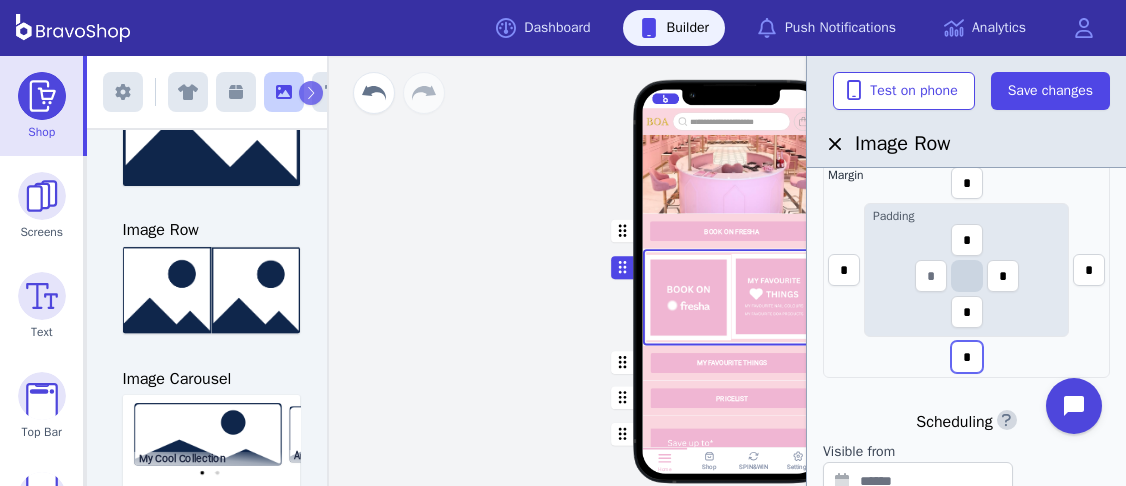 type on "*" 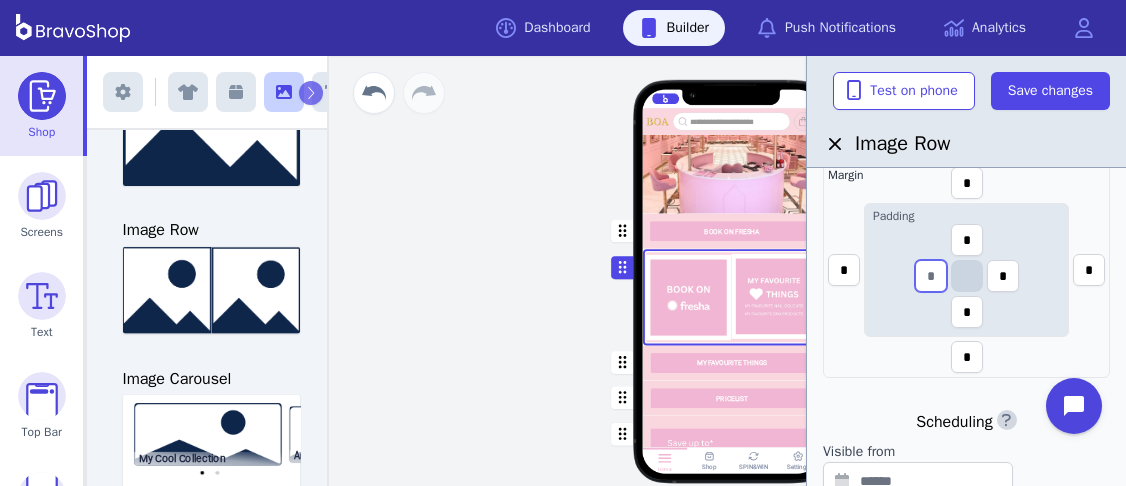 click at bounding box center (931, 276) 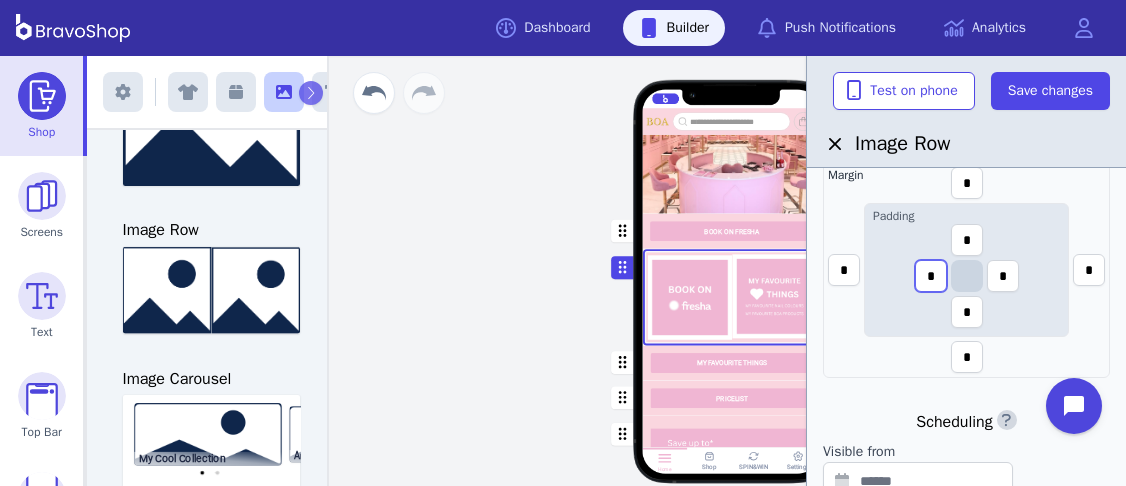 type on "*" 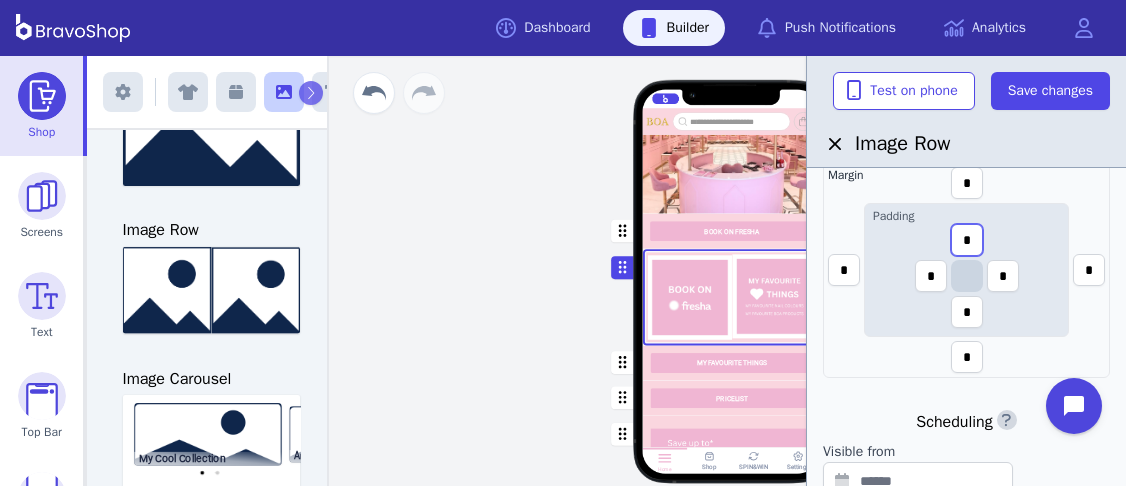 click on "*" at bounding box center [967, 240] 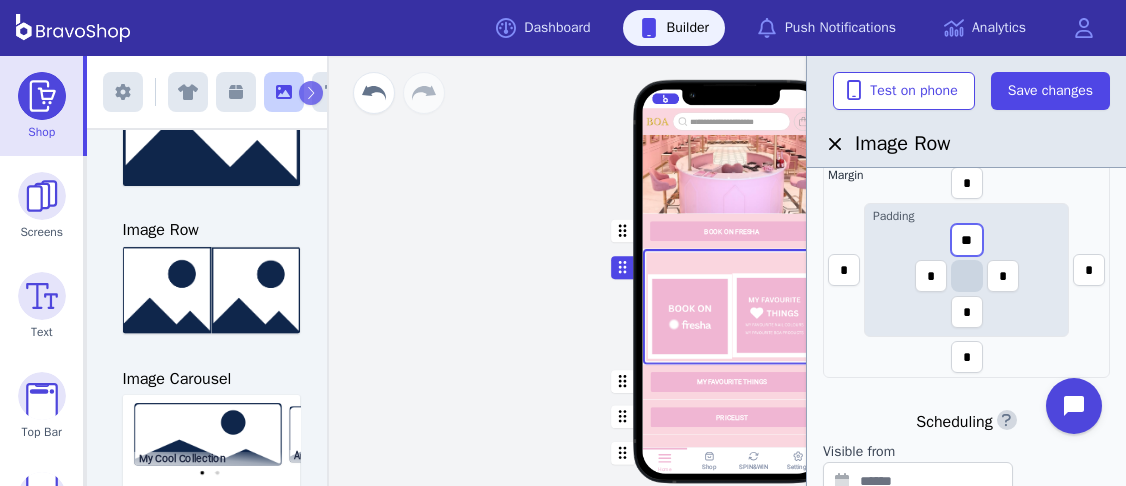 click on "**" at bounding box center [967, 240] 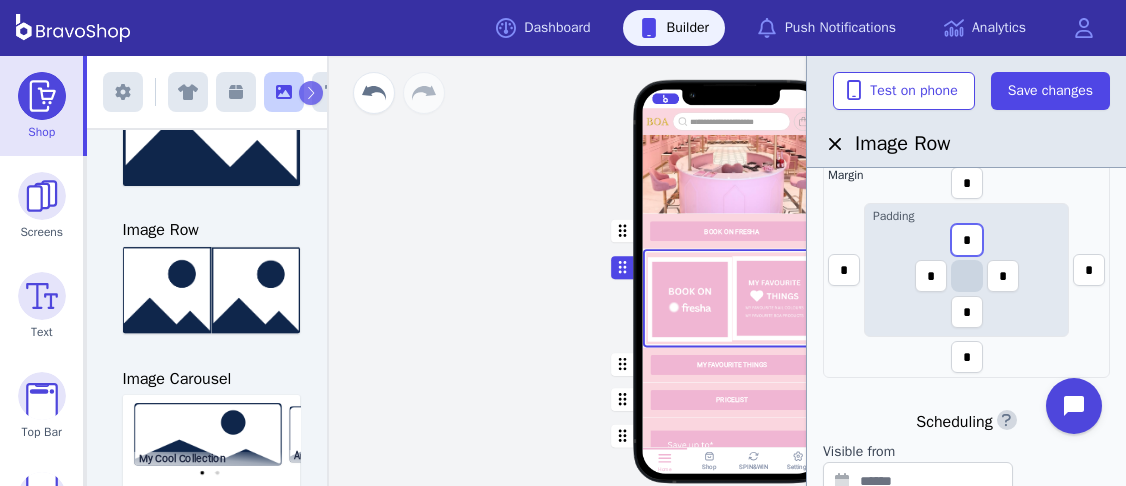 type on "*" 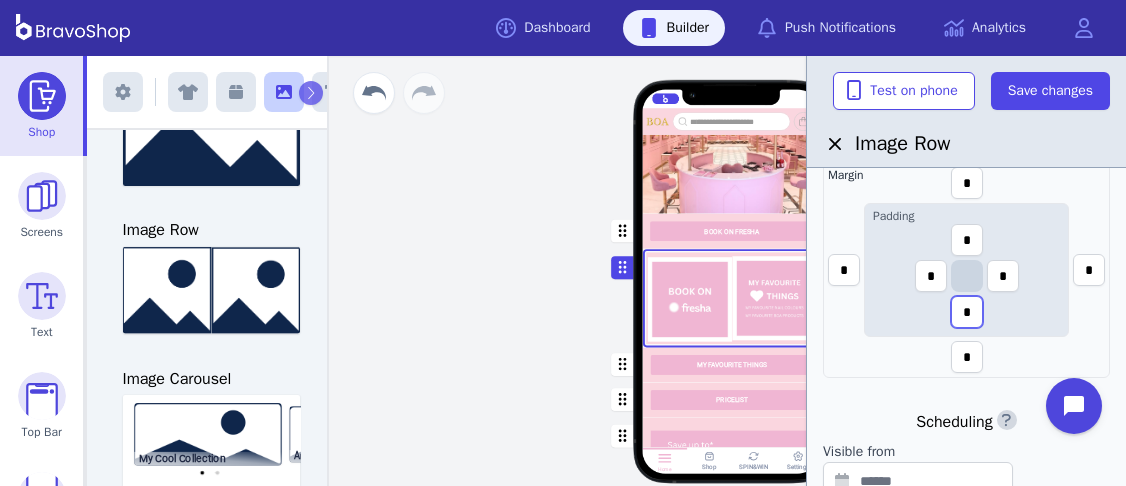 click on "*" at bounding box center [967, 312] 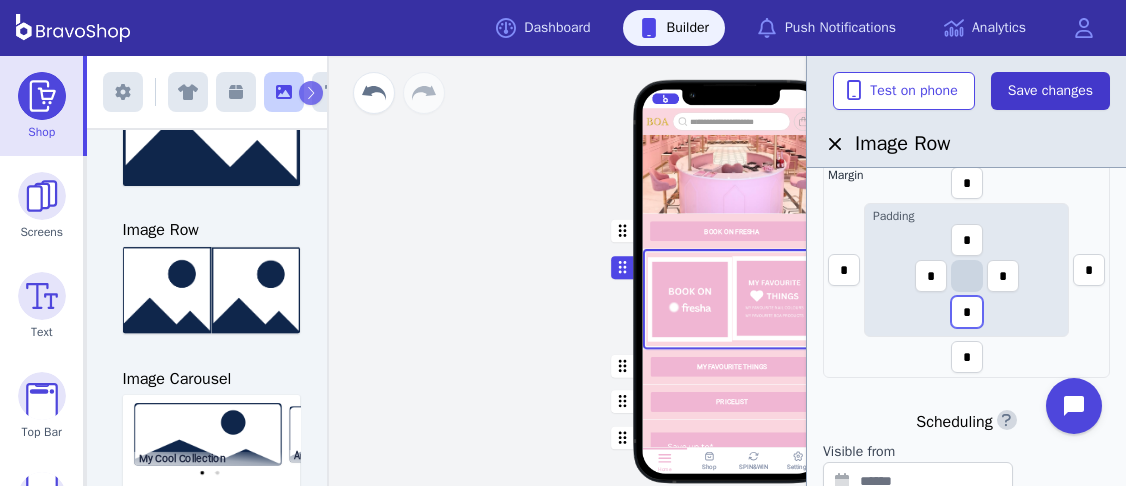 type on "*" 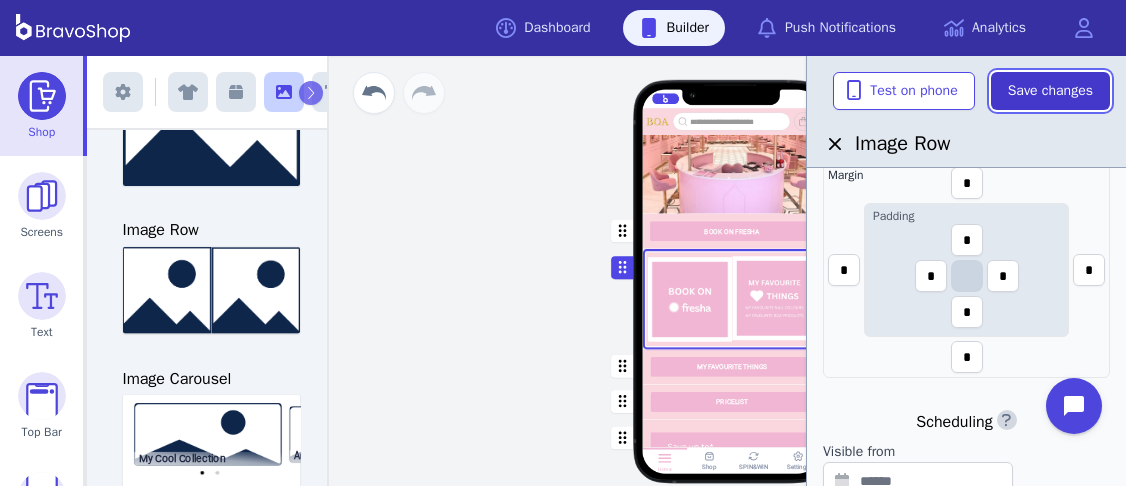 click on "Save changes" at bounding box center (1050, 91) 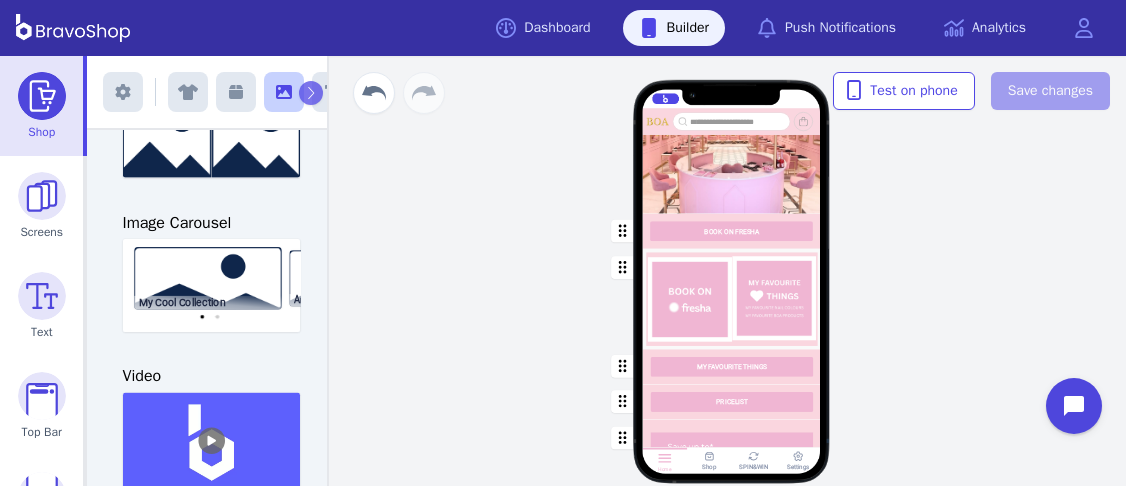 scroll, scrollTop: 508, scrollLeft: 0, axis: vertical 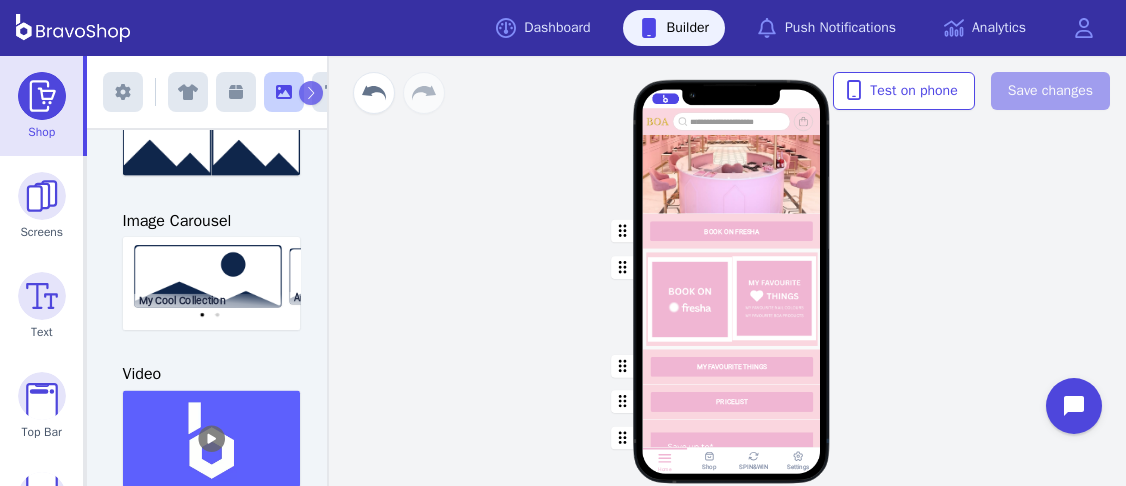 click at bounding box center (732, 298) 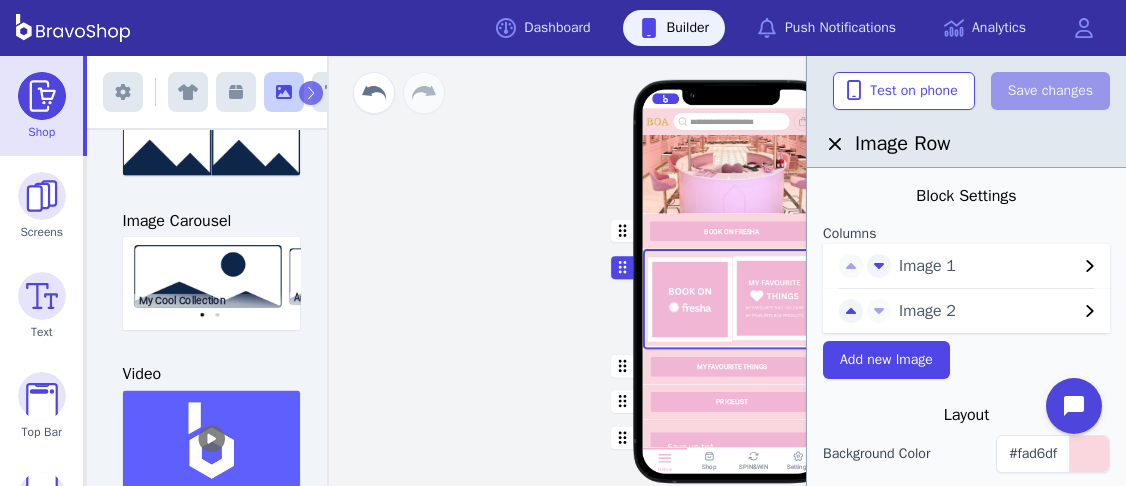 click on "Image 1" at bounding box center [988, 266] 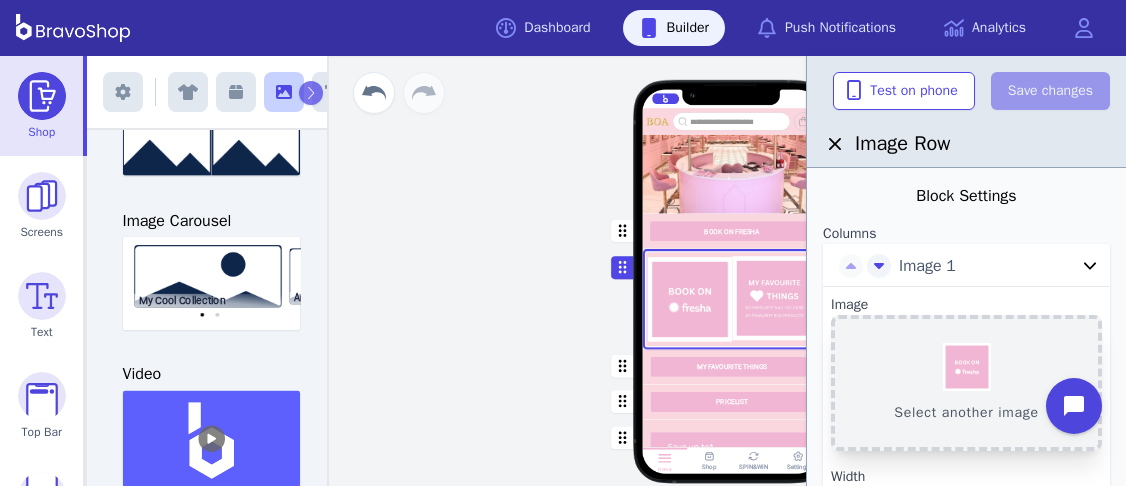 click on "Select another image" at bounding box center [966, 383] 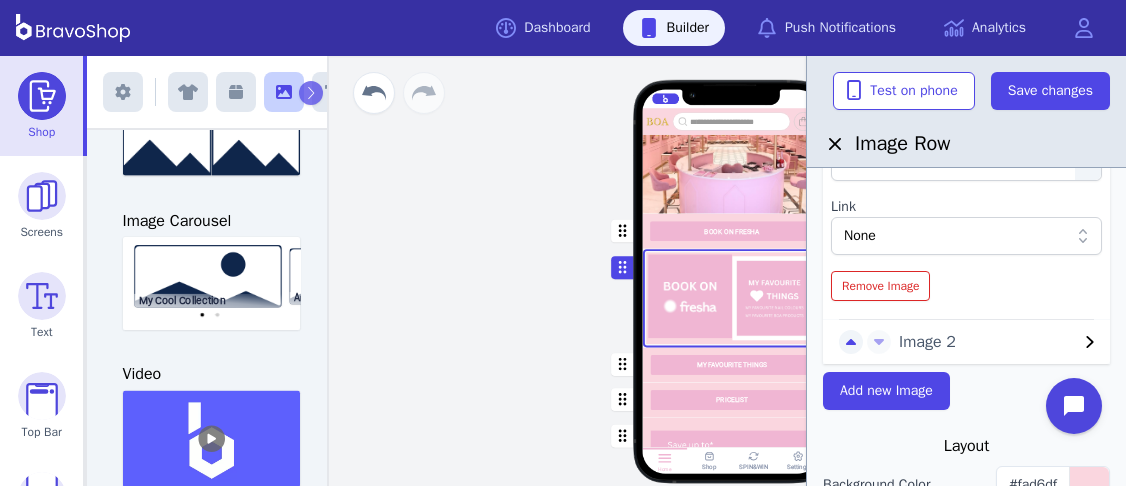 scroll, scrollTop: 348, scrollLeft: 0, axis: vertical 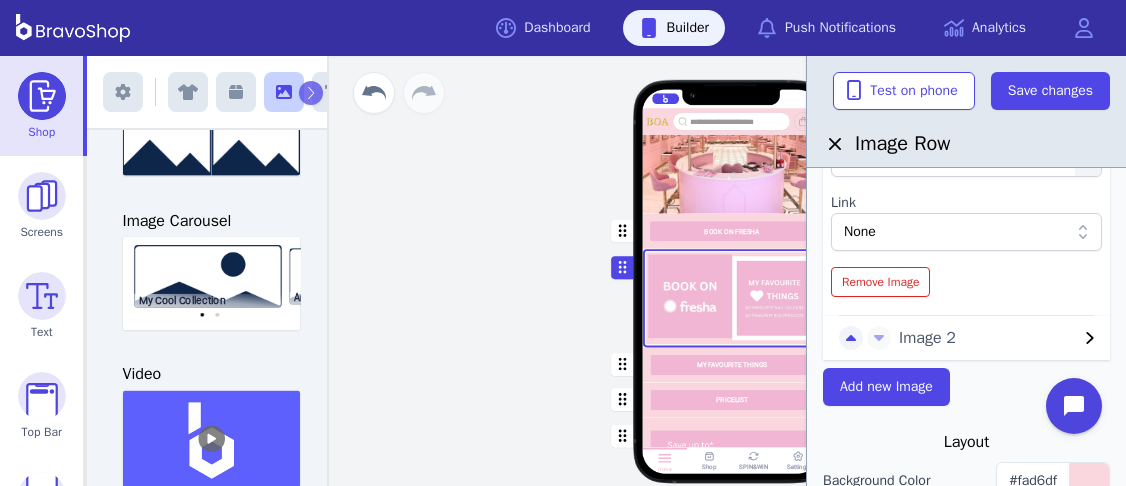 click on "Image 2" at bounding box center [988, 338] 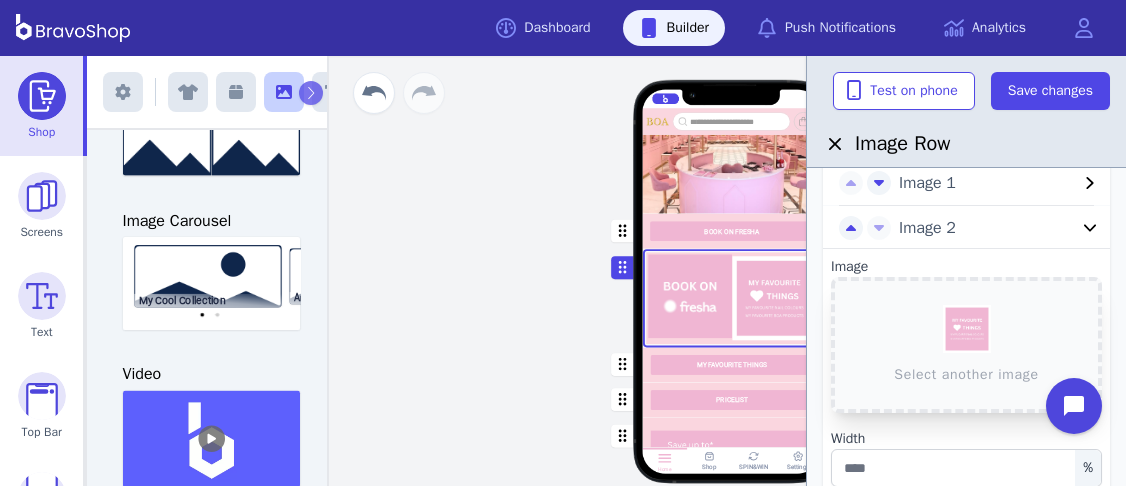 scroll, scrollTop: 84, scrollLeft: 0, axis: vertical 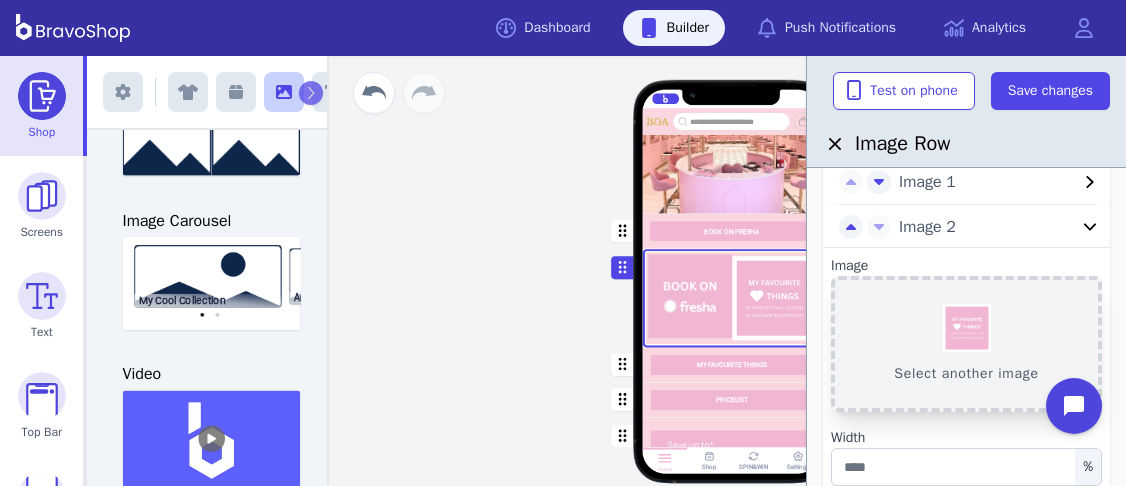 click on "Select another image" at bounding box center (966, 344) 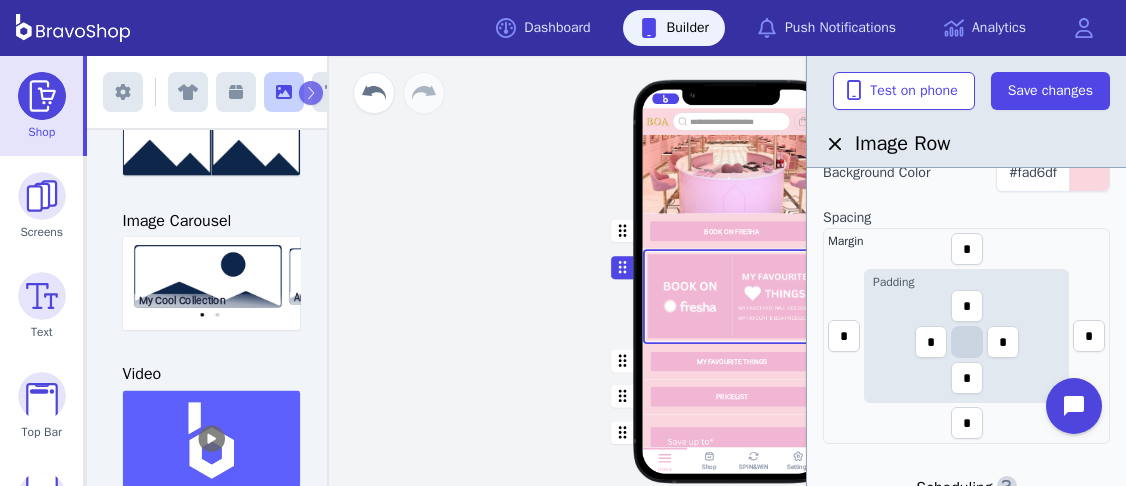 scroll, scrollTop: 657, scrollLeft: 0, axis: vertical 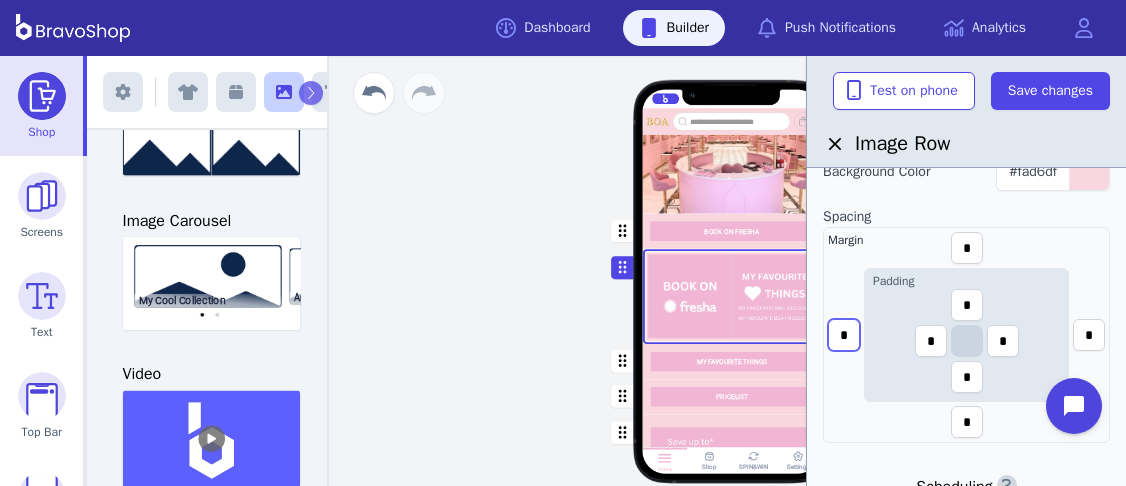 drag, startPoint x: 853, startPoint y: 330, endPoint x: 832, endPoint y: 333, distance: 21.213203 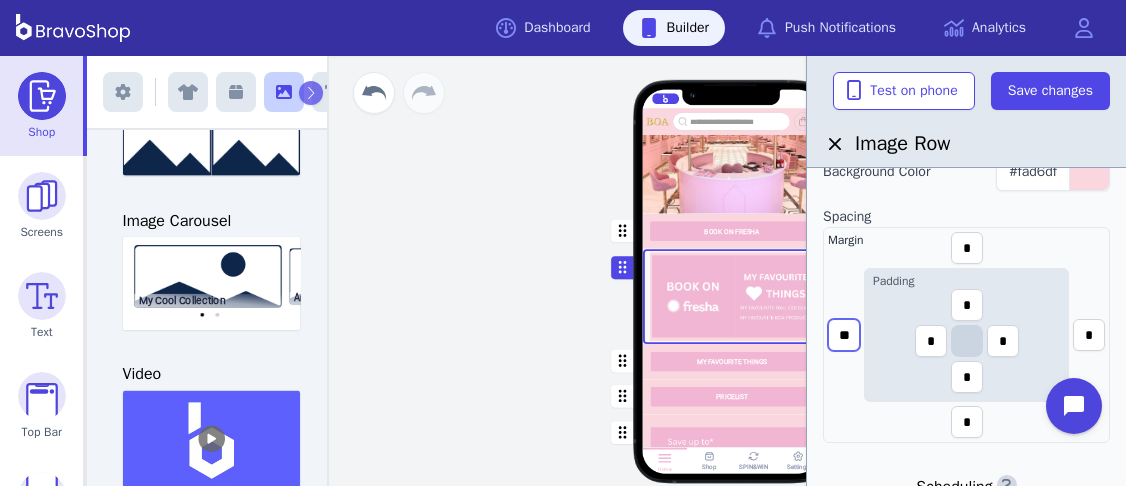 type on "**" 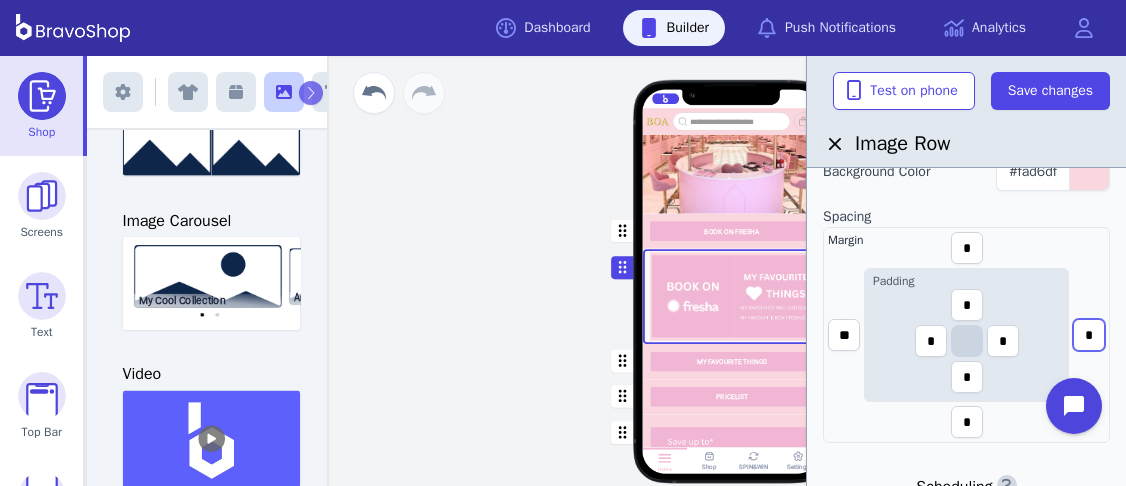 click on "*" at bounding box center (1089, 335) 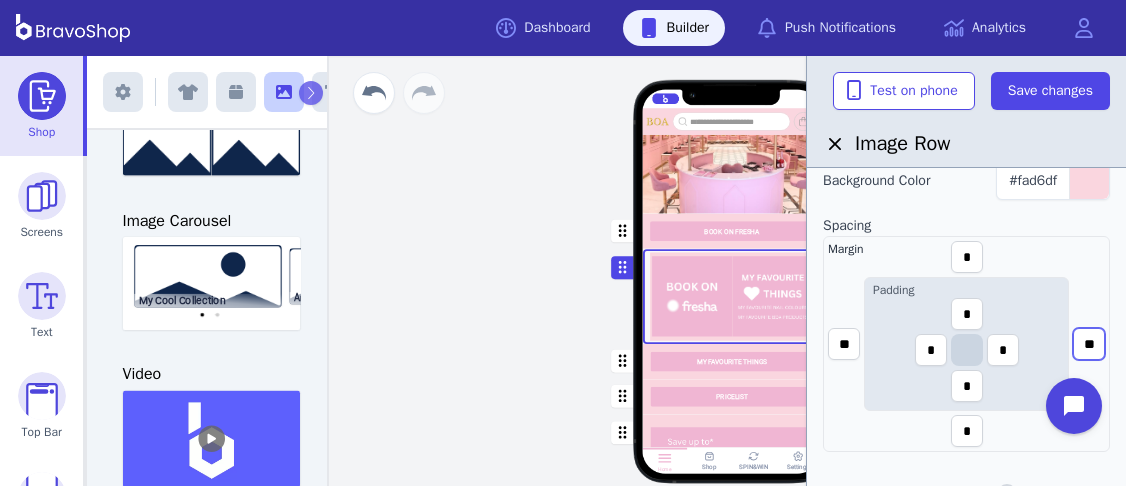 scroll, scrollTop: 651, scrollLeft: 0, axis: vertical 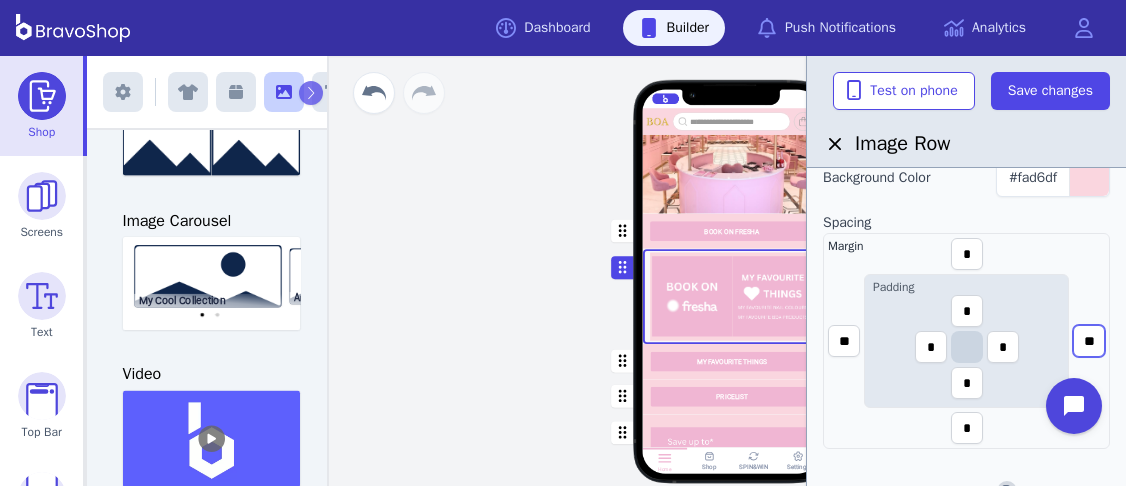 type on "**" 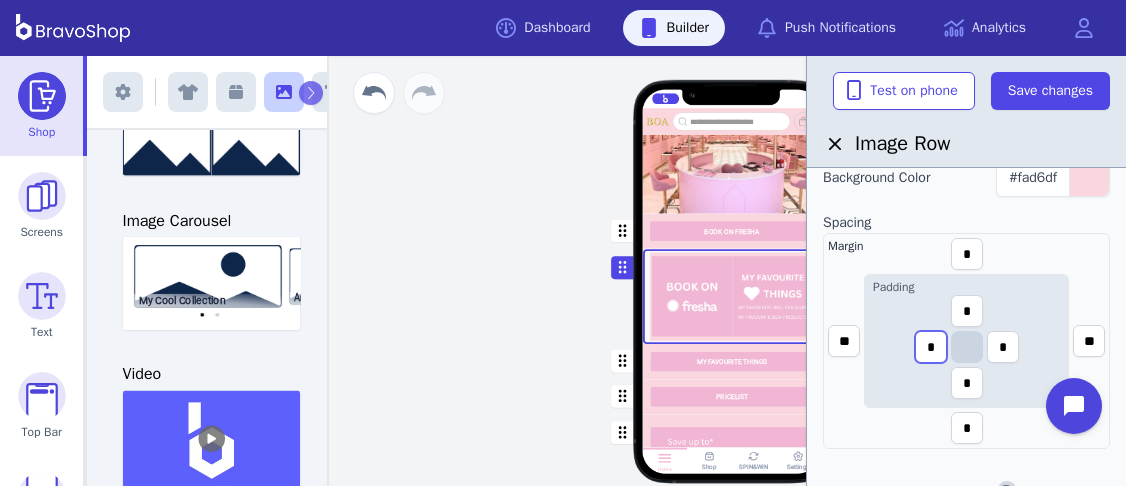 drag, startPoint x: 936, startPoint y: 343, endPoint x: 923, endPoint y: 341, distance: 13.152946 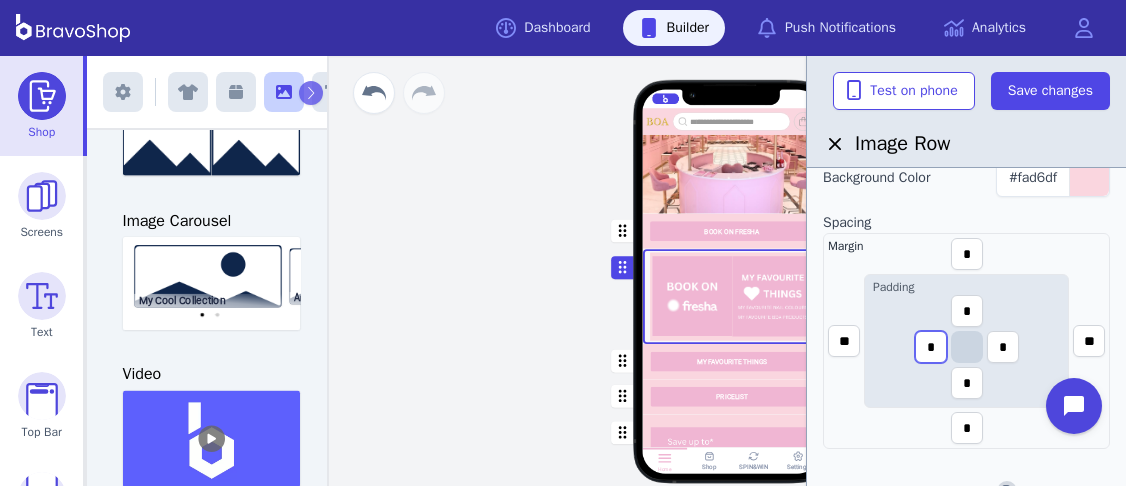 type on "*" 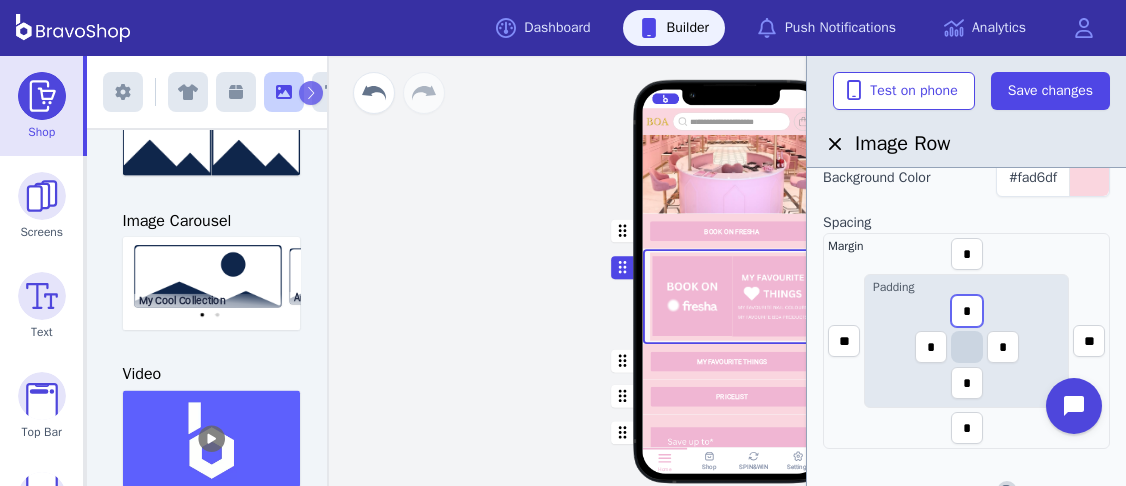 drag, startPoint x: 968, startPoint y: 309, endPoint x: 957, endPoint y: 309, distance: 11 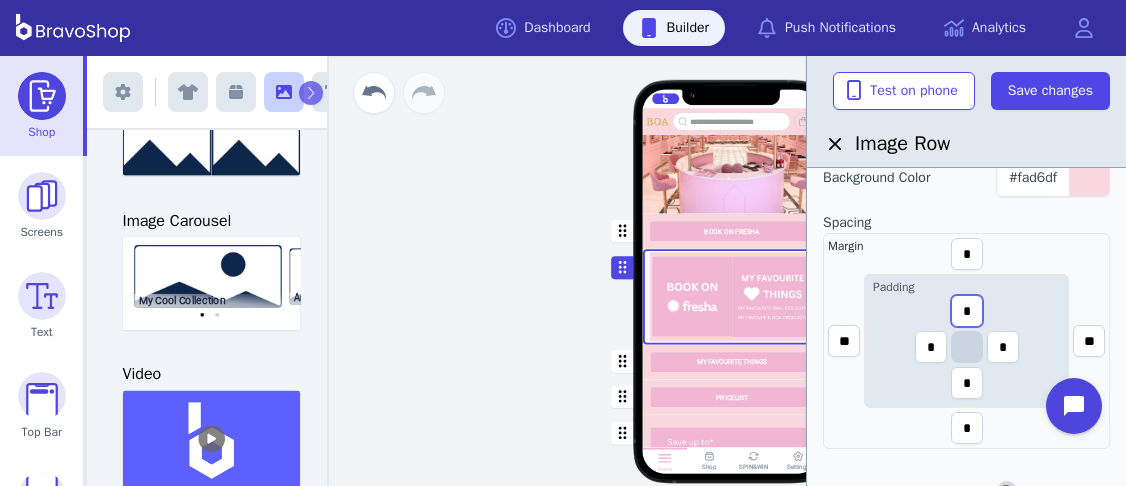 type on "*" 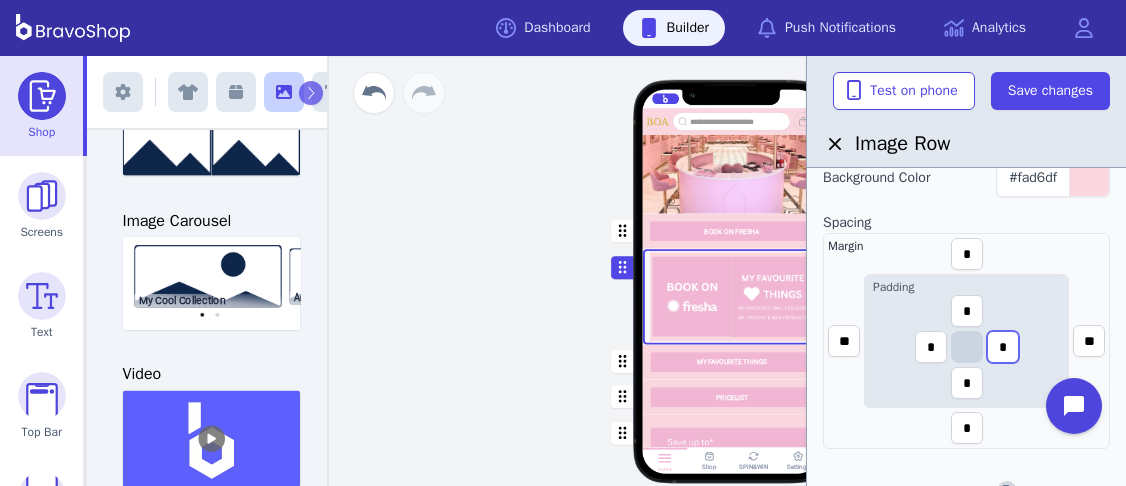 drag, startPoint x: 1007, startPoint y: 352, endPoint x: 993, endPoint y: 348, distance: 14.56022 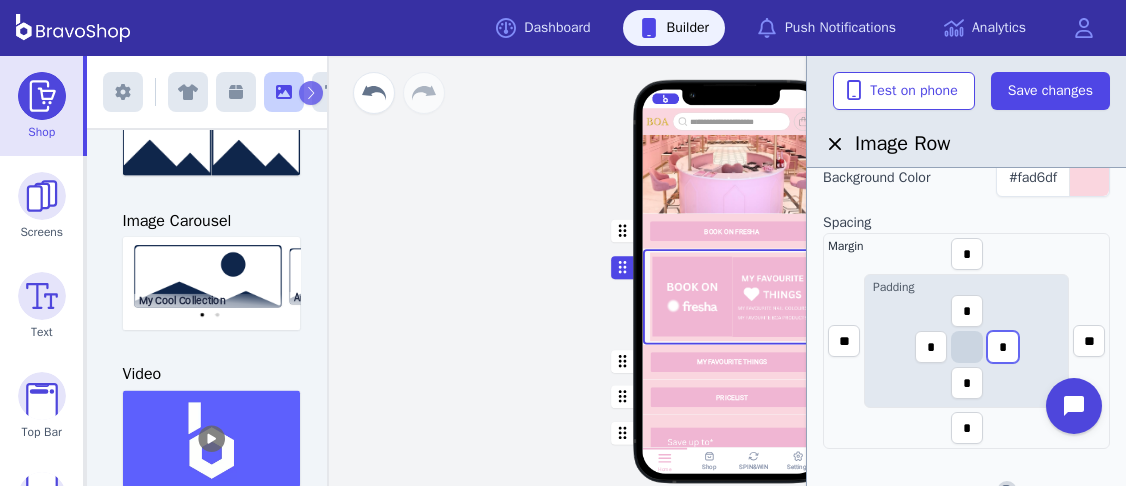 type on "*" 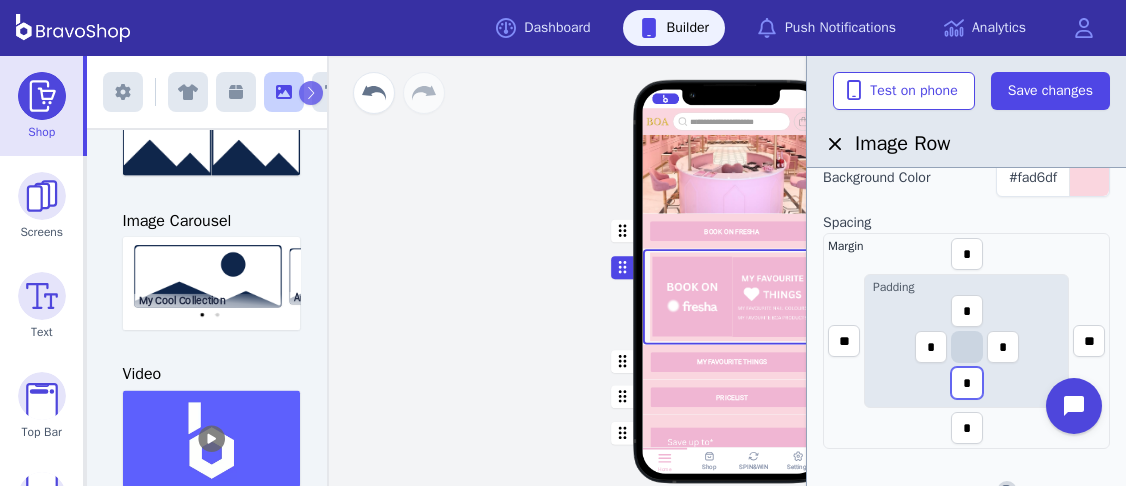 drag, startPoint x: 977, startPoint y: 384, endPoint x: 957, endPoint y: 376, distance: 21.540659 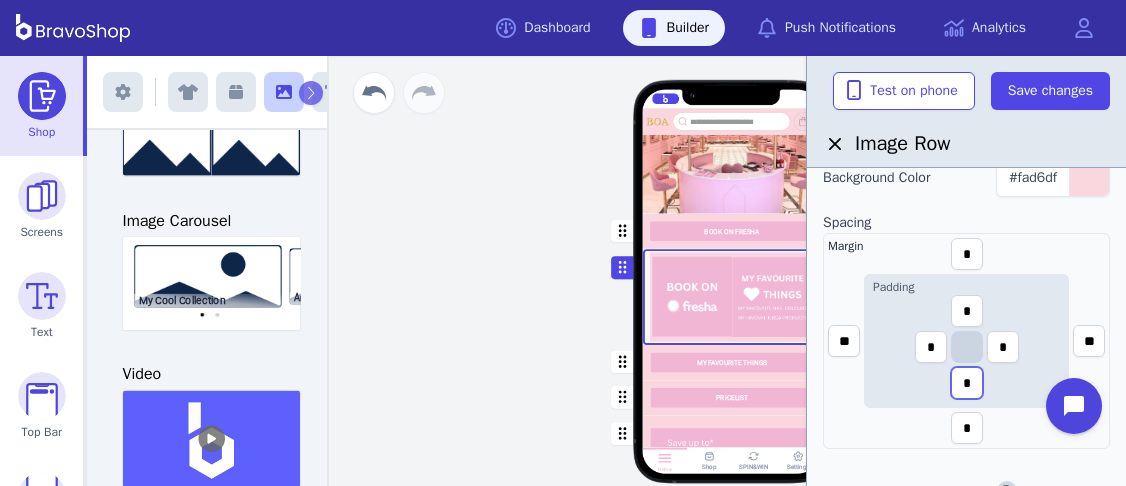 type on "*" 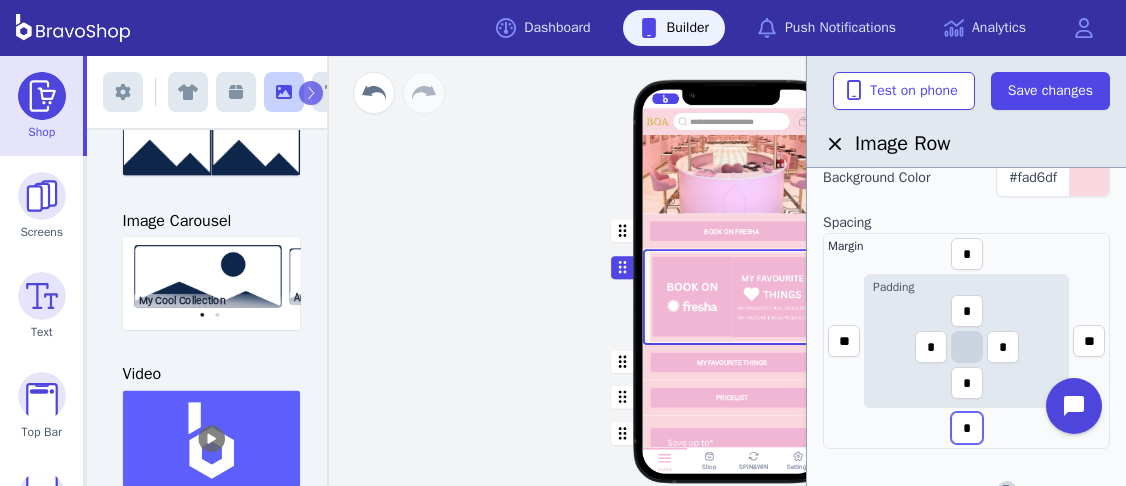 click on "*" at bounding box center [967, 428] 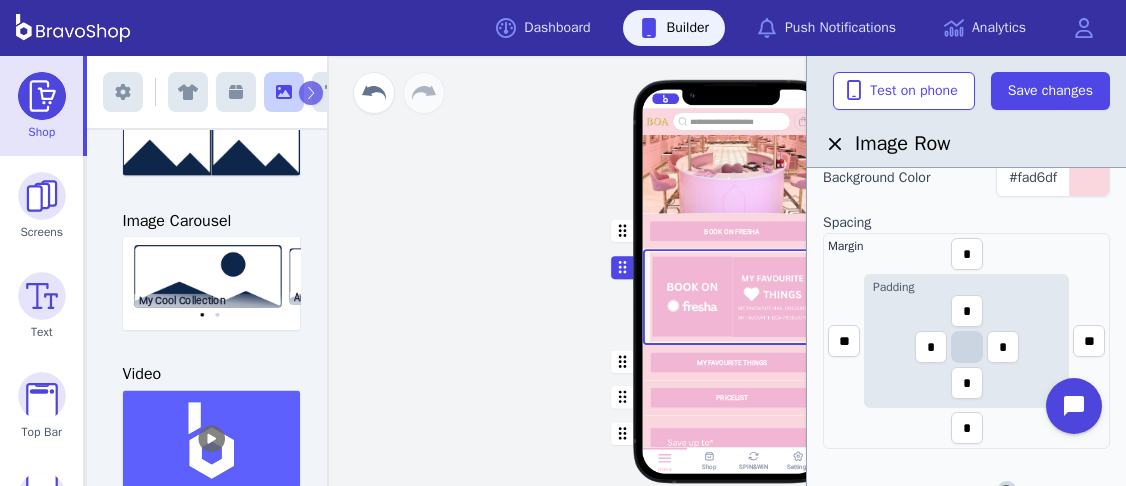 click on "Margin * ** Padding * * * * ** *" at bounding box center [966, 341] 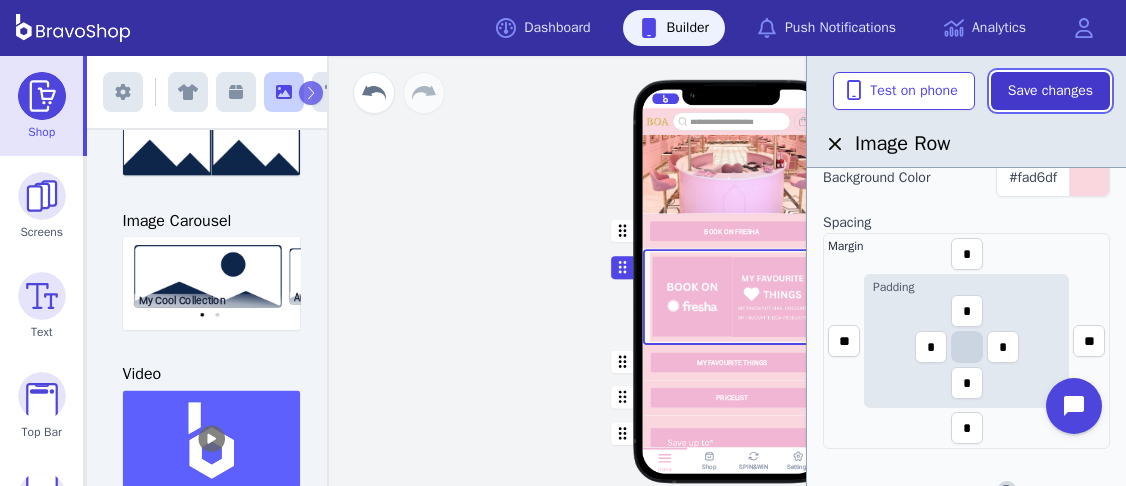 click on "Save changes" at bounding box center [1050, 91] 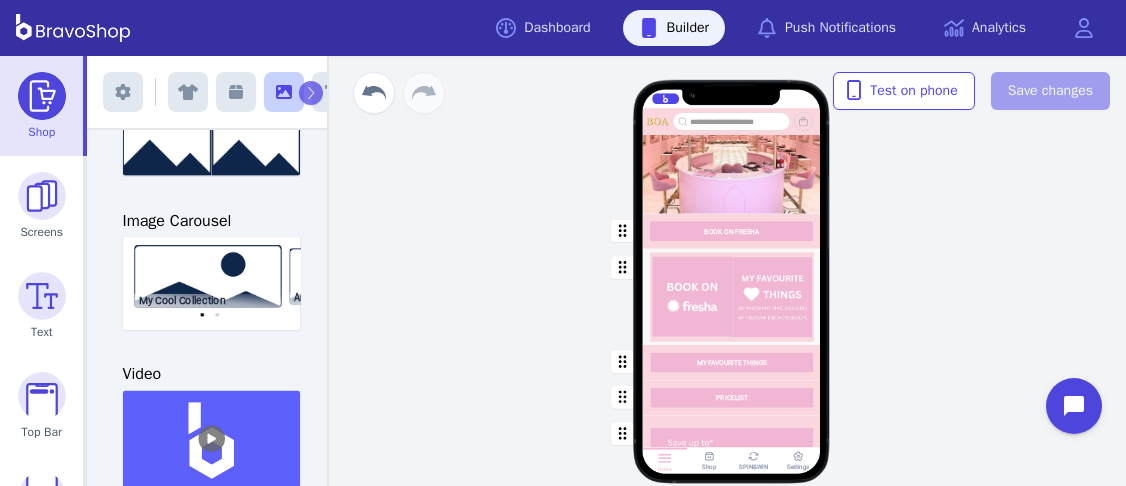 click at bounding box center [732, 361] 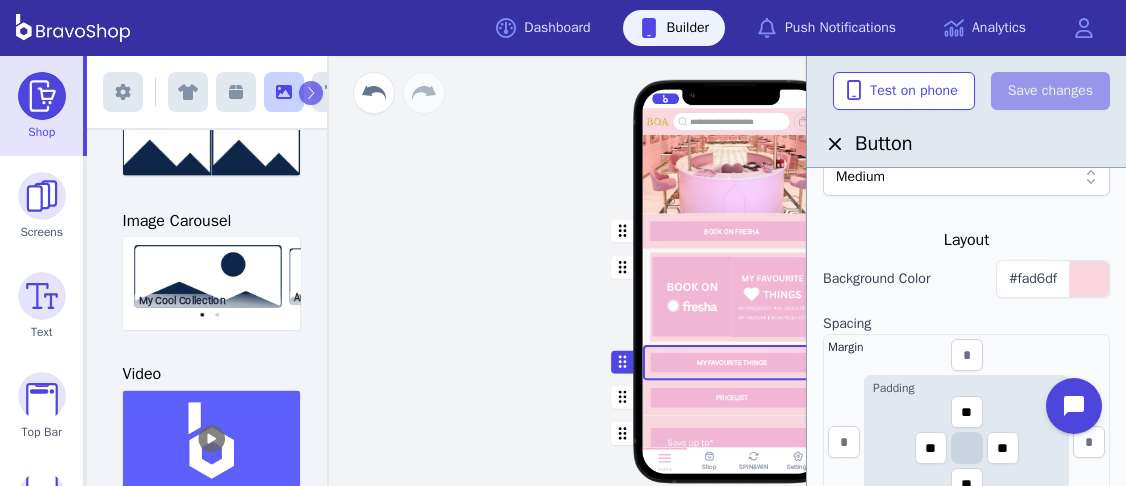scroll, scrollTop: 500, scrollLeft: 0, axis: vertical 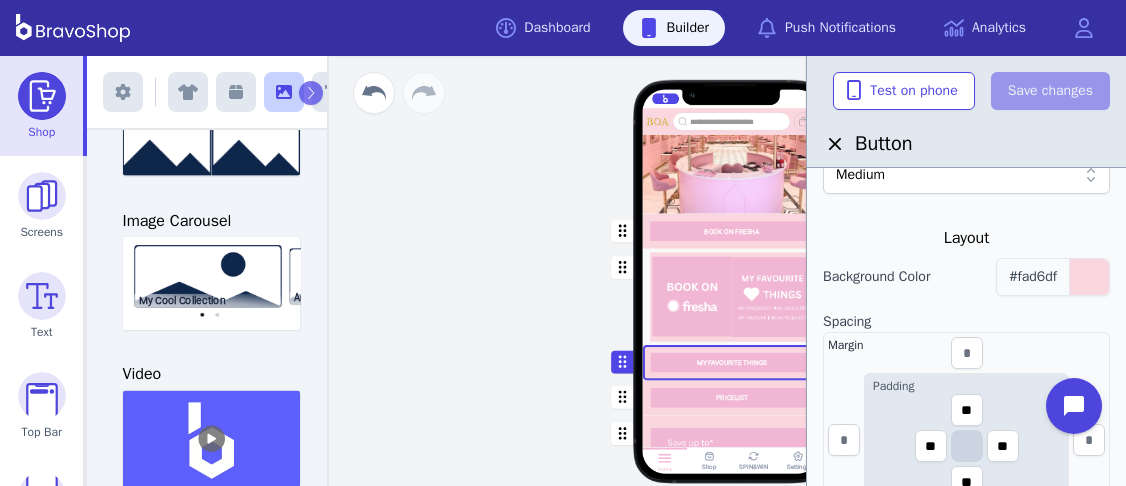 click on "#fad6df" at bounding box center [1033, 276] 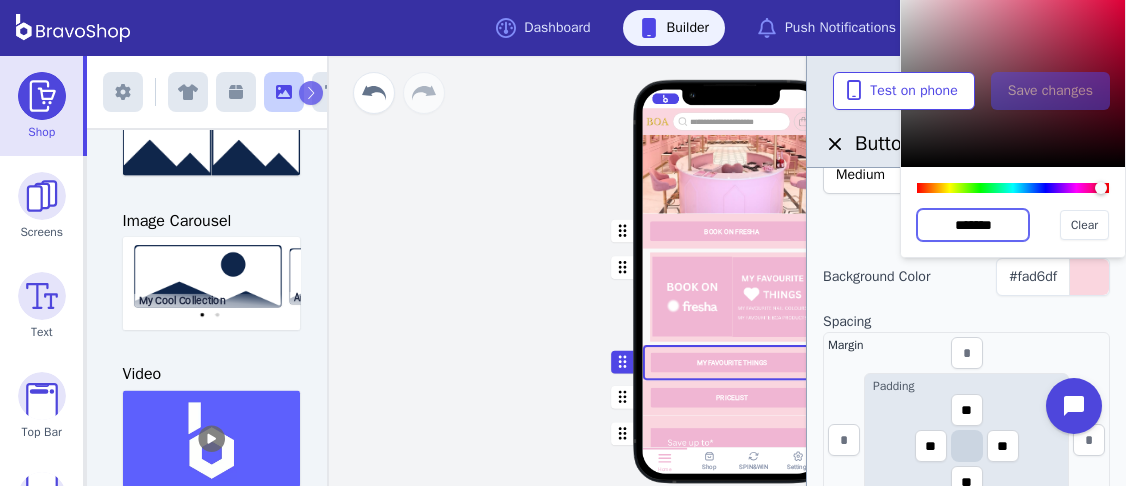 drag, startPoint x: 1013, startPoint y: 227, endPoint x: 914, endPoint y: 219, distance: 99.32271 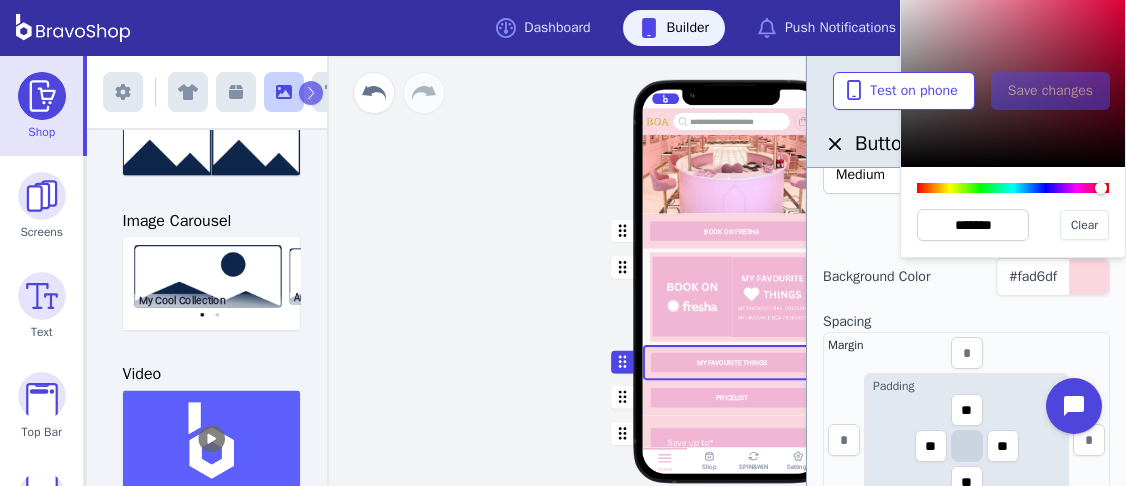 click on "Explore Inspo Rewards My Colour Book BOOK ON FRESHA MY FAVOURITE THINGS PRICELIST Featured Products Gift Vouchers Various Denominations Drag a block here to get started Home Shop SPIN&WIN Settings" at bounding box center [731, 291] 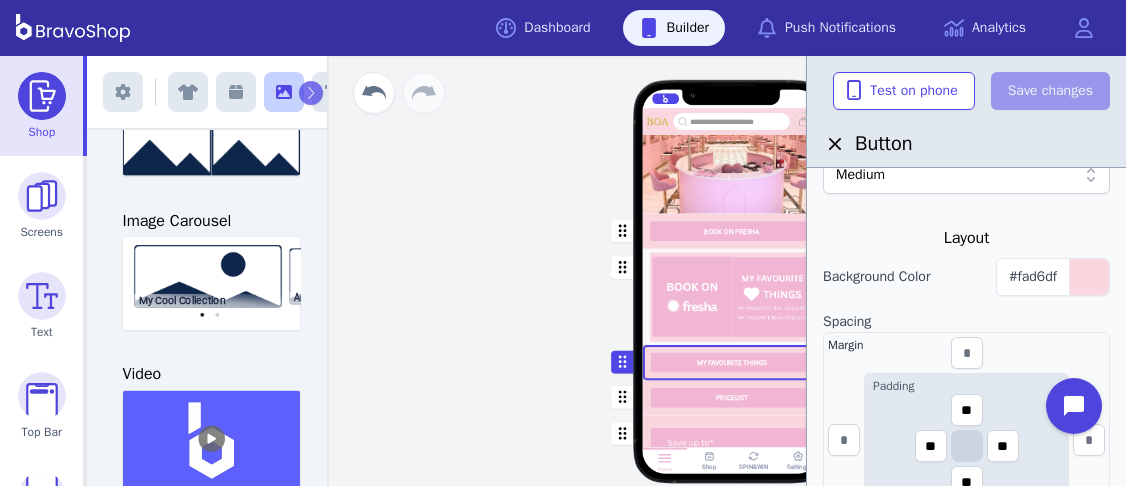 click on "Explore Inspo Rewards My Colour Book BOOK ON FRESHA MY FAVOURITE THINGS PRICELIST Featured Products Gift Vouchers Various Denominations Drag a block here to get started Home Shop SPIN&WIN Settings" at bounding box center (731, 291) 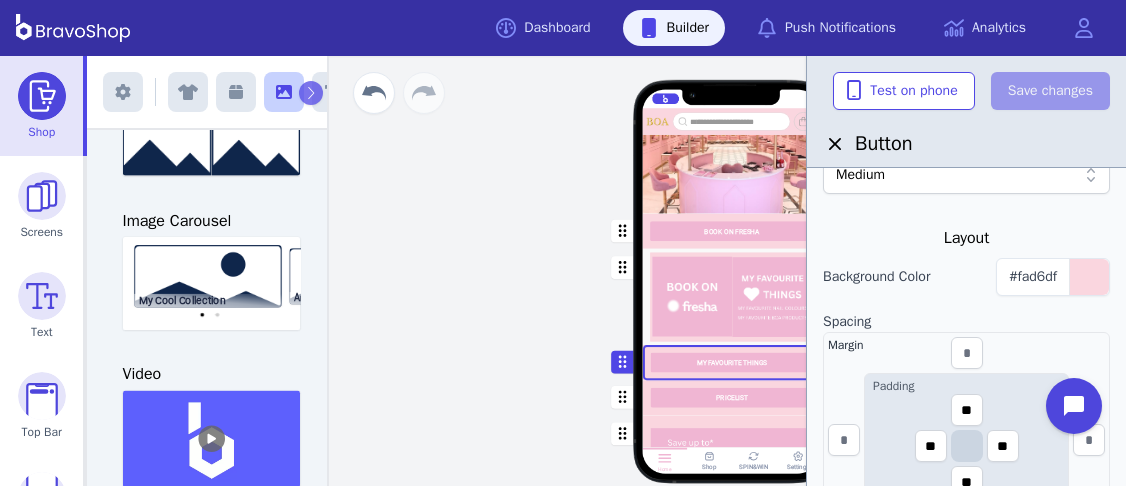 click at bounding box center [732, 296] 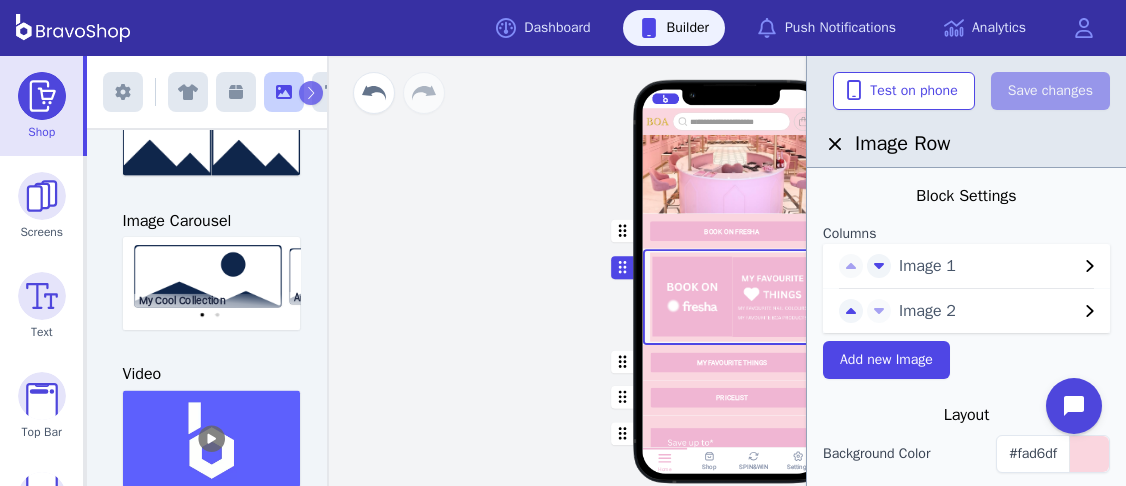 scroll, scrollTop: 340, scrollLeft: 0, axis: vertical 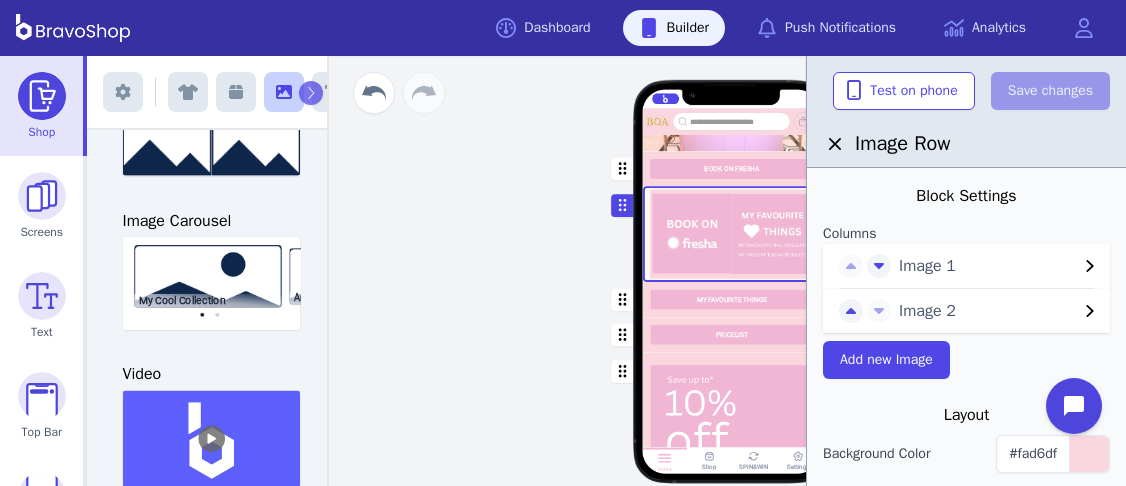 click at bounding box center (732, 234) 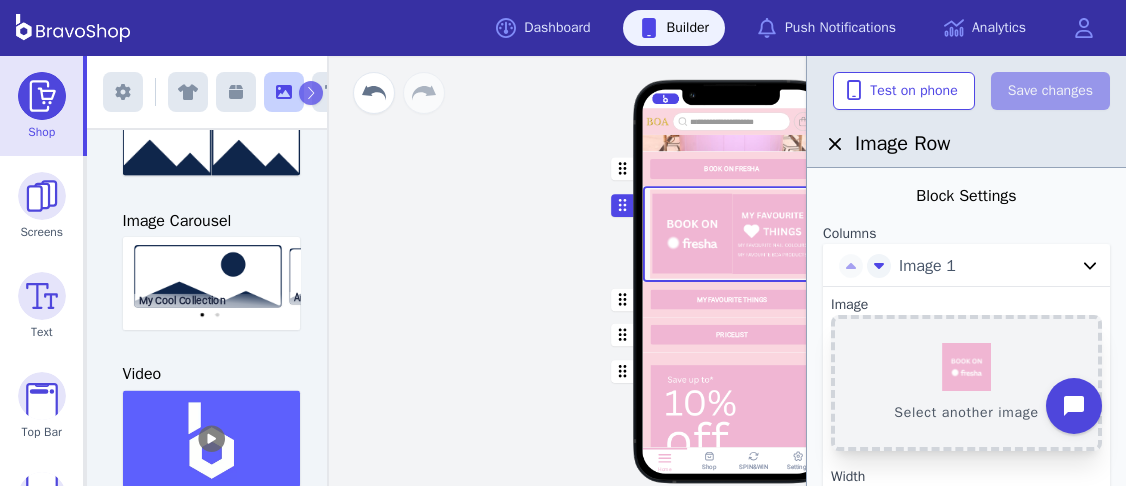 click on "Select another image" at bounding box center (966, 383) 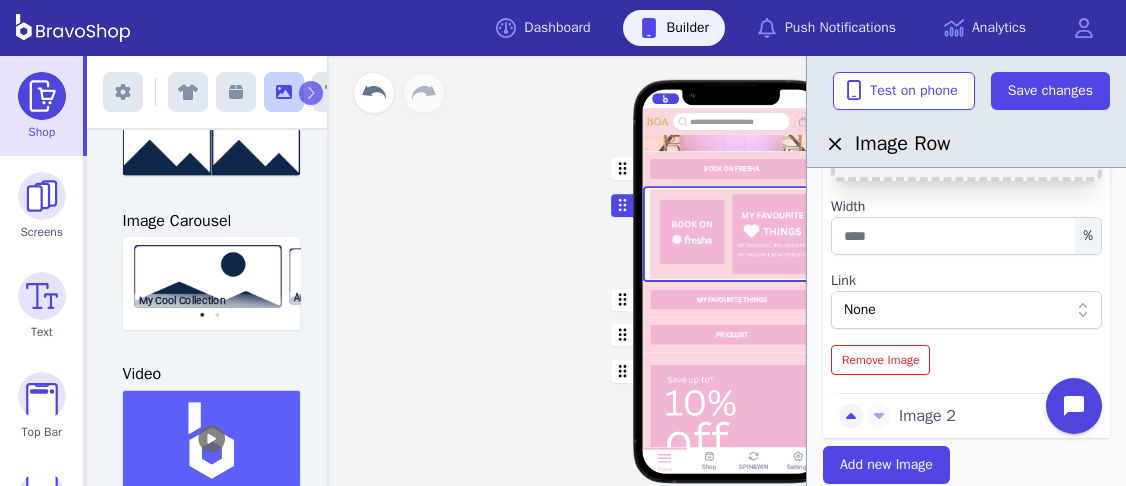 scroll, scrollTop: 275, scrollLeft: 0, axis: vertical 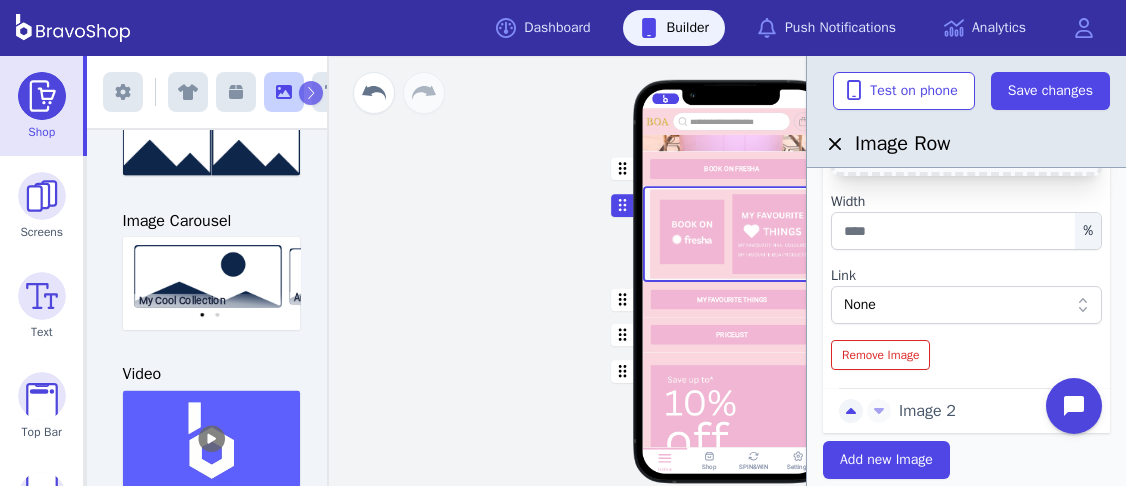 click on "Image 2" at bounding box center [988, 411] 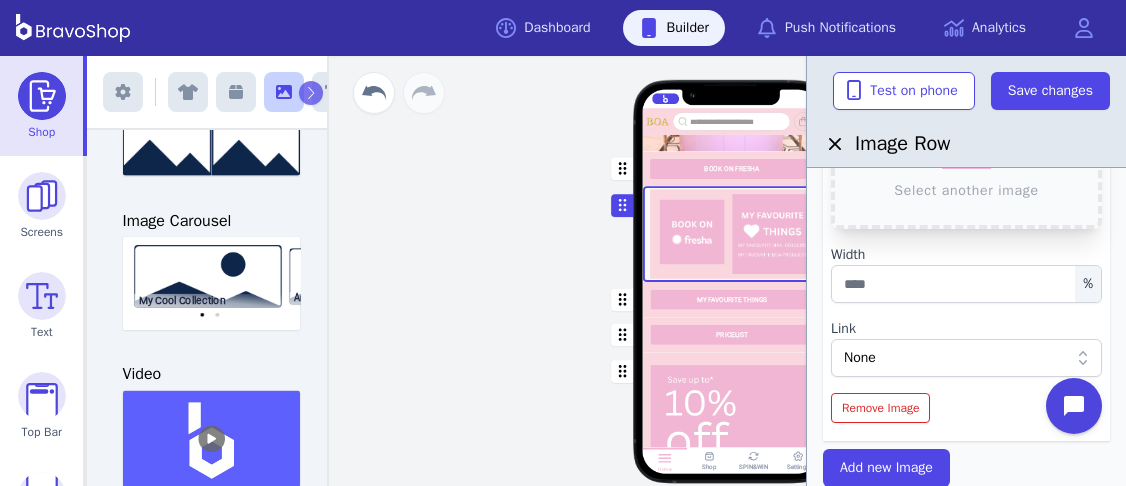scroll, scrollTop: 104, scrollLeft: 0, axis: vertical 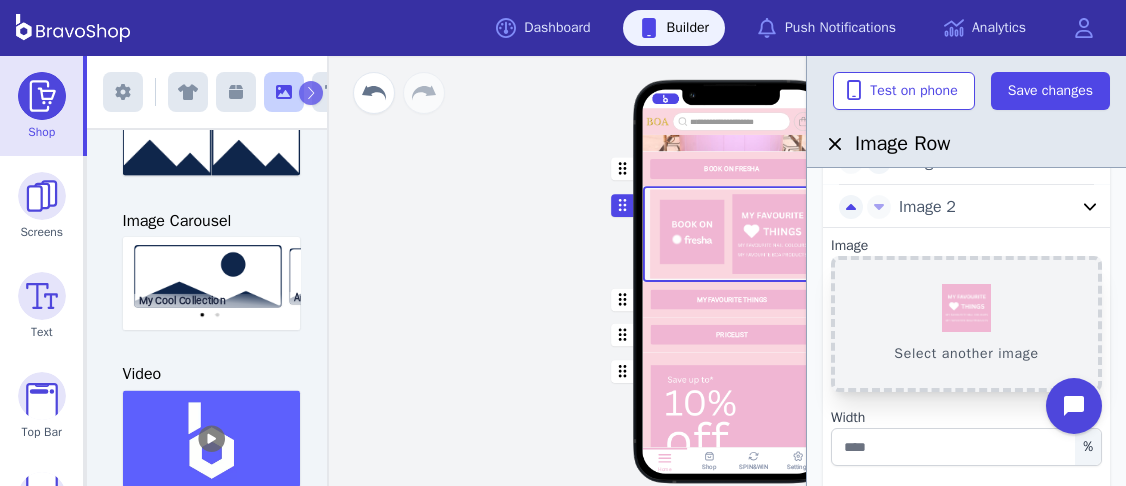 click on "Select another image" at bounding box center (966, 324) 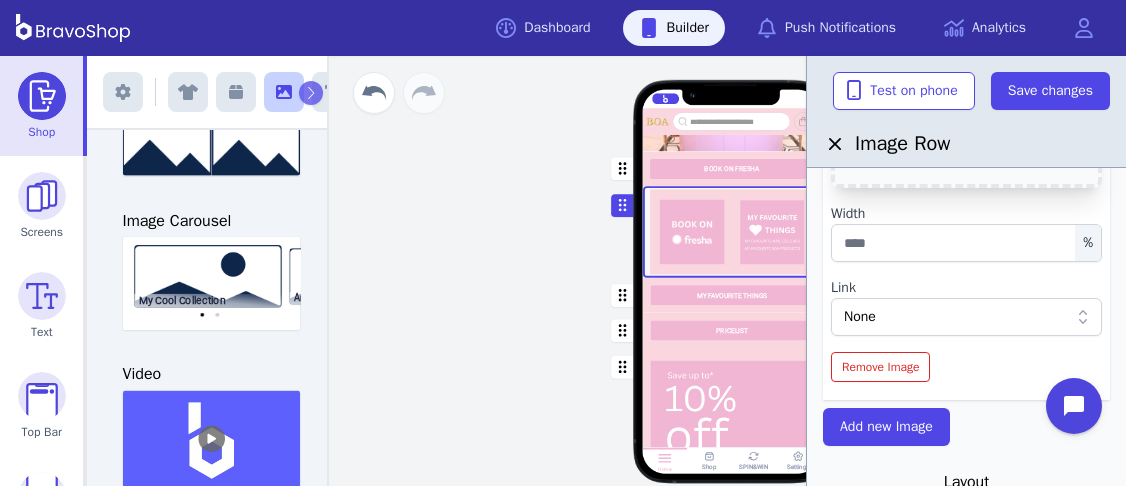 scroll, scrollTop: 311, scrollLeft: 0, axis: vertical 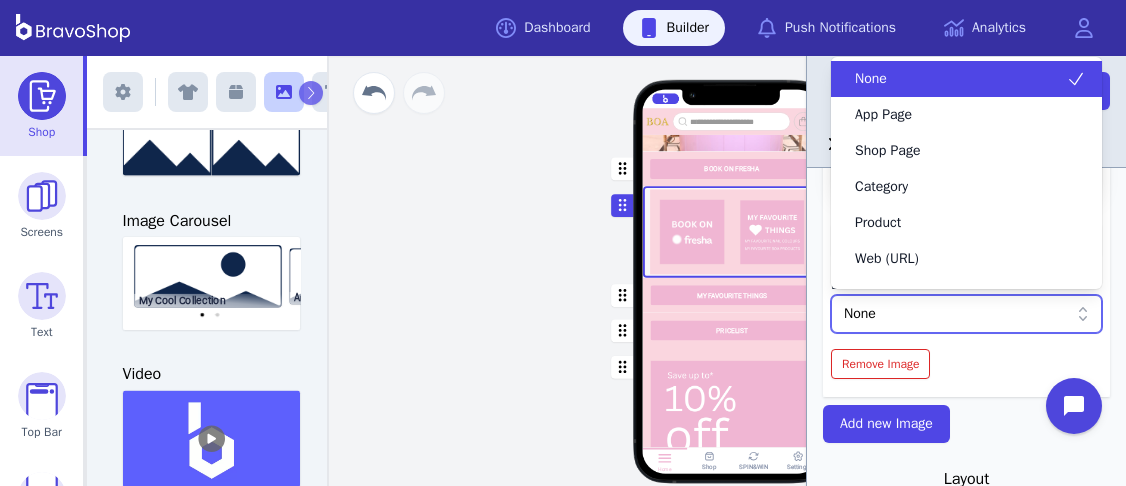click on "None" at bounding box center [956, 314] 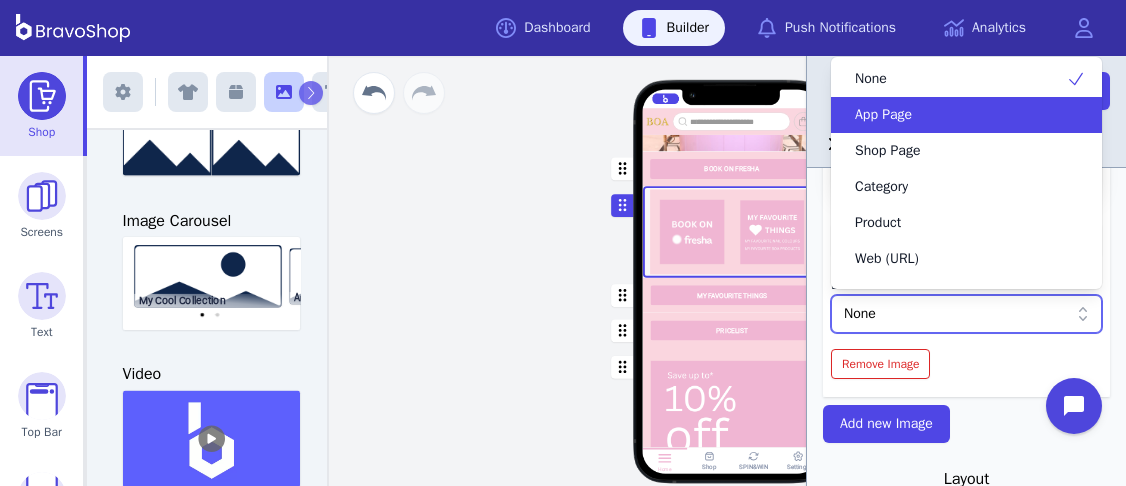 click on "App Page" at bounding box center [883, 115] 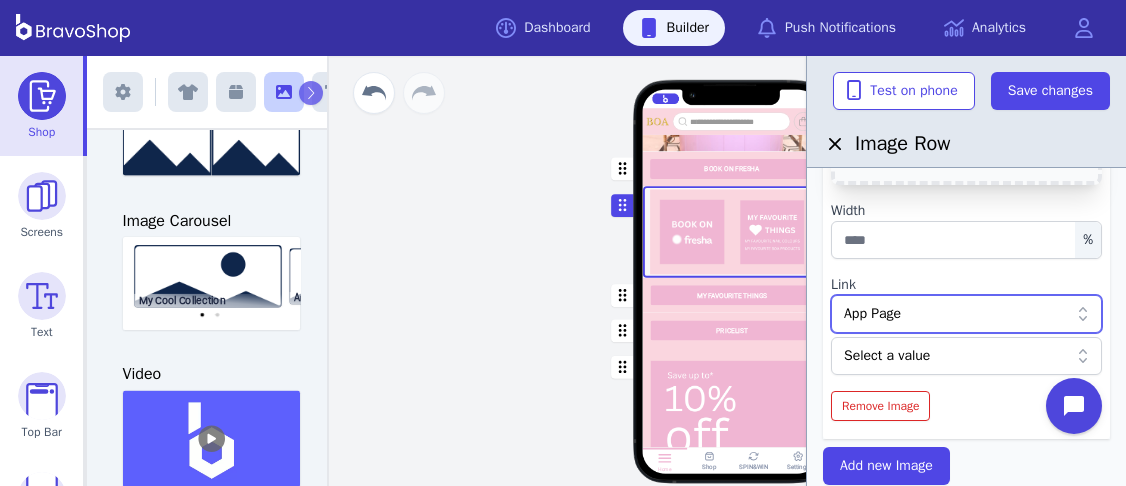 click on "Select a value" at bounding box center [956, 356] 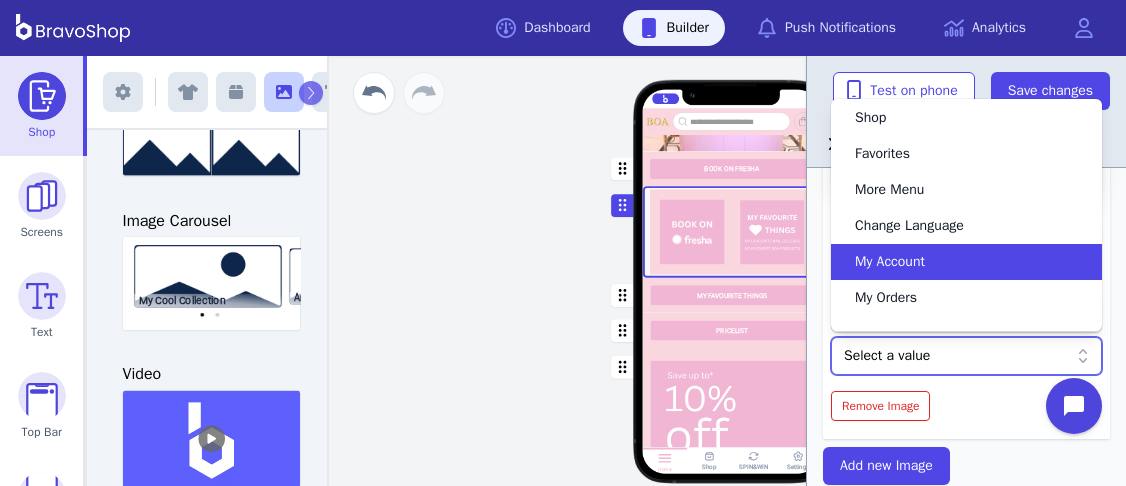 scroll, scrollTop: 1, scrollLeft: 0, axis: vertical 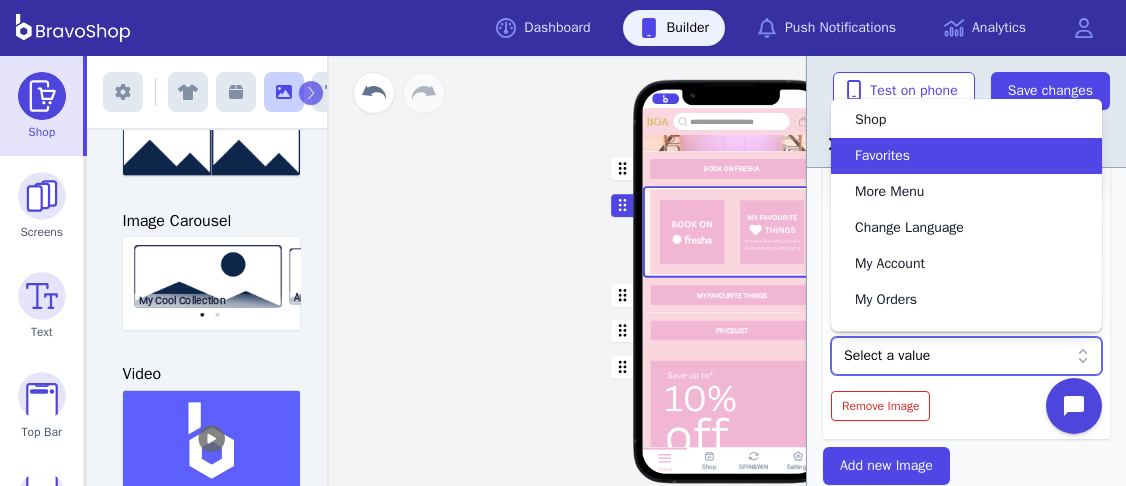 click on "Favorites" at bounding box center [882, 156] 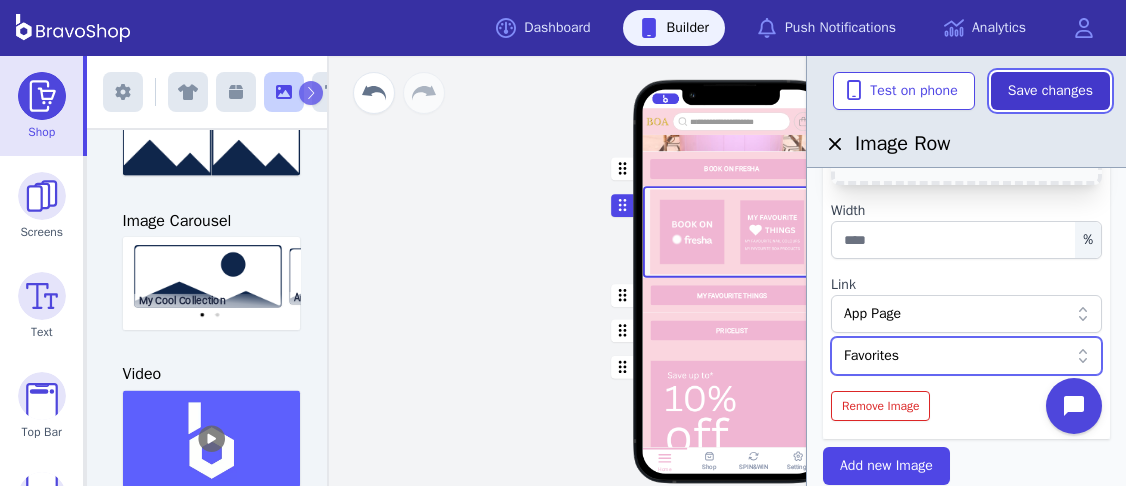 click on "Save changes" at bounding box center [1050, 91] 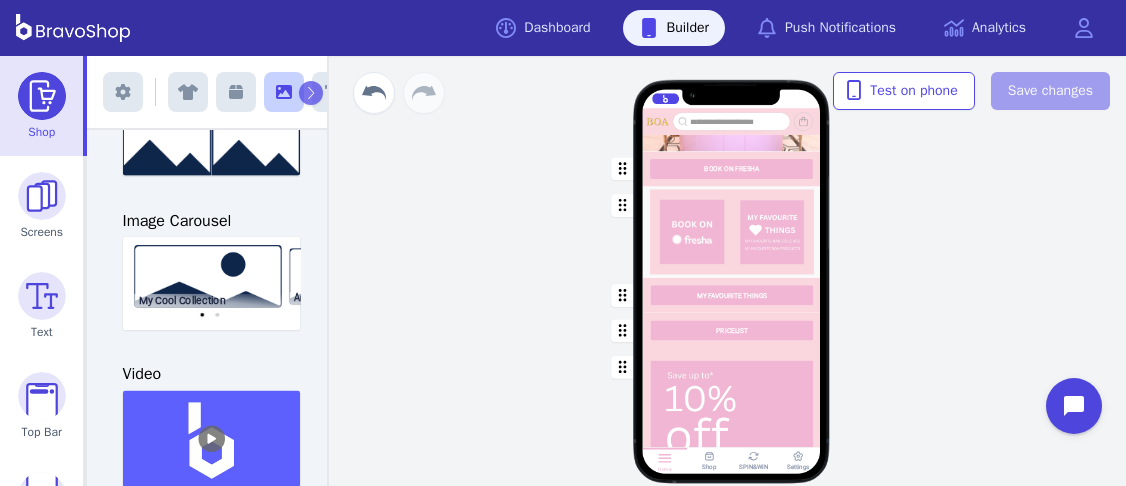 click at bounding box center [732, 232] 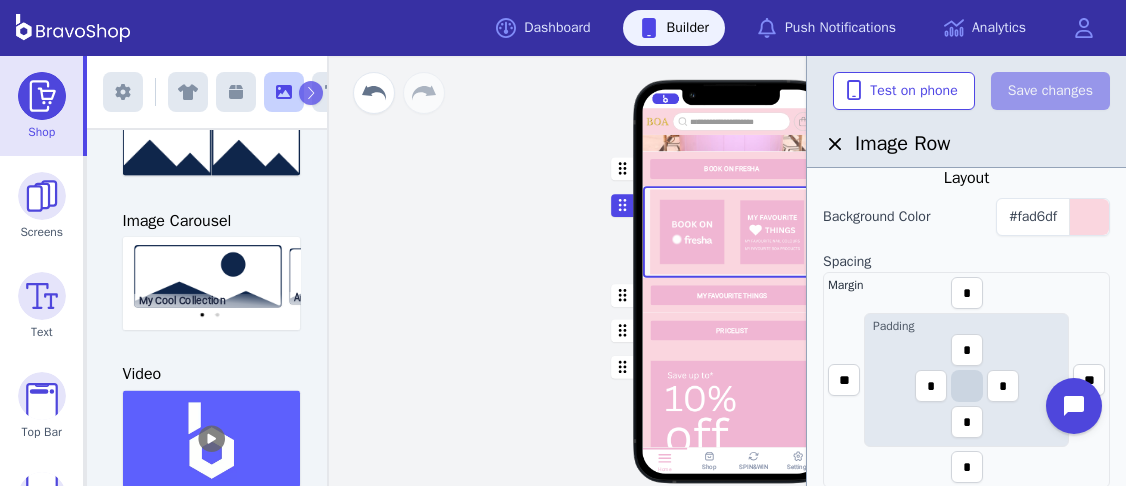 scroll, scrollTop: 245, scrollLeft: 0, axis: vertical 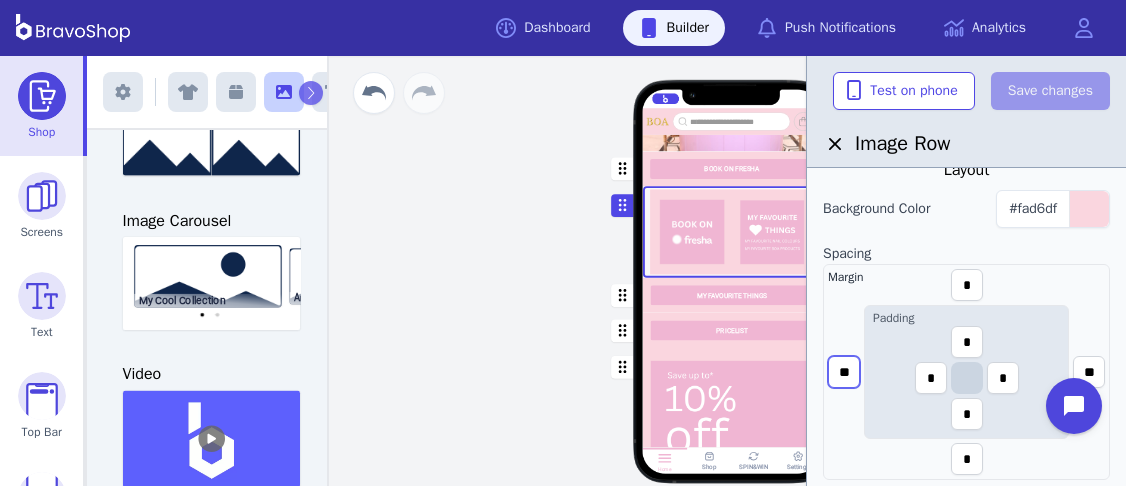 drag, startPoint x: 855, startPoint y: 373, endPoint x: 824, endPoint y: 366, distance: 31.780497 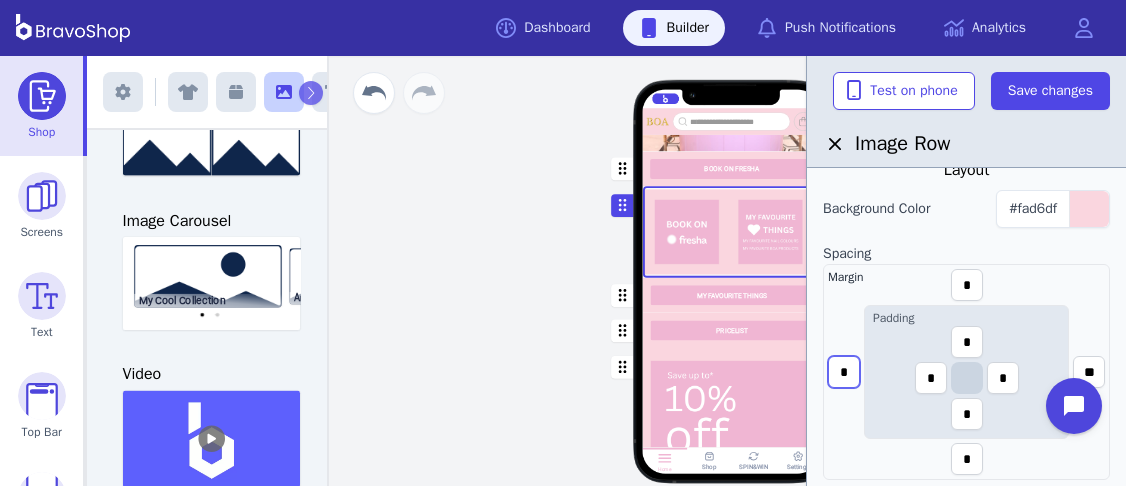 type on "*" 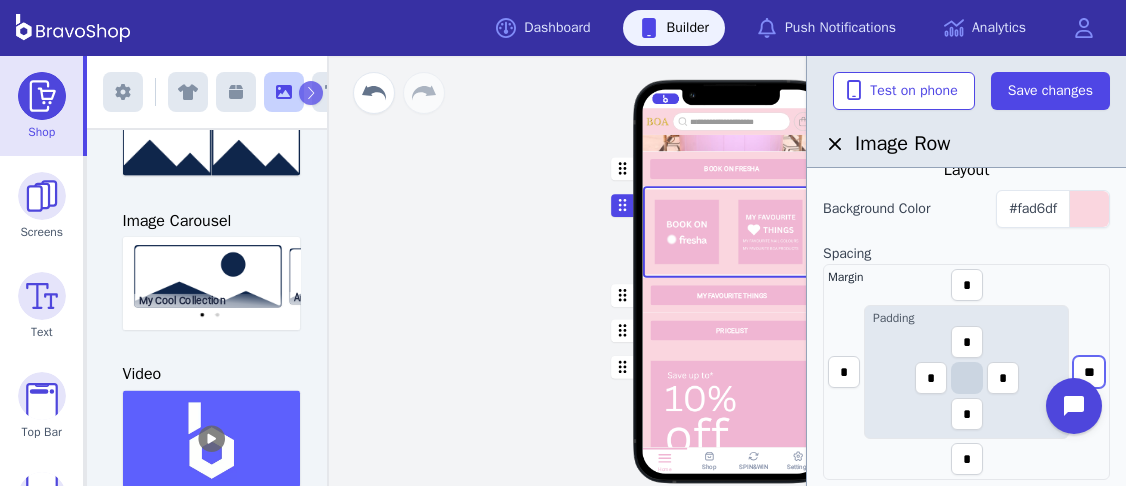 click on "**" at bounding box center [1089, 372] 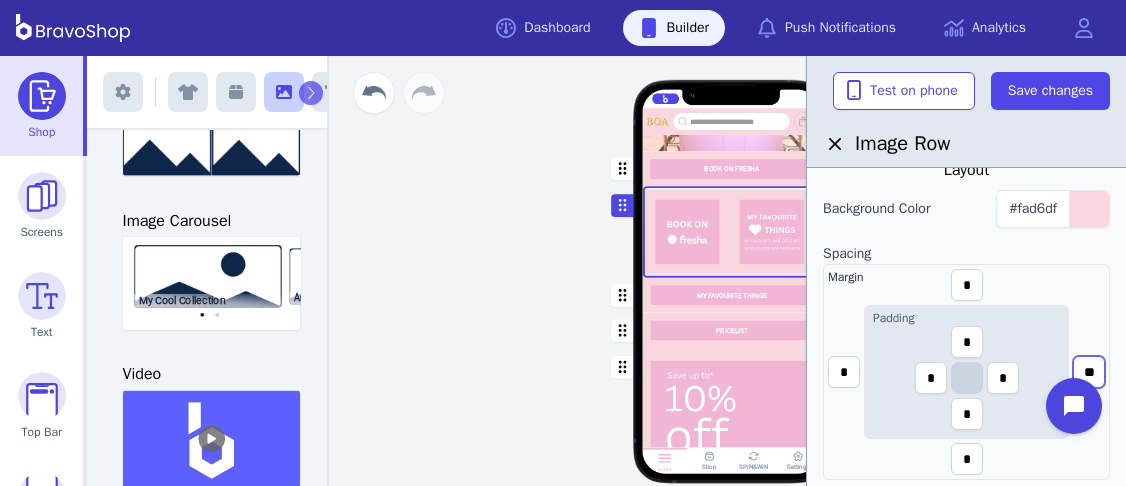 type on "**" 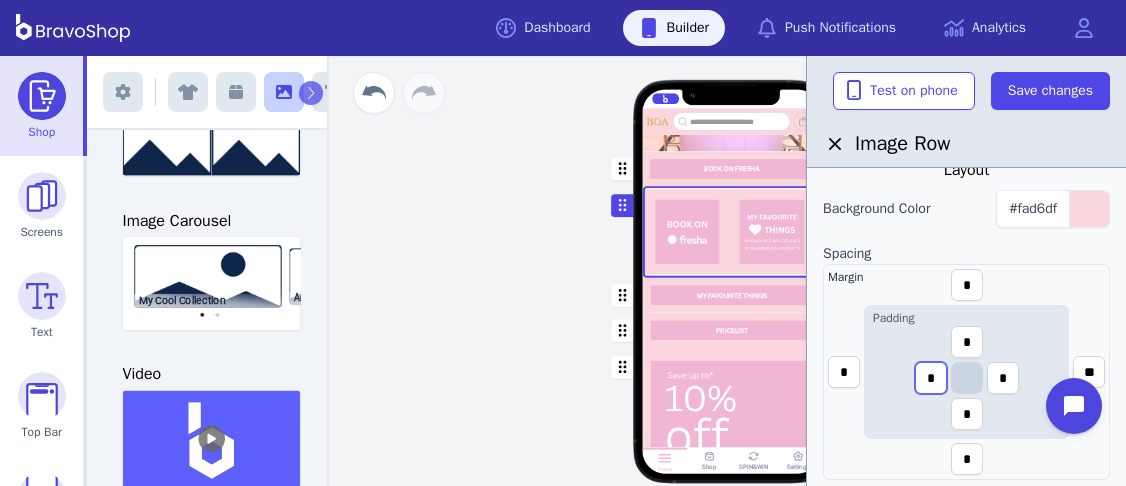 click on "*" at bounding box center (931, 378) 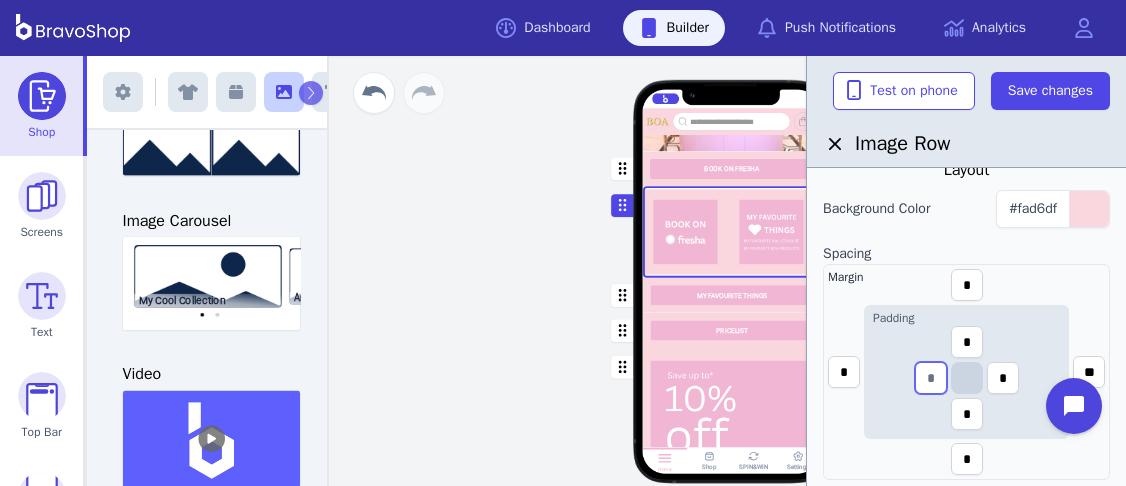 type 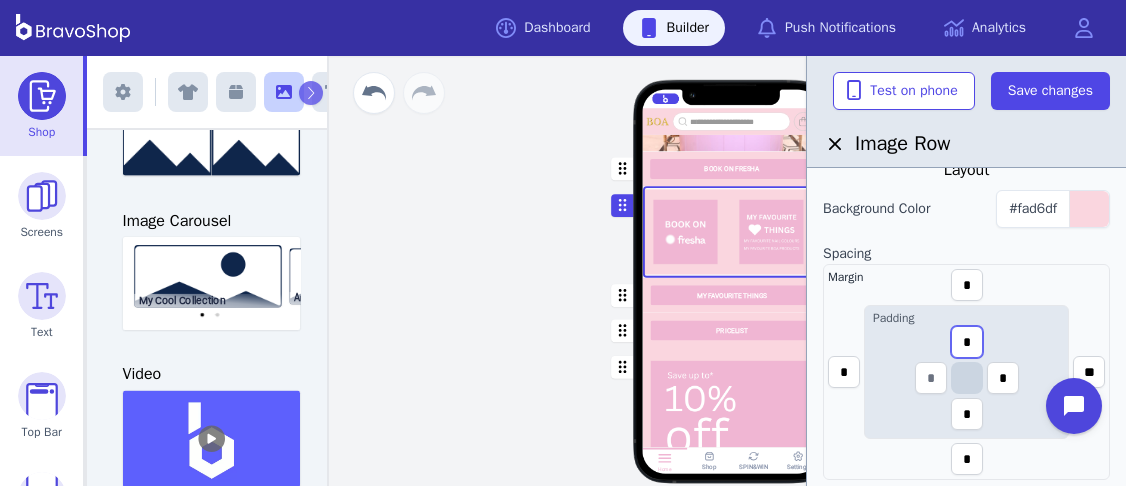 click on "*" at bounding box center [967, 342] 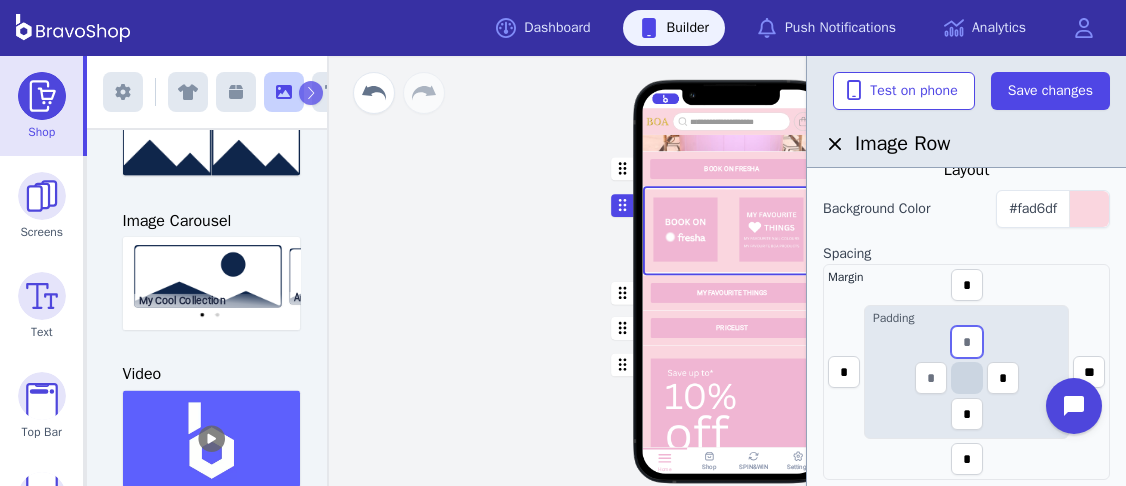 type 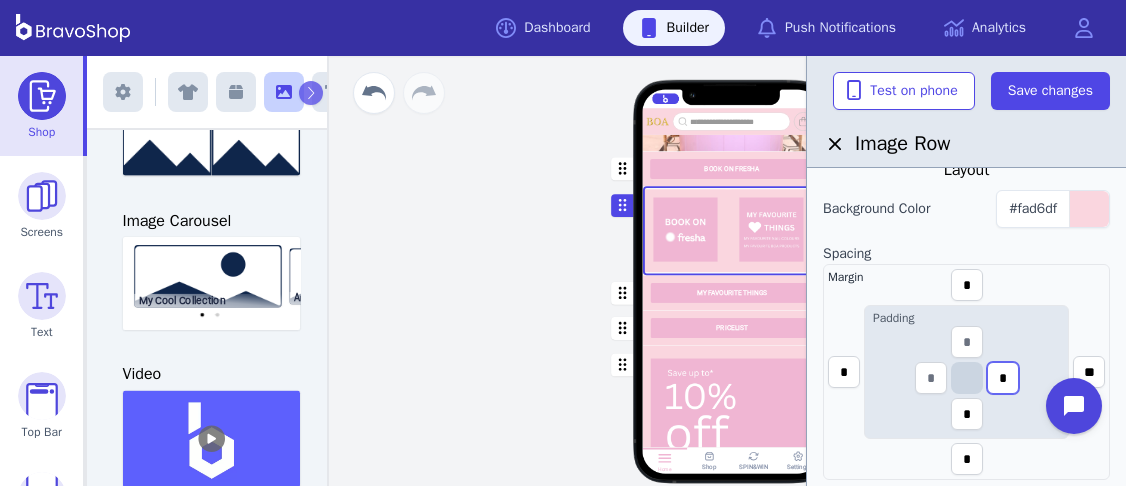 click on "*" at bounding box center [1003, 378] 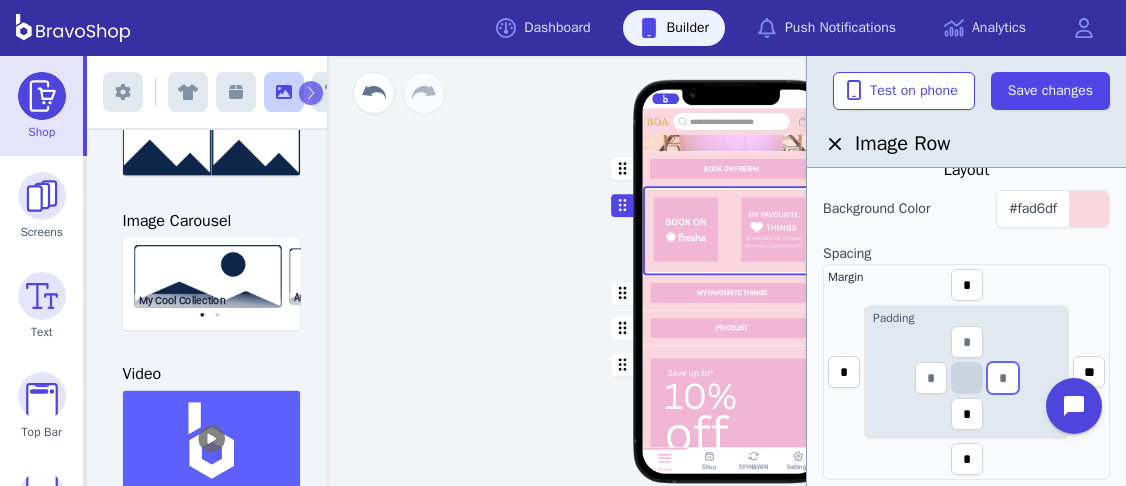 type 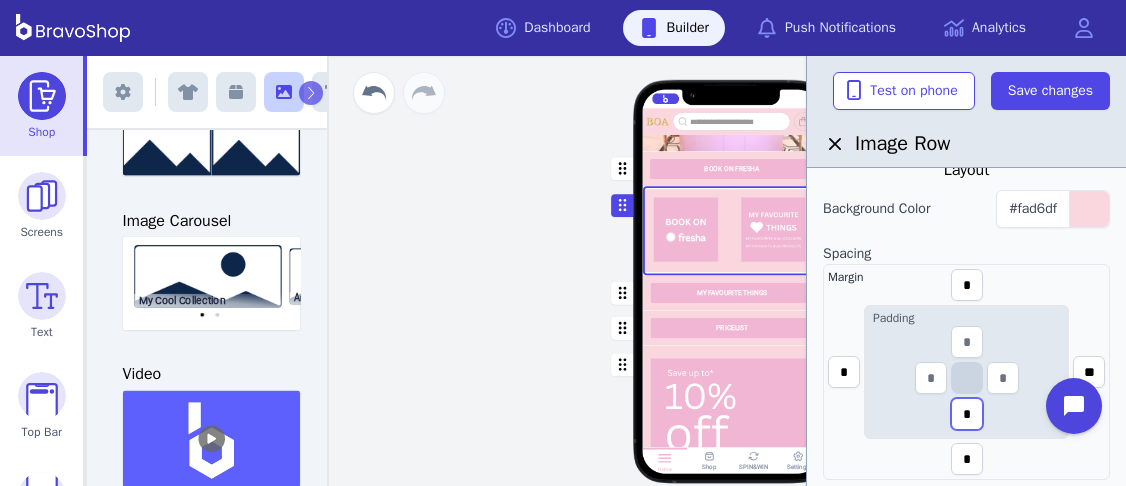 click on "*" at bounding box center [967, 414] 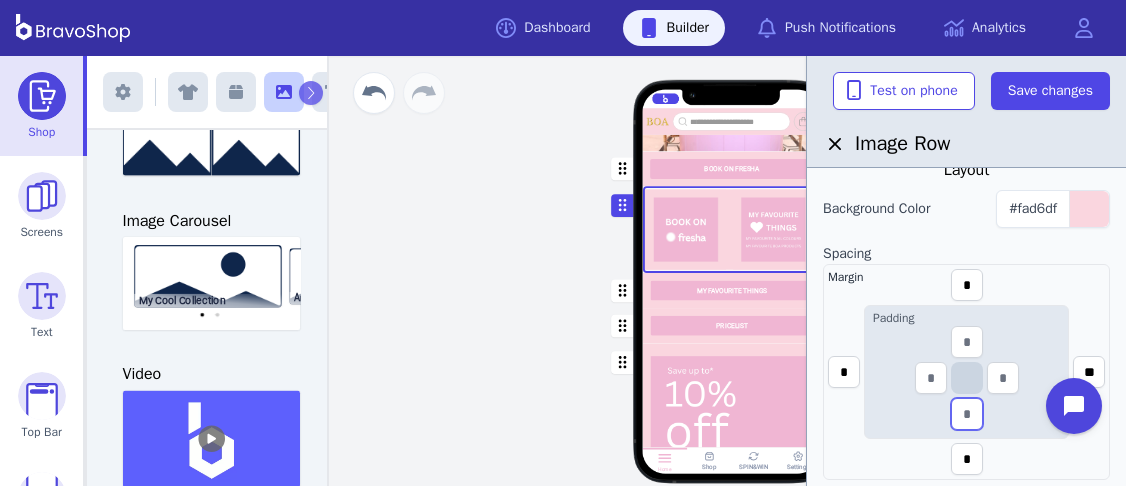 type 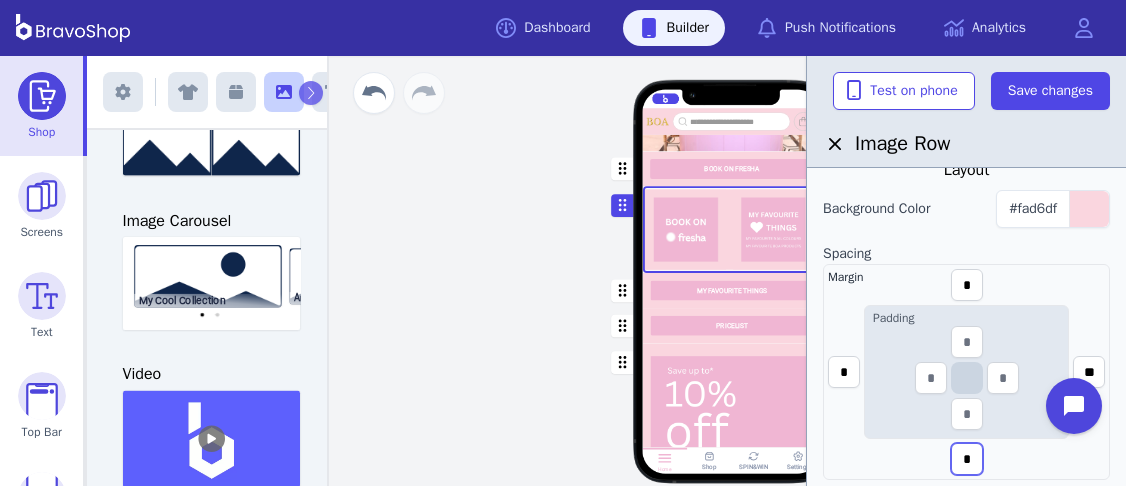 click on "*" at bounding box center [967, 459] 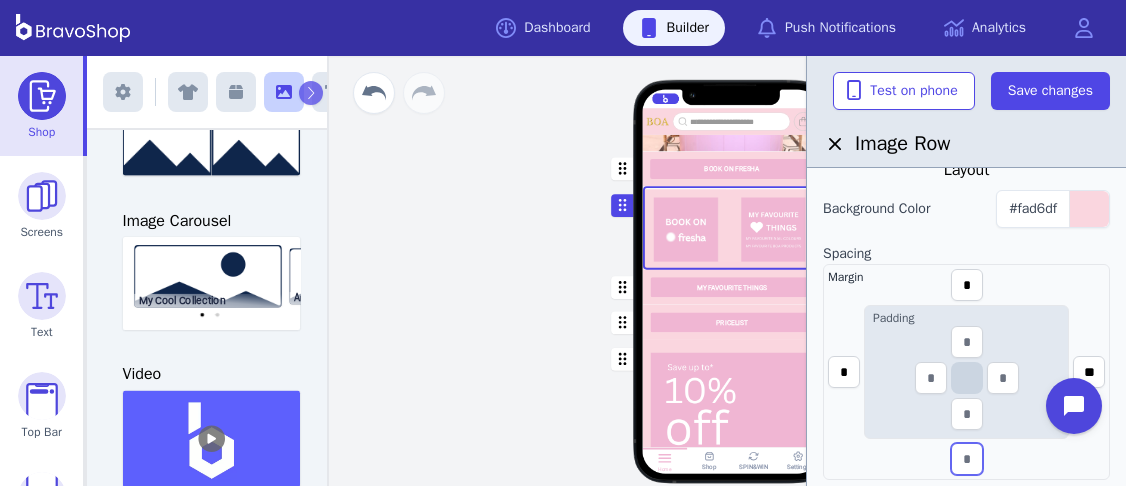 type 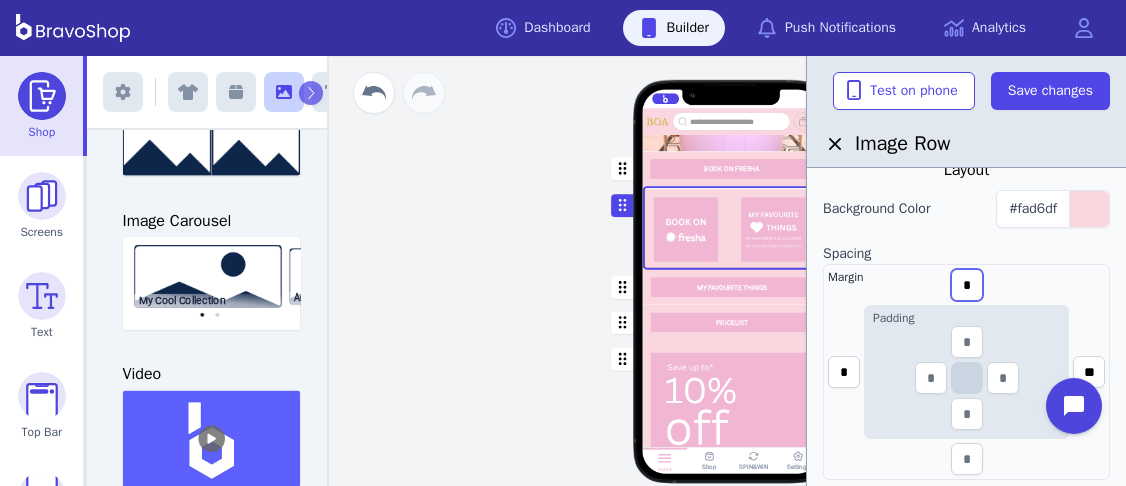 click on "*" at bounding box center (967, 285) 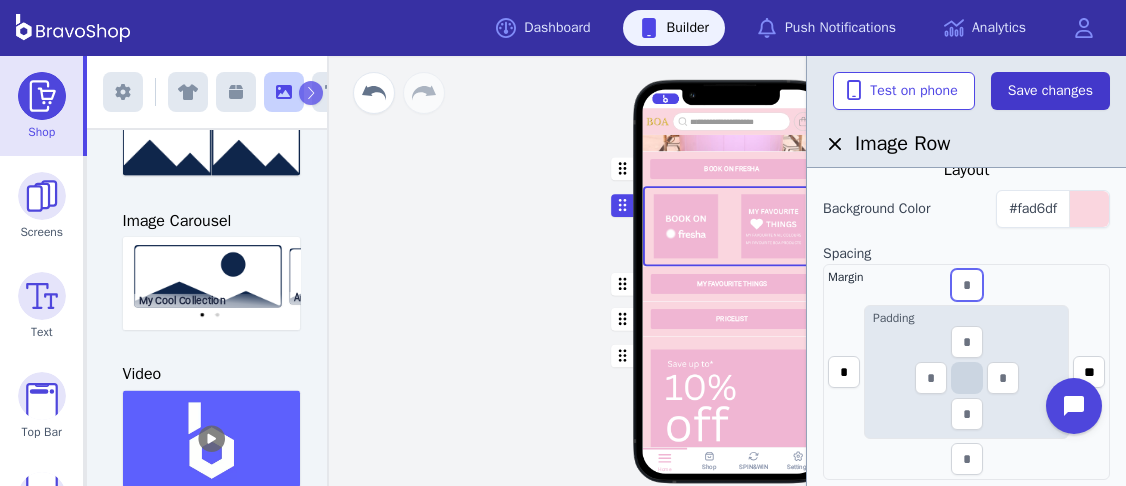 type 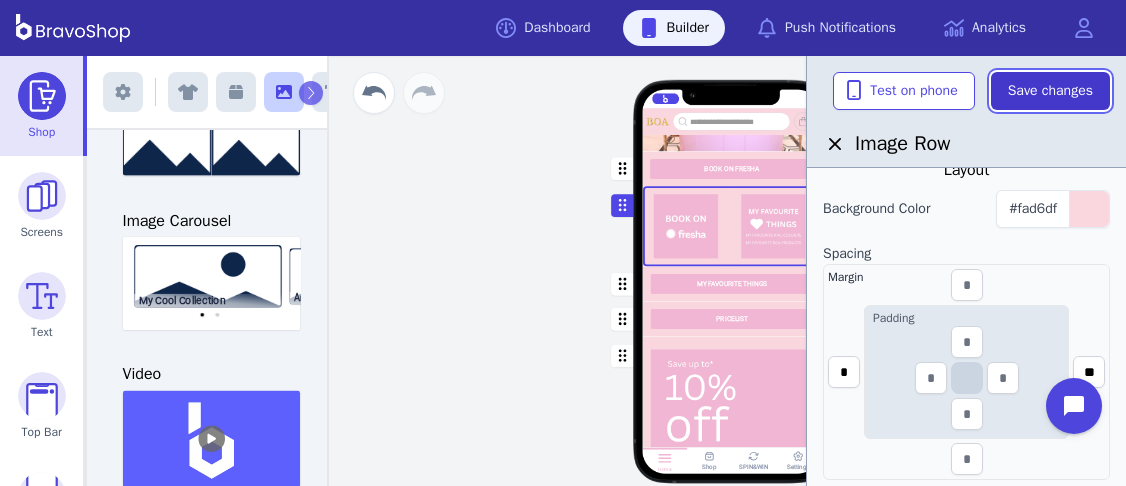 click on "Save changes" at bounding box center (1050, 91) 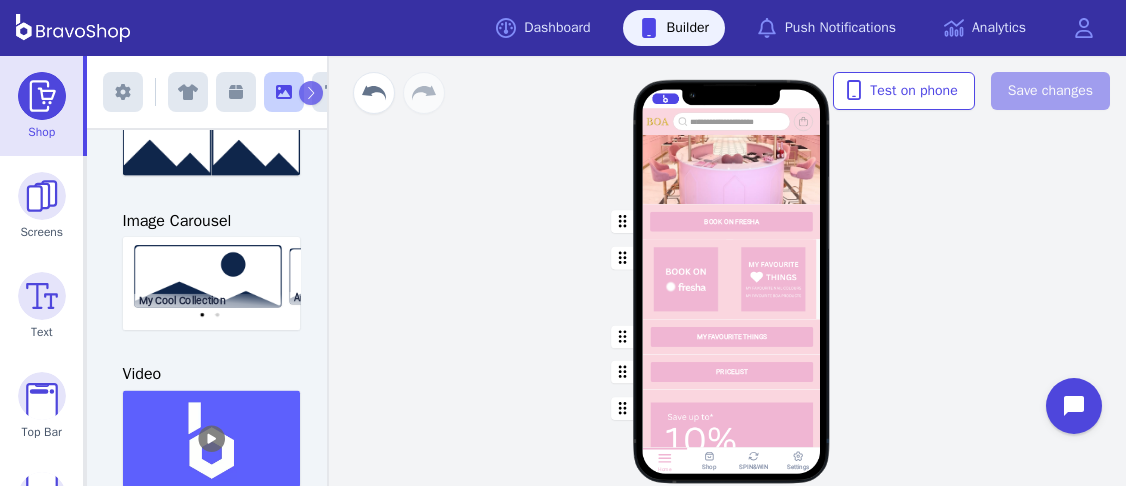 scroll, scrollTop: 231, scrollLeft: 0, axis: vertical 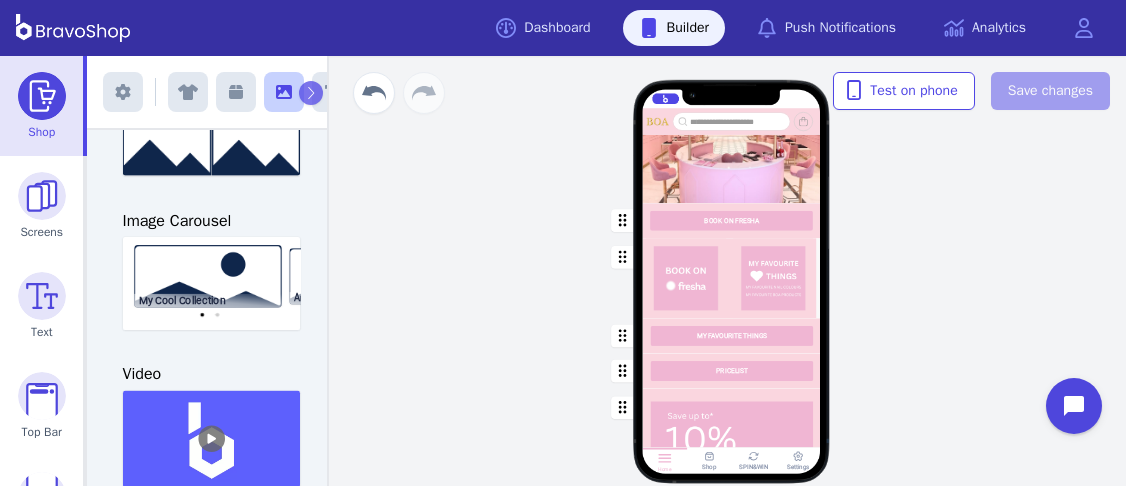 click at bounding box center (732, 278) 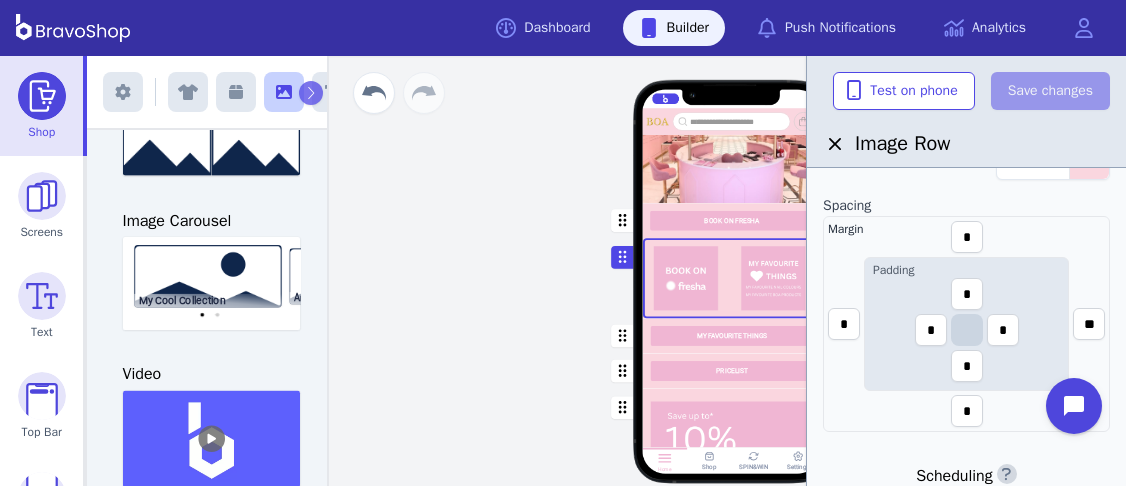 scroll, scrollTop: 297, scrollLeft: 0, axis: vertical 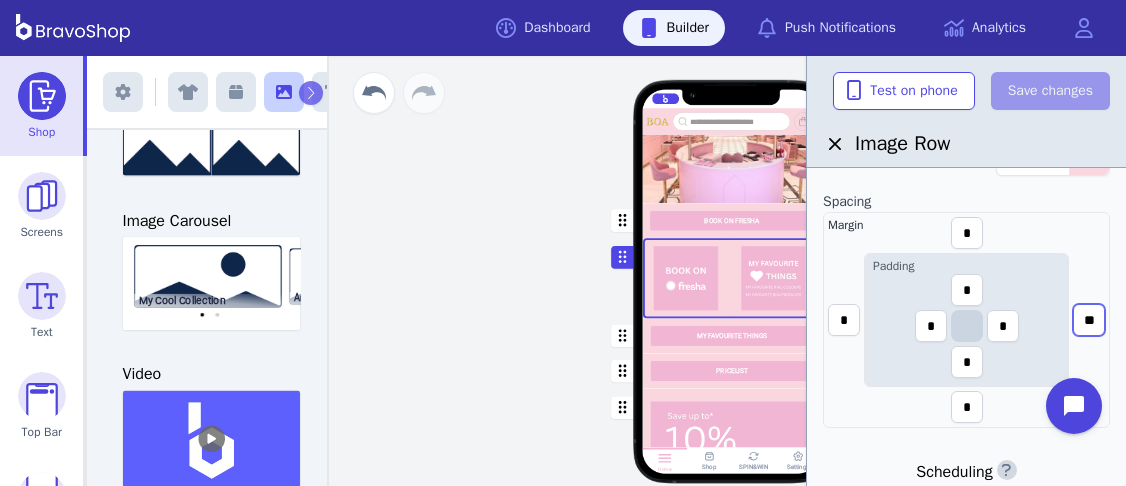 click on "**" at bounding box center (1089, 320) 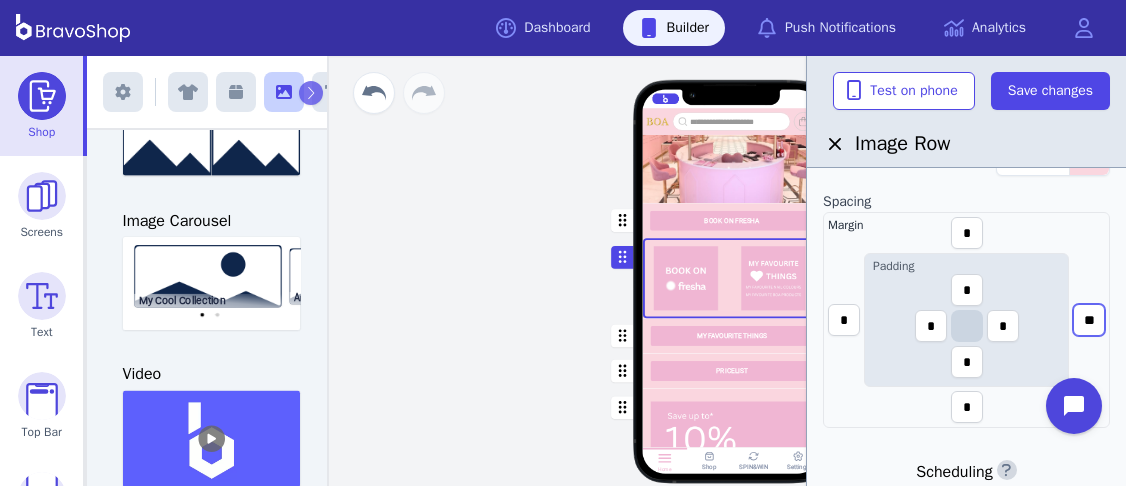 type on "*" 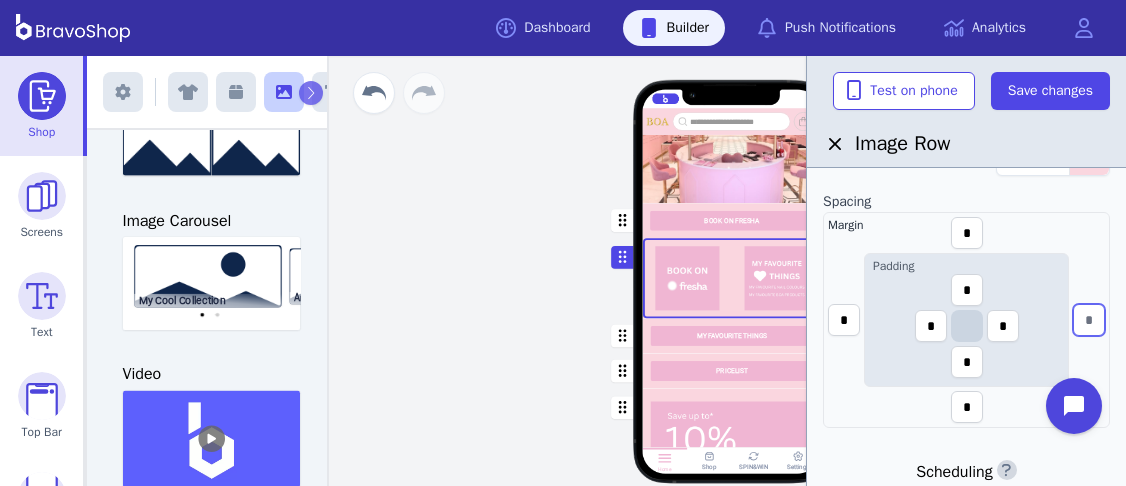 type 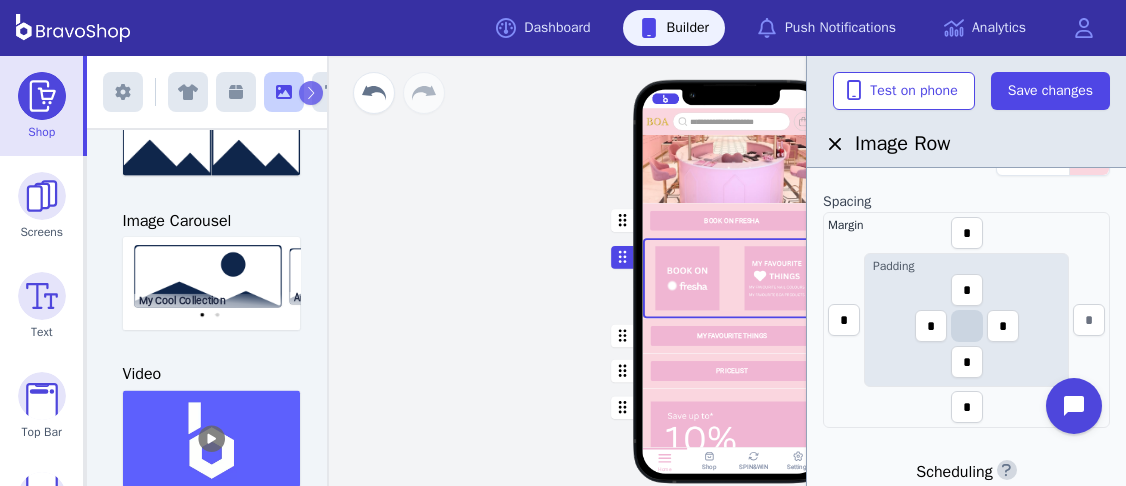 click on "Margin * * Padding * * * * *" at bounding box center (966, 320) 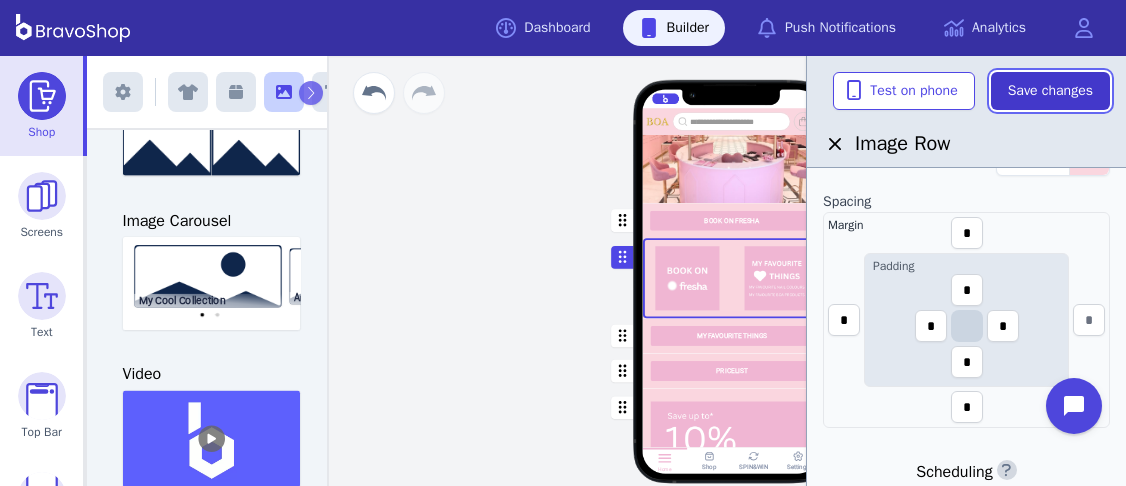 click on "Save changes" at bounding box center (1050, 91) 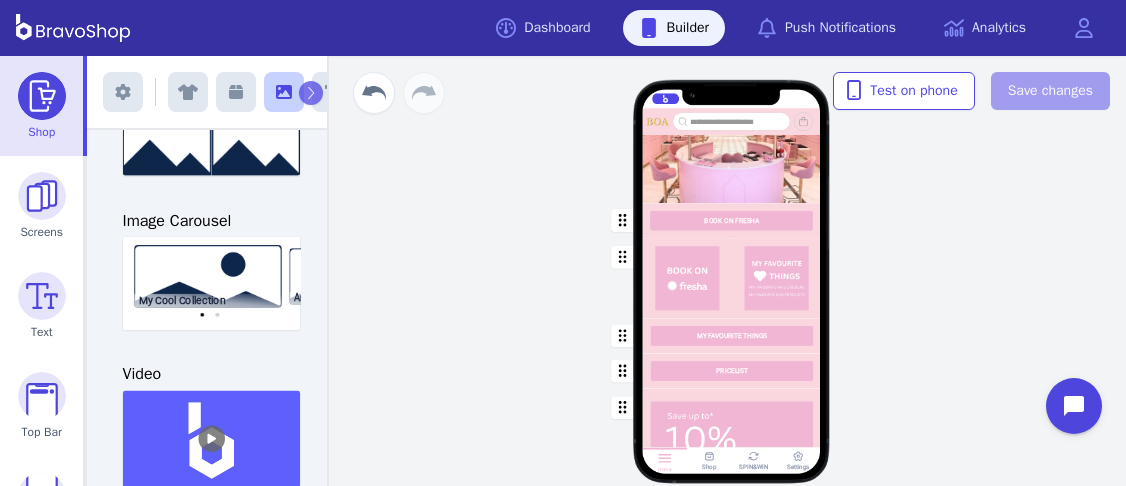 click at bounding box center [732, 220] 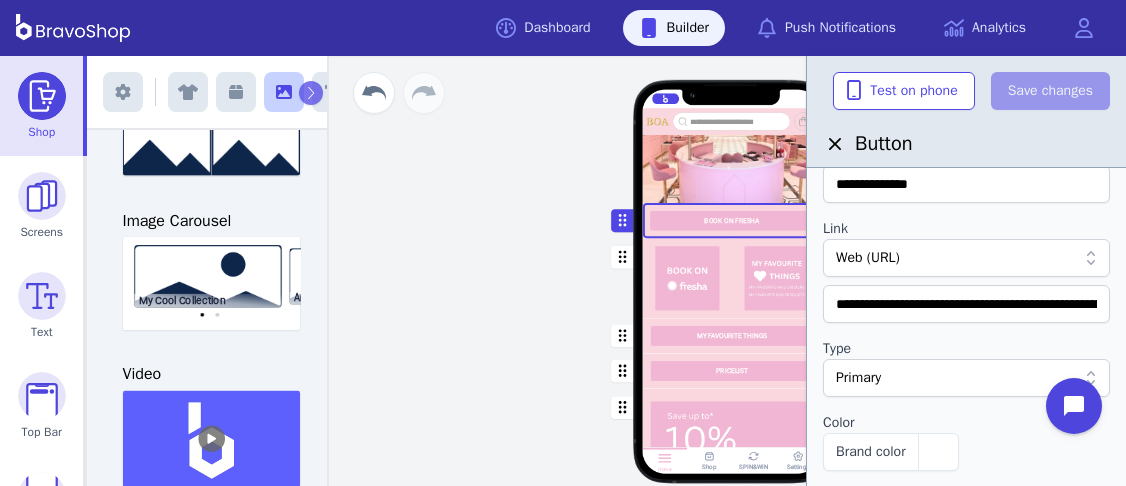 scroll, scrollTop: 83, scrollLeft: 0, axis: vertical 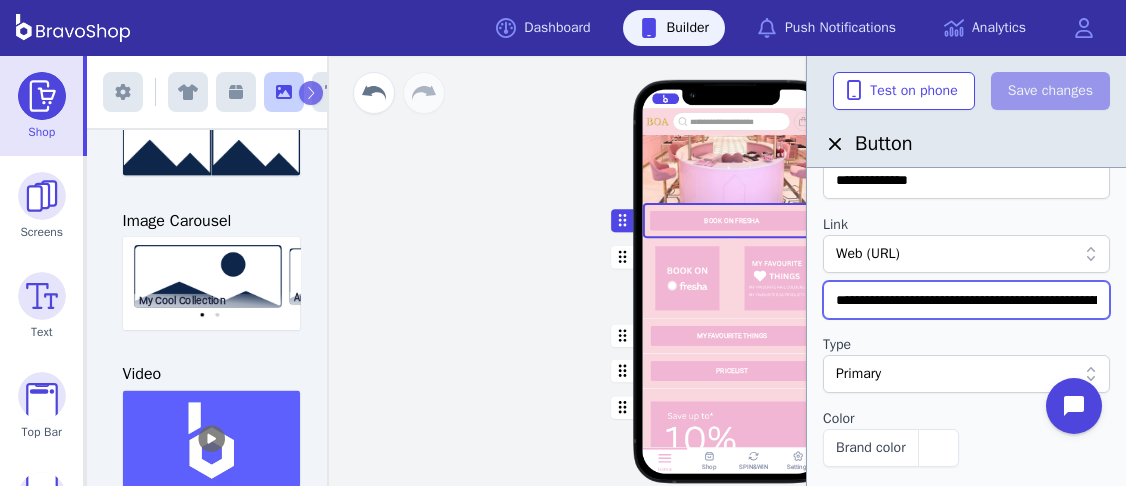 click on "**********" at bounding box center [966, 300] 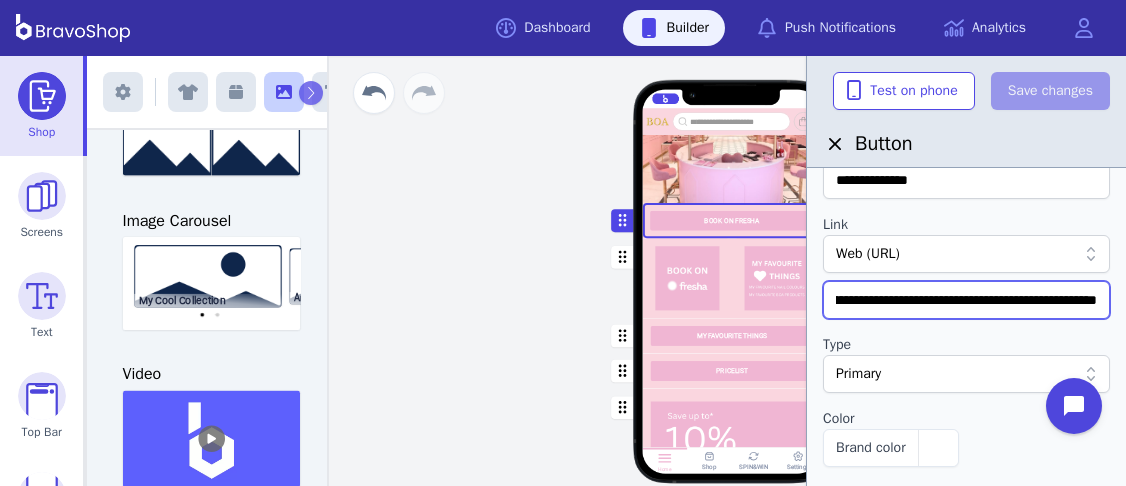 drag, startPoint x: 835, startPoint y: 301, endPoint x: 1125, endPoint y: 298, distance: 290.0155 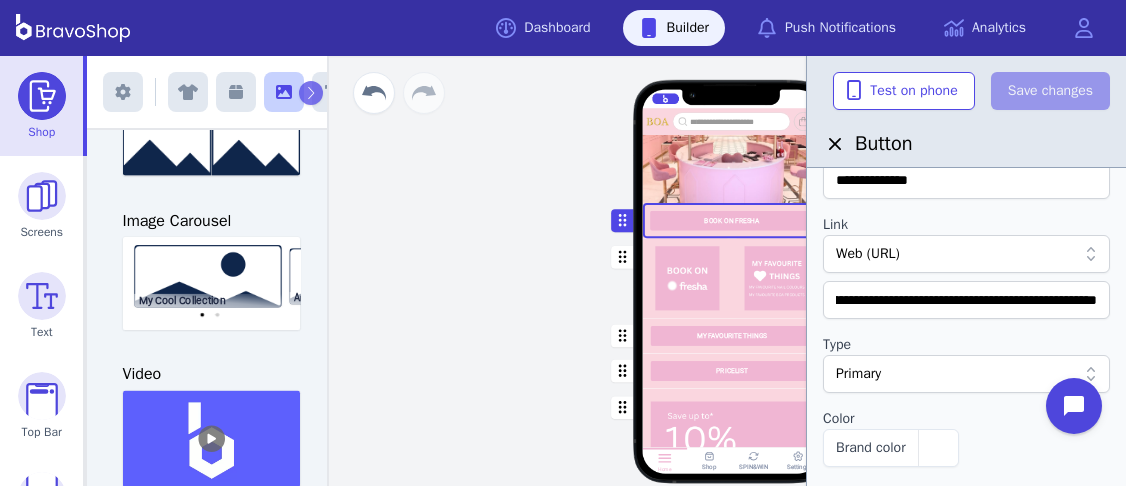 click at bounding box center (732, 278) 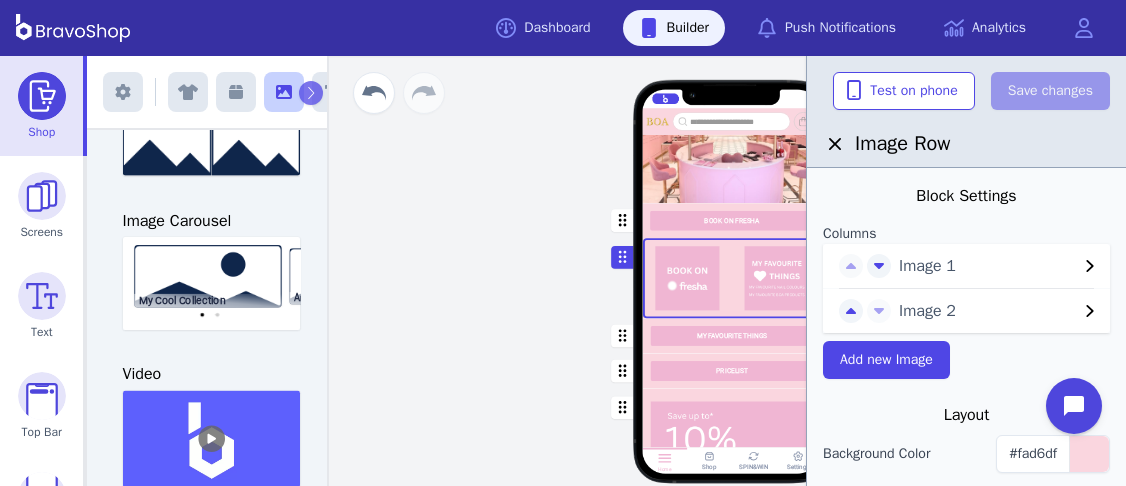 click on "Image 1" at bounding box center (988, 266) 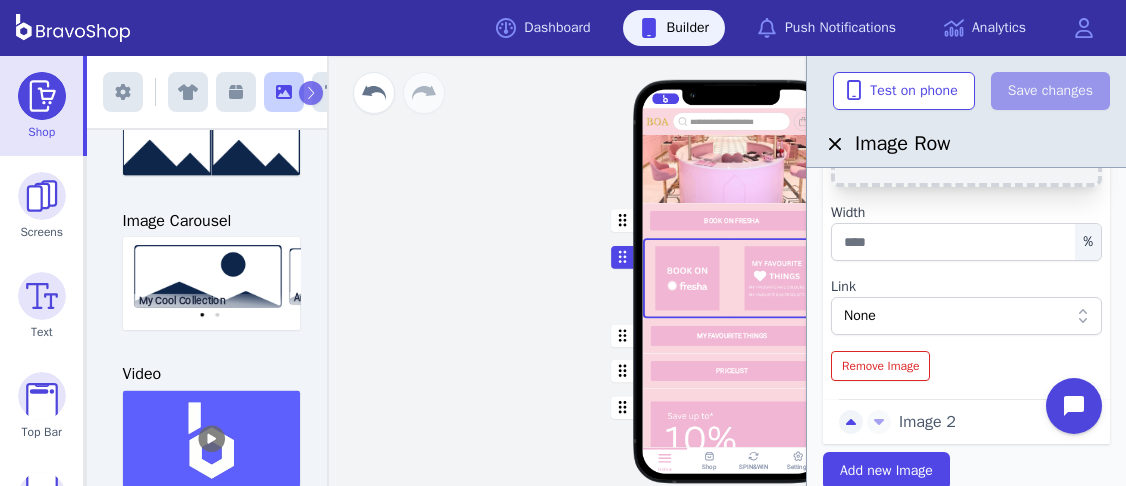 scroll, scrollTop: 265, scrollLeft: 0, axis: vertical 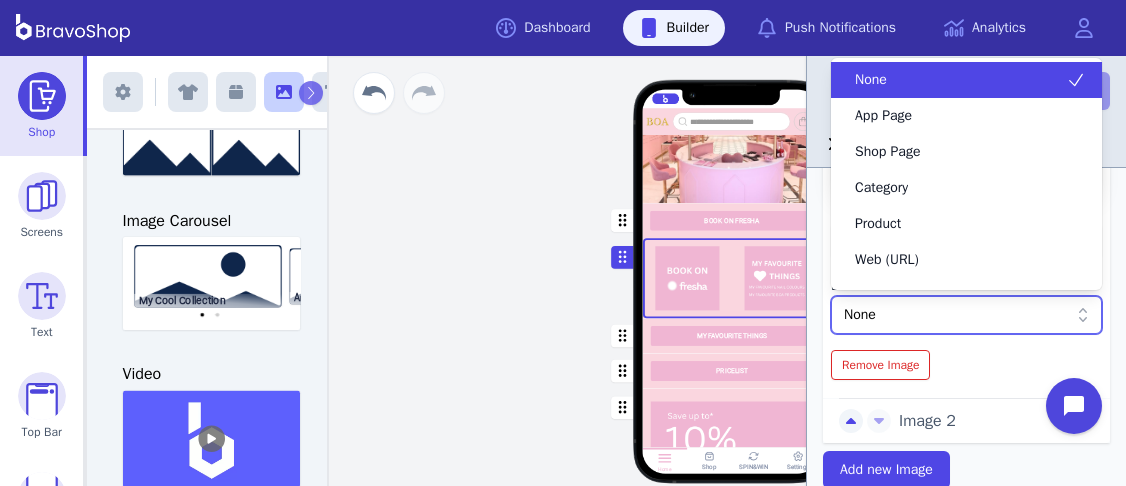 click on "None" at bounding box center (956, 315) 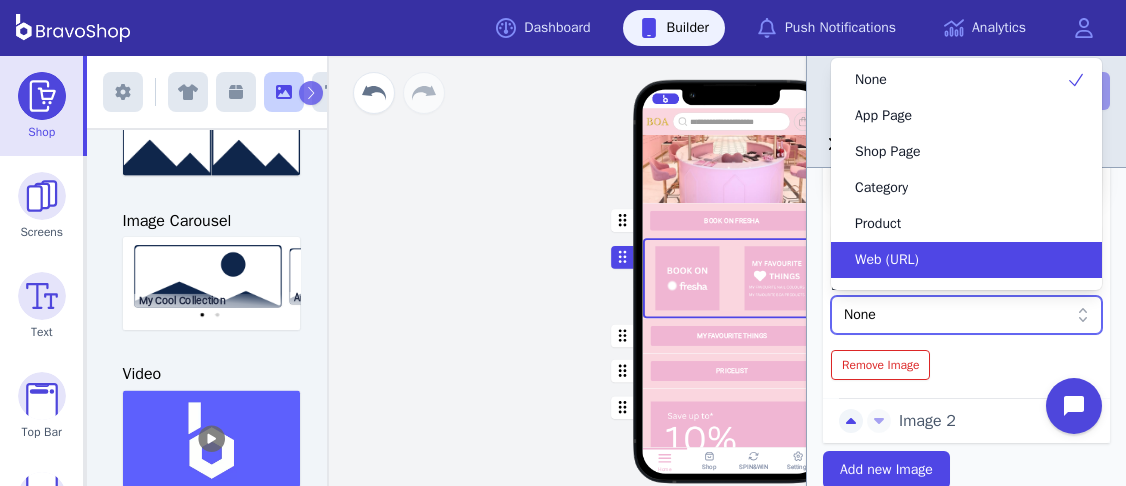 click on "Web (URL)" at bounding box center (887, 260) 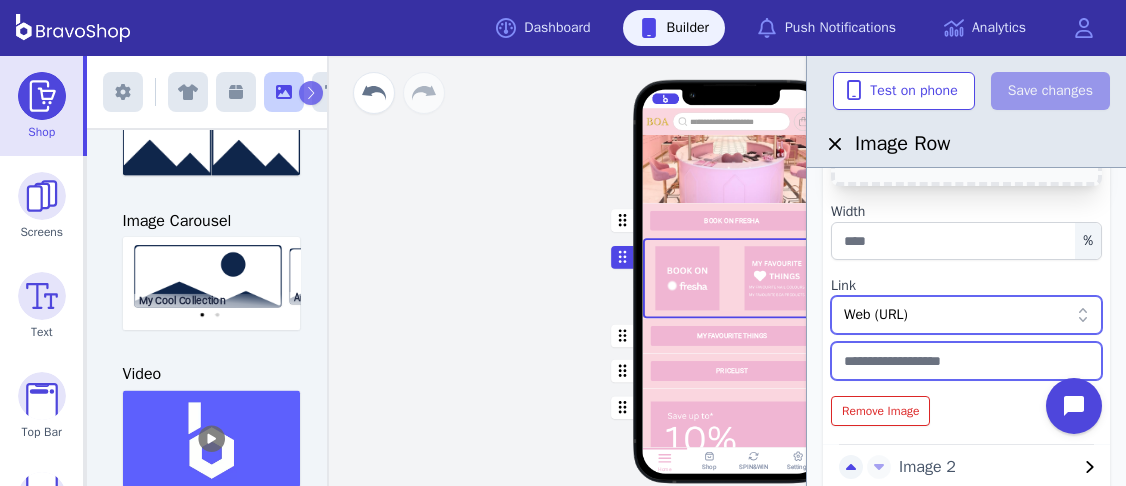 click at bounding box center (966, 361) 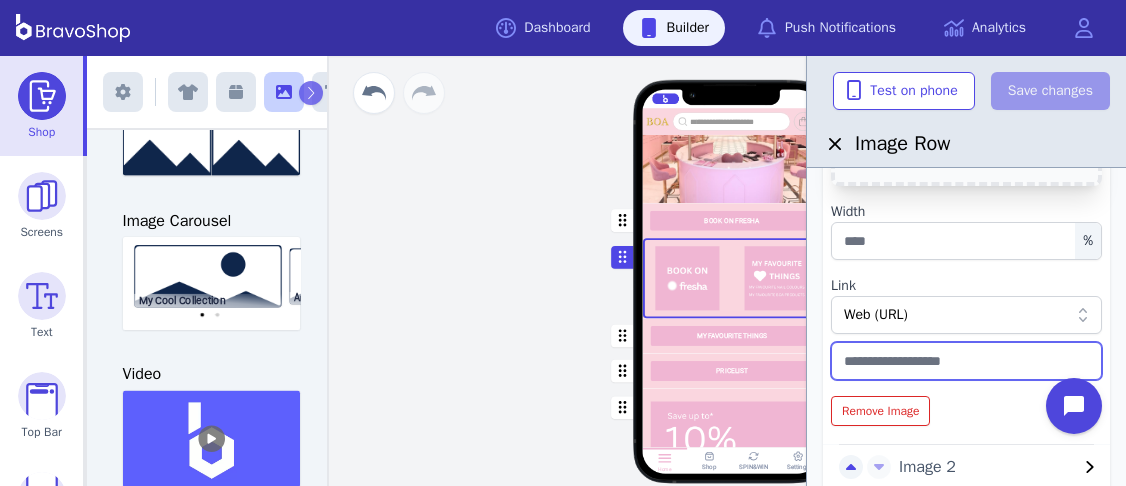 paste on "**********" 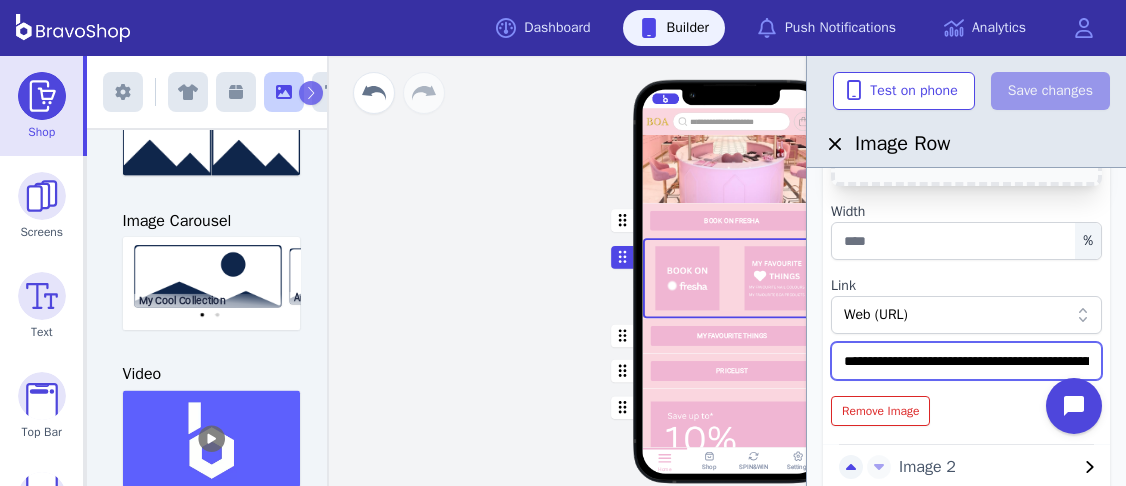 scroll, scrollTop: 0, scrollLeft: 296, axis: horizontal 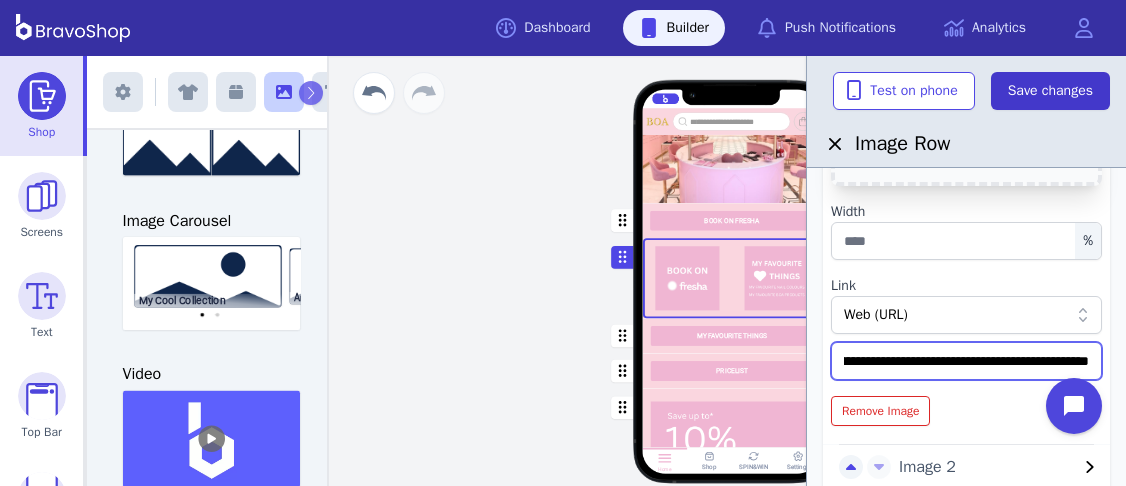 type on "**********" 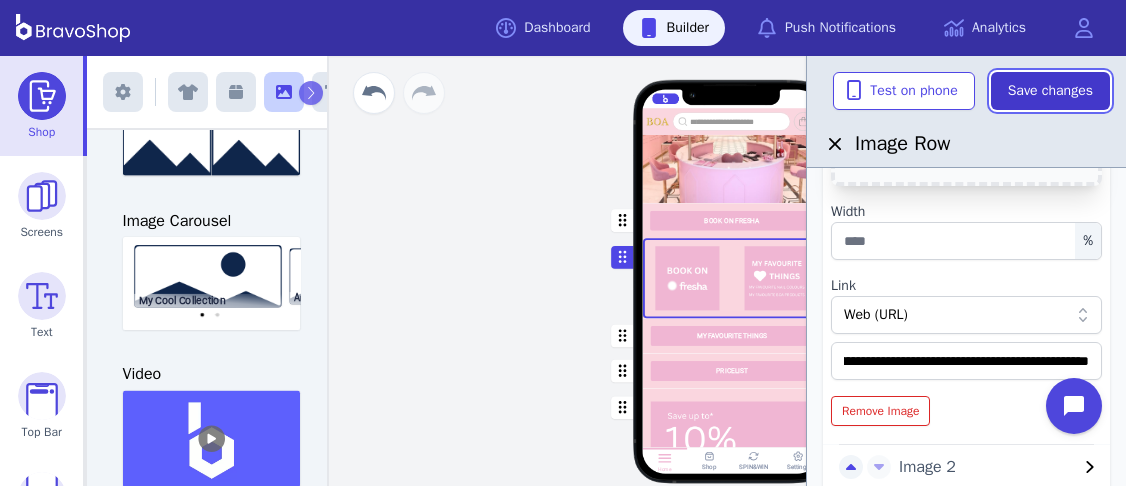 scroll, scrollTop: 0, scrollLeft: 0, axis: both 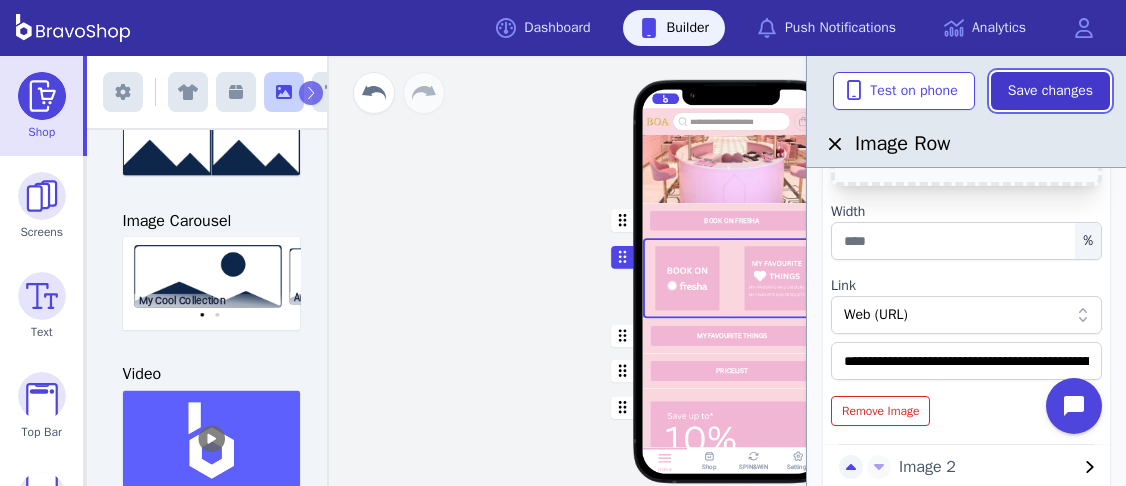 click on "Save changes" at bounding box center (1050, 91) 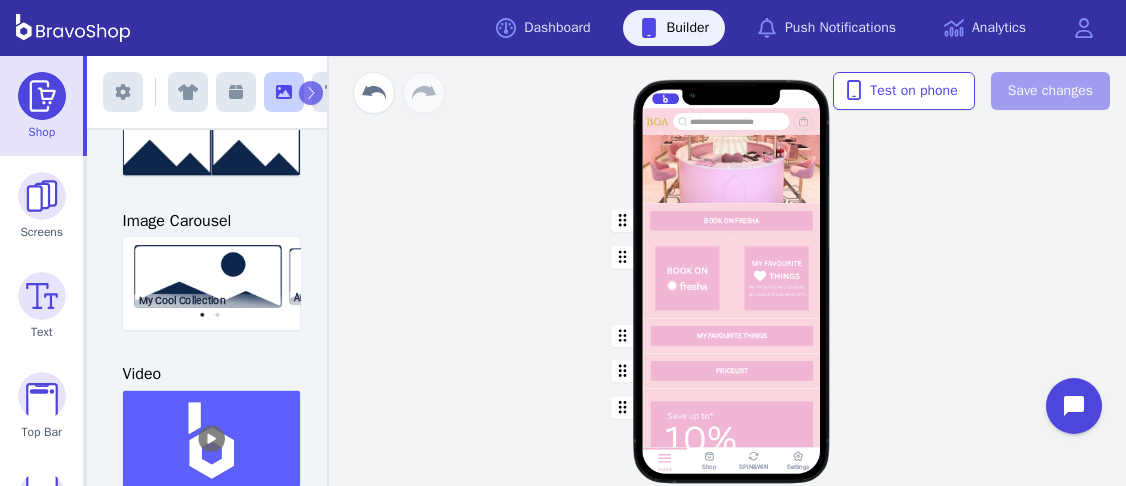 click at bounding box center [732, 220] 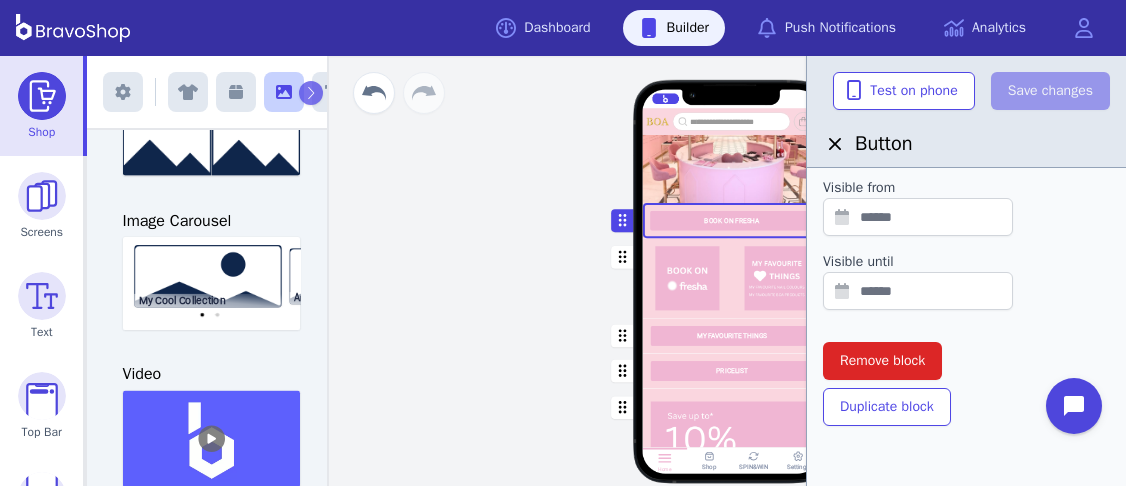scroll, scrollTop: 966, scrollLeft: 0, axis: vertical 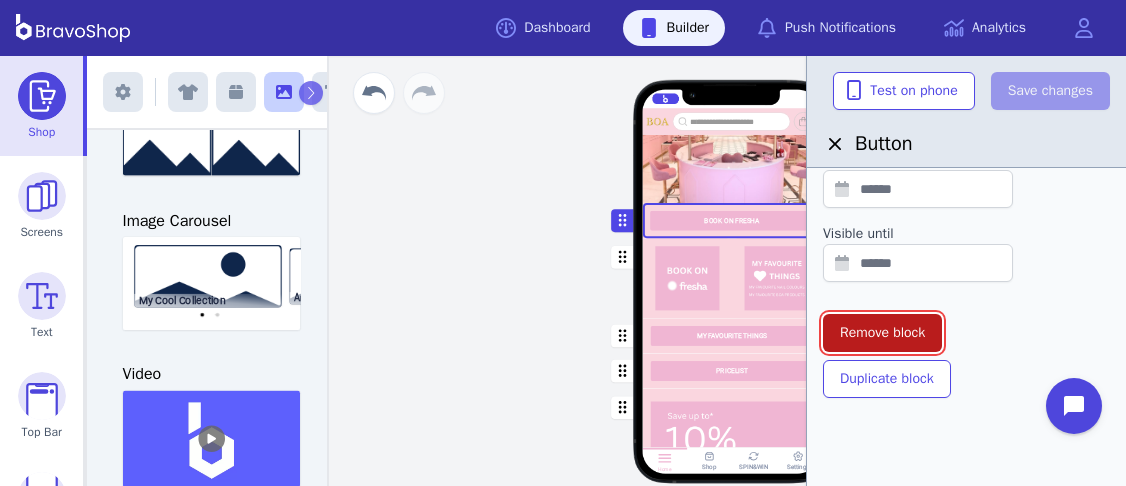 click on "Remove block" at bounding box center [882, 333] 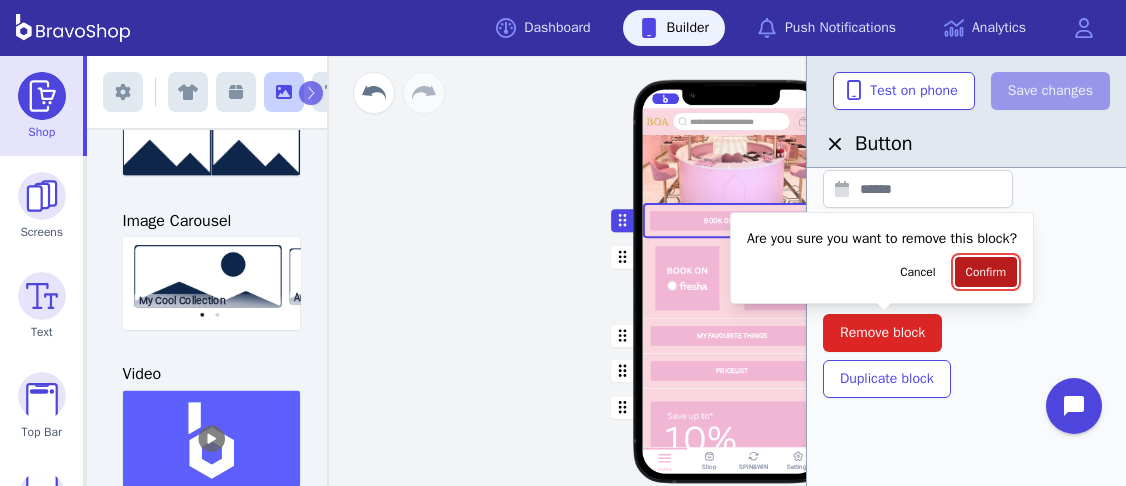 click on "Confirm" at bounding box center [986, 272] 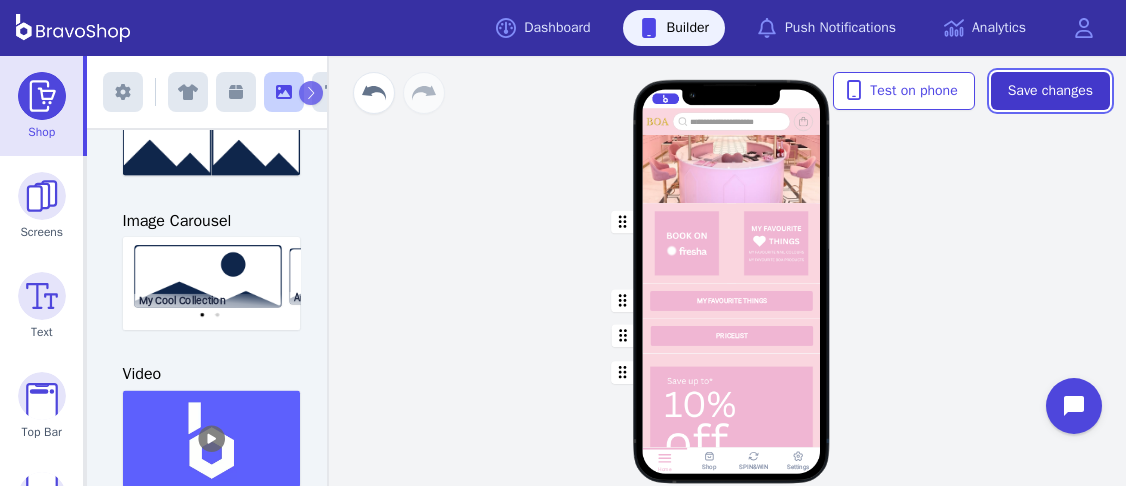 click on "Save changes" at bounding box center (1050, 91) 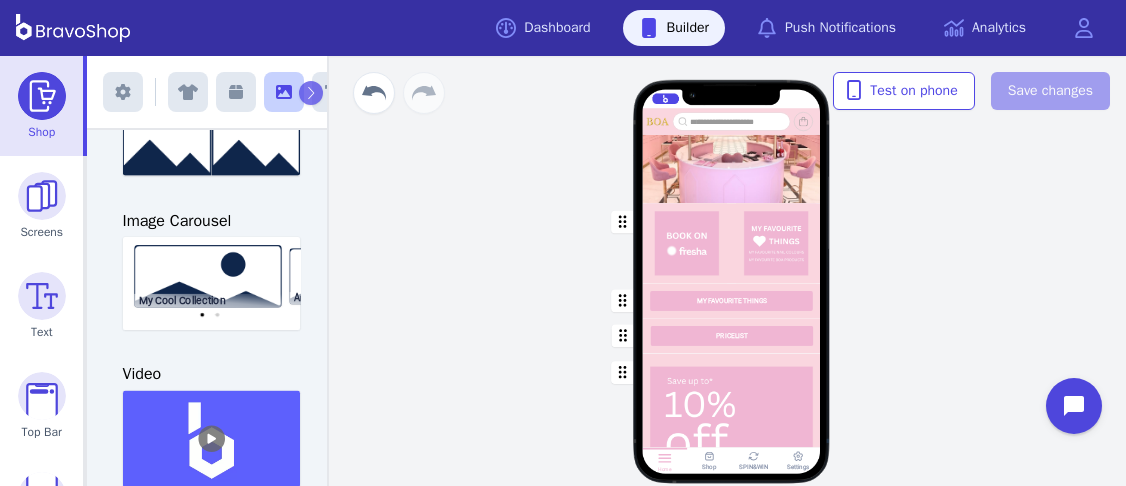 click at bounding box center (732, 300) 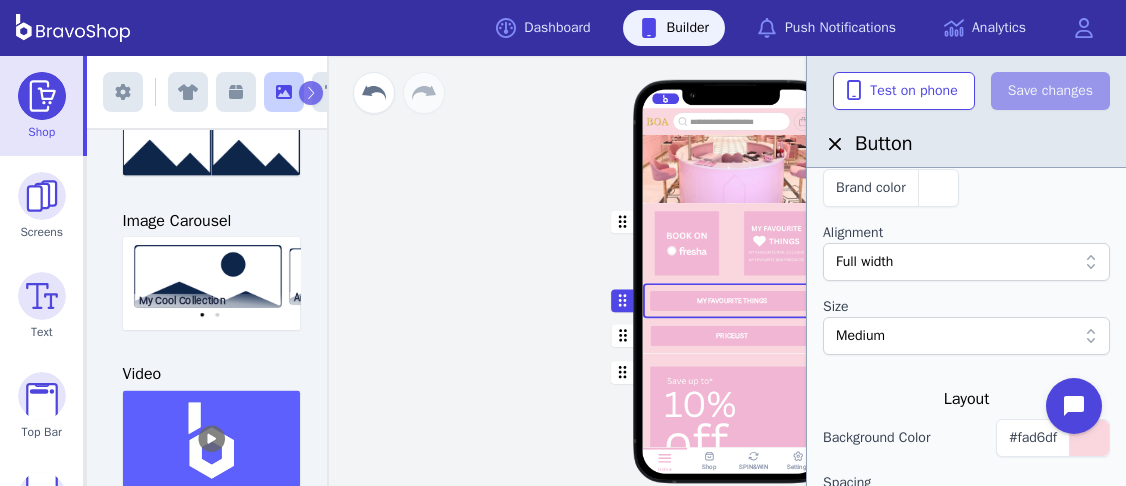scroll, scrollTop: 962, scrollLeft: 0, axis: vertical 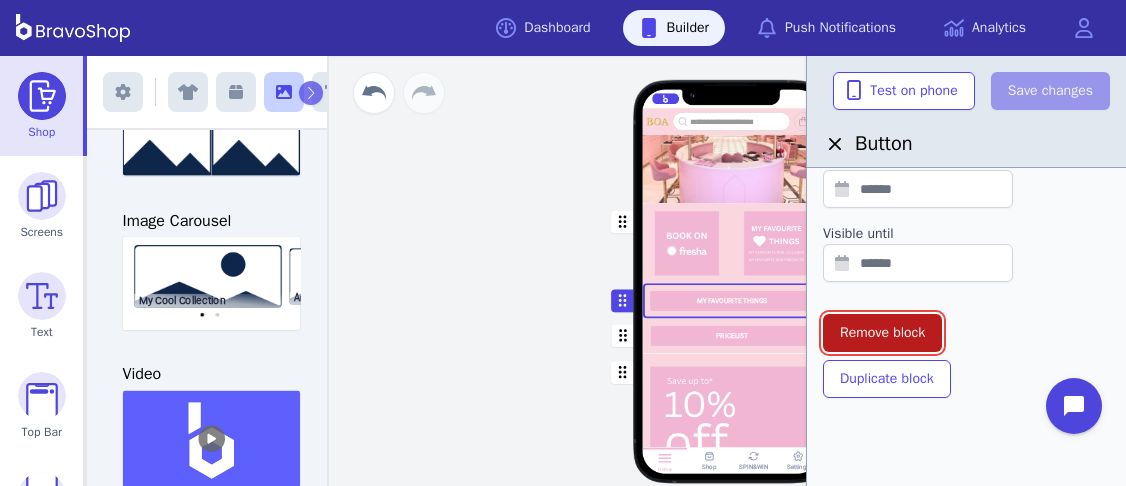 click on "Remove block" at bounding box center (882, 333) 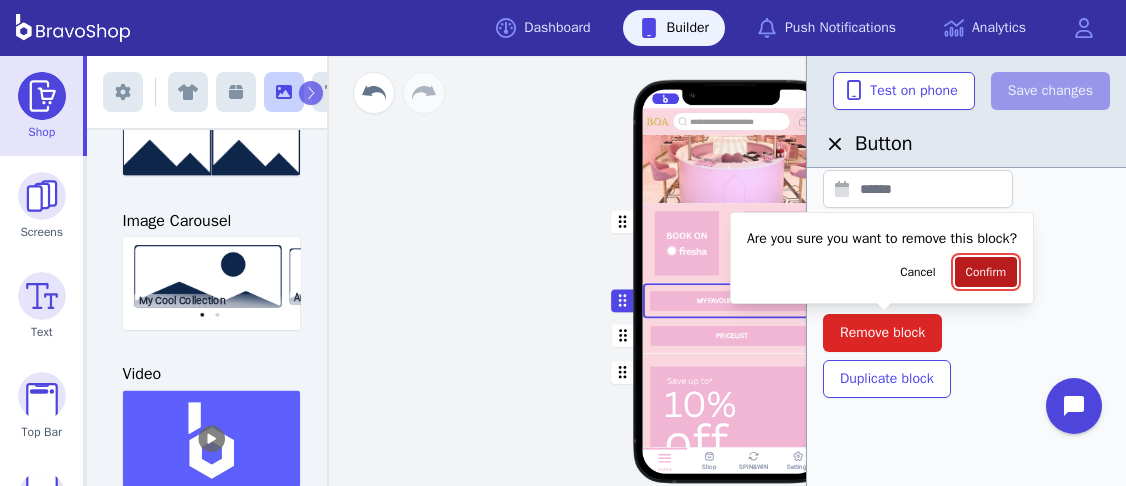 click on "Confirm" at bounding box center [986, 272] 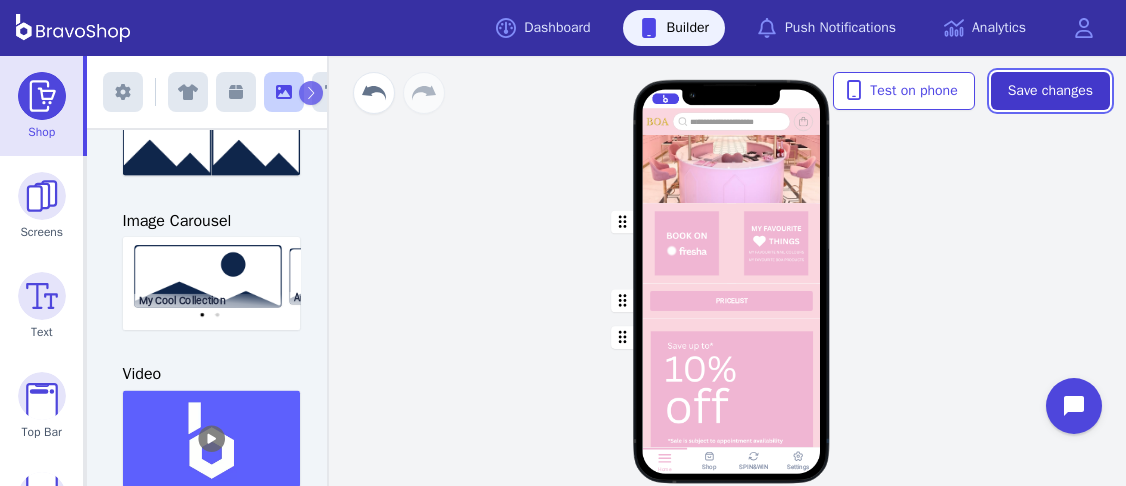 click on "Save changes" at bounding box center [1050, 91] 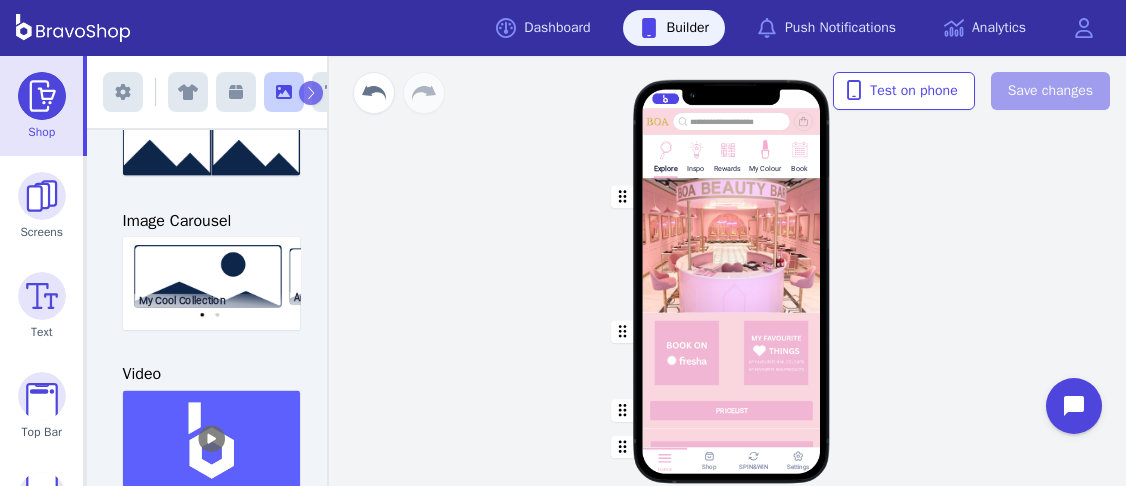 scroll, scrollTop: 250, scrollLeft: 0, axis: vertical 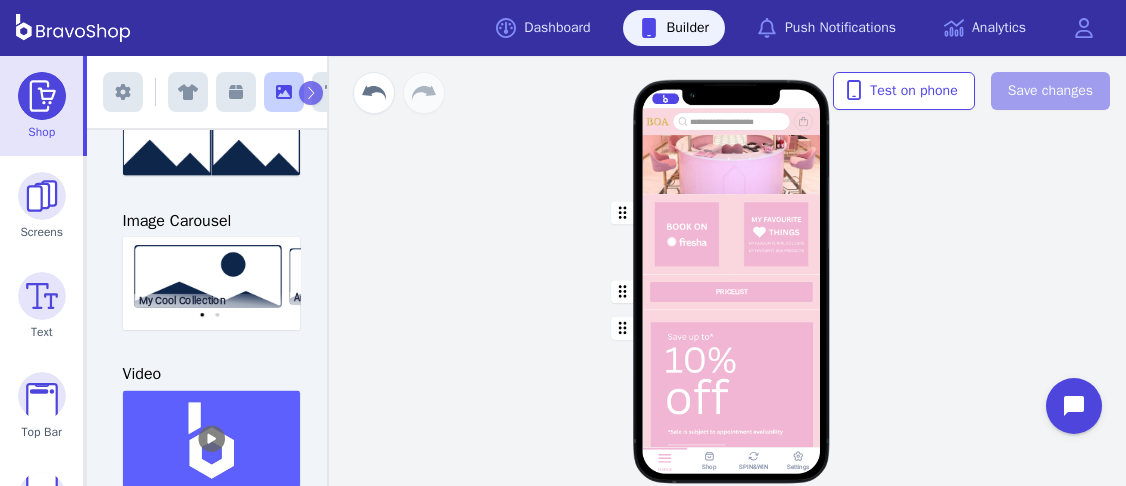 click on "Explore Inspo Rewards My Colour Book PRICELIST Featured Products Gift Vouchers Various Denominations Drag a block here to get started Home Shop SPIN&WIN Settings" at bounding box center (731, 271) 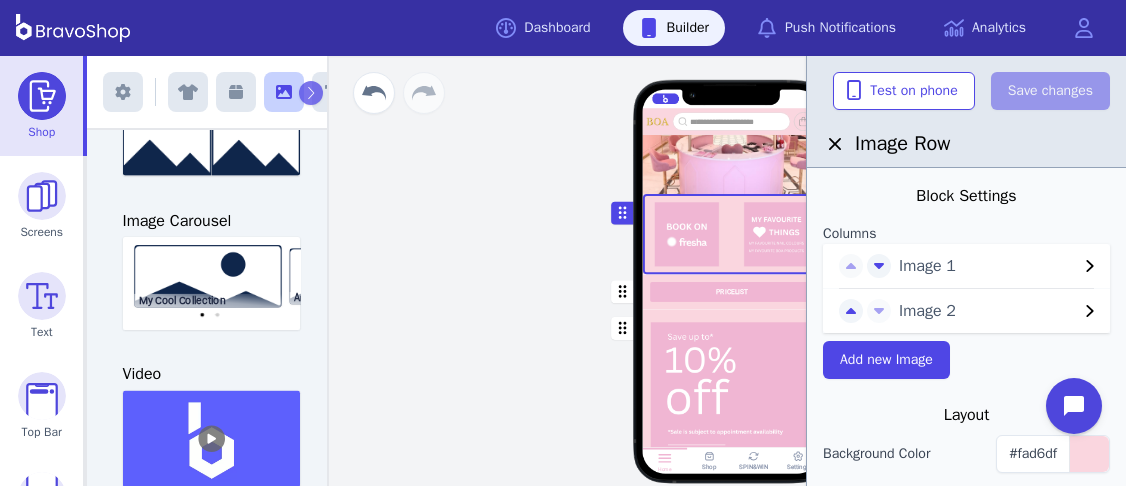 click on "Image 1" at bounding box center [988, 266] 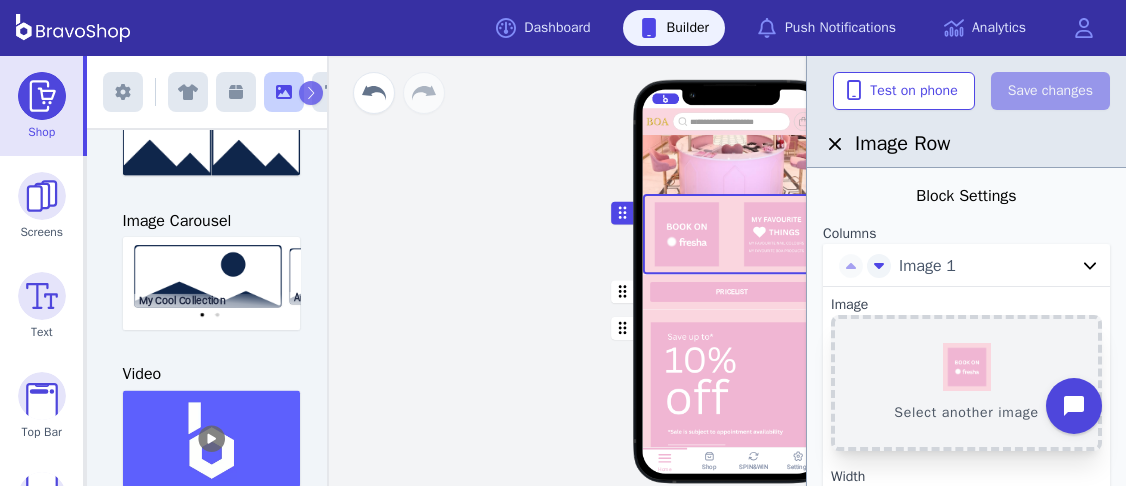 click on "Select another image" at bounding box center (966, 383) 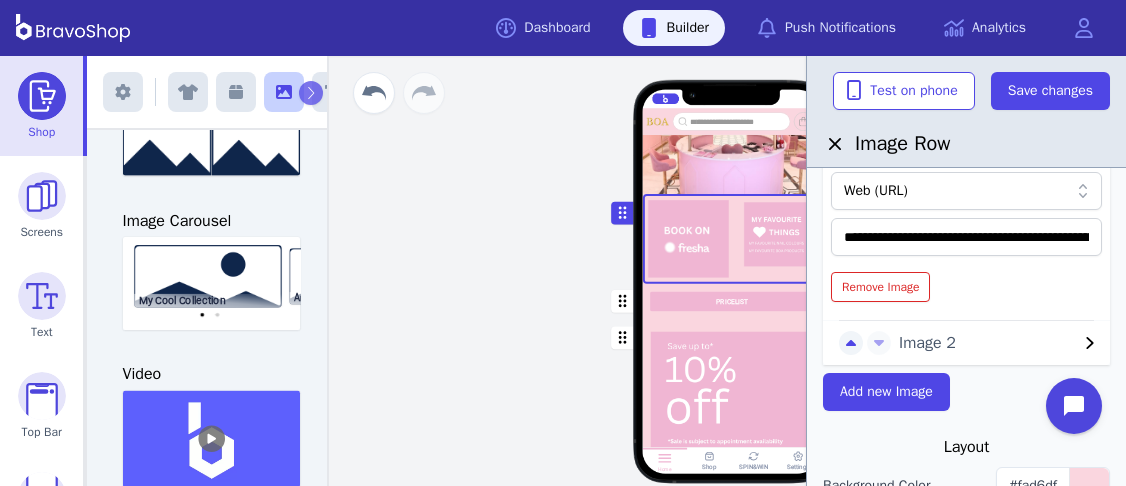 scroll, scrollTop: 398, scrollLeft: 0, axis: vertical 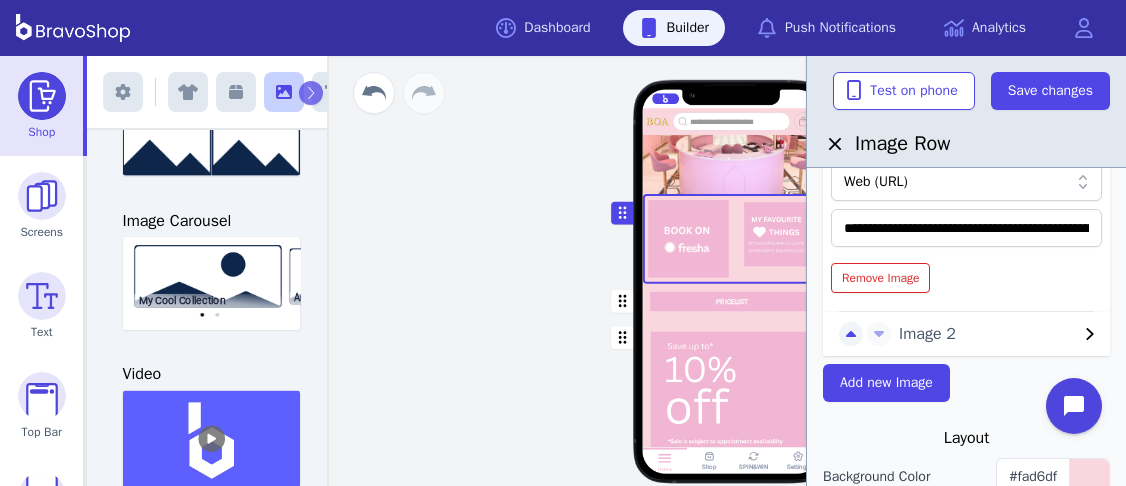 click on "Image 2" at bounding box center [988, 334] 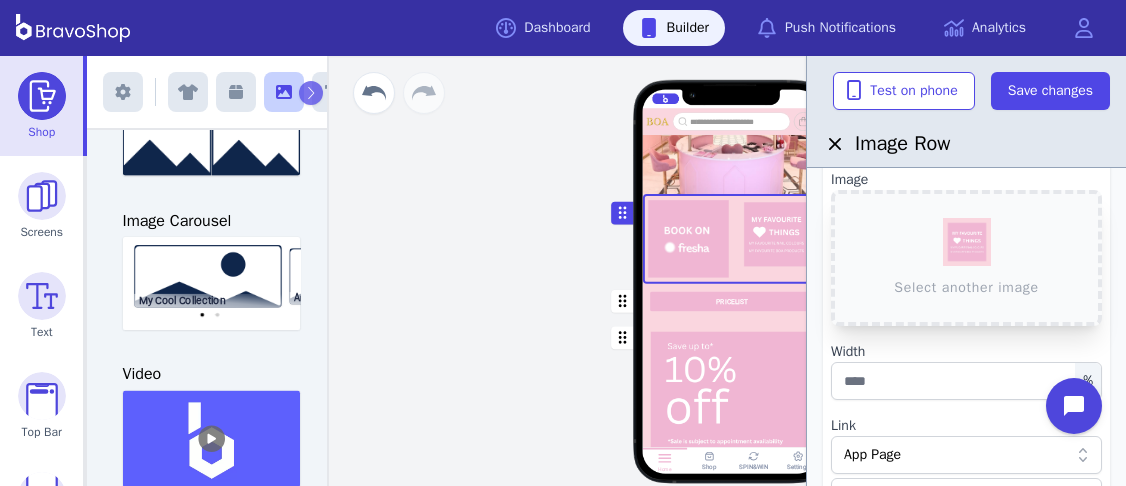 scroll, scrollTop: 166, scrollLeft: 0, axis: vertical 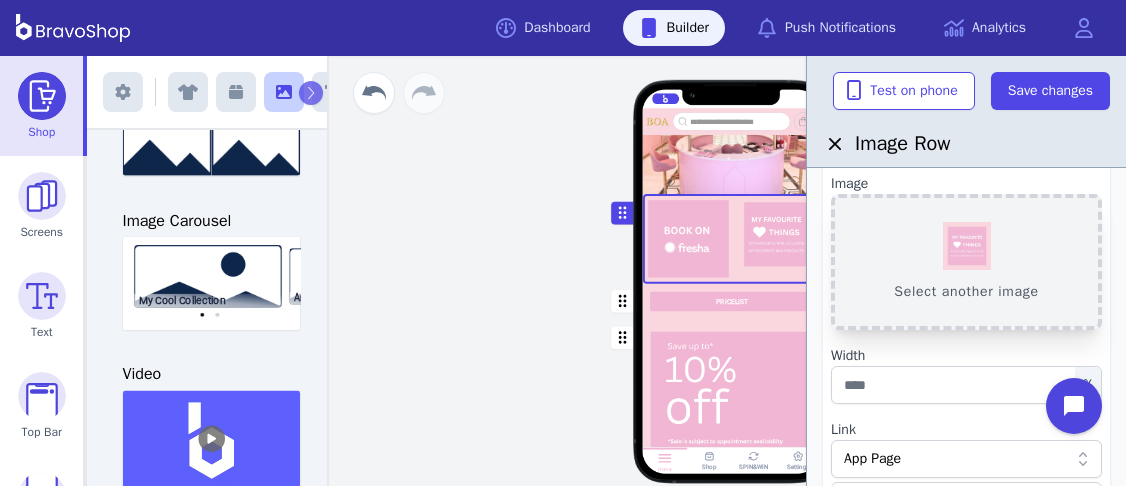 click on "Select another image" at bounding box center [966, 262] 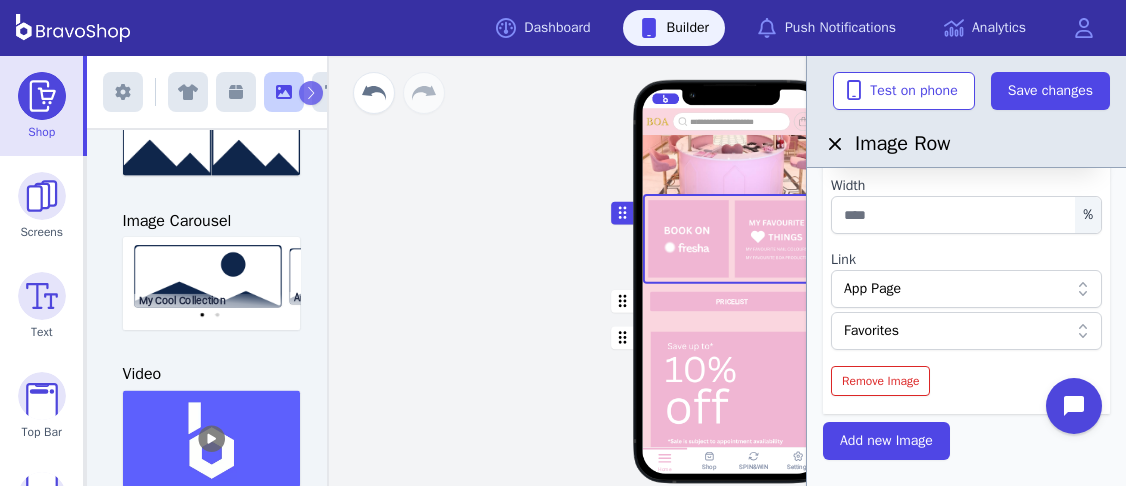 scroll, scrollTop: 298, scrollLeft: 0, axis: vertical 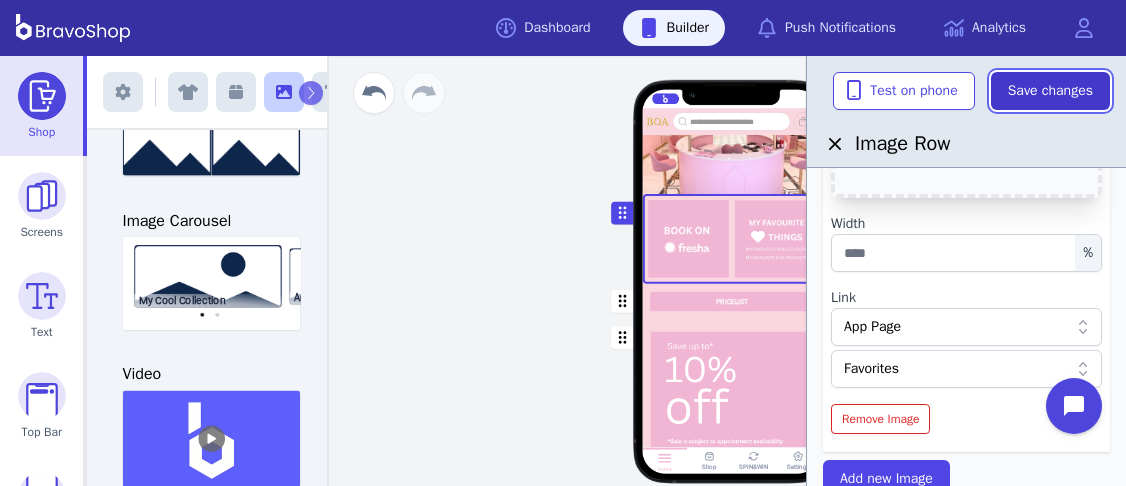 click on "Save changes" at bounding box center (1050, 91) 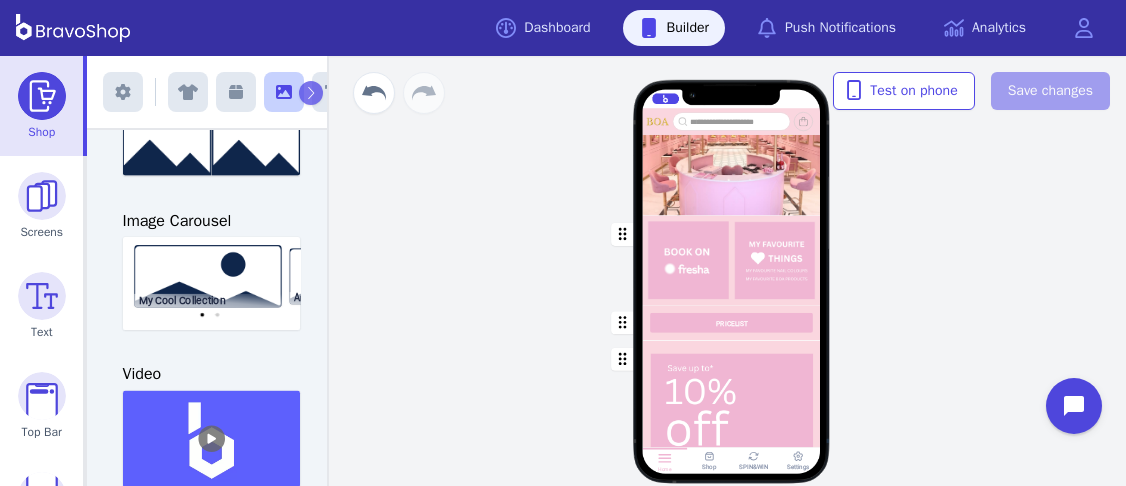 scroll, scrollTop: 208, scrollLeft: 0, axis: vertical 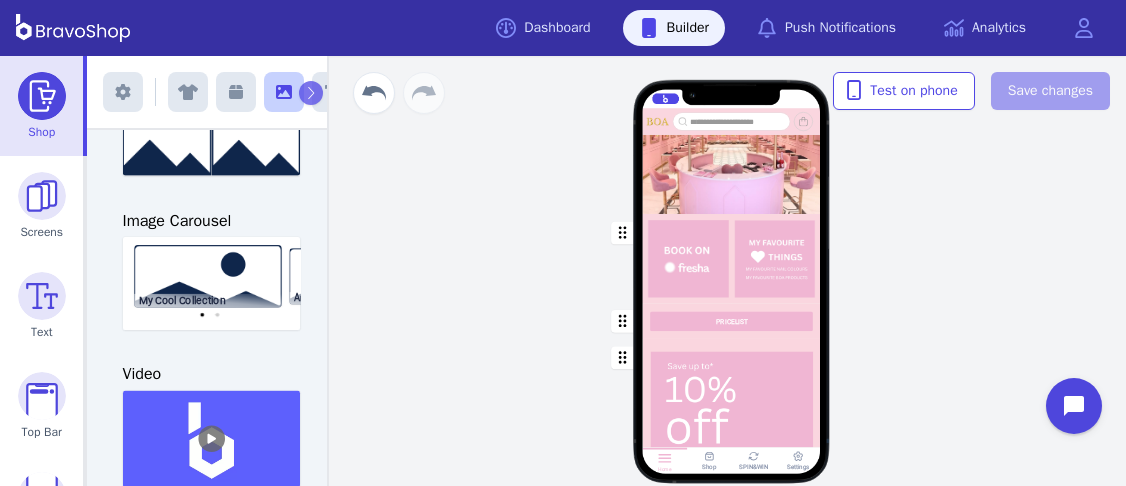 click on "Explore Inspo Rewards My Colour Book PRICELIST Featured Products Gift Vouchers Various Denominations Drag a block here to get started Home Shop SPIN&WIN Settings" at bounding box center [731, 271] 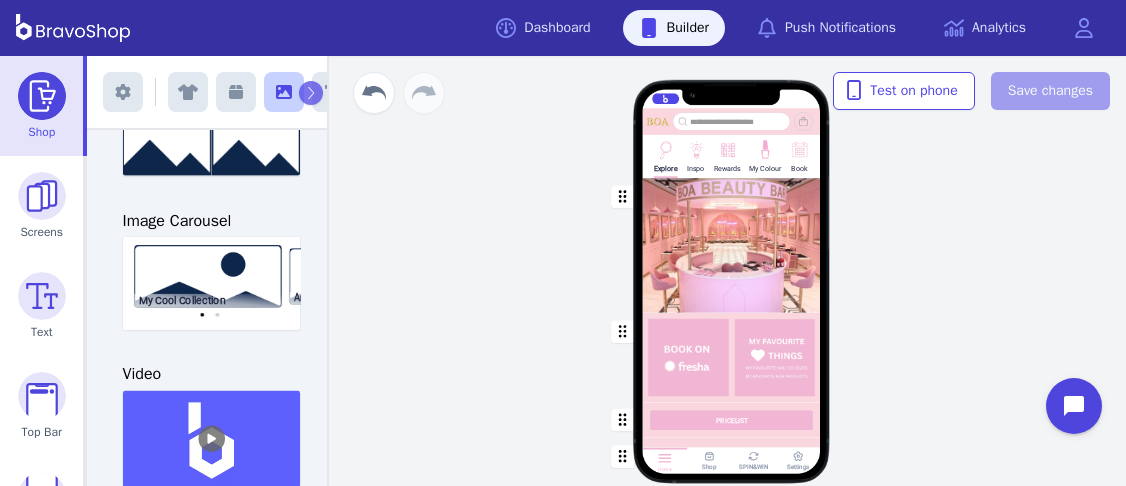 click on "My Colour" at bounding box center [764, 168] 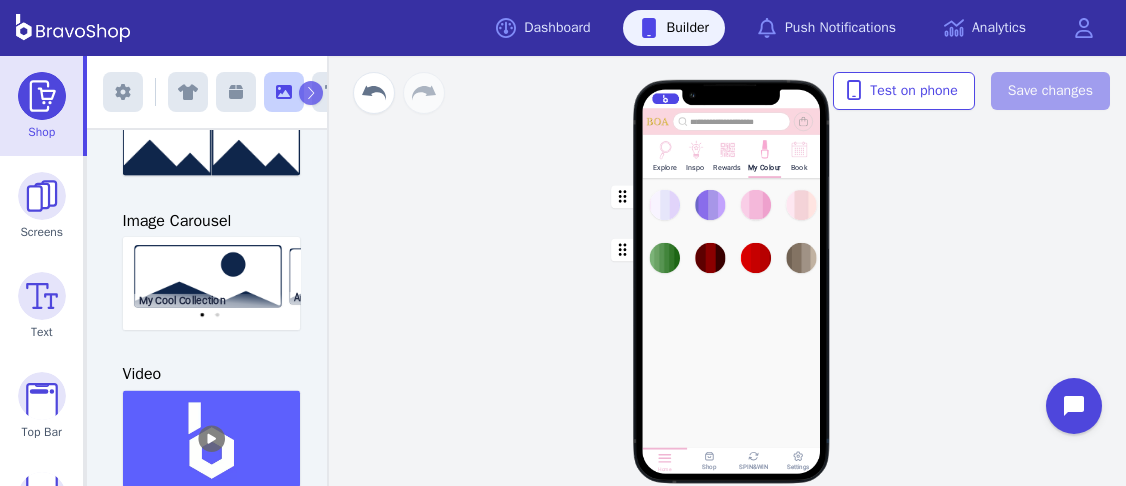 click at bounding box center [732, 204] 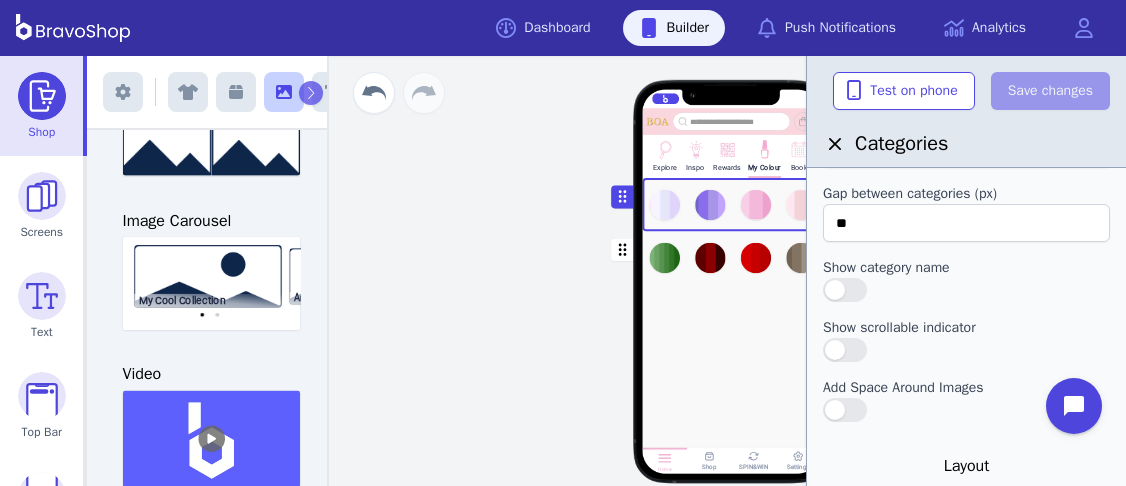 scroll, scrollTop: 0, scrollLeft: 0, axis: both 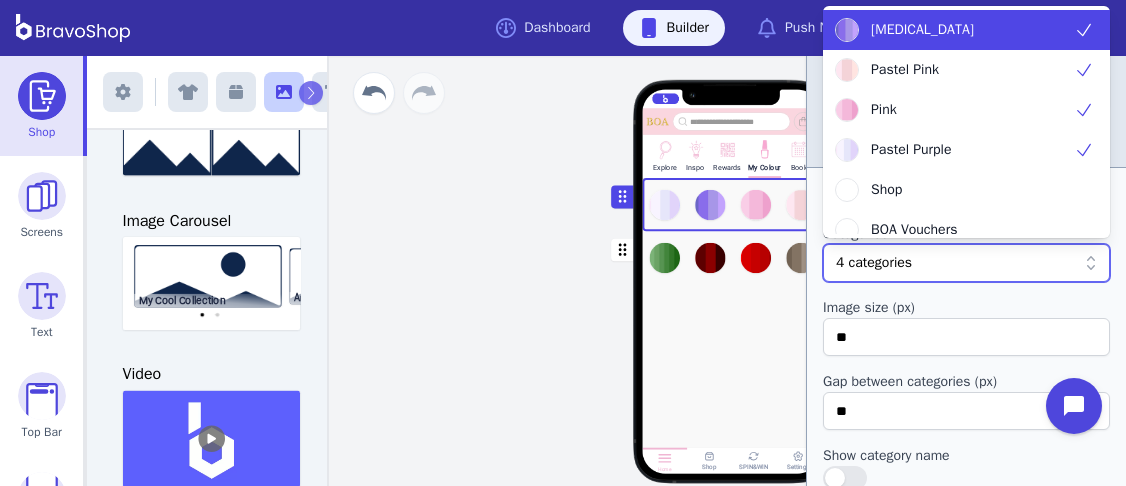 click at bounding box center (994, 263) 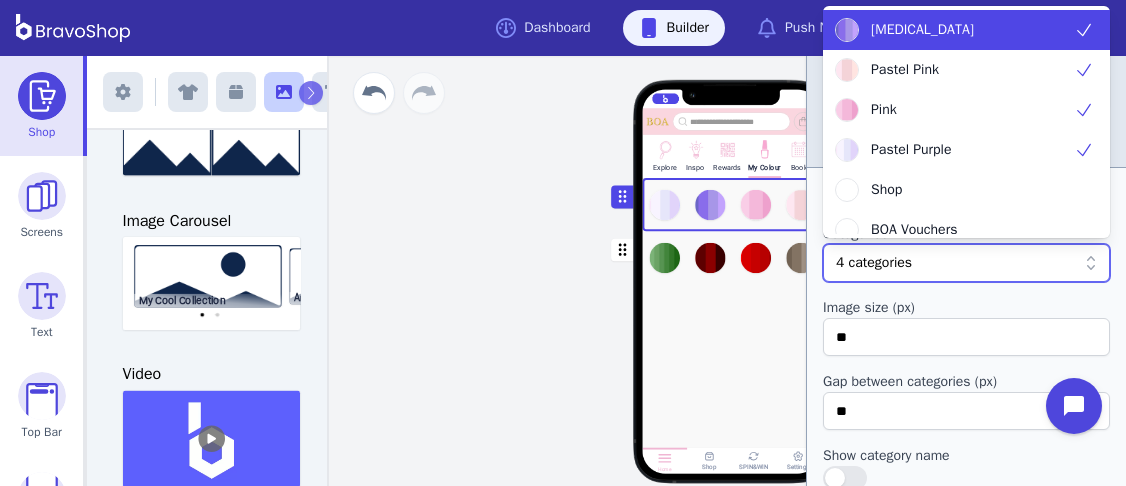 click at bounding box center (994, 263) 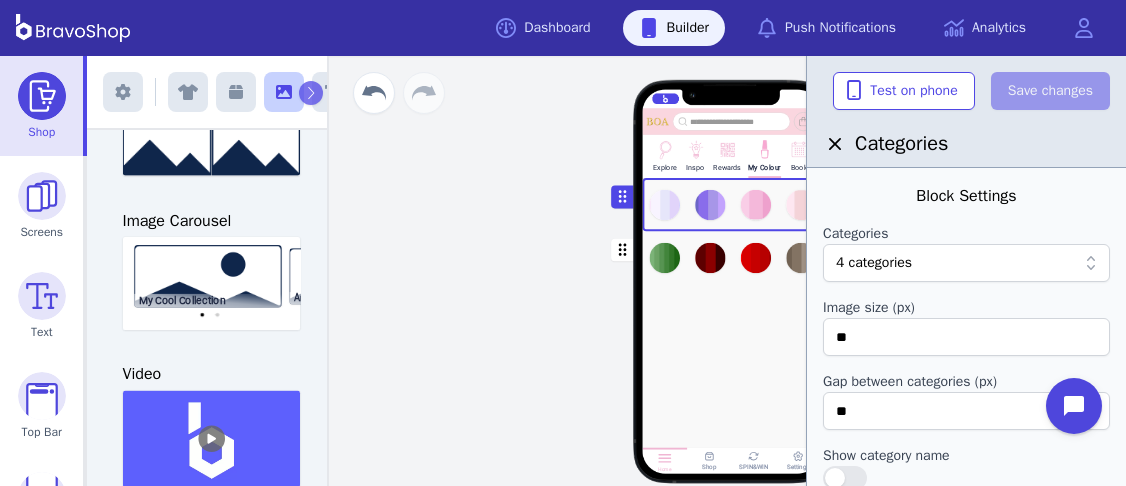 click on "Drag a block here to get started" at bounding box center (731, 406) 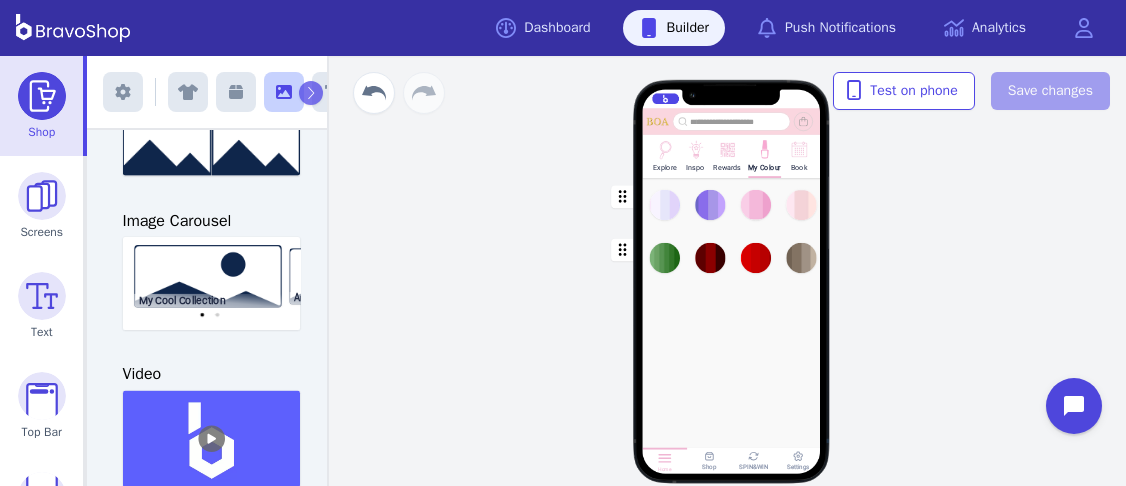 click at bounding box center (732, 204) 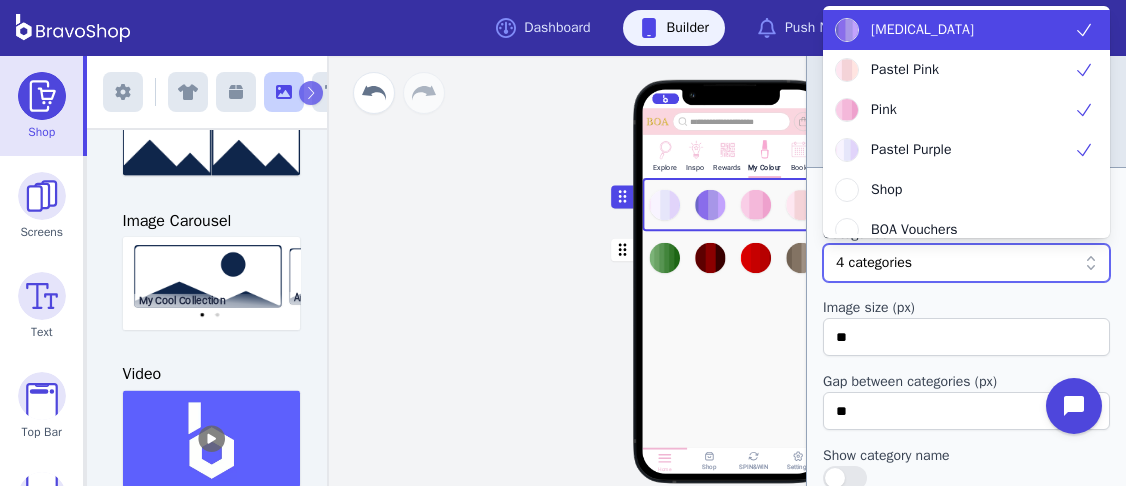click at bounding box center (994, 263) 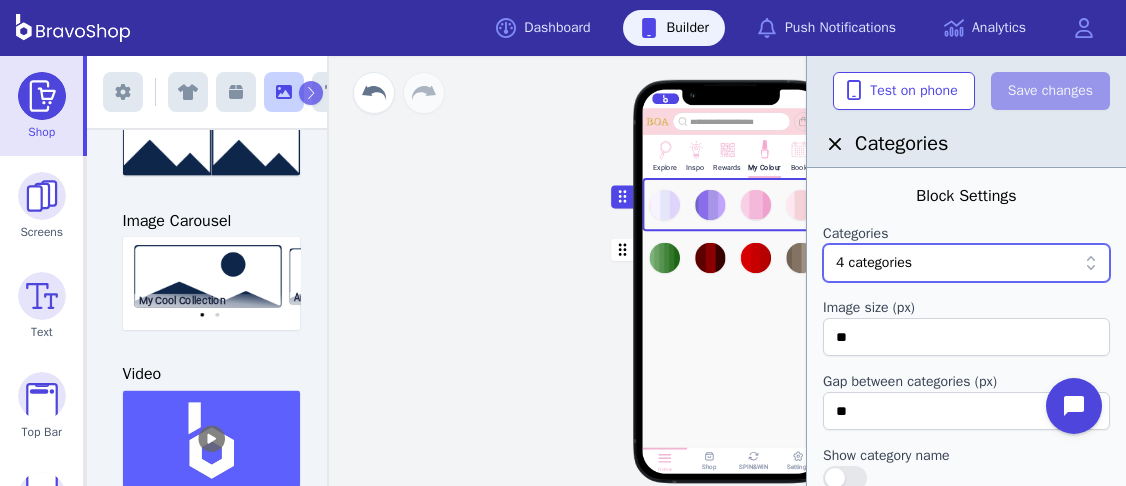 click at bounding box center [994, 263] 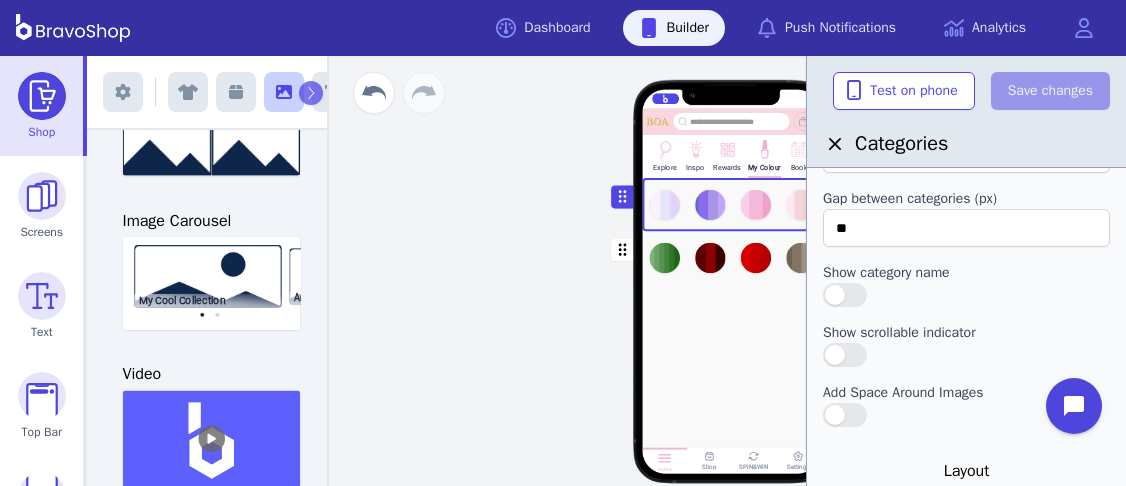 scroll, scrollTop: 168, scrollLeft: 0, axis: vertical 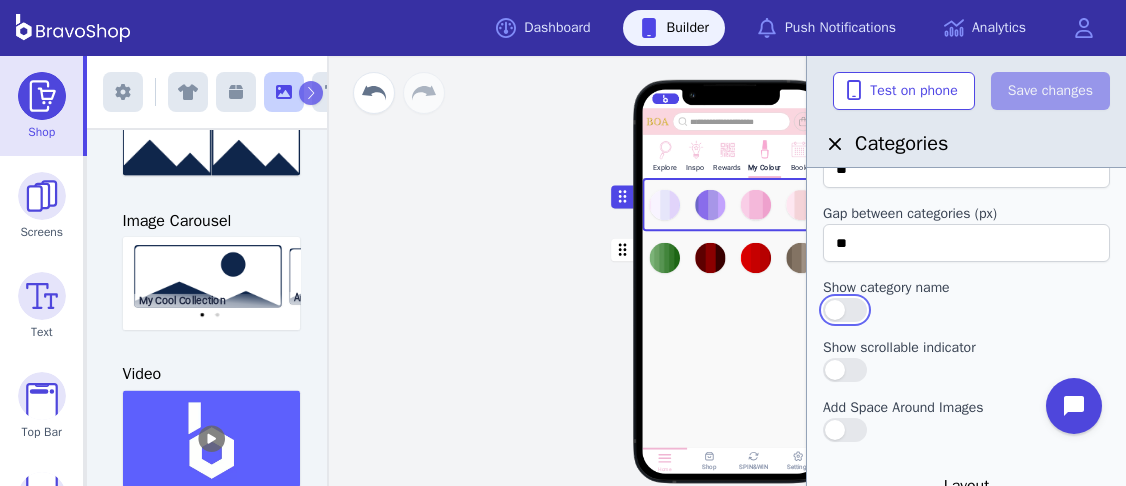 click at bounding box center (845, 310) 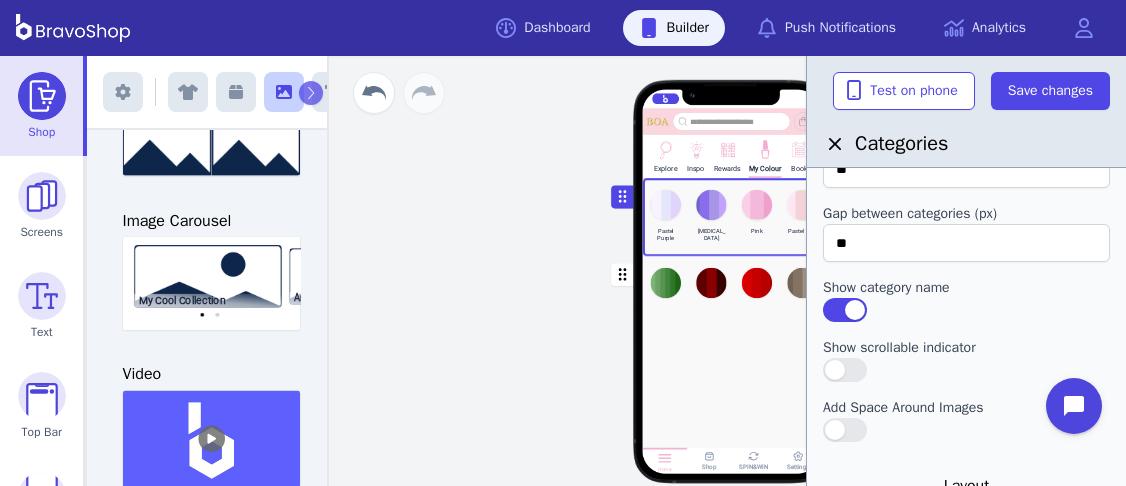 click at bounding box center [732, 282] 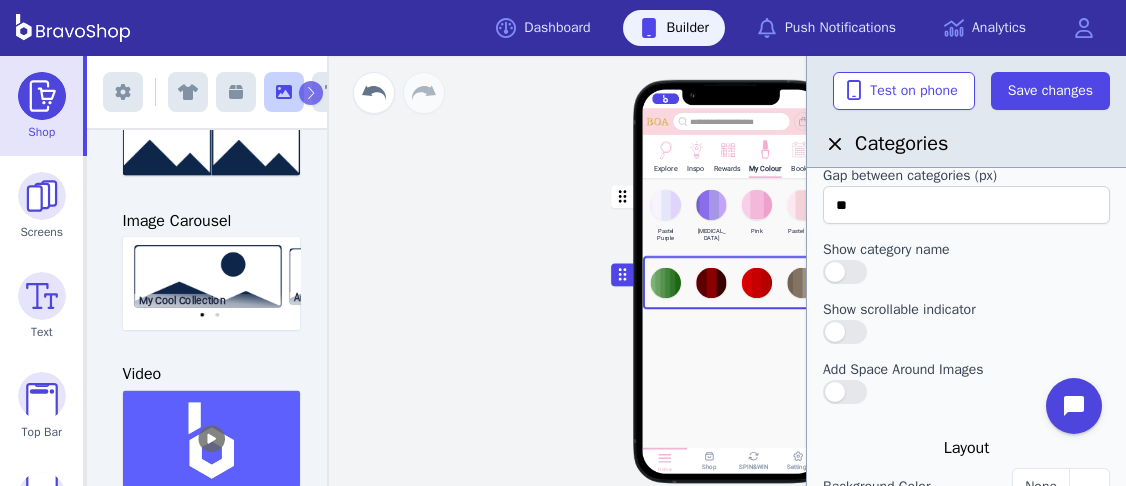 scroll, scrollTop: 207, scrollLeft: 0, axis: vertical 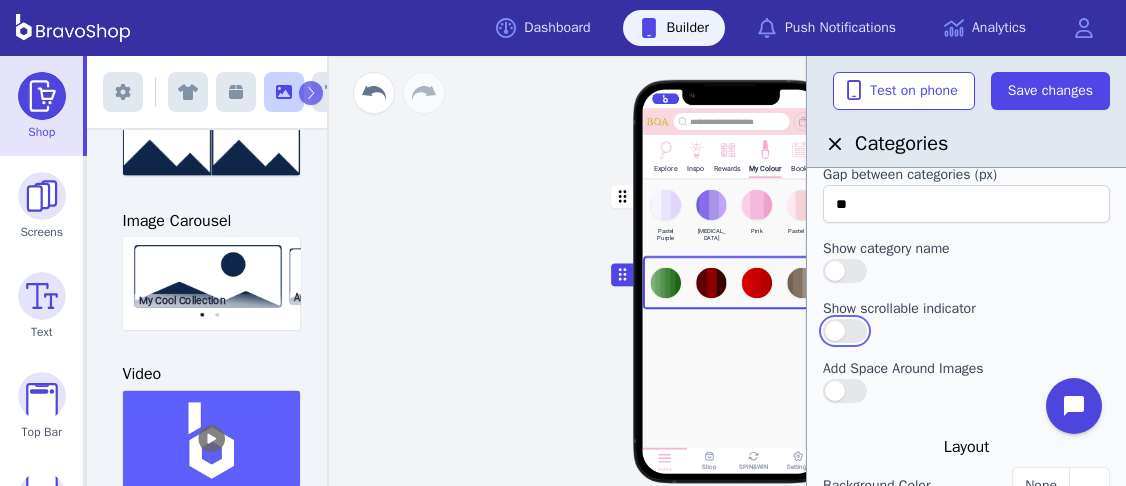 click at bounding box center [845, 331] 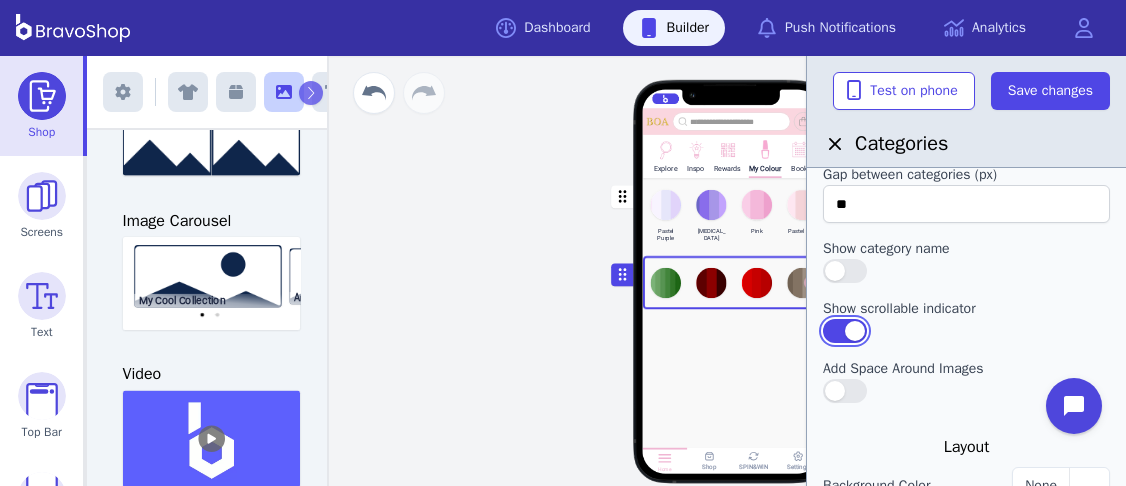 click at bounding box center [845, 331] 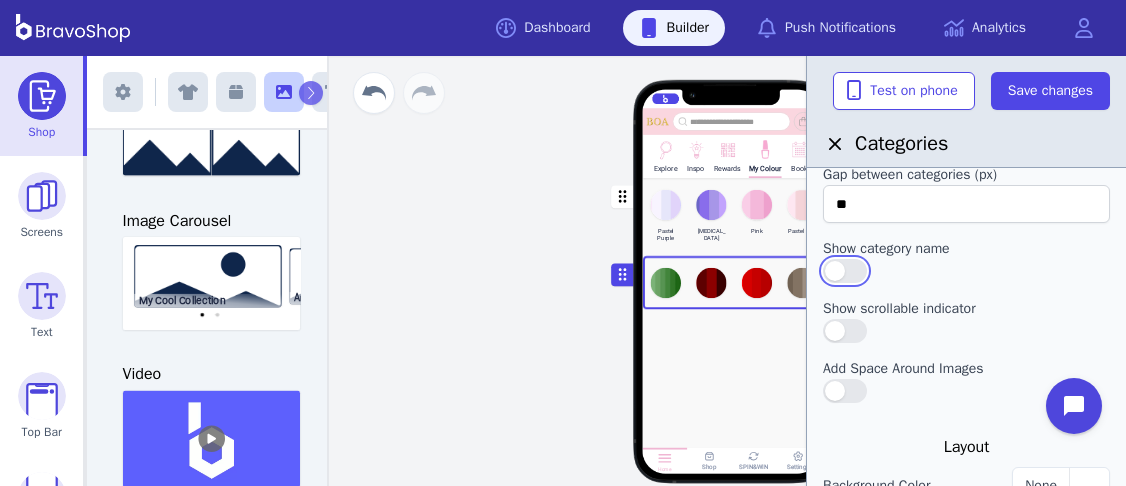 click at bounding box center (845, 271) 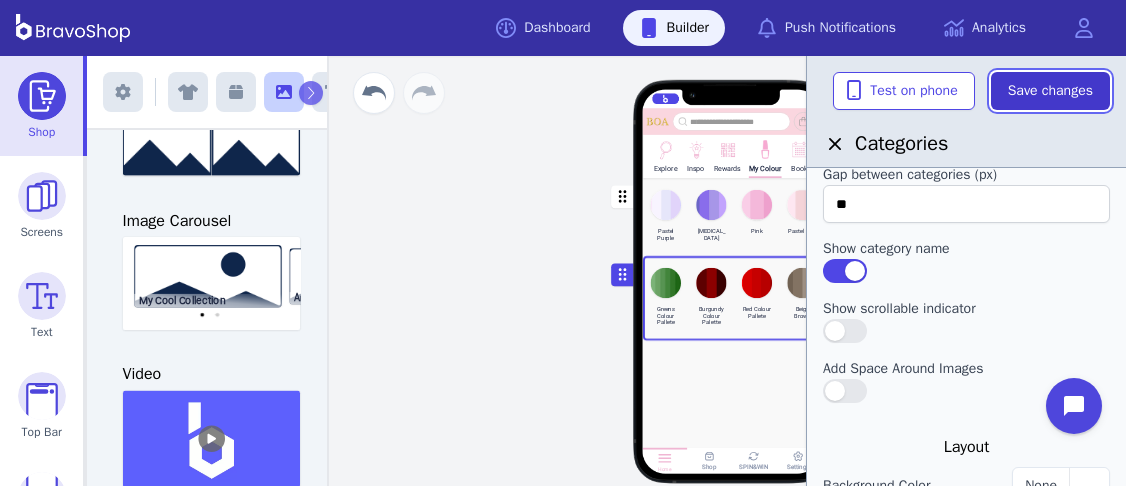 click on "Save changes" at bounding box center [1050, 91] 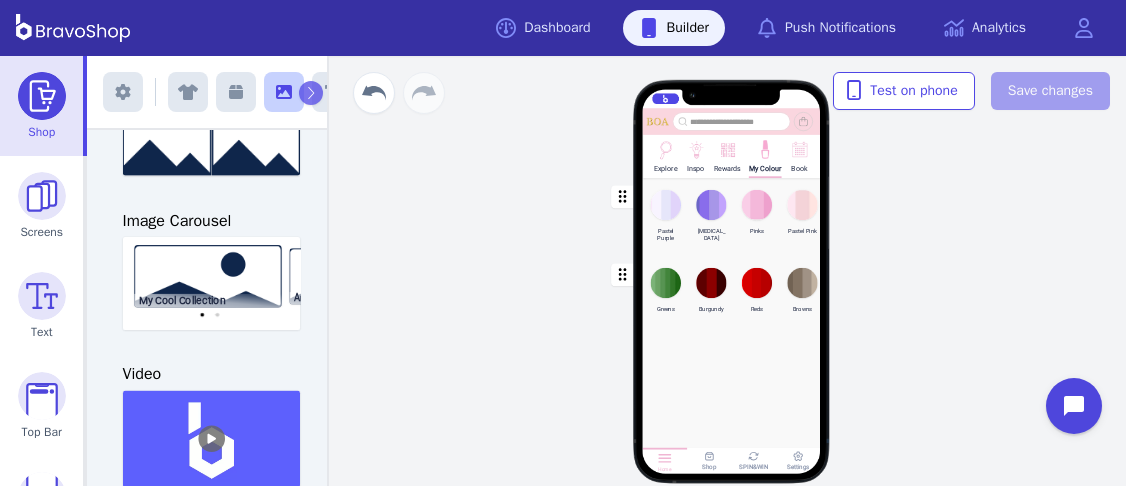 click at bounding box center (727, 148) 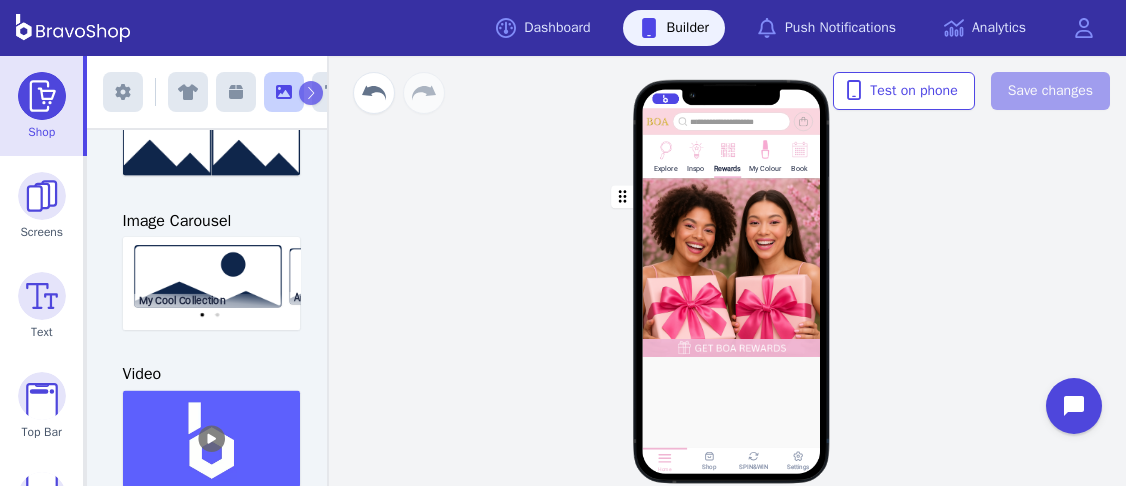 click at bounding box center [764, 148] 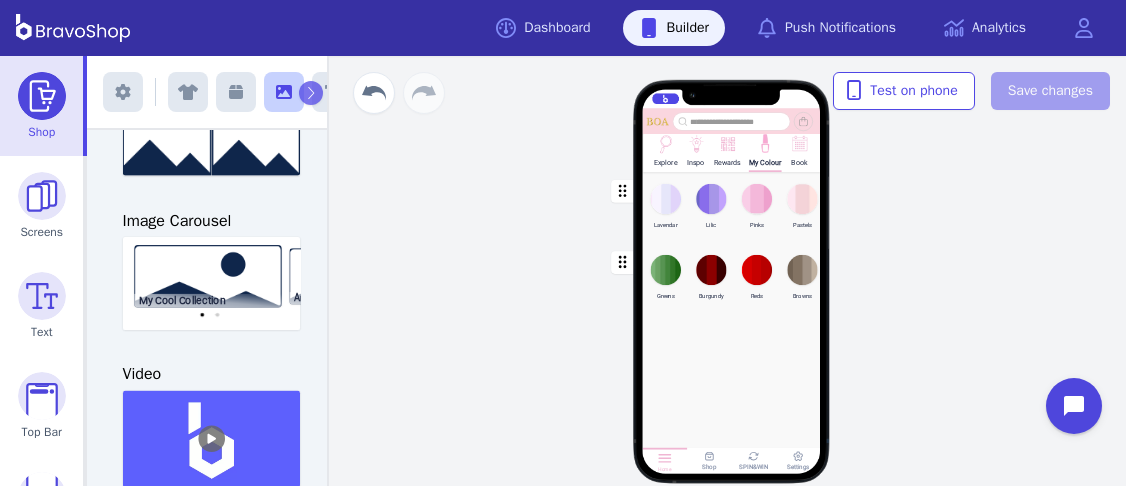 scroll, scrollTop: 61, scrollLeft: 0, axis: vertical 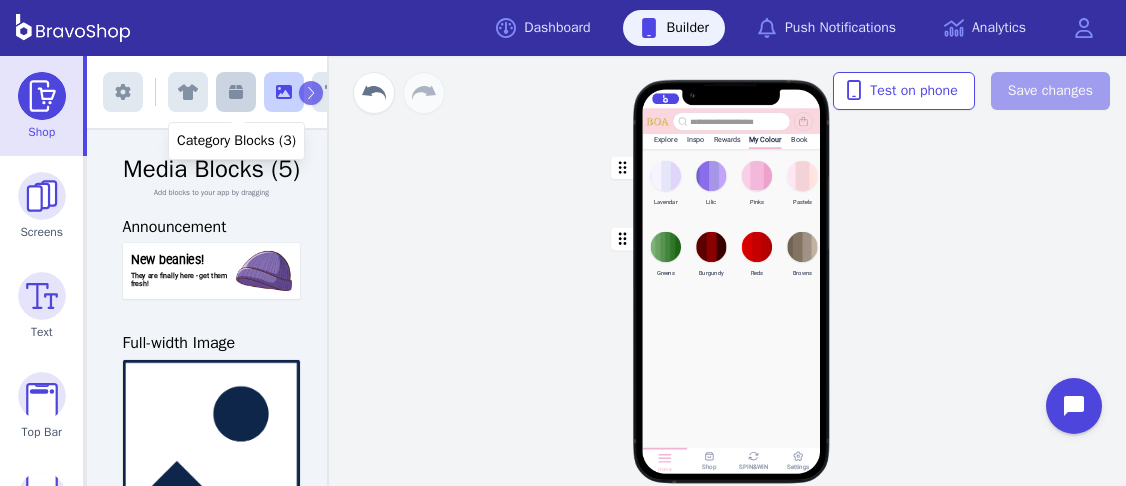 click 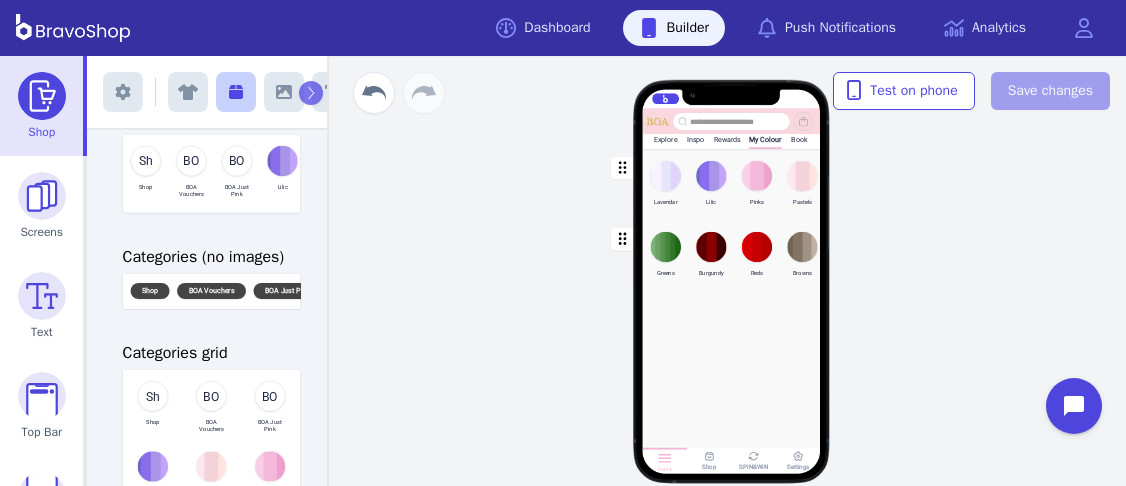 scroll, scrollTop: 148, scrollLeft: 0, axis: vertical 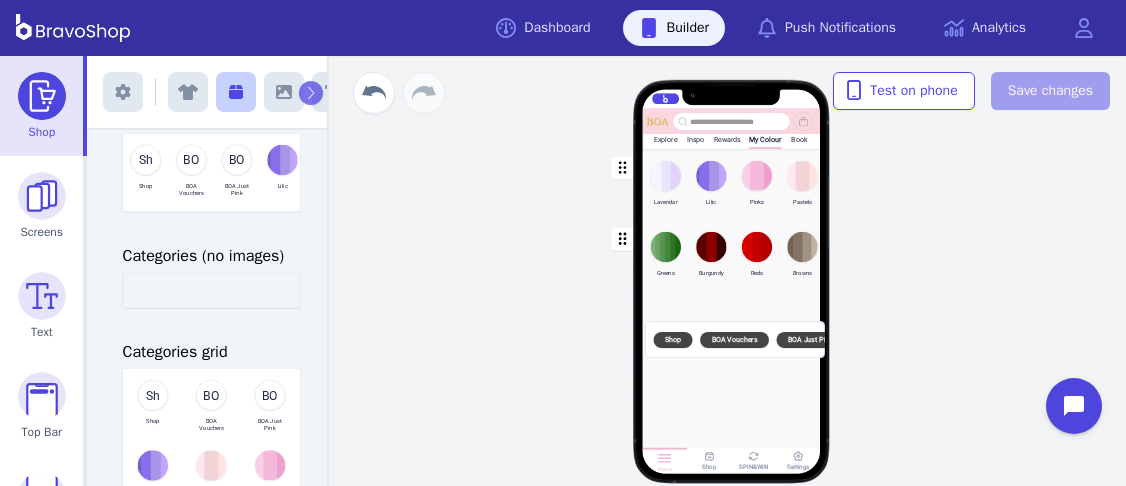 drag, startPoint x: 181, startPoint y: 292, endPoint x: 707, endPoint y: 341, distance: 528.2774 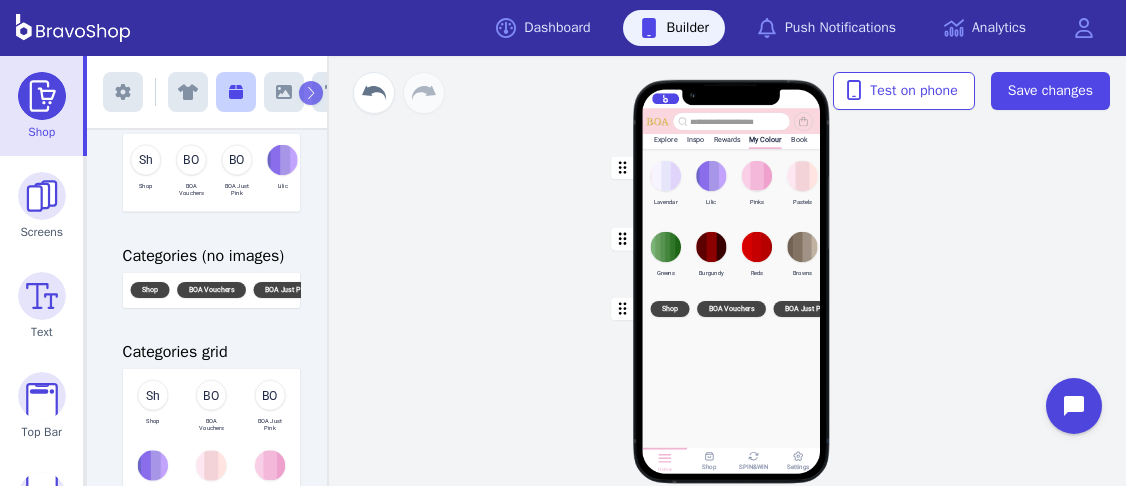 click at bounding box center [732, 308] 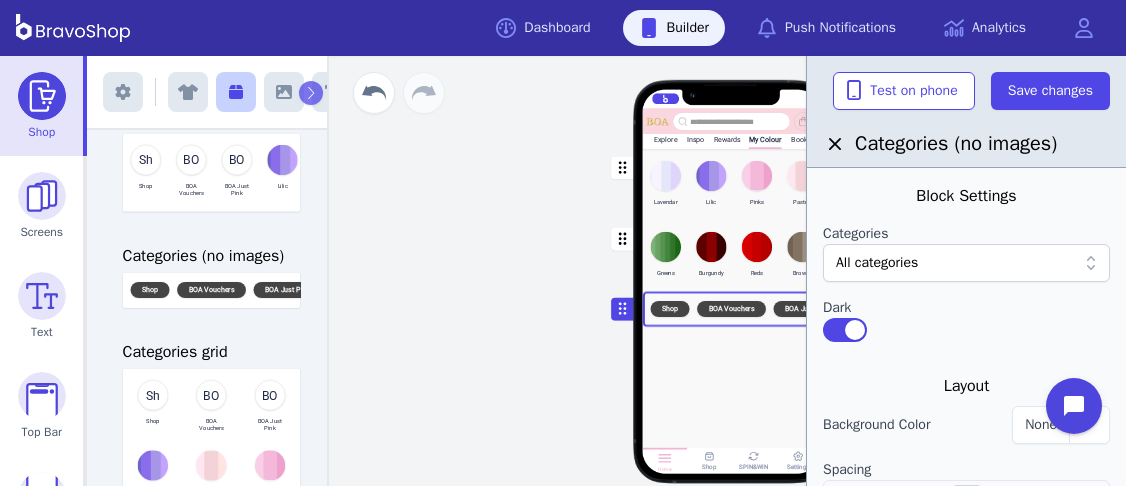 scroll, scrollTop: 610, scrollLeft: 0, axis: vertical 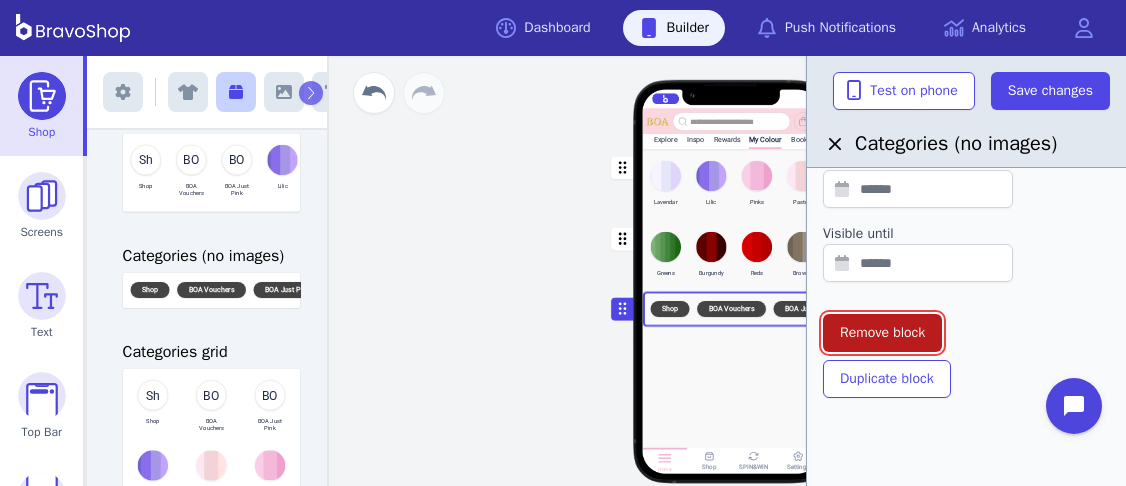 click on "Remove block" at bounding box center (882, 333) 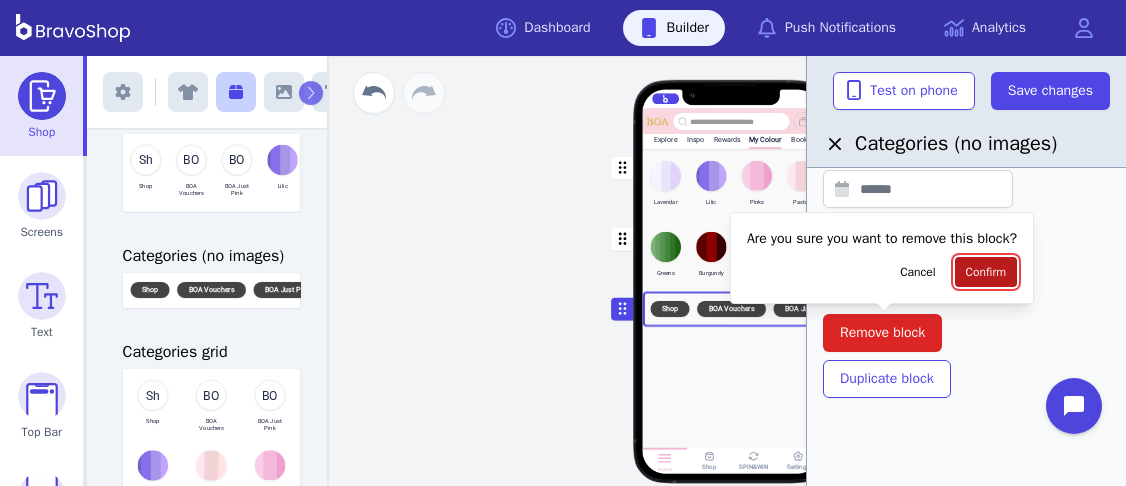 click on "Confirm" at bounding box center (986, 272) 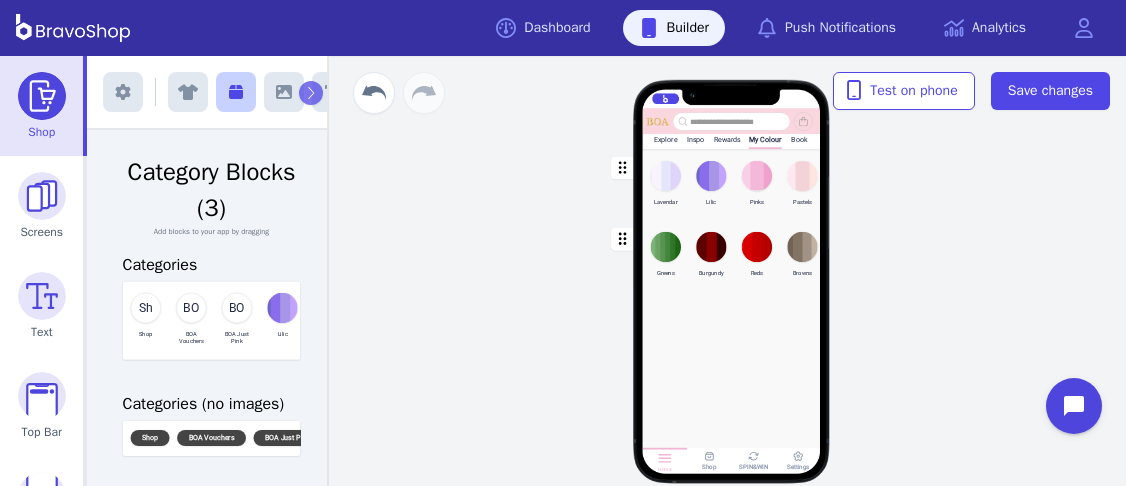 scroll, scrollTop: 3, scrollLeft: 0, axis: vertical 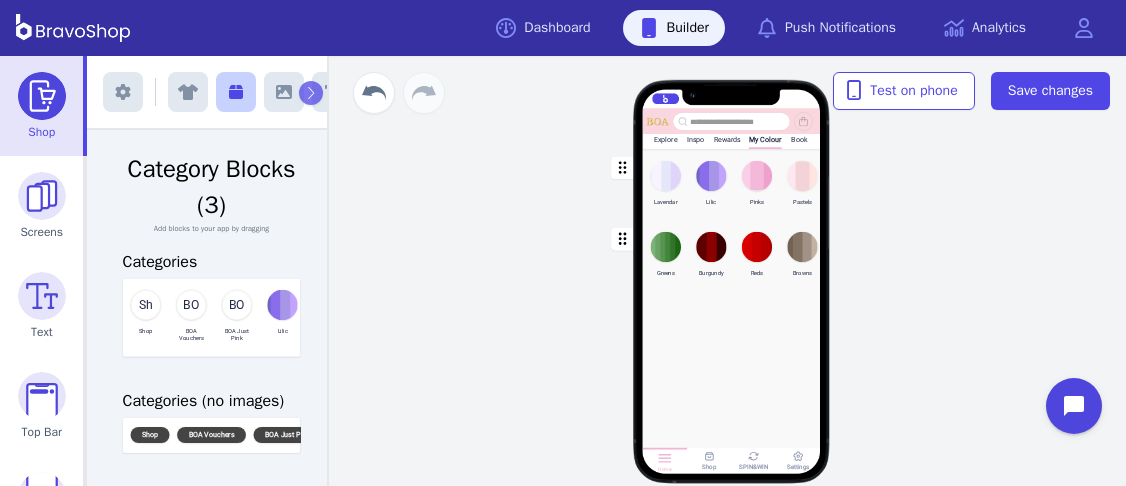 click at bounding box center [732, 255] 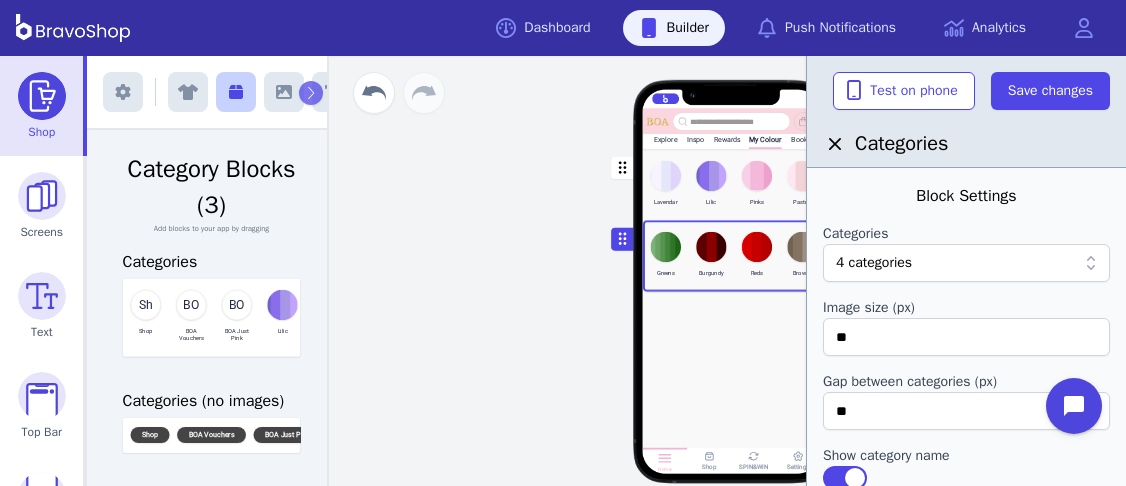 scroll, scrollTop: 878, scrollLeft: 0, axis: vertical 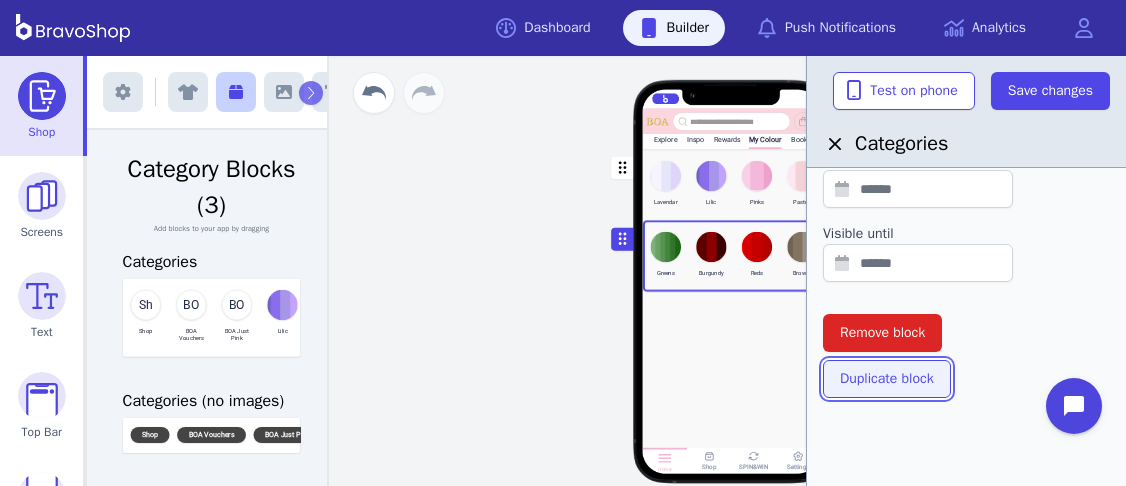 click on "Duplicate block" at bounding box center (887, 379) 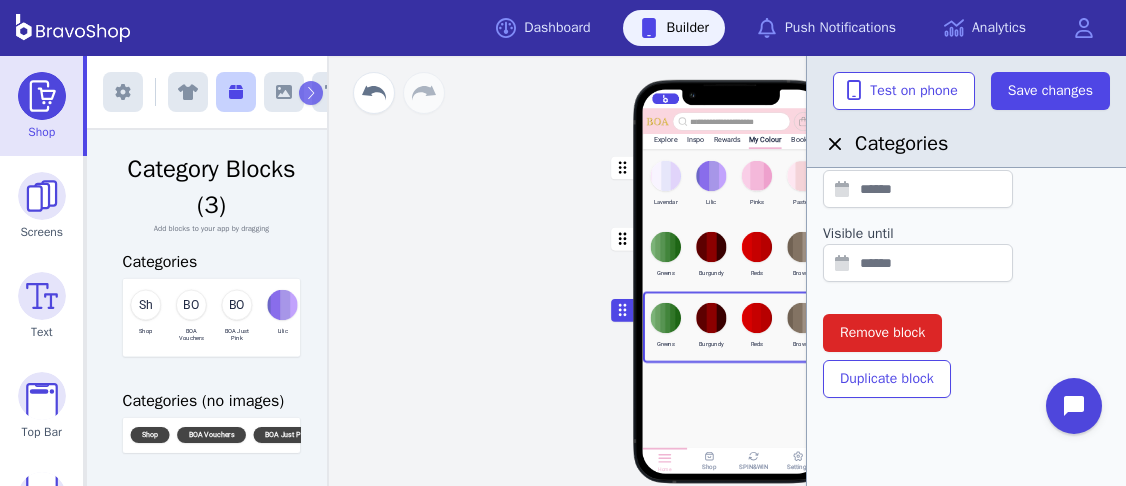 click at bounding box center [966, 298] 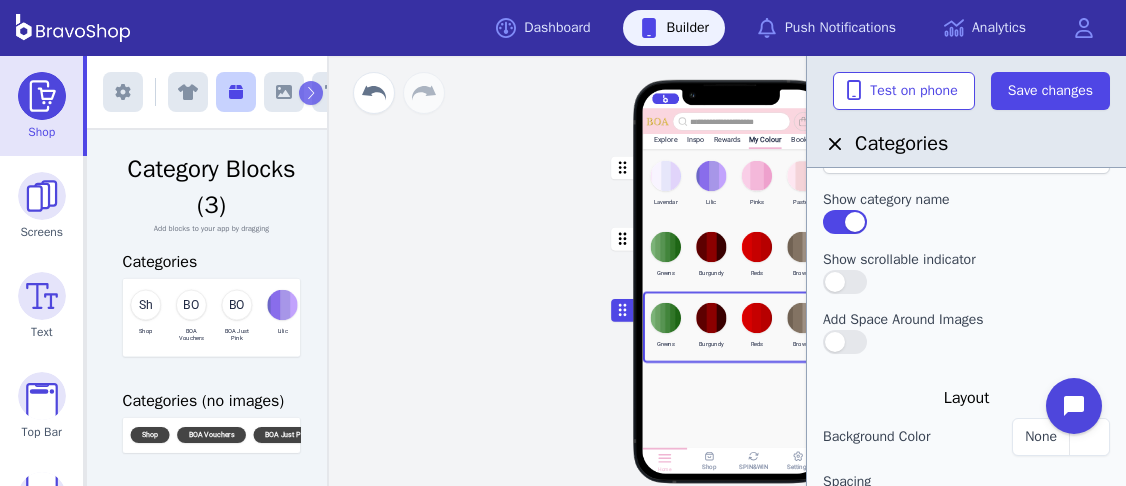 scroll, scrollTop: 0, scrollLeft: 0, axis: both 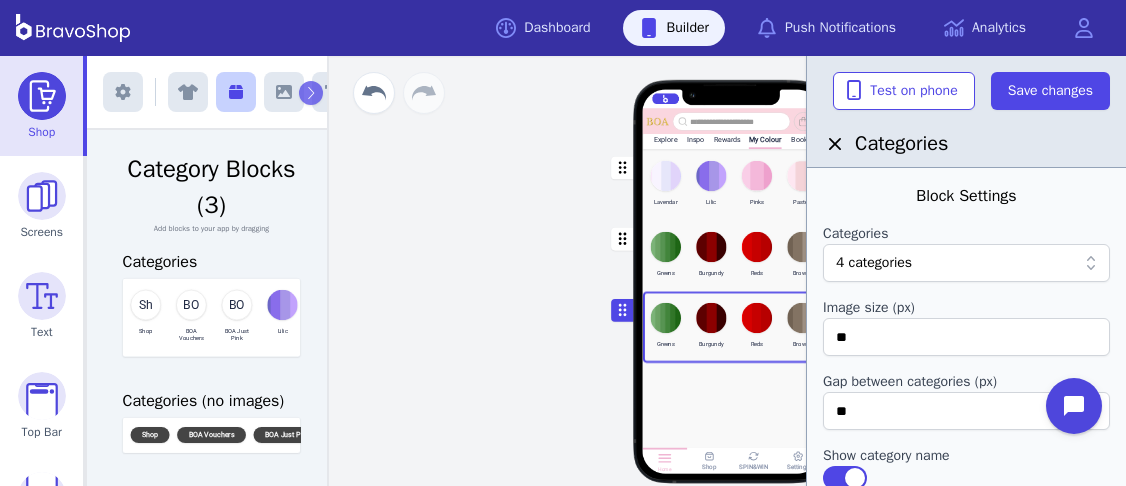 click at bounding box center (994, 263) 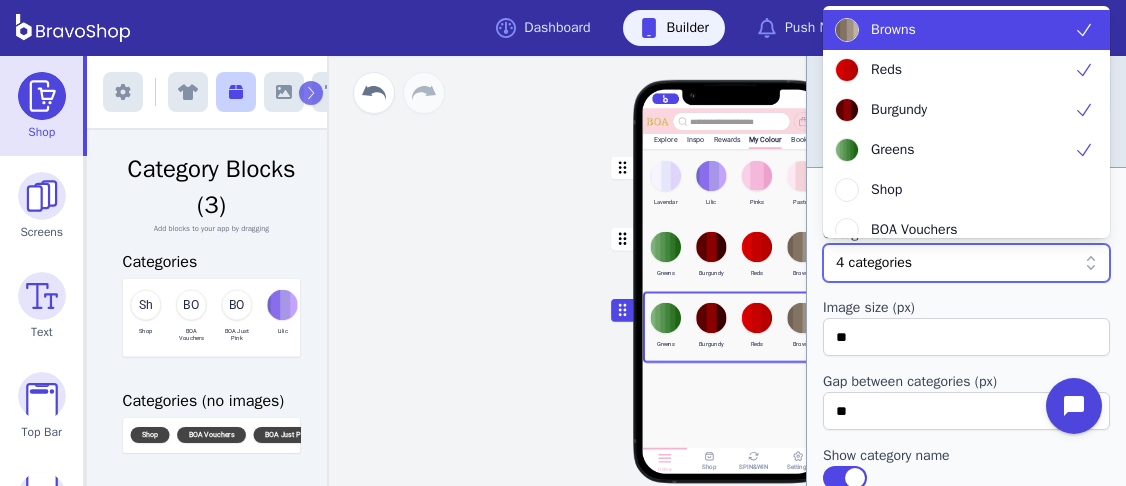 click at bounding box center [994, 263] 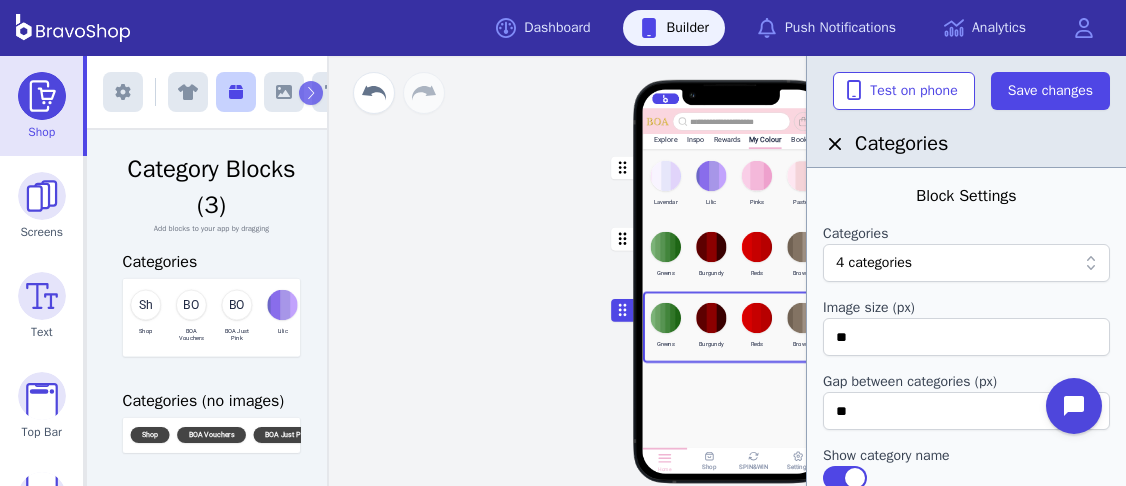 click on "Explore Inspo Rewards My Colour Book Lavendar Lilic Pinks Pastels Greens Burgundy Reds Browns Greens Burgundy Reds Browns Drag a block here to get started Home Shop SPIN&WIN Settings" at bounding box center (731, 291) 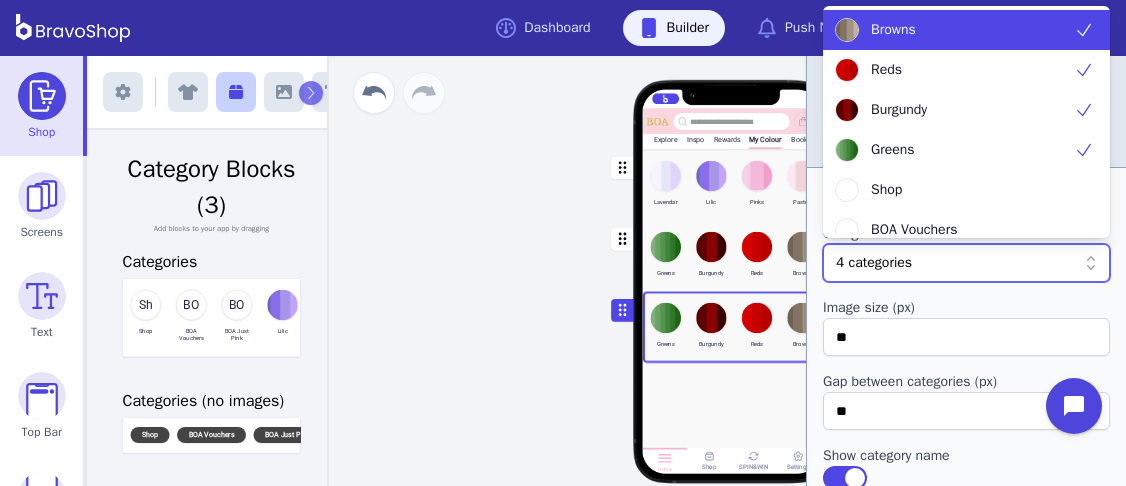 click at bounding box center (994, 263) 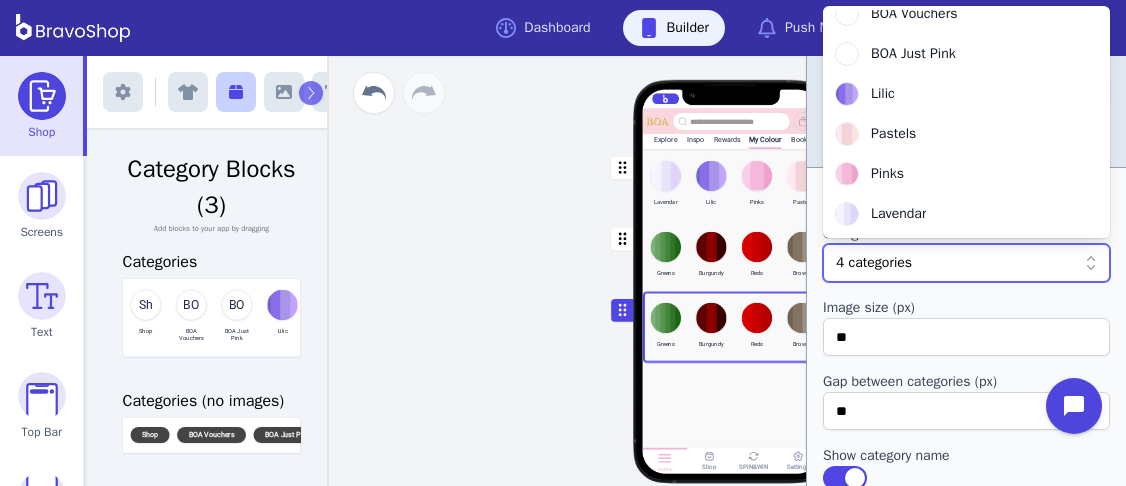 scroll, scrollTop: 0, scrollLeft: 0, axis: both 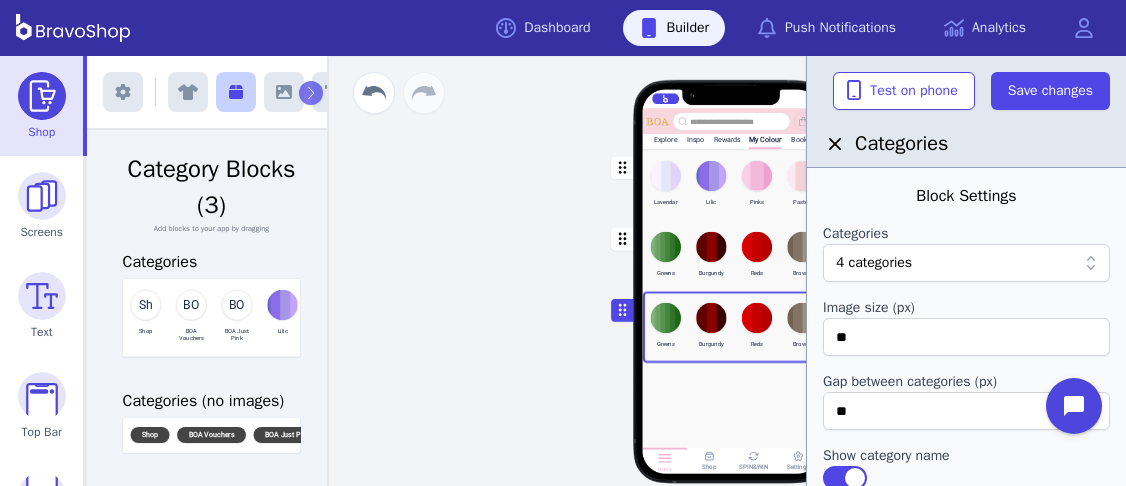 click on "Explore Inspo Rewards My Colour Book Lavendar Lilic Pinks Pastels Greens Burgundy Reds Browns Greens Burgundy Reds Browns Drag a block here to get started Home Shop SPIN&WIN Settings" at bounding box center [731, 271] 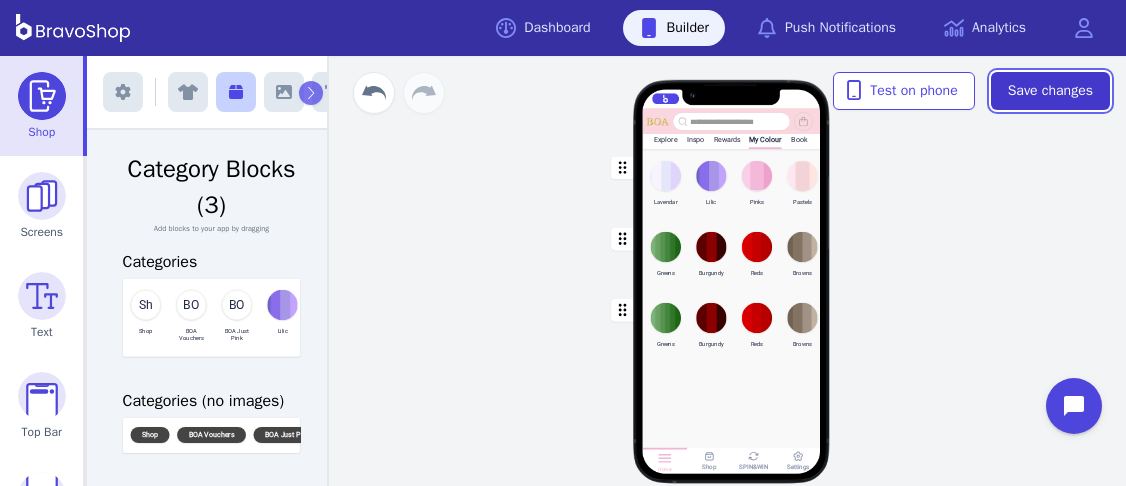 click on "Save changes" at bounding box center [1050, 91] 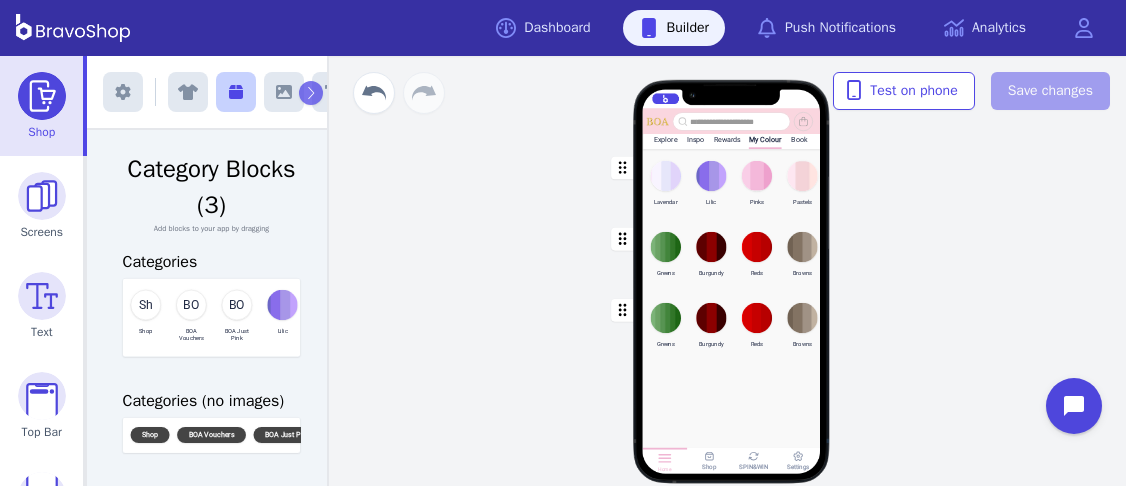 click at bounding box center [732, 326] 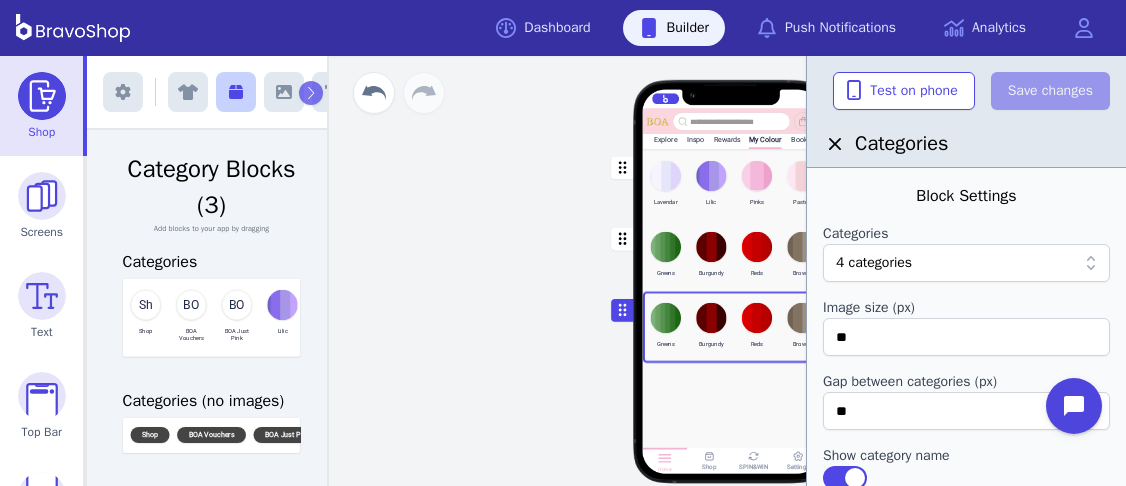 click at bounding box center (994, 263) 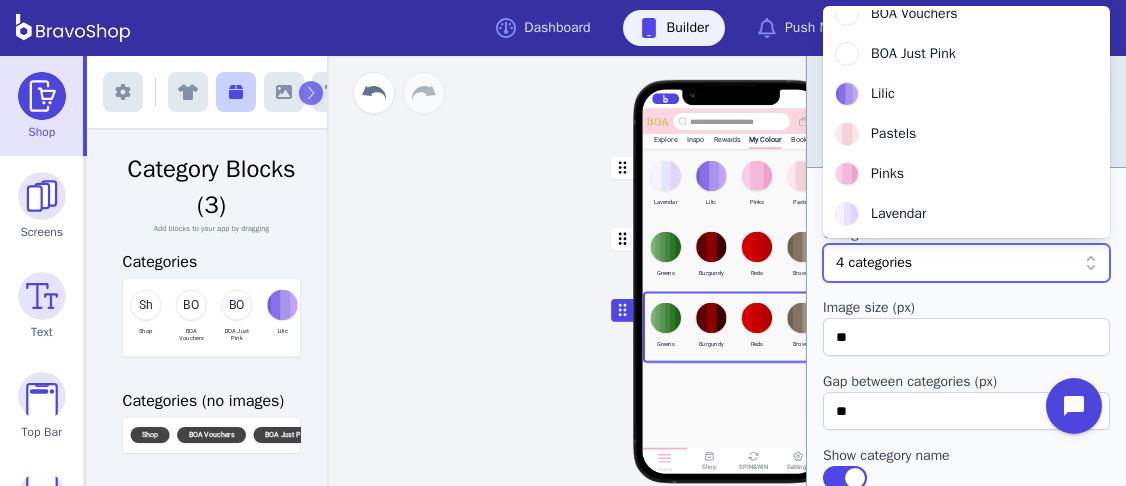 scroll, scrollTop: 0, scrollLeft: 0, axis: both 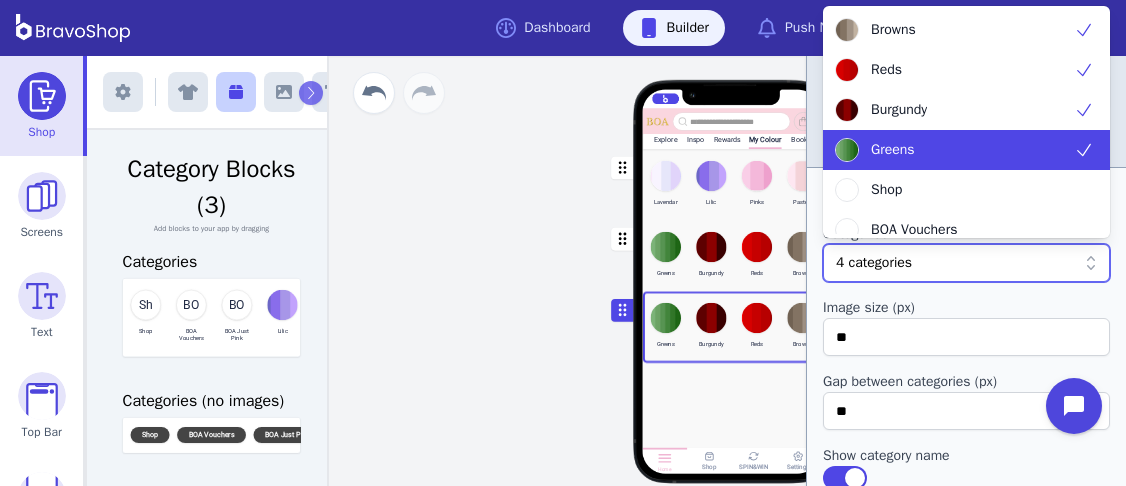 click on "Explore Inspo Rewards My Colour Book Lavendar Lilic Pinks Pastels Greens Burgundy Reds Browns Greens Burgundy Reds Browns Drag a block here to get started Home Shop SPIN&WIN Settings" at bounding box center (731, 271) 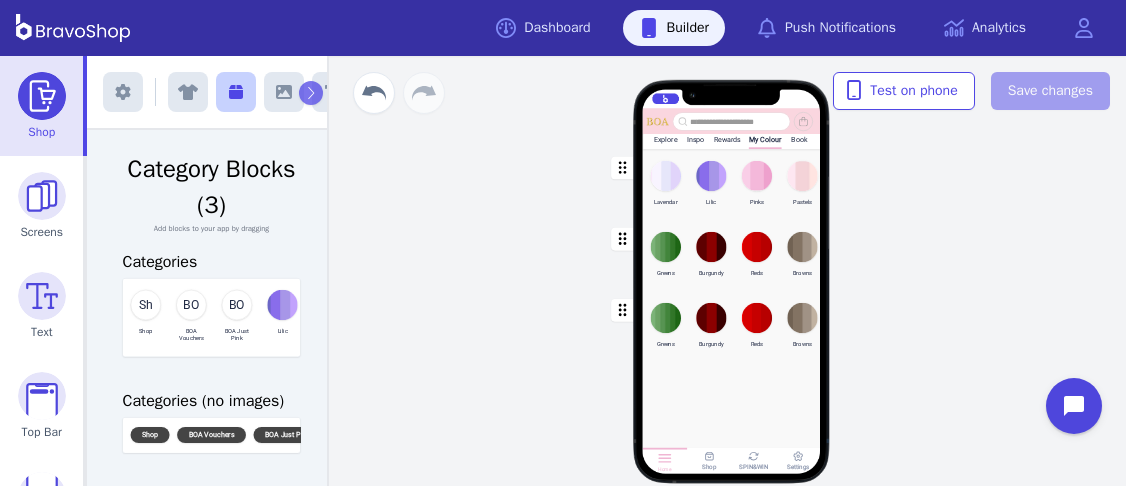 click at bounding box center (732, 326) 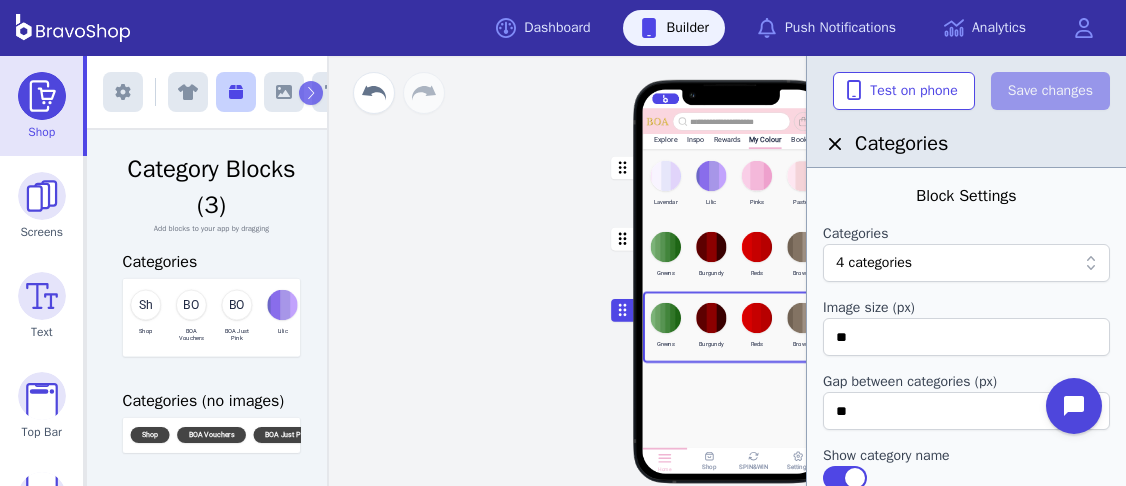 click at bounding box center (994, 263) 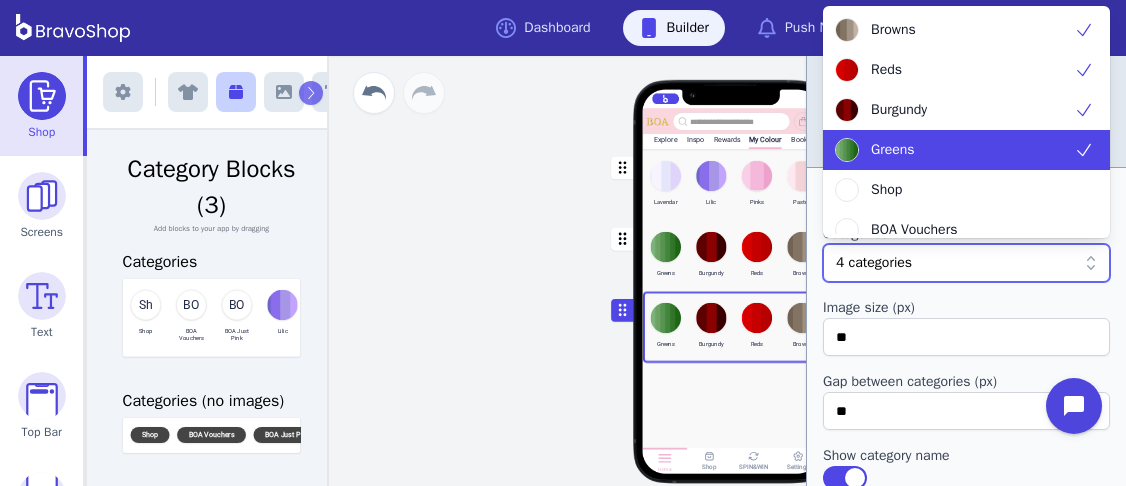 click at bounding box center [1092, 150] 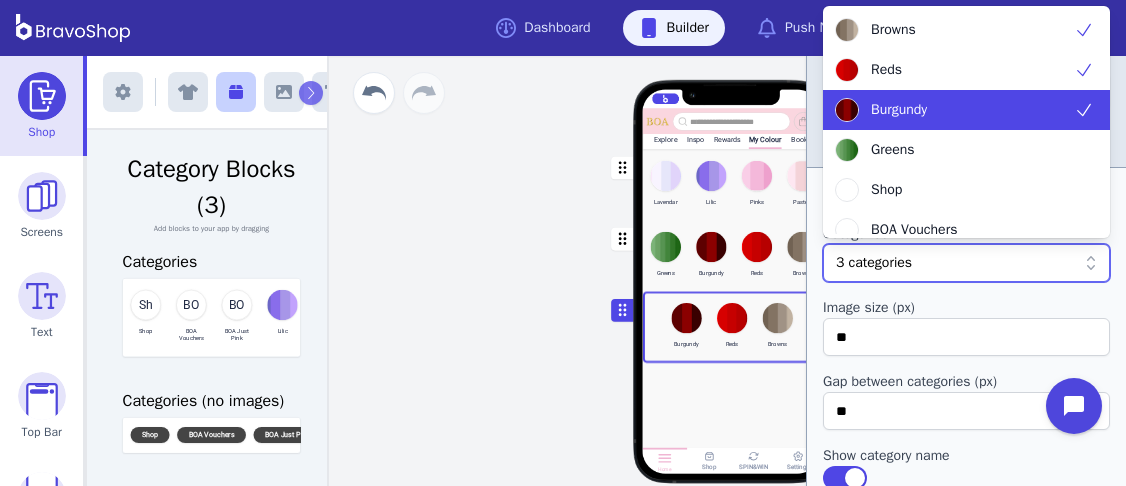 click 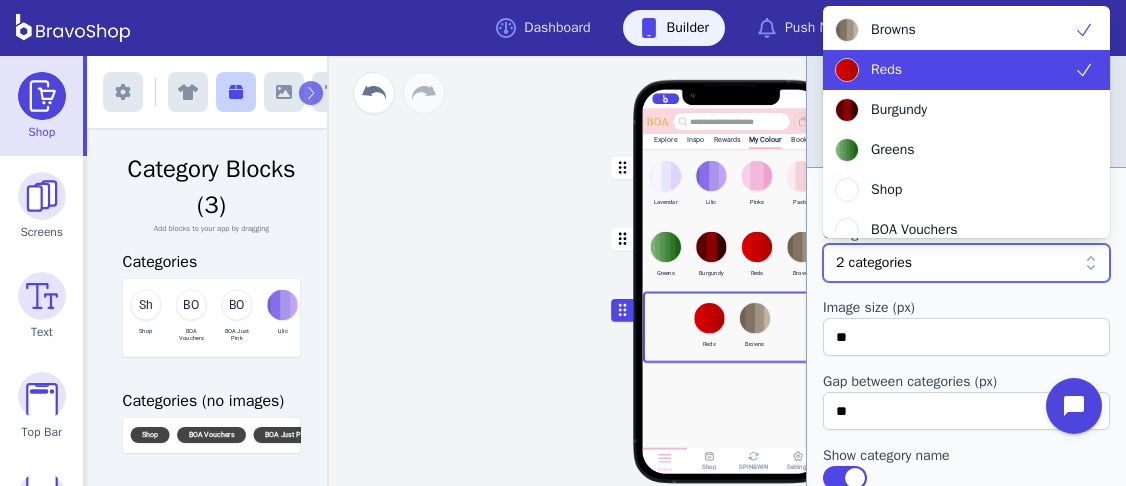 click at bounding box center (1092, 70) 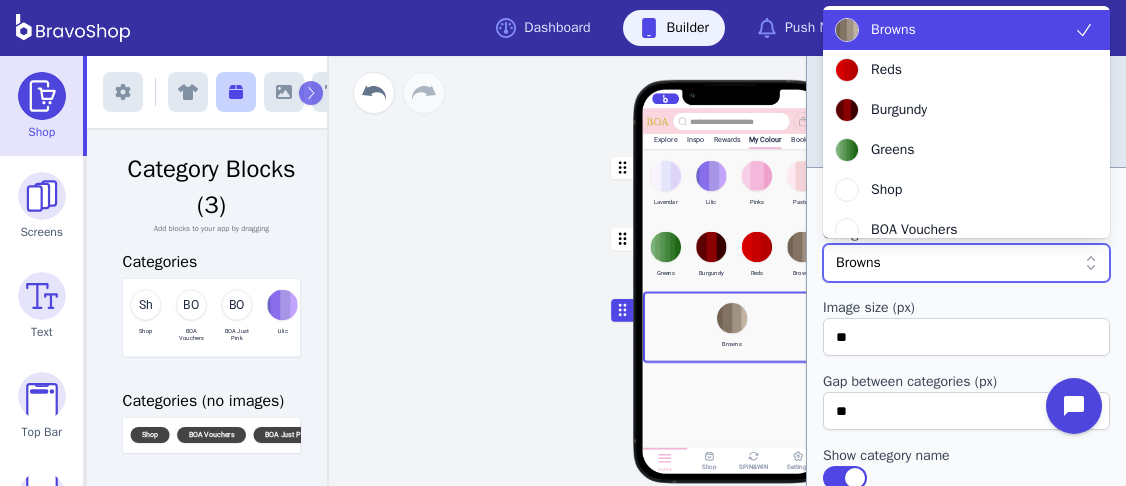 click at bounding box center (1092, 30) 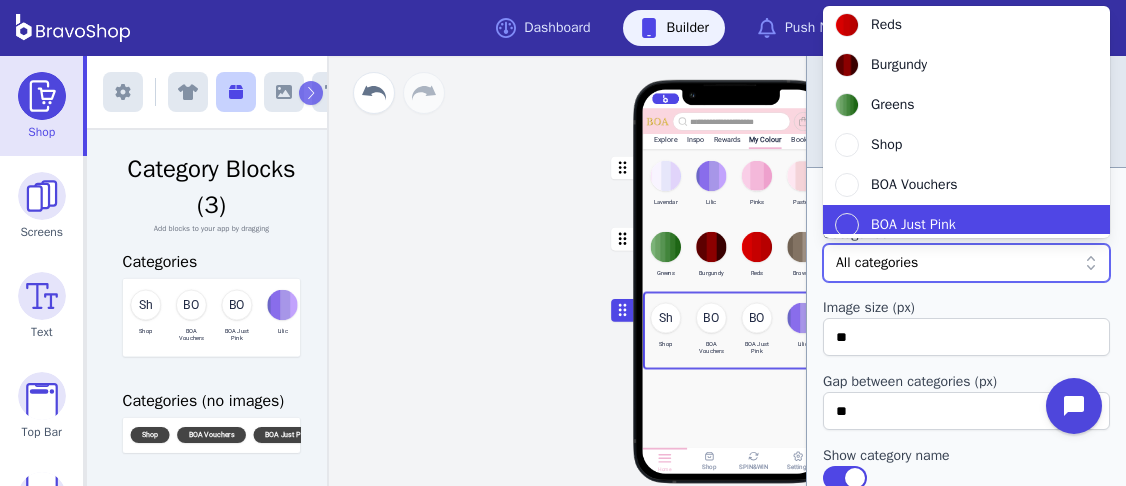 scroll, scrollTop: 0, scrollLeft: 0, axis: both 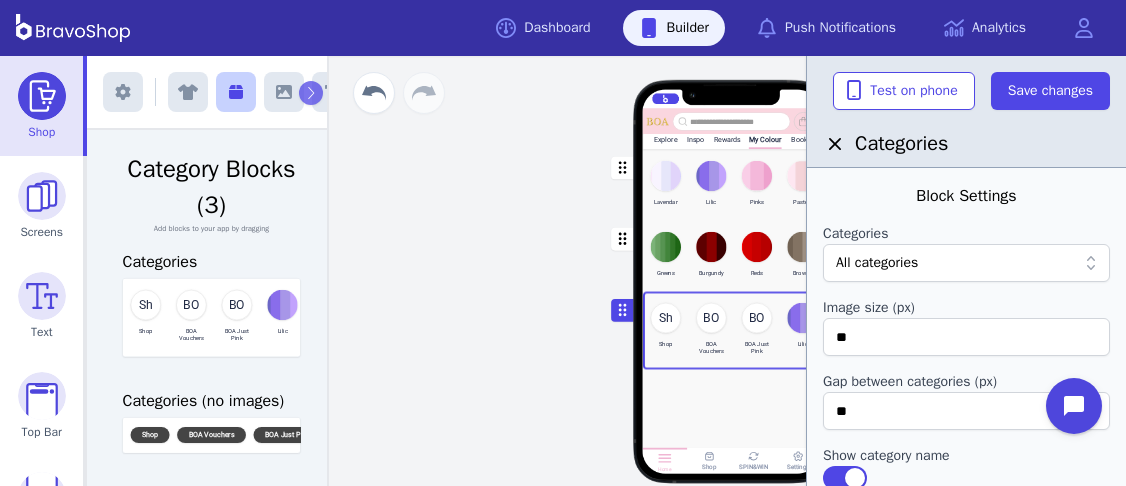 click on "Explore Inspo Rewards My Colour Book Lavendar Lilic Pinks Pastels Greens Burgundy Reds Browns Sh Shop BO BOA Vouchers BO BOA Just Pink Lilic Pastels Pinks Lavendar Browns Reds Burgundy Greens Another Drag a block here to get started Home Shop SPIN&WIN Settings" at bounding box center (731, 271) 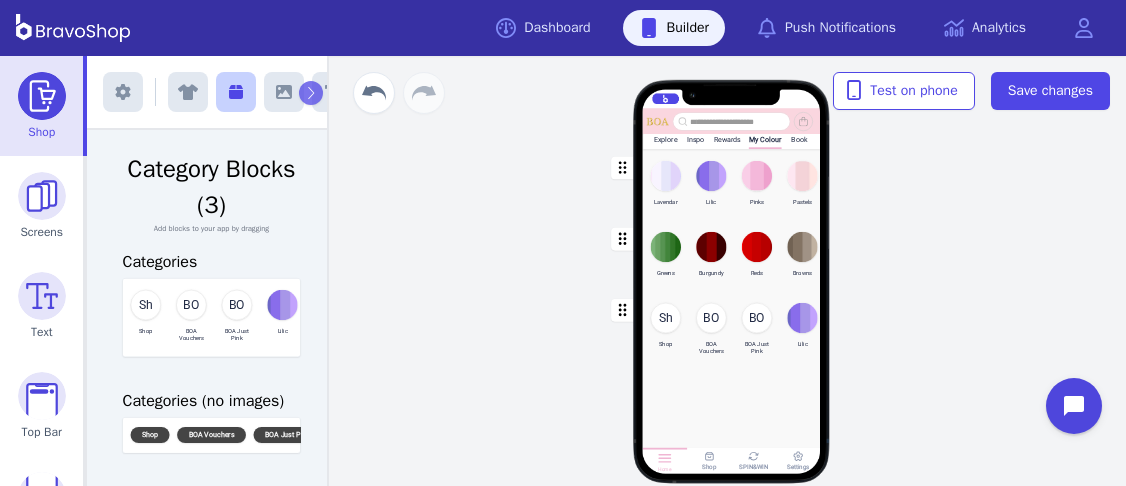 click at bounding box center [732, 330] 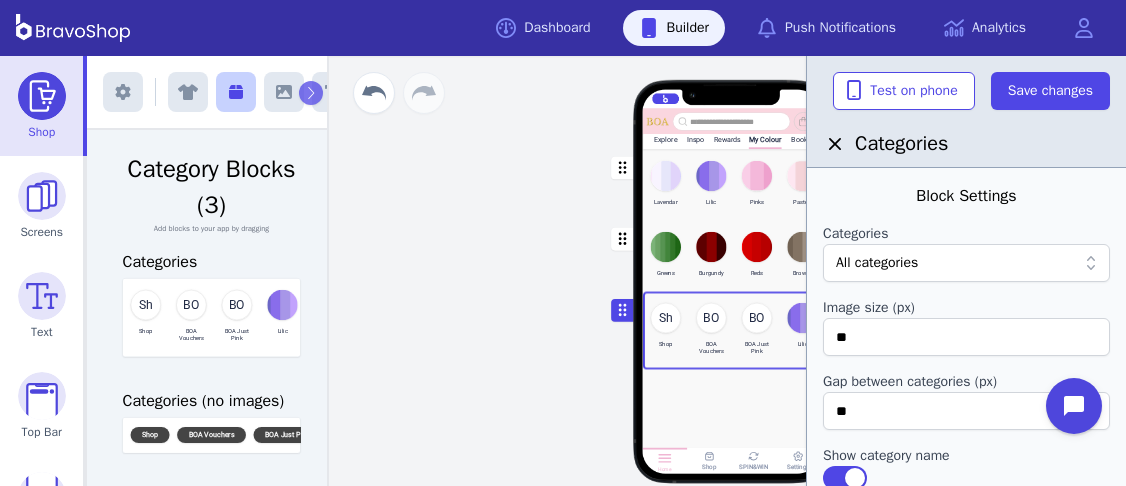 click at bounding box center (956, 263) 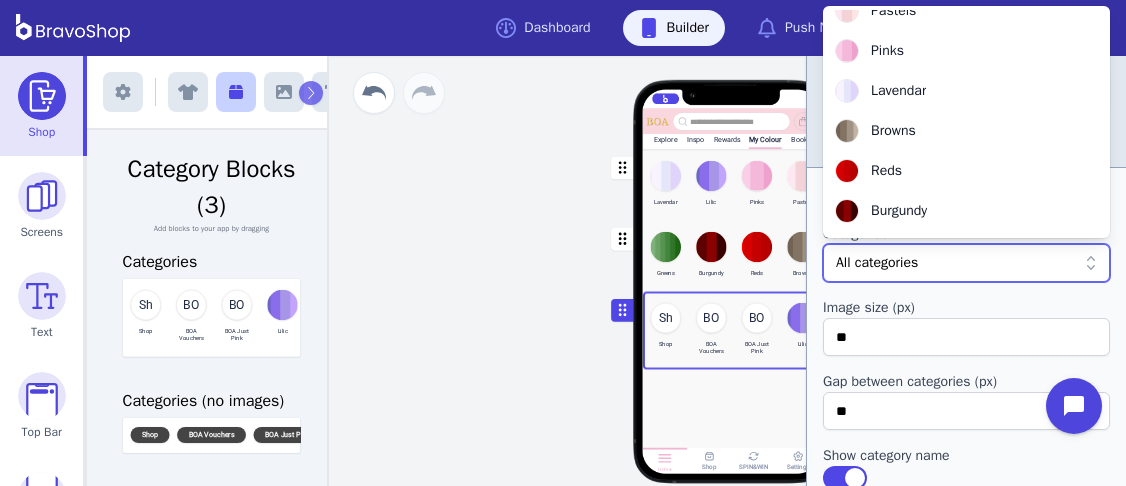 scroll, scrollTop: 256, scrollLeft: 0, axis: vertical 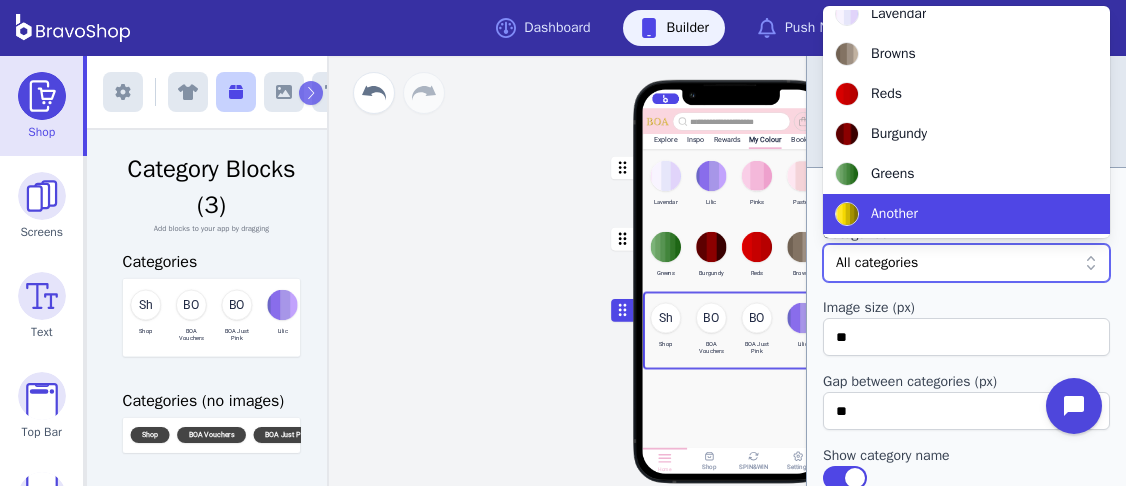 click on "Another" at bounding box center [894, 214] 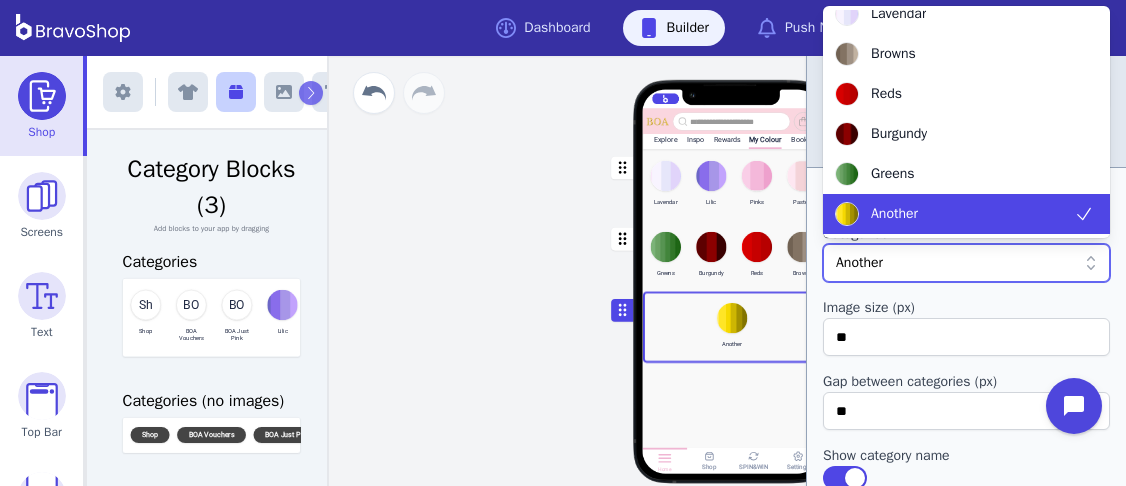 click on "Another" at bounding box center (894, 214) 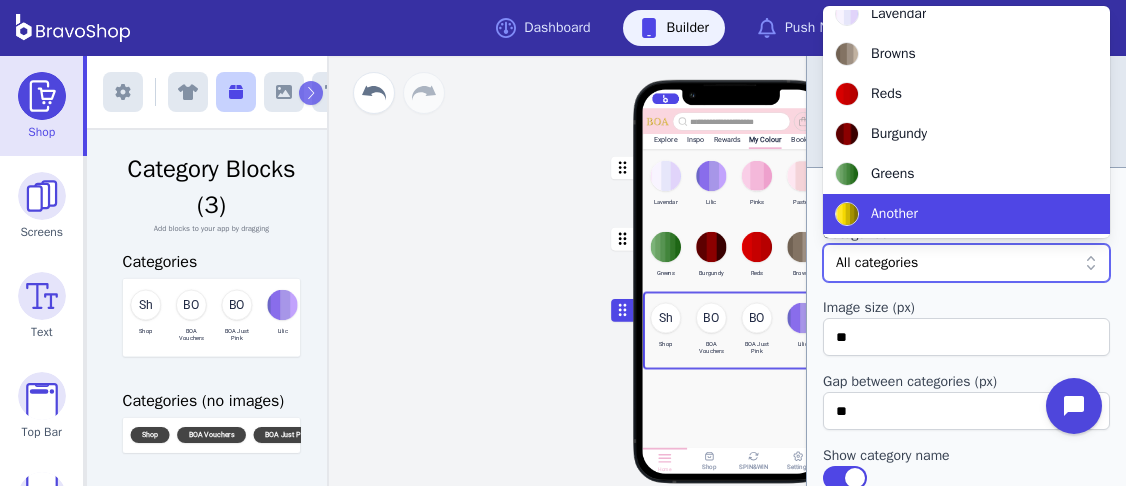 click on "Another" at bounding box center [894, 214] 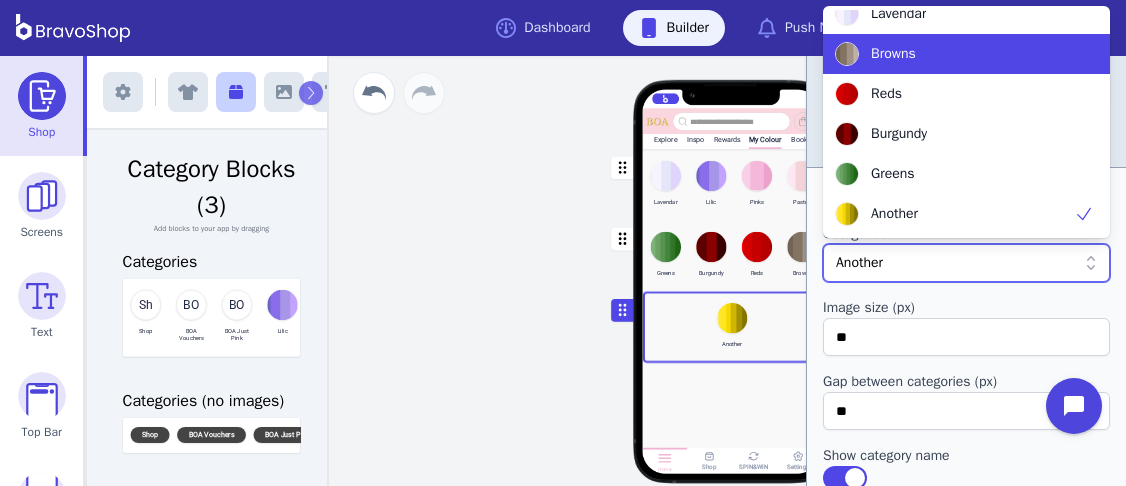 click on "Browns" at bounding box center (893, 54) 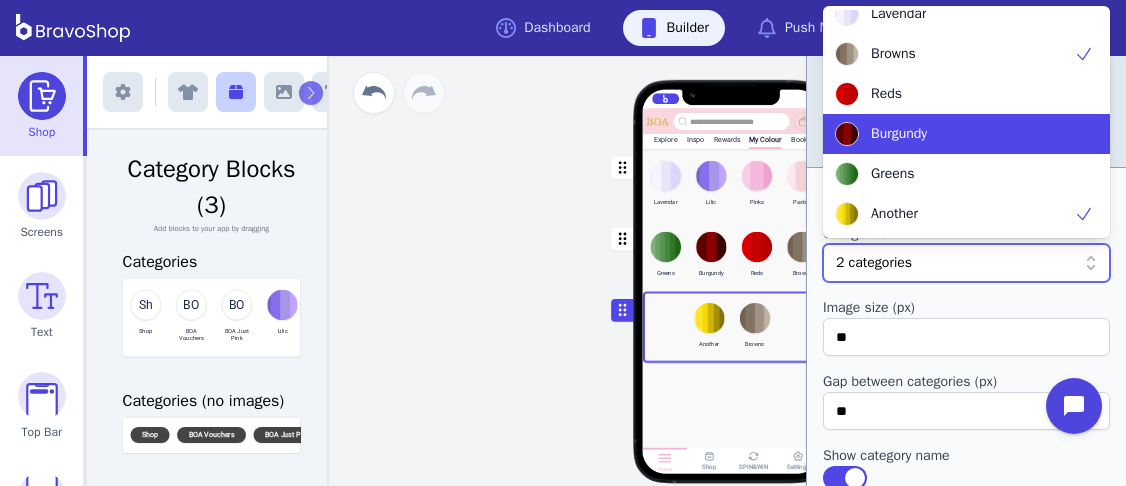 click on "Burgundy" at bounding box center (899, 134) 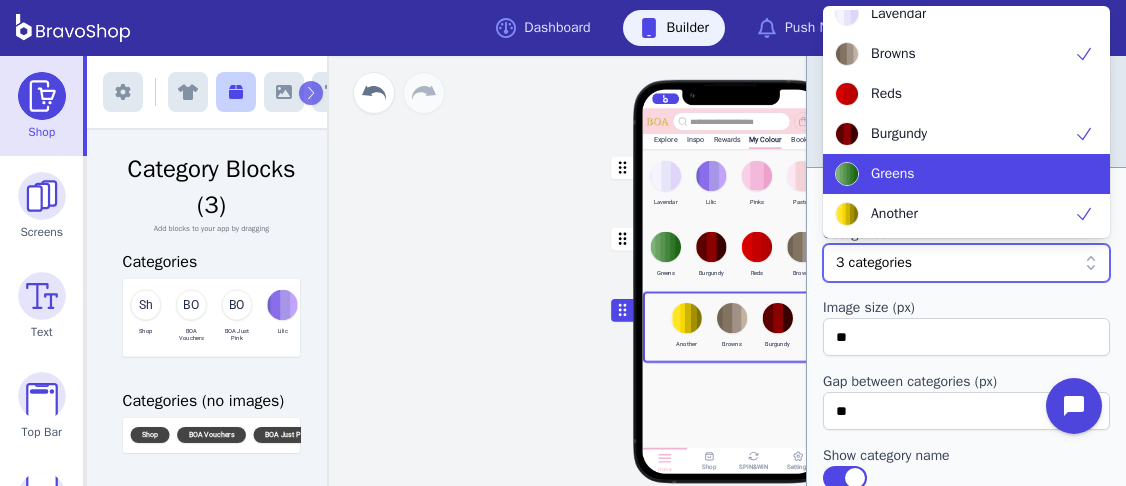 click on "Greens" at bounding box center (954, 174) 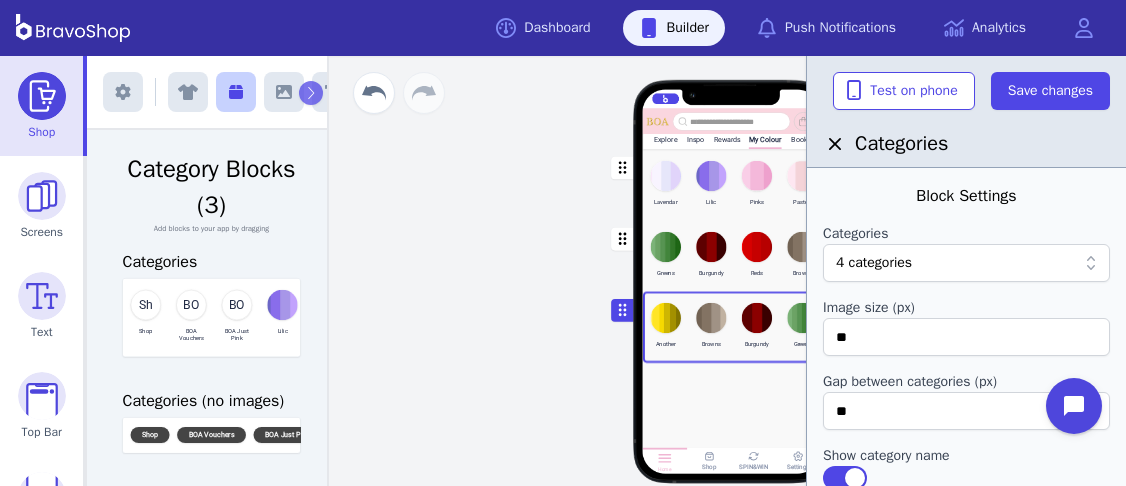 click at bounding box center [732, 392] 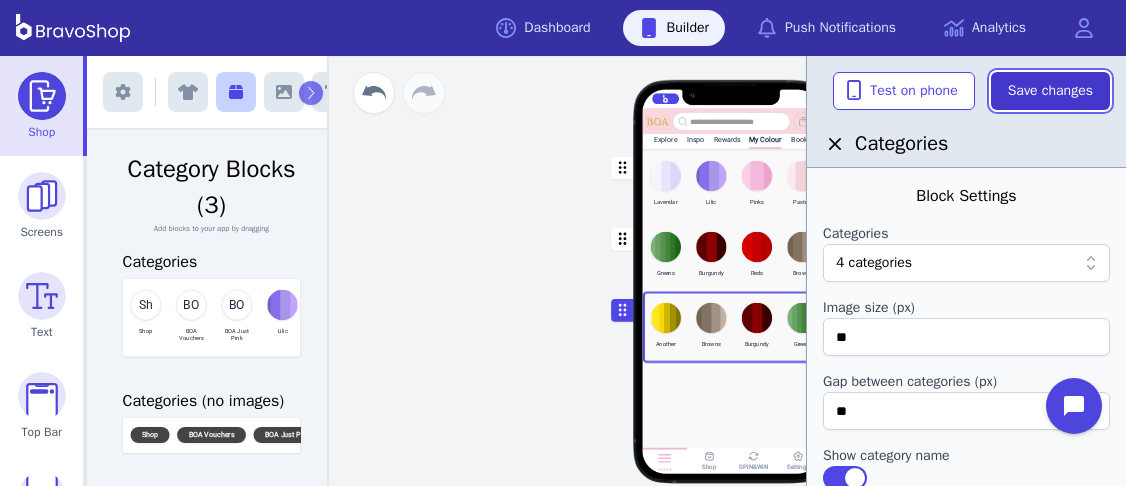 click on "Save changes" at bounding box center [1050, 91] 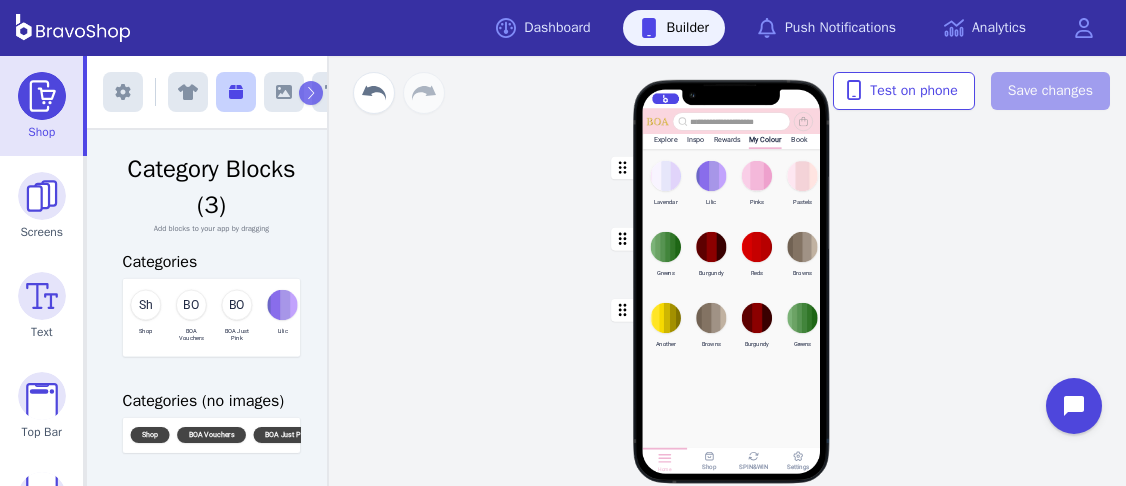 click at bounding box center [732, 392] 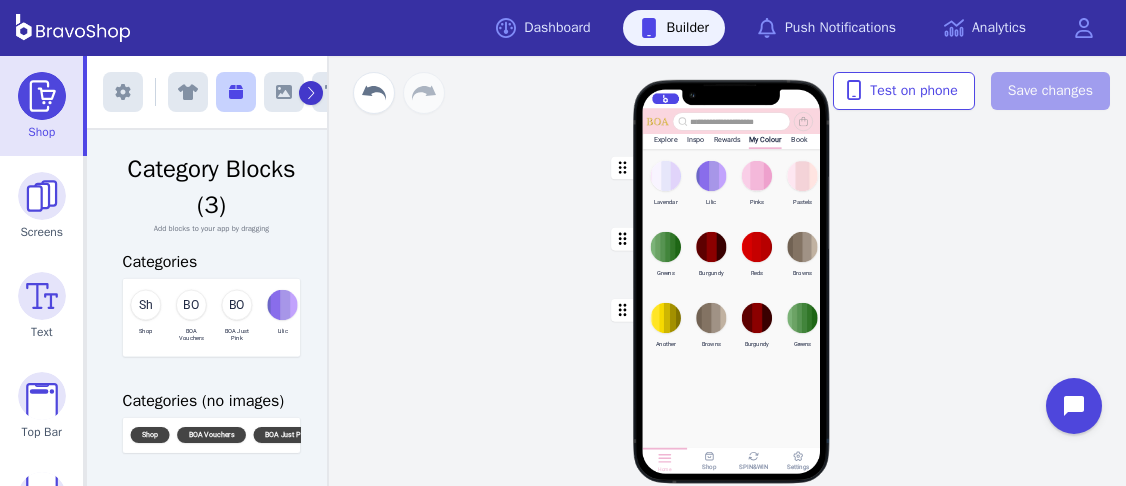 click 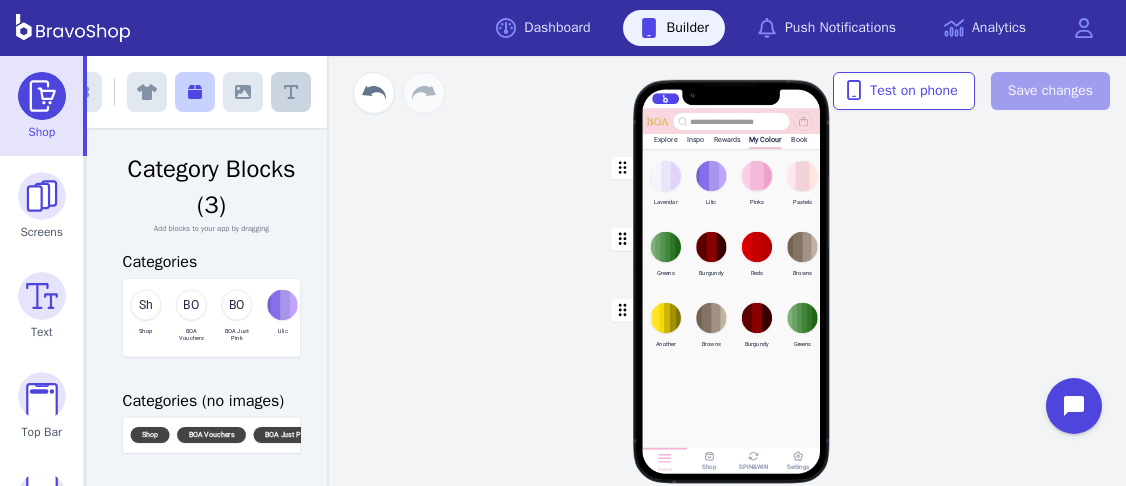click 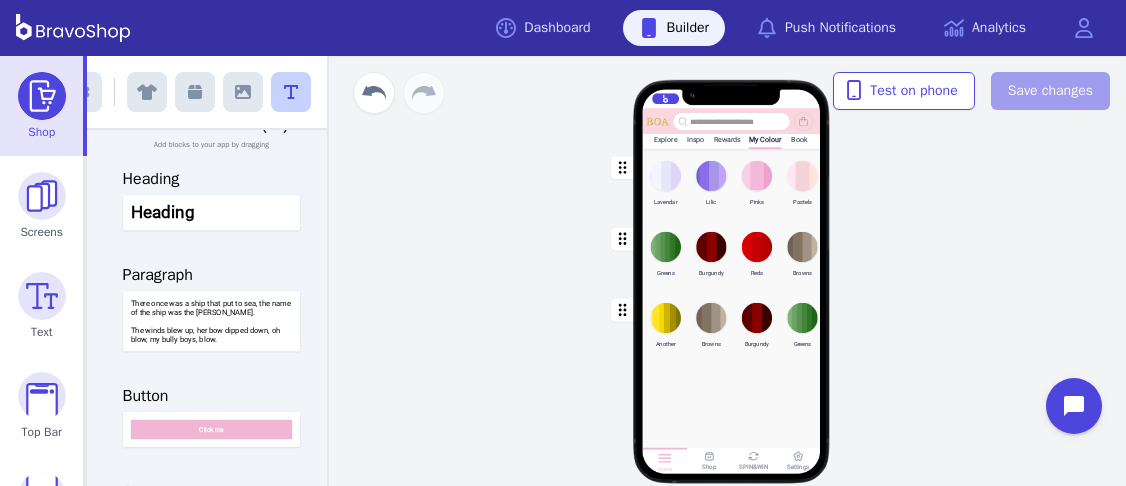 scroll, scrollTop: 50, scrollLeft: 0, axis: vertical 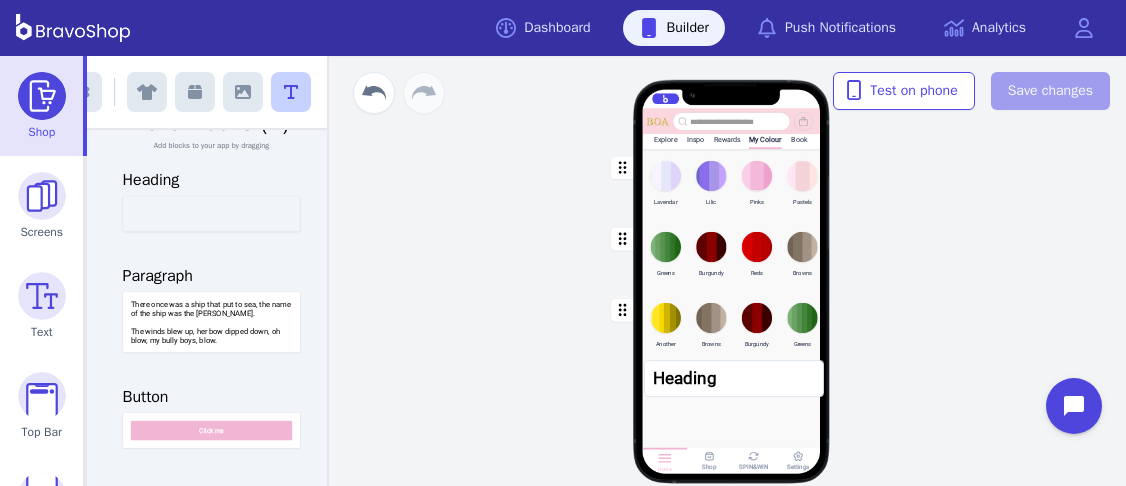 drag, startPoint x: 213, startPoint y: 219, endPoint x: 738, endPoint y: 384, distance: 550.3181 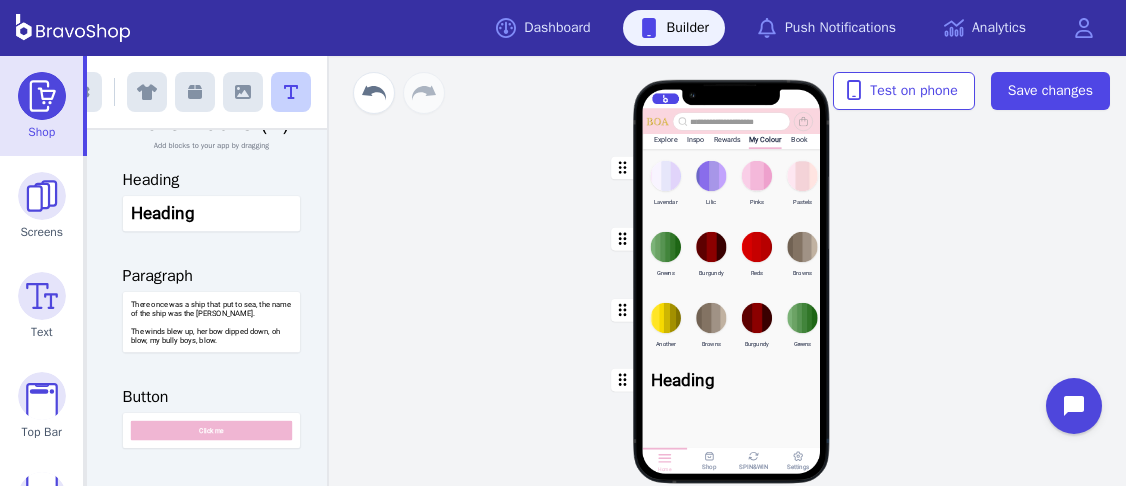 click at bounding box center (732, 379) 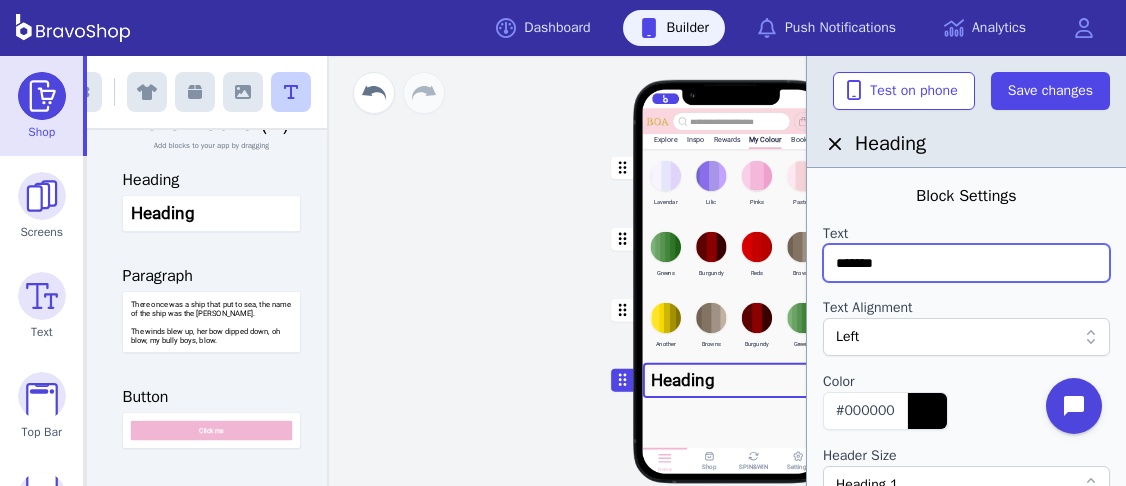 drag, startPoint x: 923, startPoint y: 271, endPoint x: 829, endPoint y: 247, distance: 97.015465 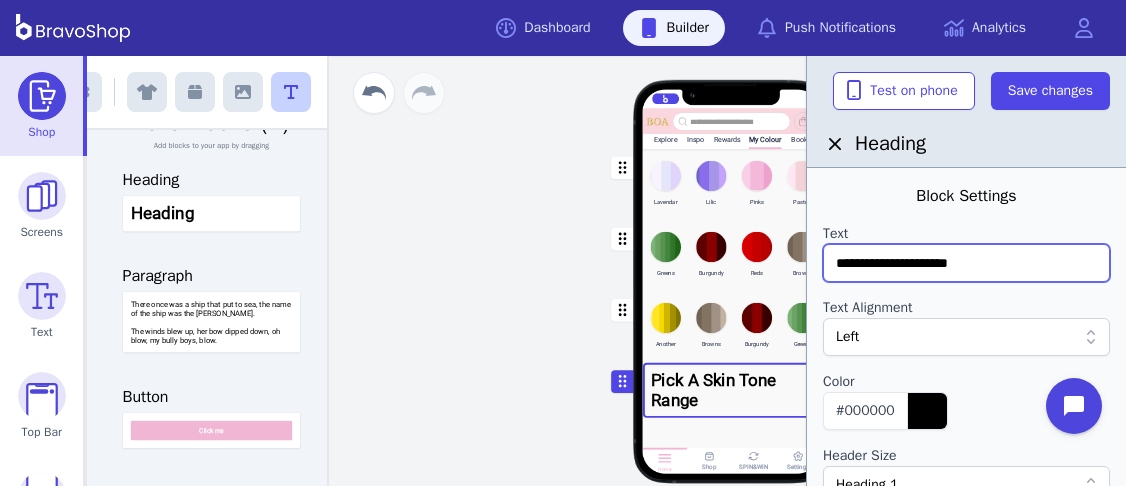 type on "**********" 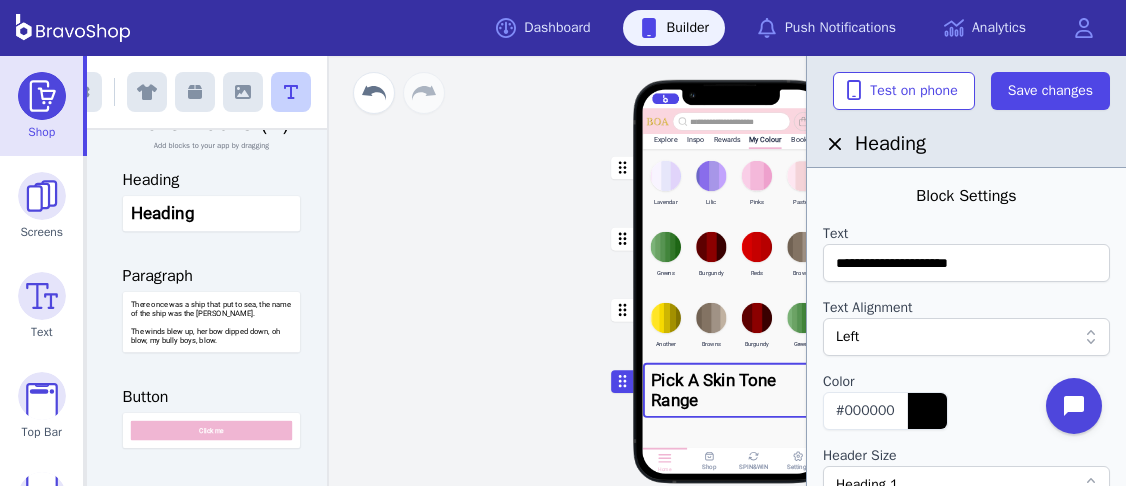 click on "Left" at bounding box center [956, 337] 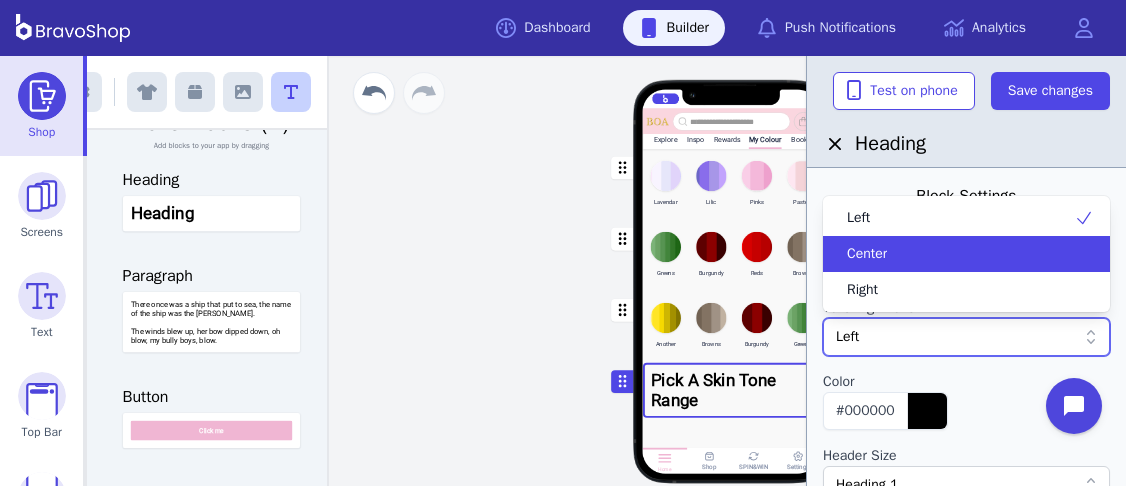 click on "Center" at bounding box center (966, 254) 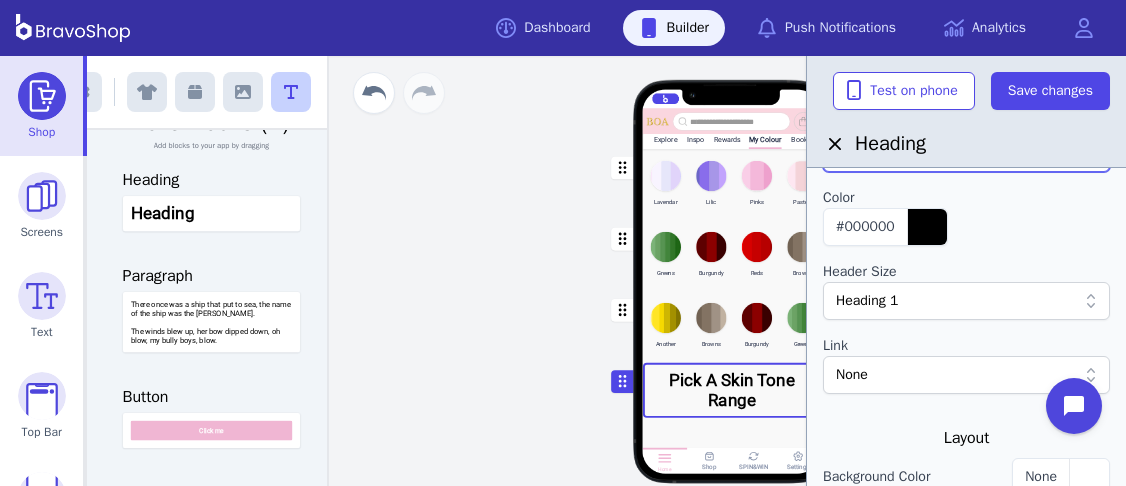 scroll, scrollTop: 183, scrollLeft: 0, axis: vertical 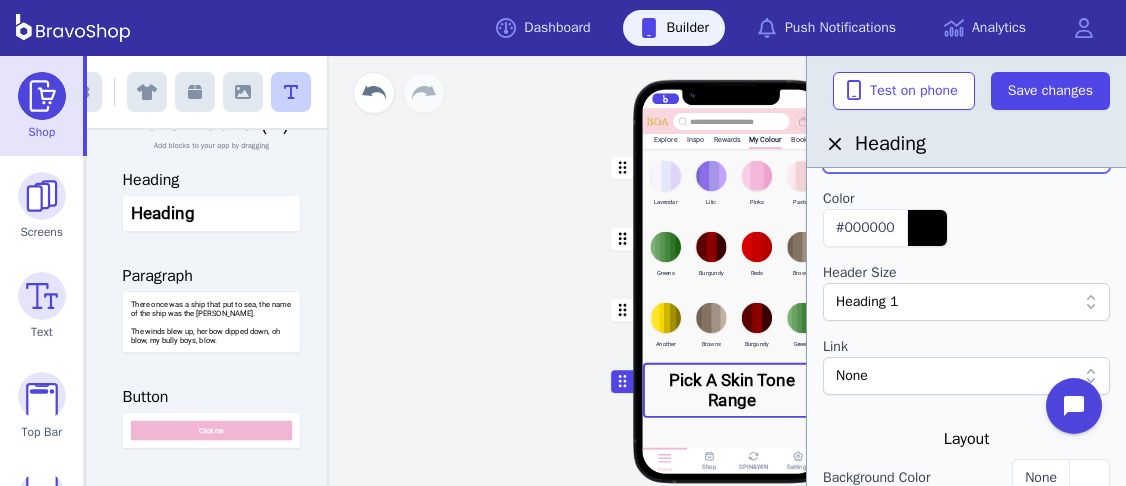 click on "Heading 1" at bounding box center (956, 302) 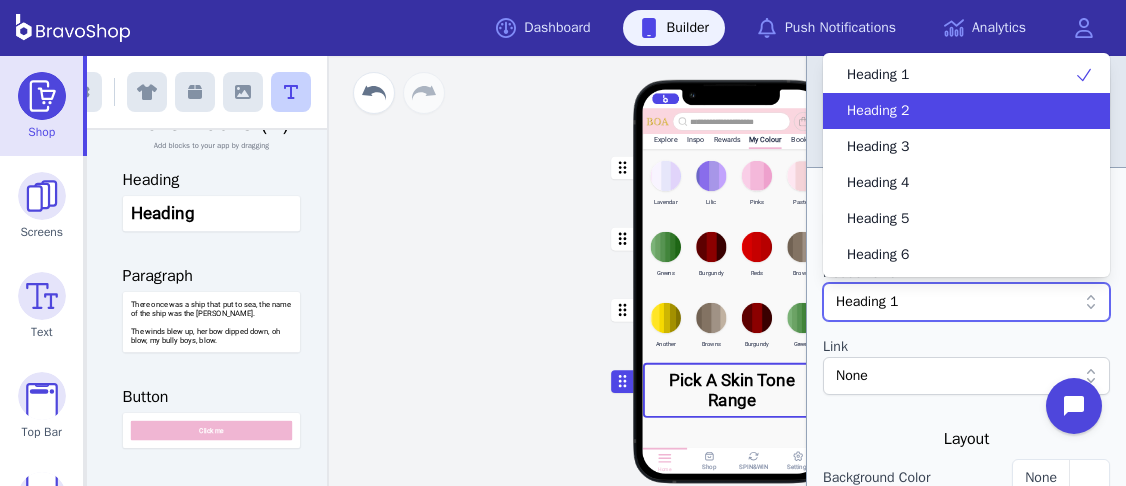 click on "Heading 2" at bounding box center (954, 111) 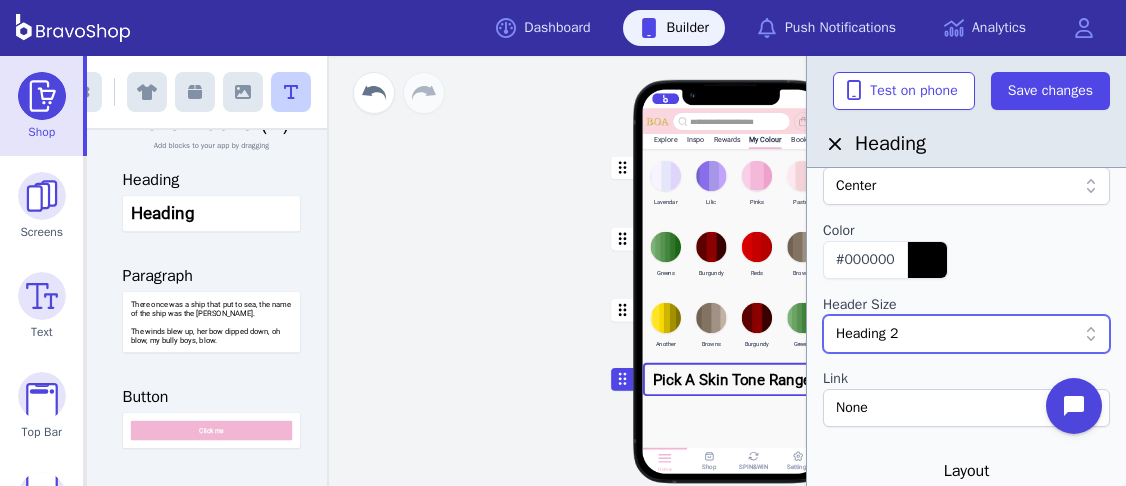 scroll, scrollTop: 156, scrollLeft: 0, axis: vertical 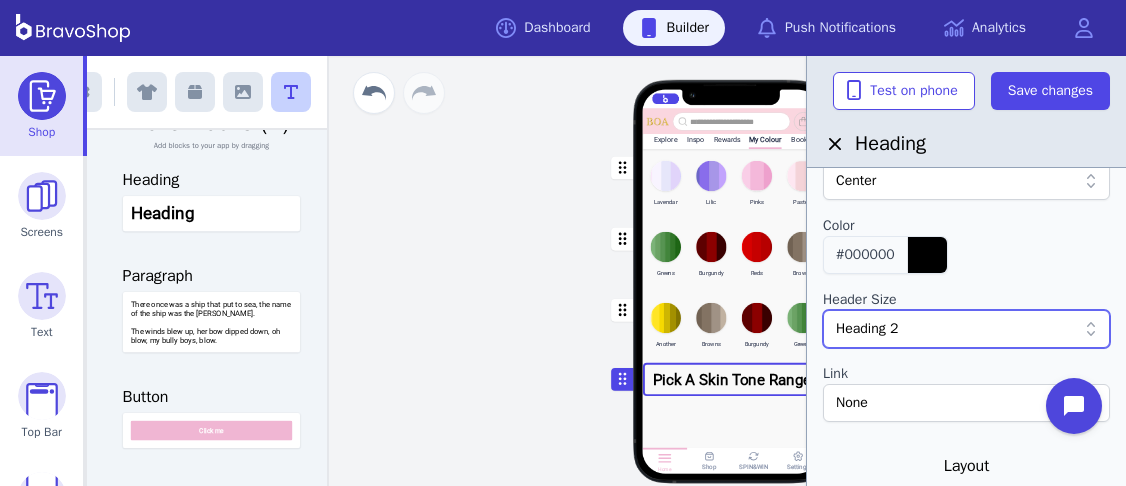 click at bounding box center [927, 255] 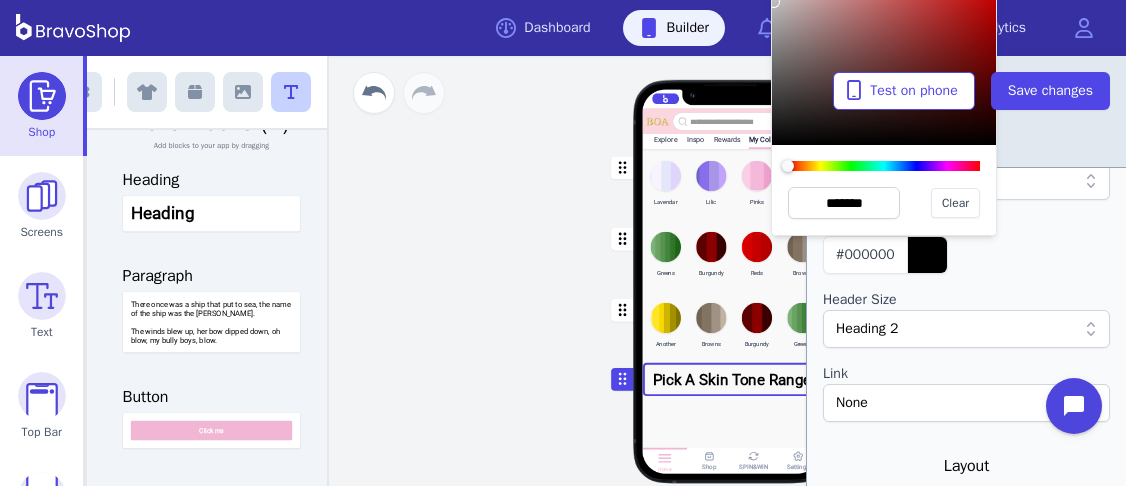 click at bounding box center [884, 49] 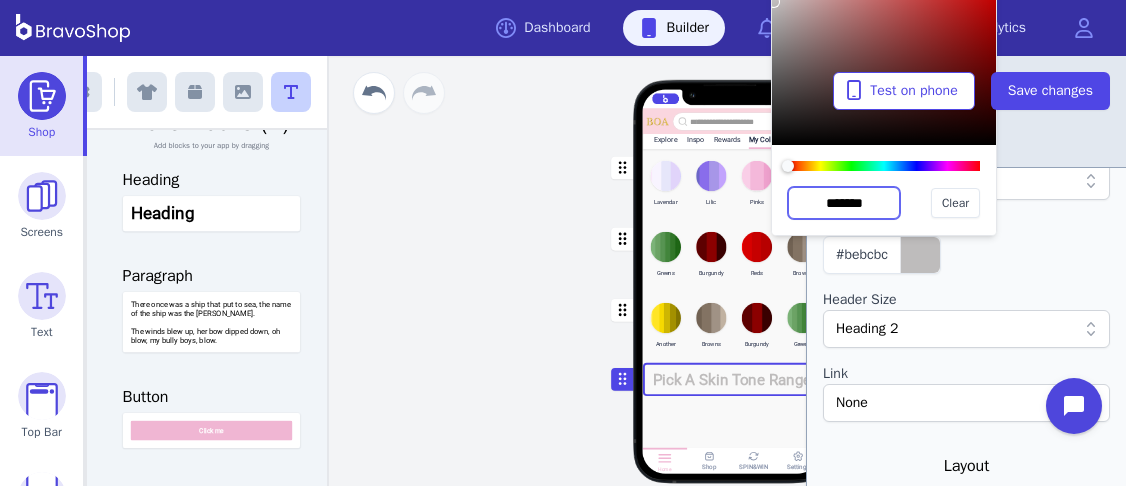 drag, startPoint x: 884, startPoint y: 204, endPoint x: 825, endPoint y: 199, distance: 59.211487 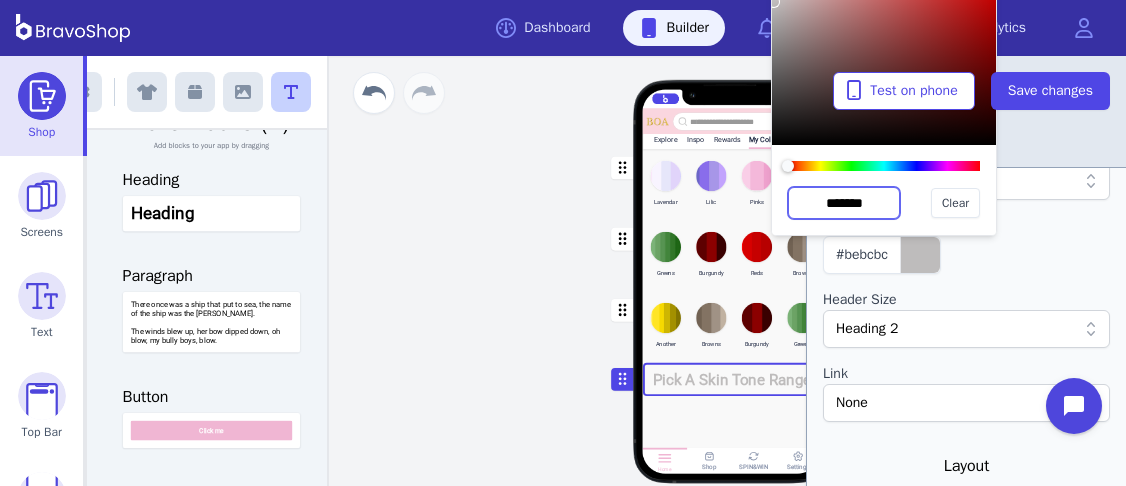 click on "*******" at bounding box center [844, 203] 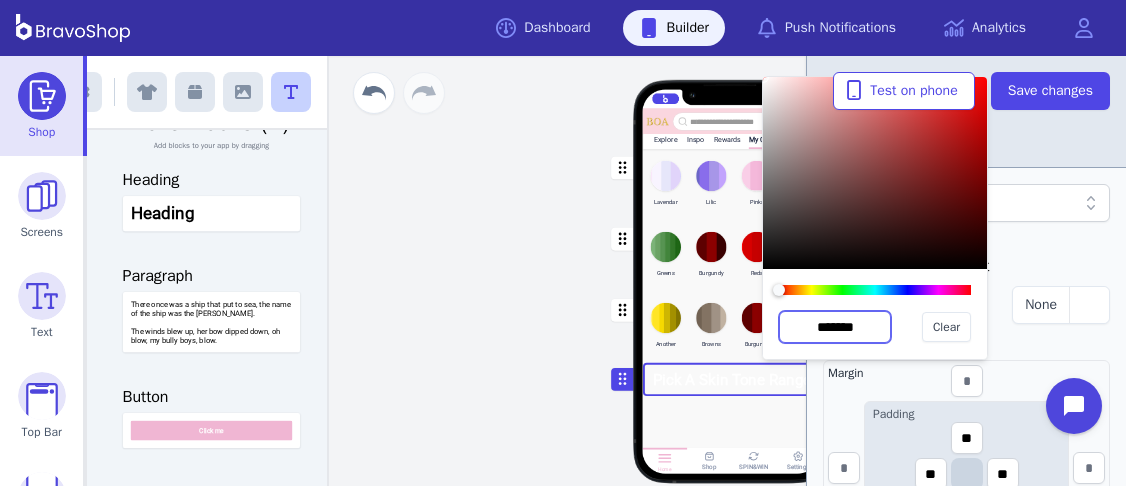 scroll, scrollTop: 354, scrollLeft: 0, axis: vertical 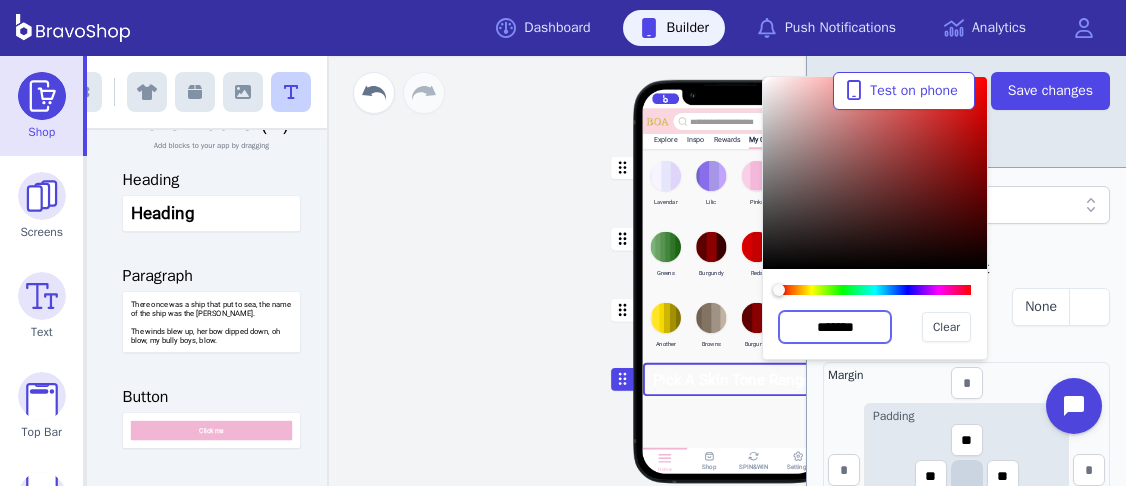 type on "*******" 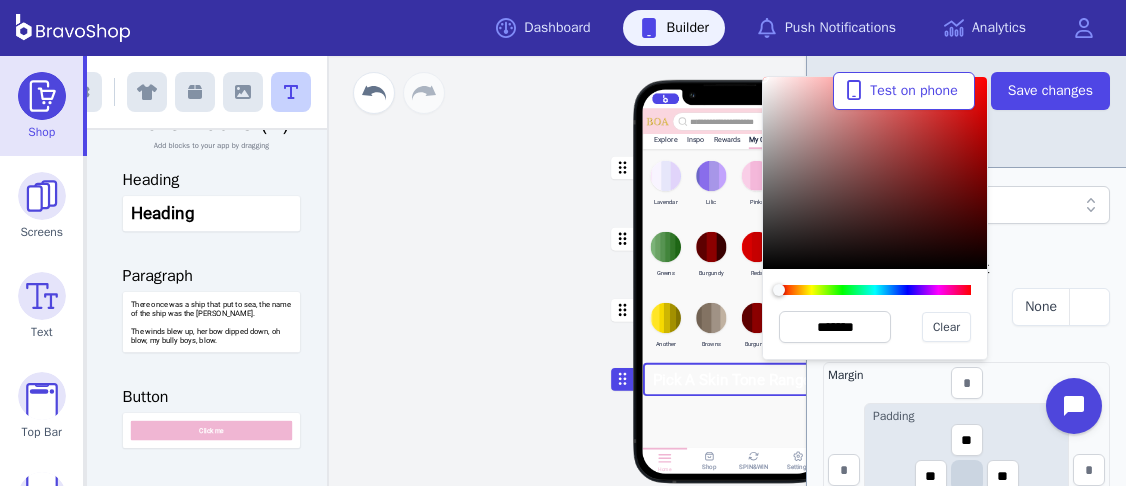click on "Layout" at bounding box center [966, 268] 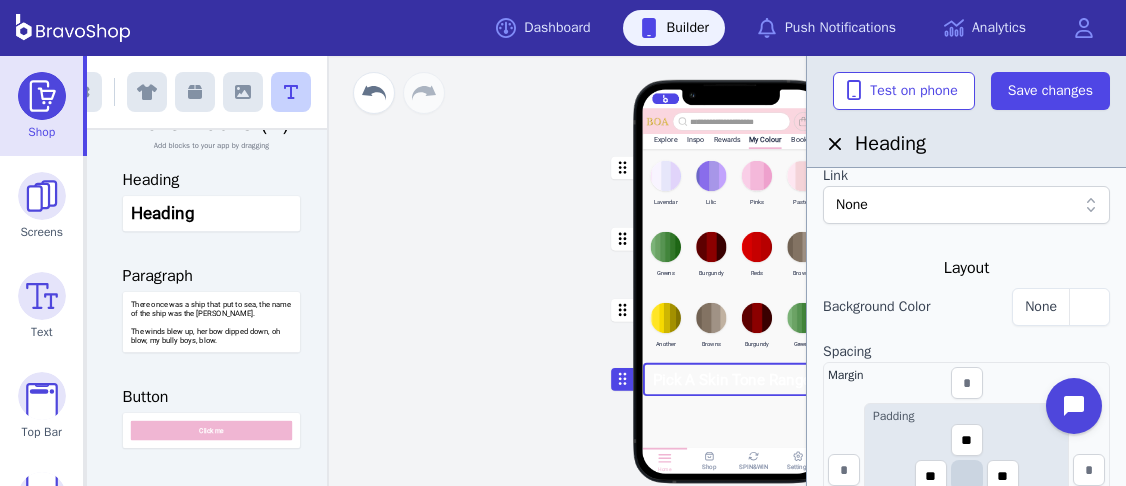 scroll, scrollTop: 336, scrollLeft: 0, axis: vertical 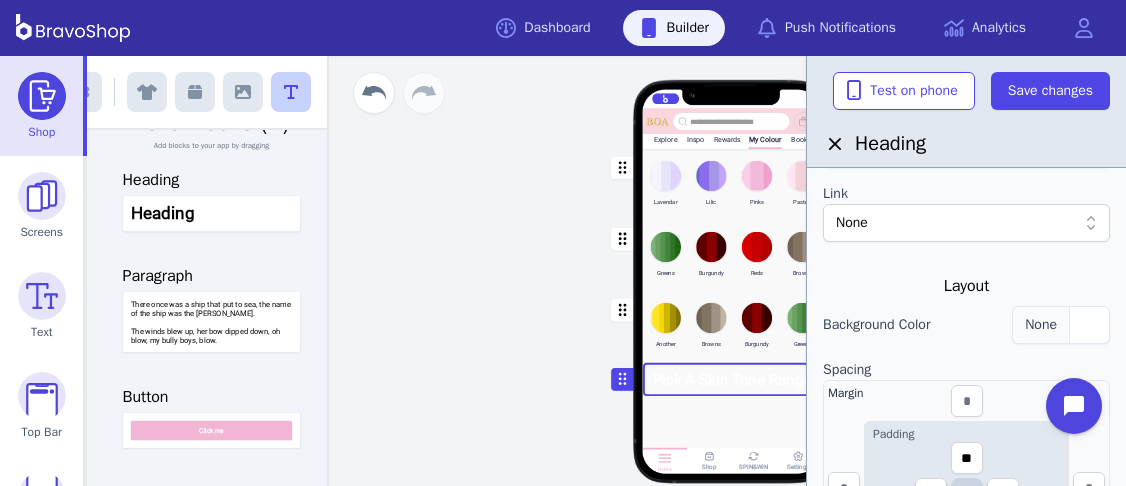 click at bounding box center (1089, 325) 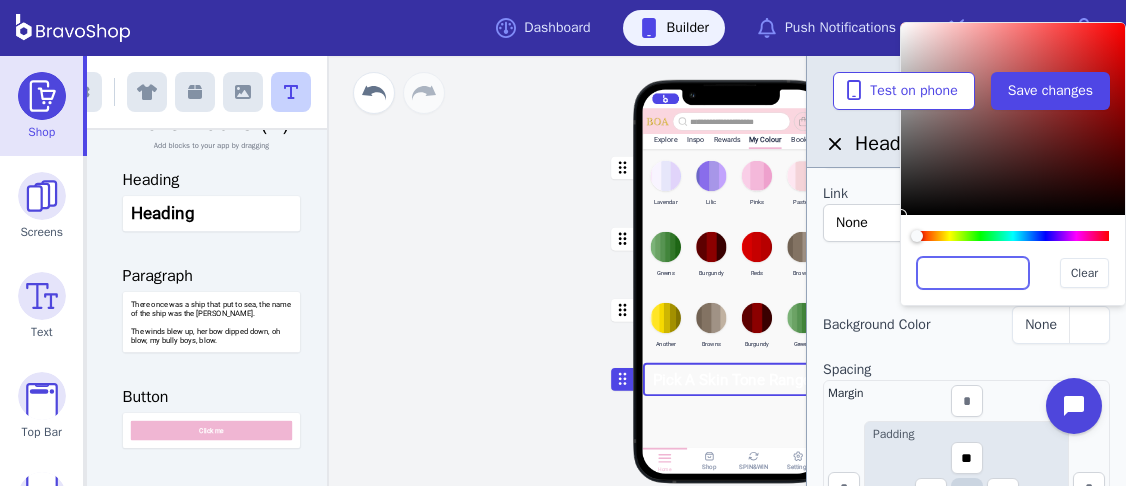 click at bounding box center (973, 273) 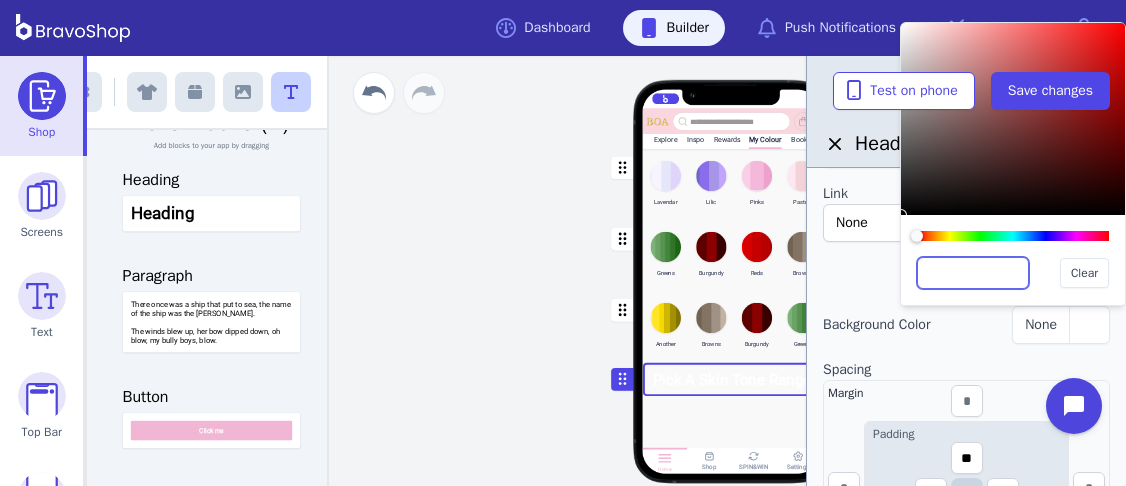 paste on "*******" 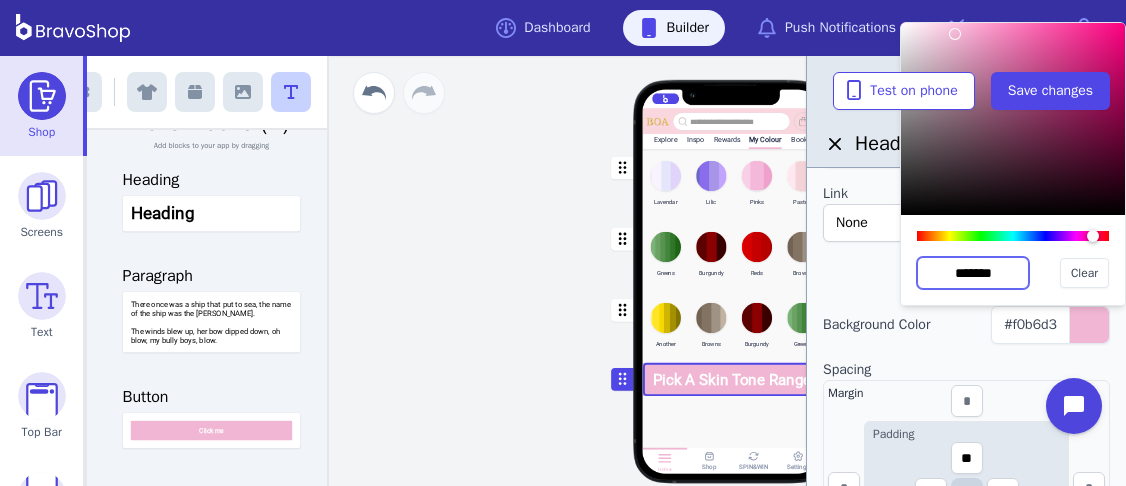 type on "*******" 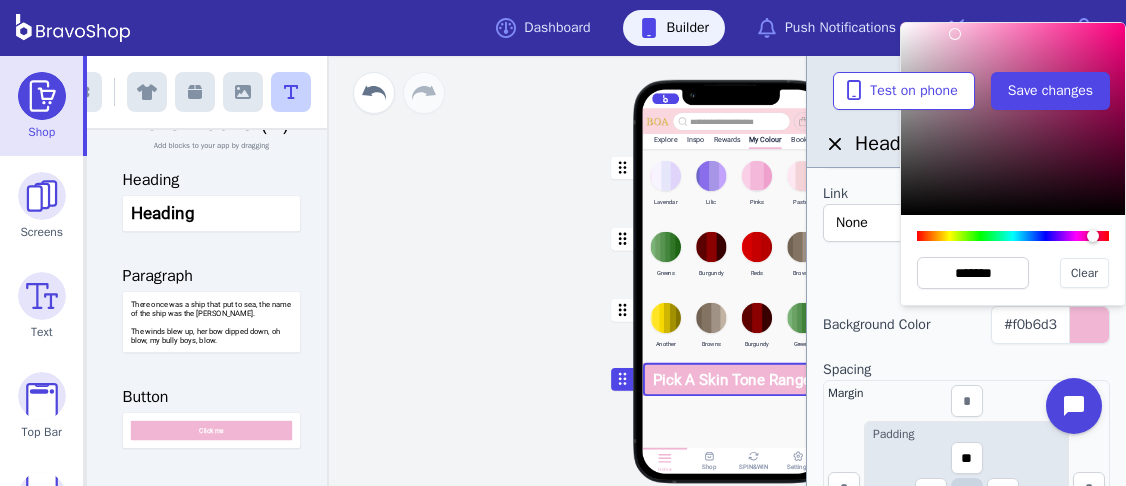 click at bounding box center [966, 352] 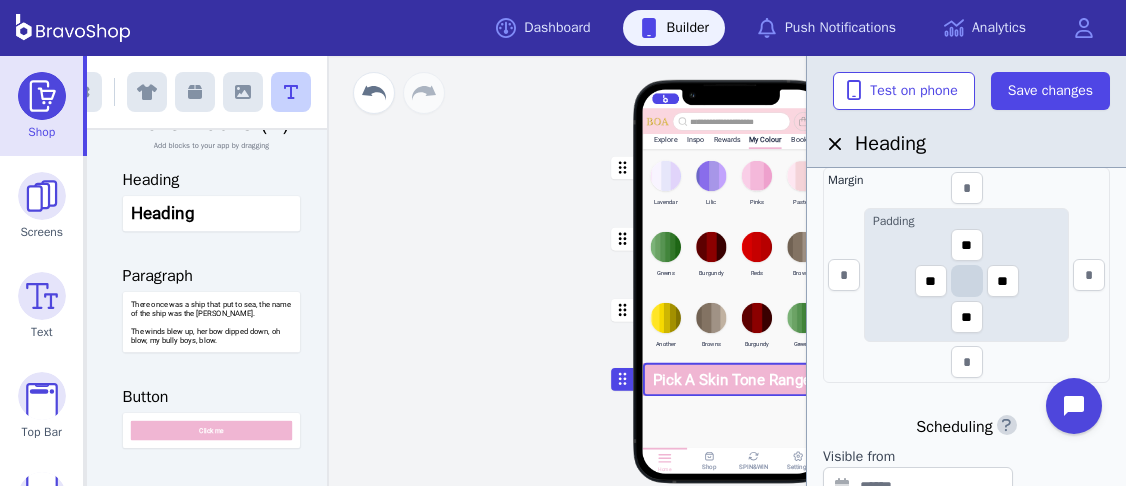 scroll, scrollTop: 564, scrollLeft: 0, axis: vertical 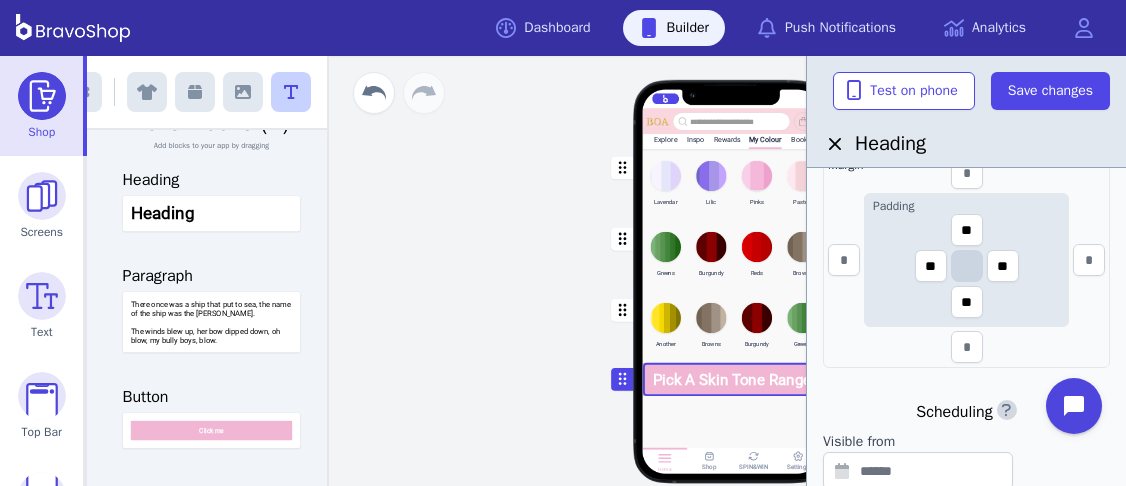 click at bounding box center [732, 426] 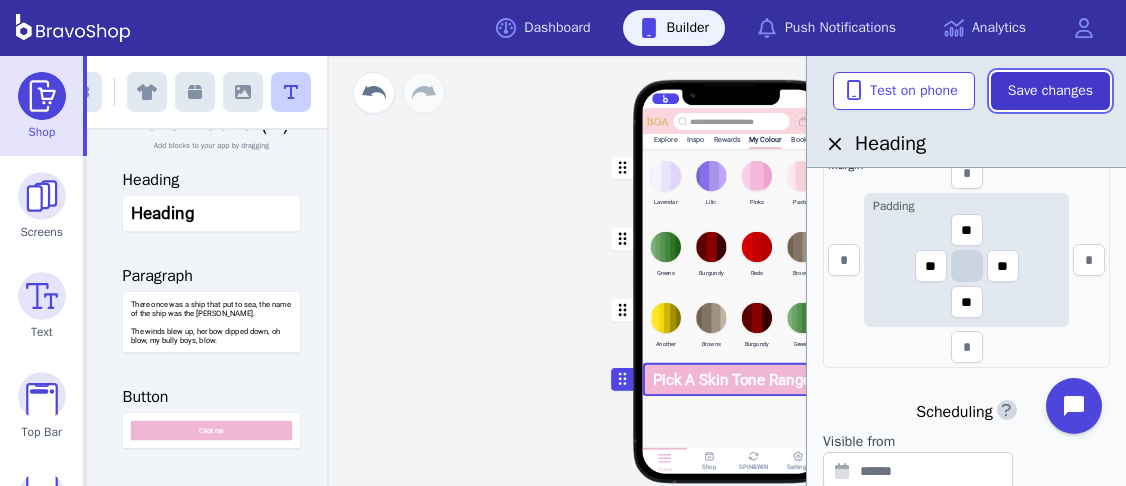 click on "Save changes" at bounding box center (1050, 91) 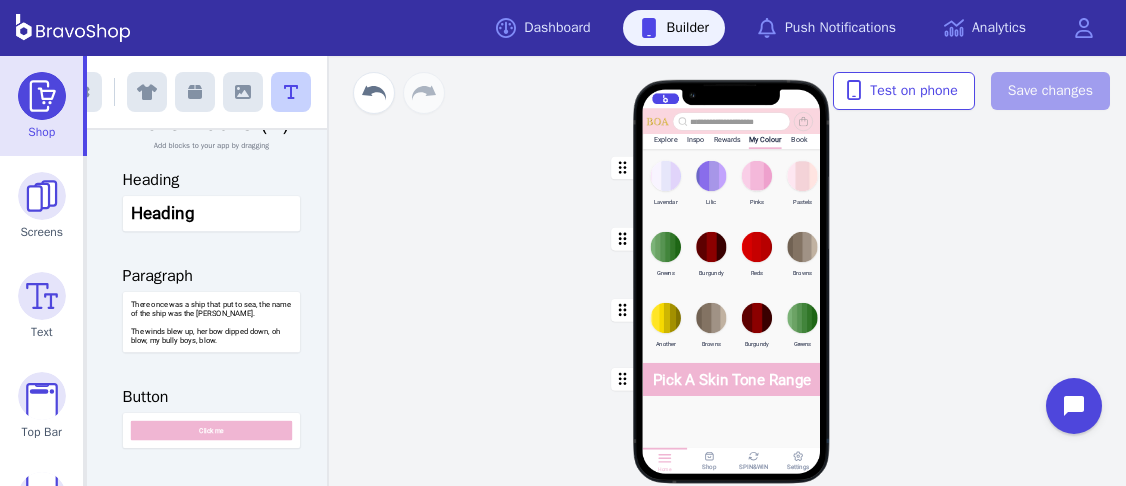 scroll, scrollTop: 0, scrollLeft: 0, axis: both 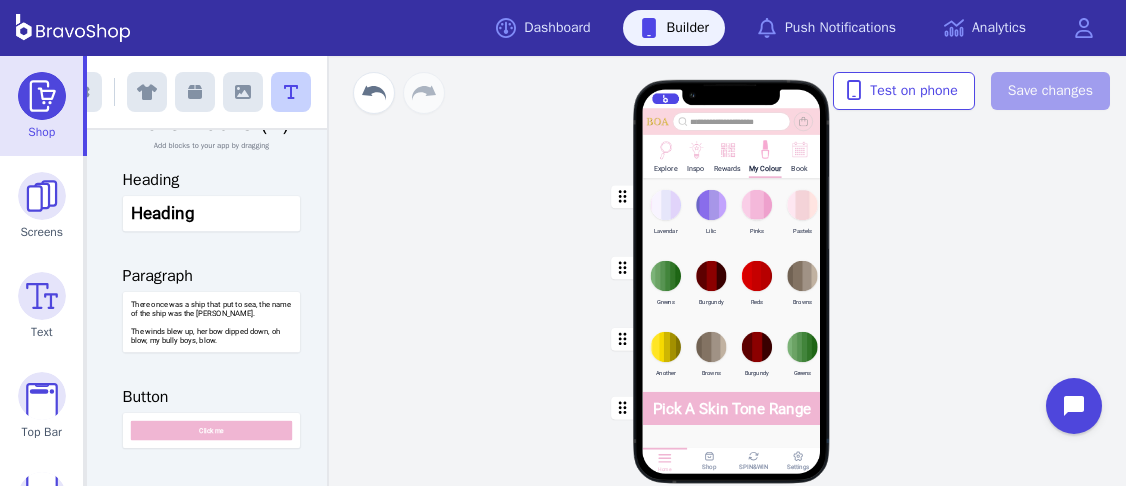 click at bounding box center [732, 407] 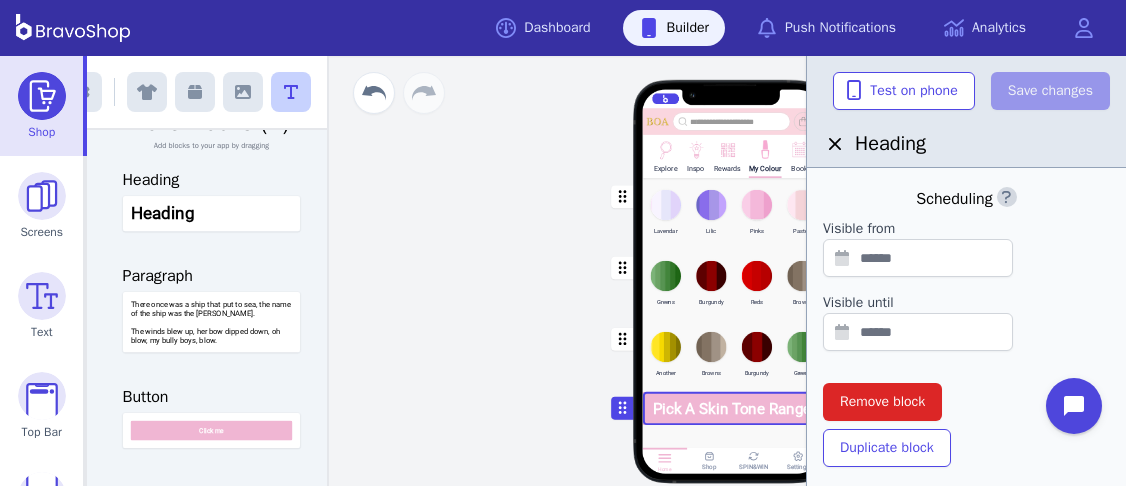 scroll, scrollTop: 846, scrollLeft: 0, axis: vertical 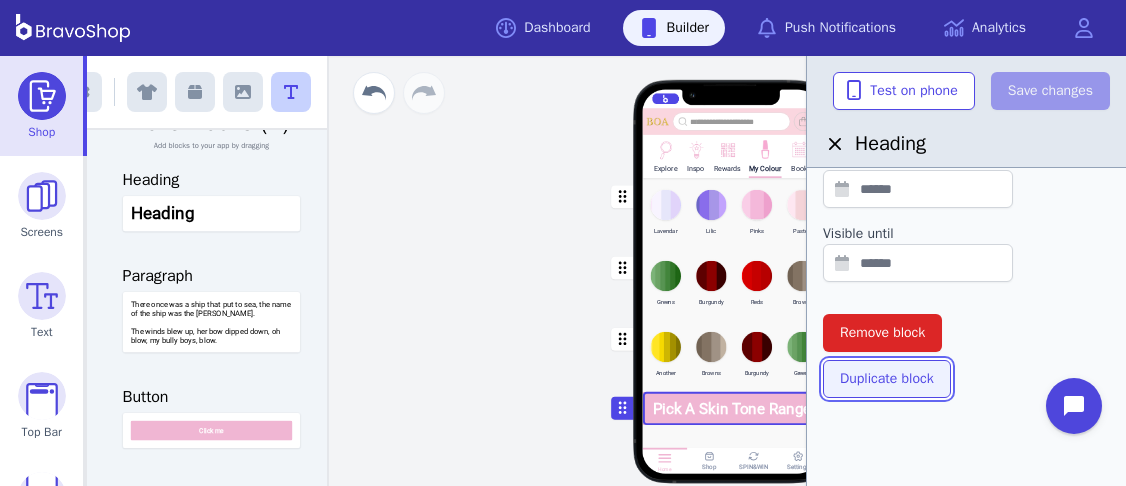 click on "Duplicate block" at bounding box center [887, 379] 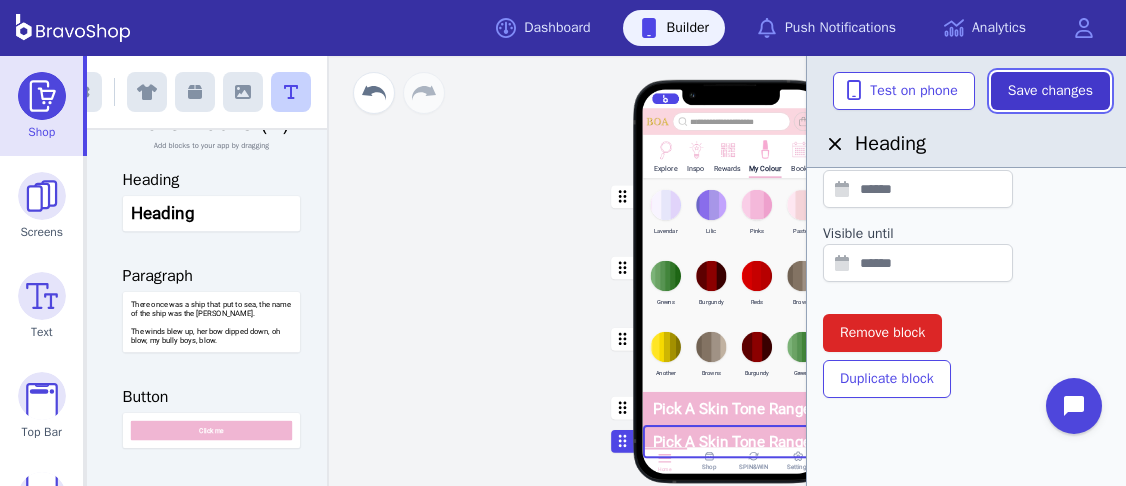 click on "Save changes" at bounding box center (1050, 91) 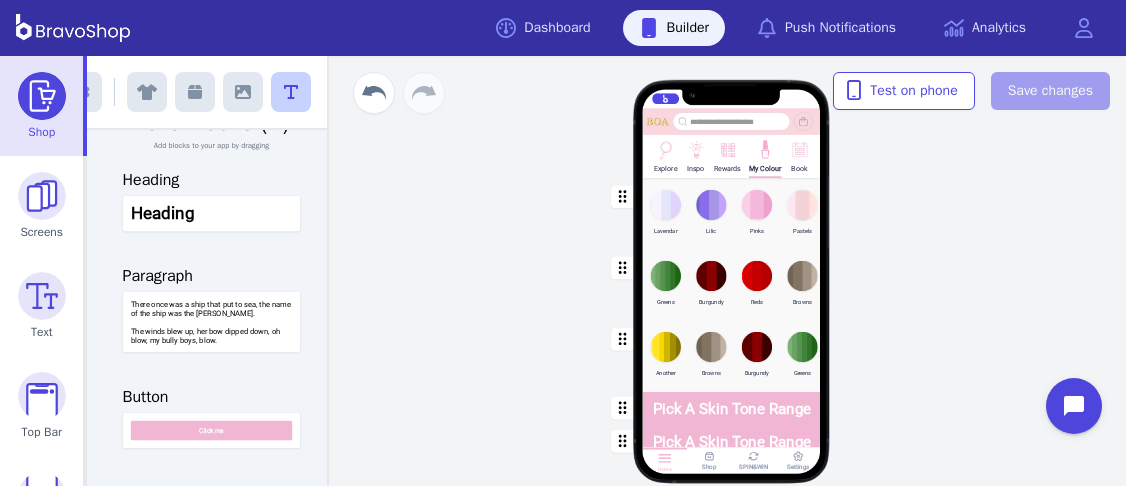 drag, startPoint x: 767, startPoint y: 399, endPoint x: 743, endPoint y: 406, distance: 25 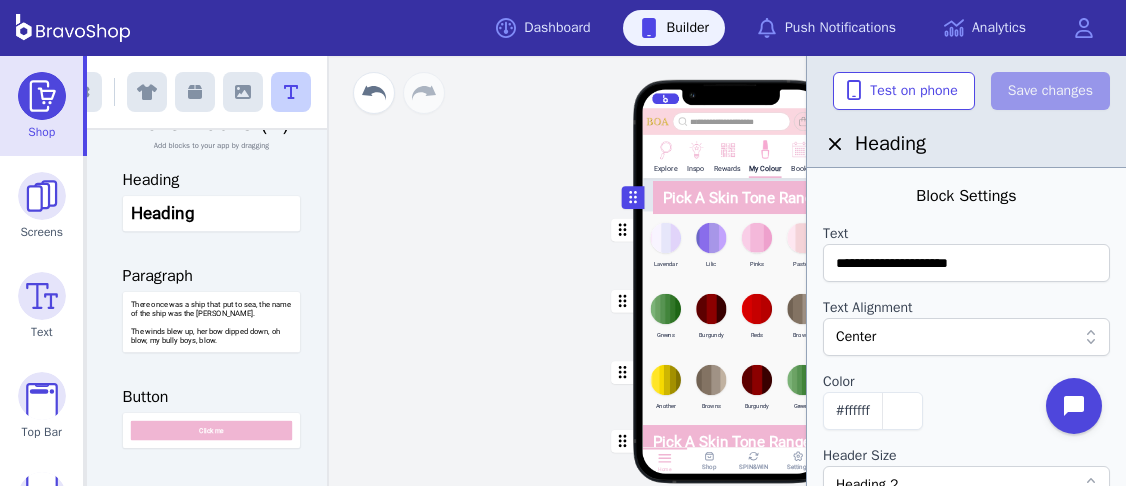 drag, startPoint x: 621, startPoint y: 406, endPoint x: 630, endPoint y: 196, distance: 210.19276 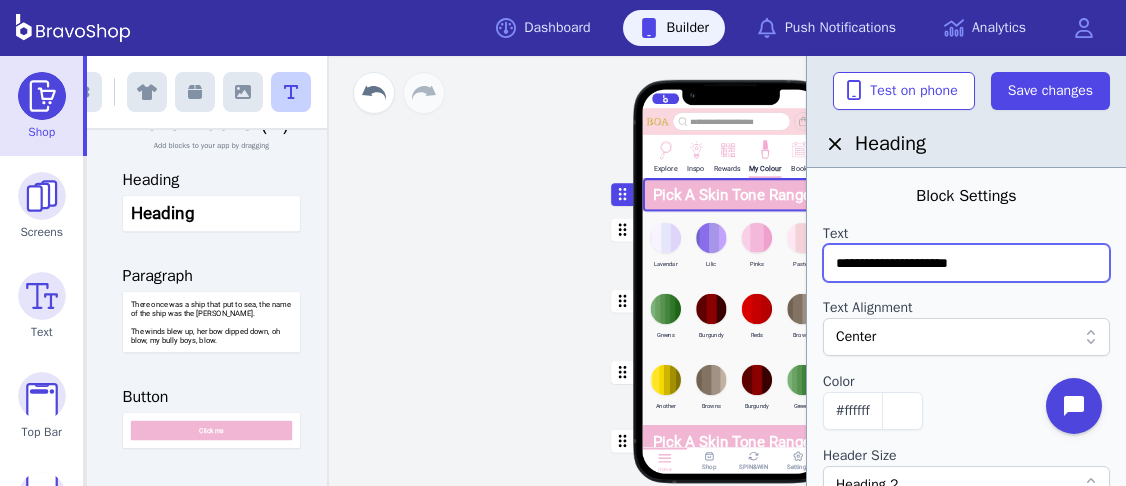 click on "**********" at bounding box center [966, 263] 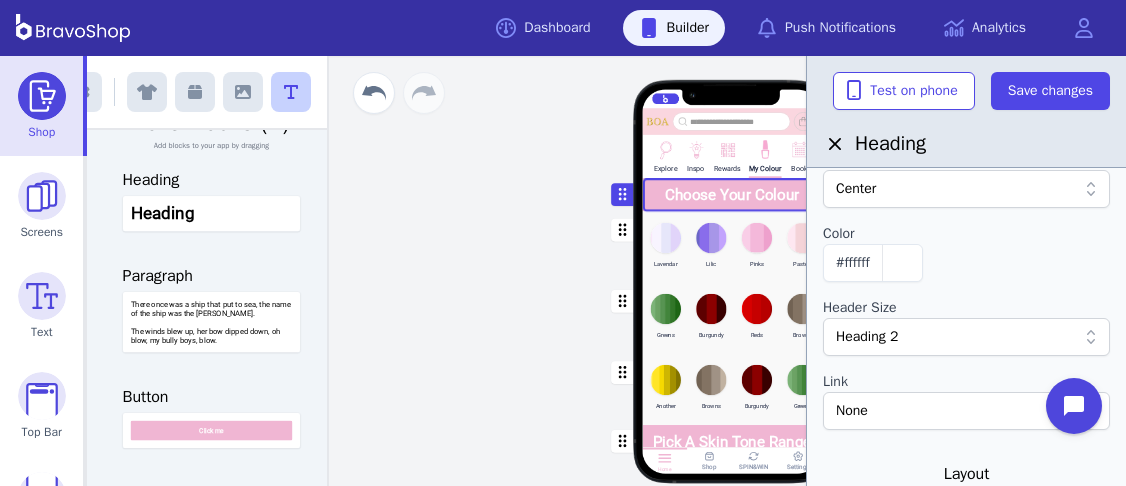 scroll, scrollTop: 149, scrollLeft: 0, axis: vertical 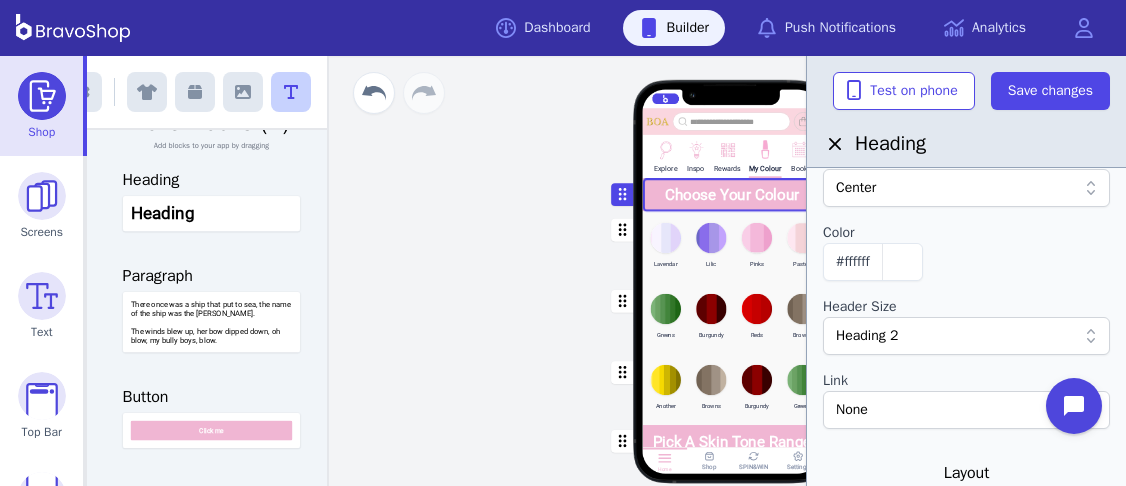 type on "**********" 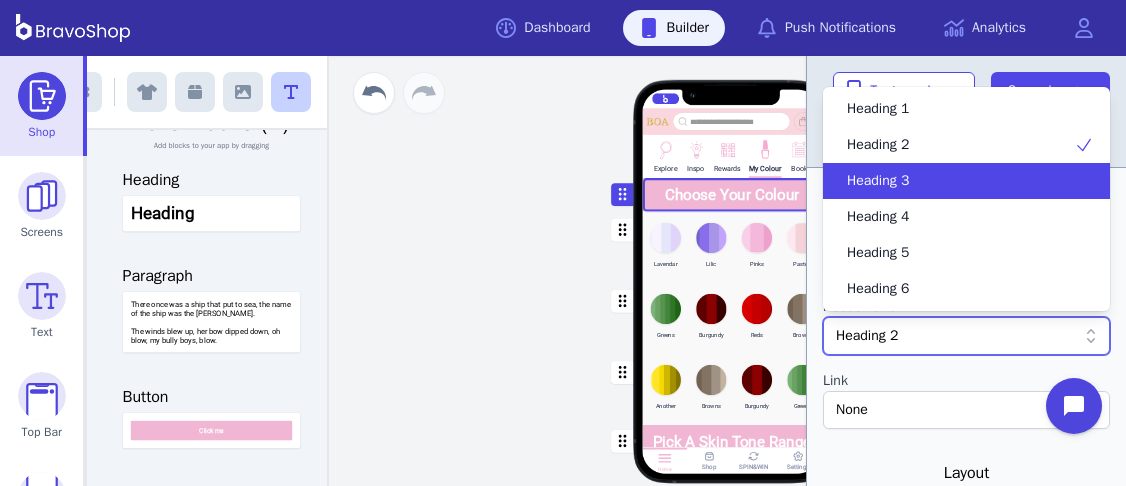 click on "Heading 3" at bounding box center (954, 181) 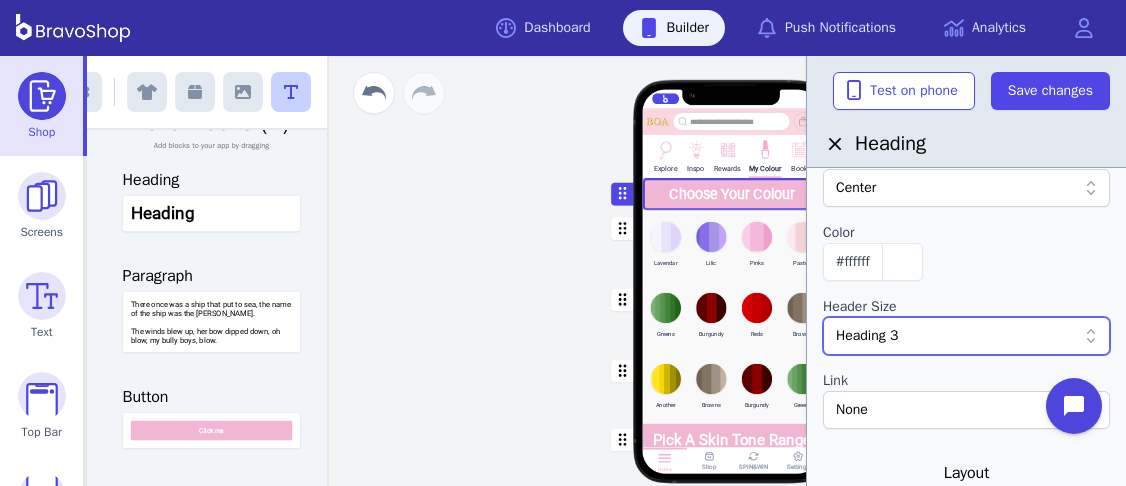 click on "Heading 3" at bounding box center [956, 336] 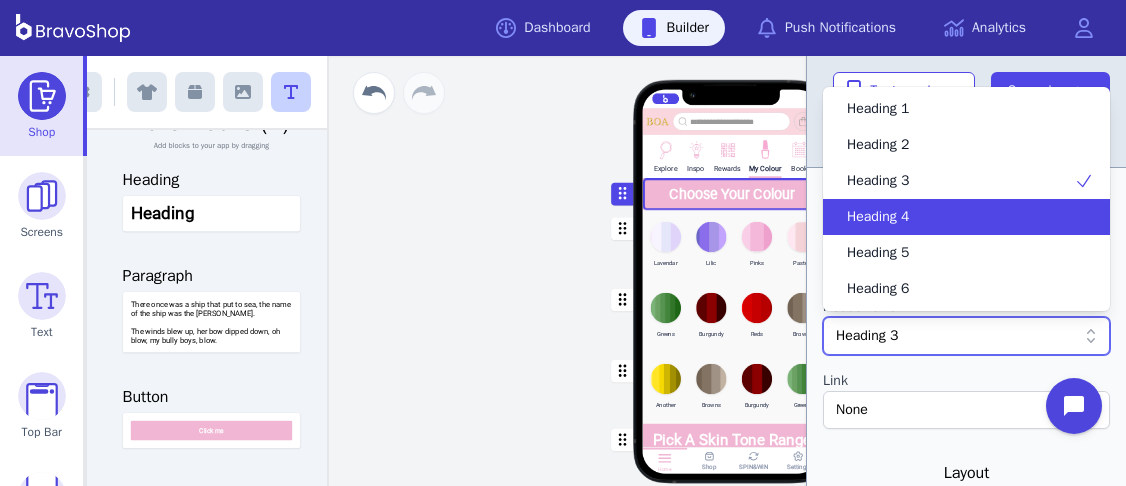 click on "Heading 4" at bounding box center (954, 217) 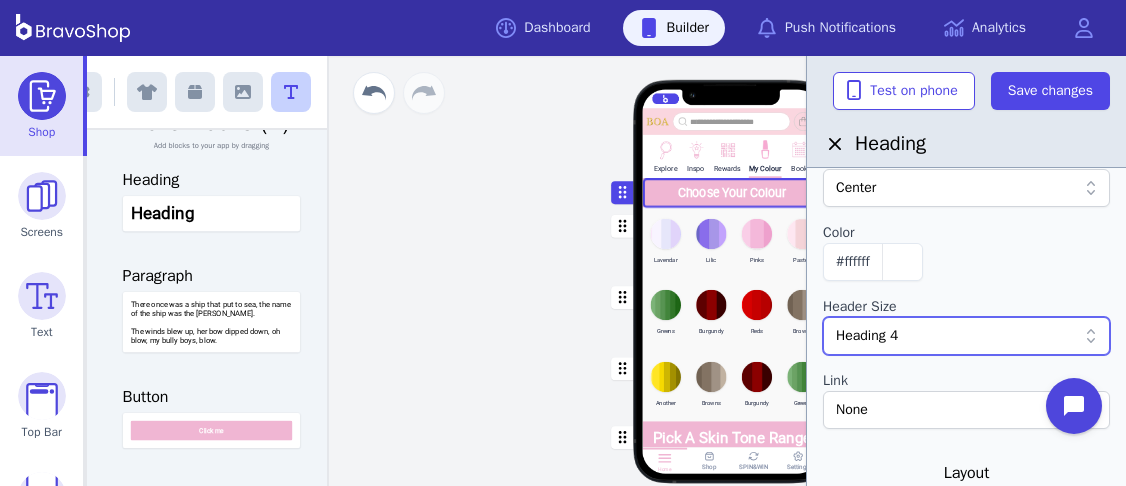 click at bounding box center (732, 437) 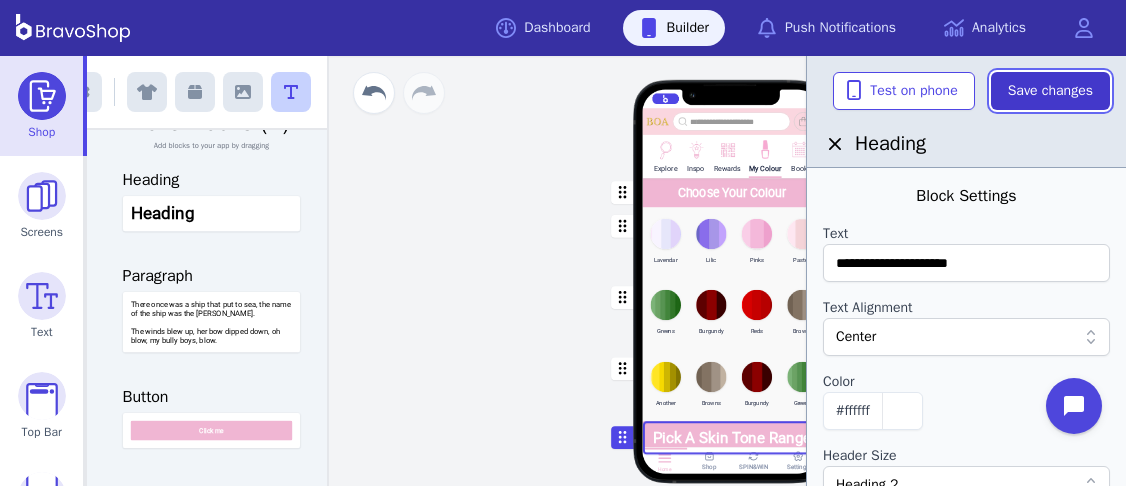 click on "Save changes" at bounding box center [1050, 91] 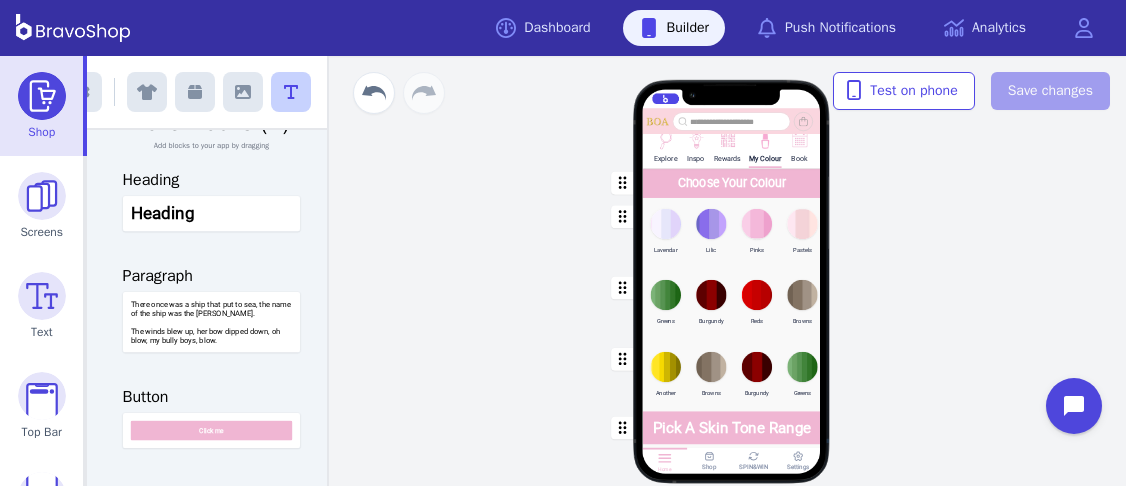 scroll, scrollTop: 0, scrollLeft: 0, axis: both 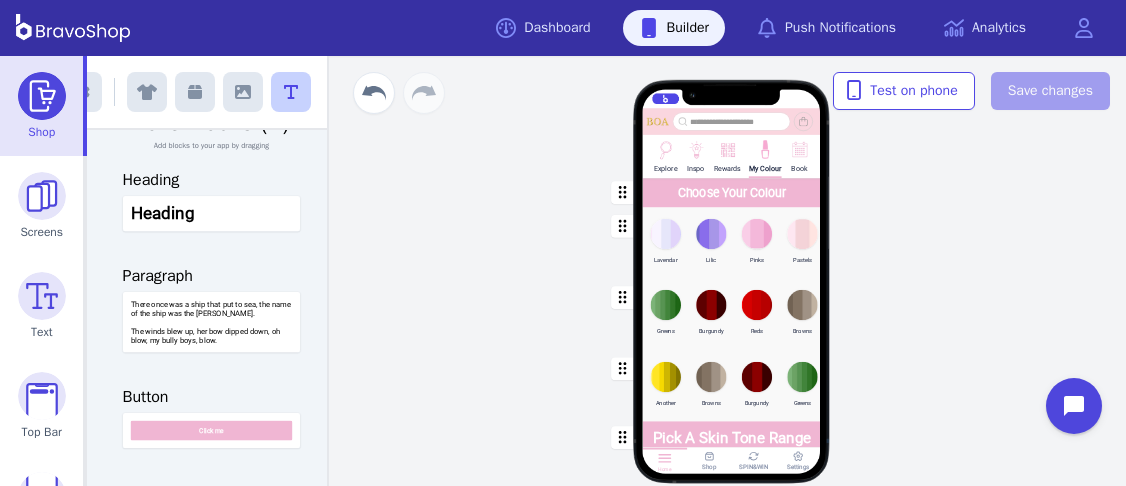 click on "Explore Inspo Rewards My Colour Book Choose Your Colour Lavendar Lilic Pinks Pastels Greens Burgundy Reds Browns Another Browns Burgundy Greens Pick A Skin Tone Range Drag a block here to get started Home Shop SPIN&WIN Settings" at bounding box center [731, 291] 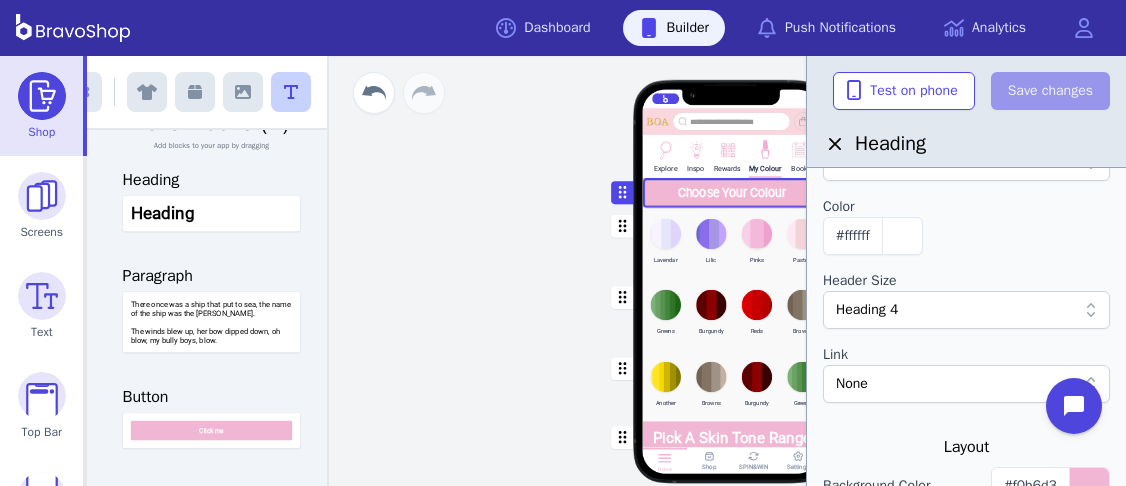scroll, scrollTop: 189, scrollLeft: 0, axis: vertical 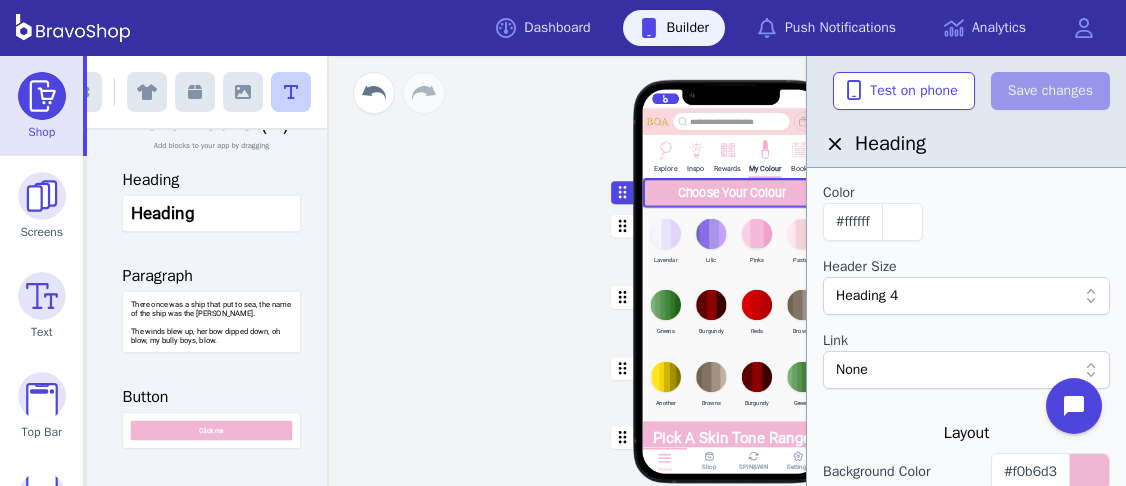 click on "Heading 4" at bounding box center [956, 296] 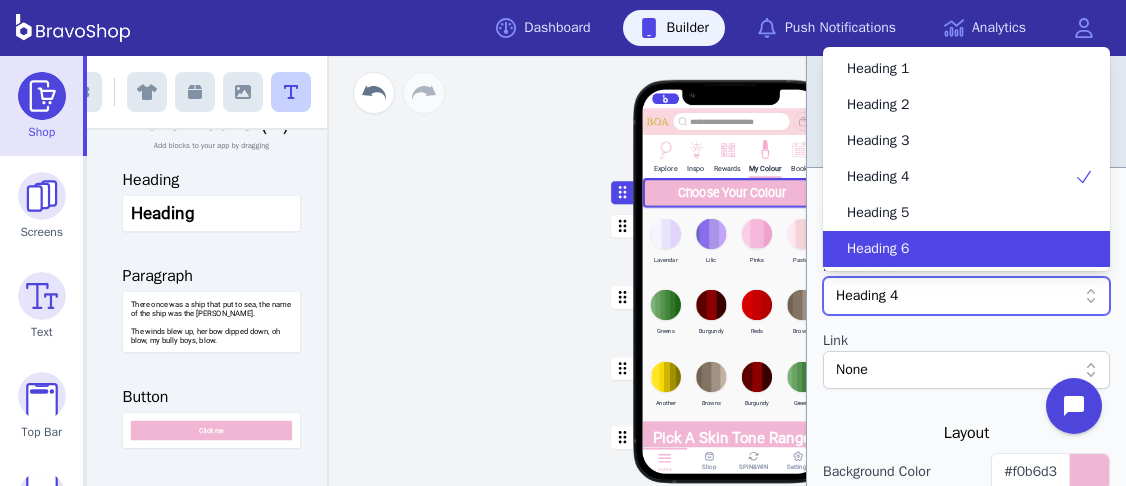 click on "Heading 6" at bounding box center (954, 249) 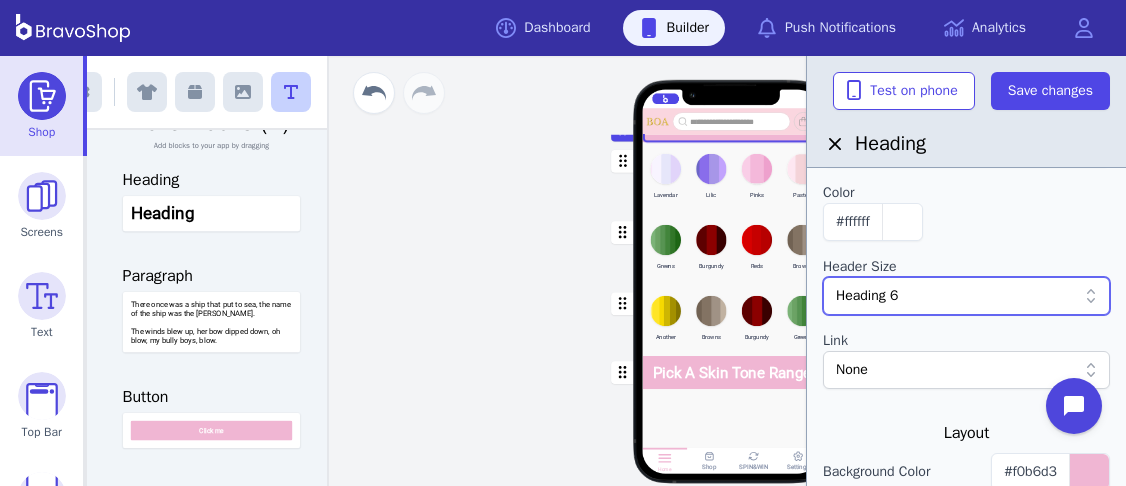 scroll, scrollTop: 137, scrollLeft: 0, axis: vertical 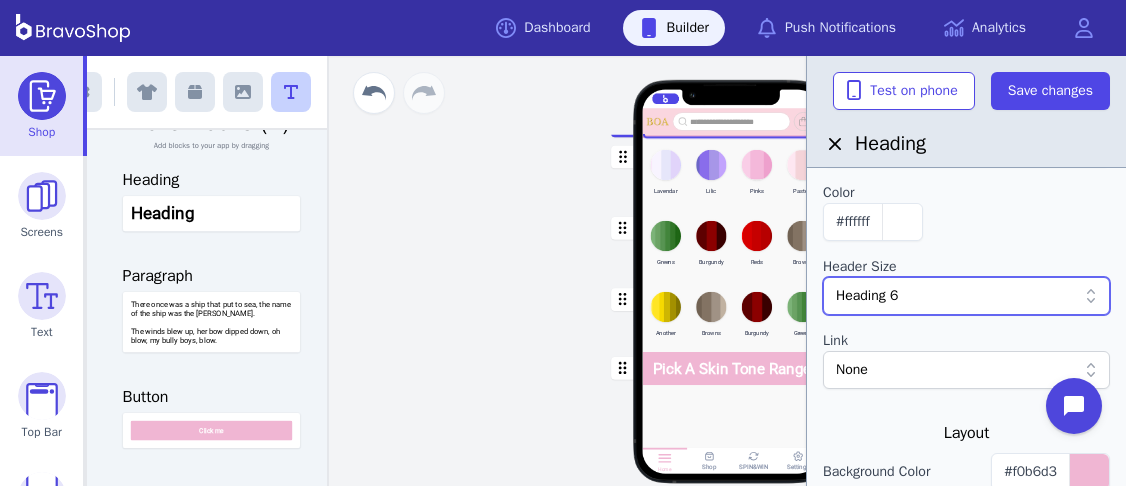 click at bounding box center [732, 367] 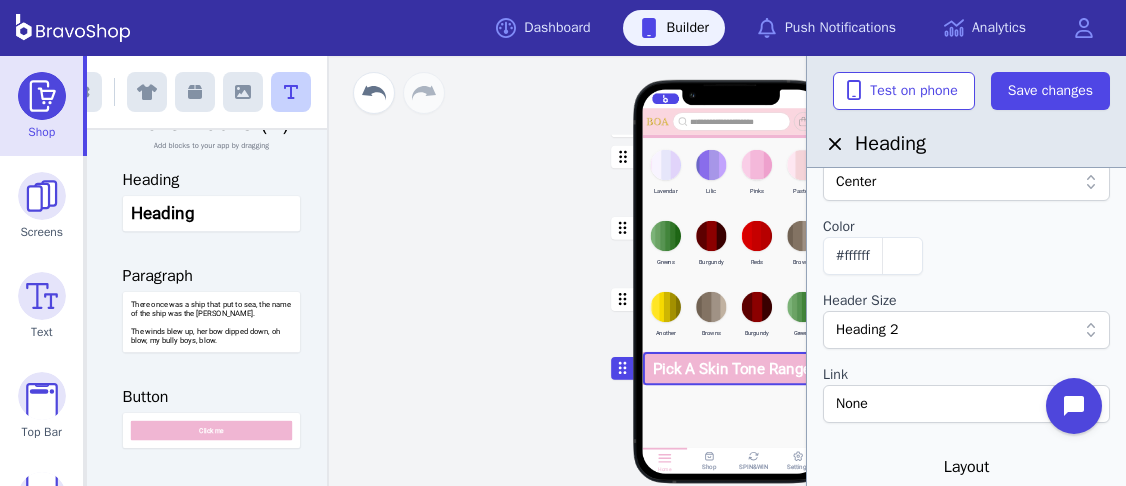 scroll, scrollTop: 162, scrollLeft: 0, axis: vertical 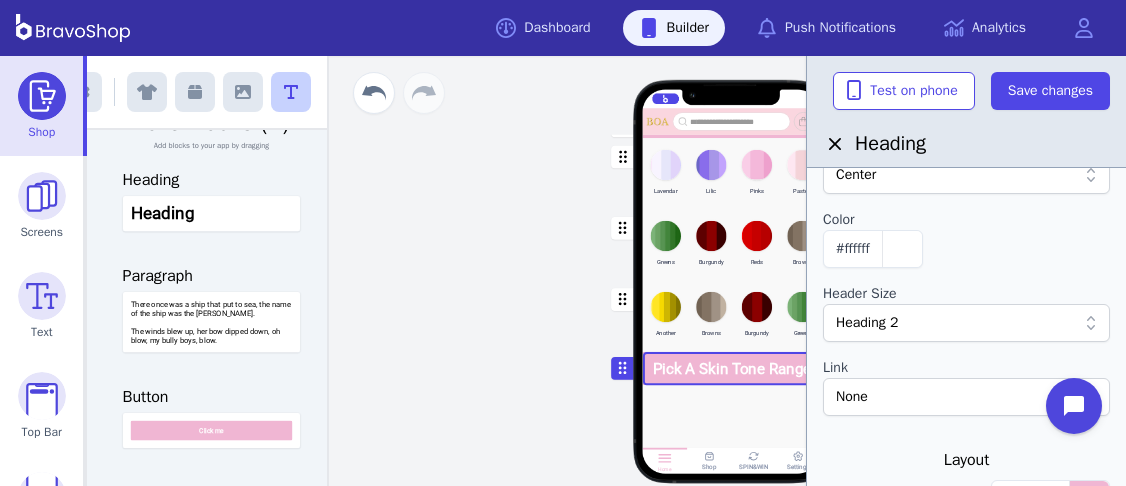 click on "Heading 2" at bounding box center [956, 323] 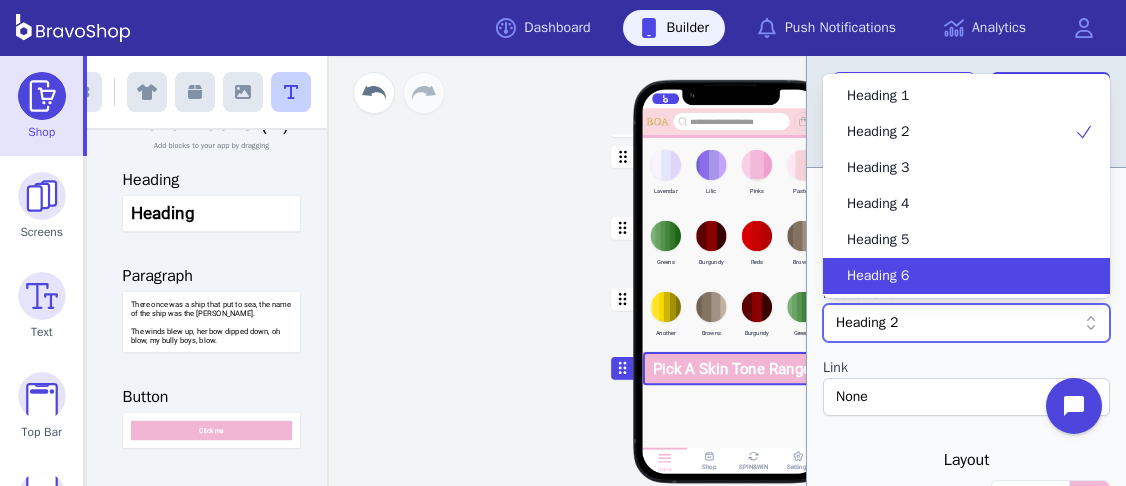 click on "Heading 6" at bounding box center [878, 276] 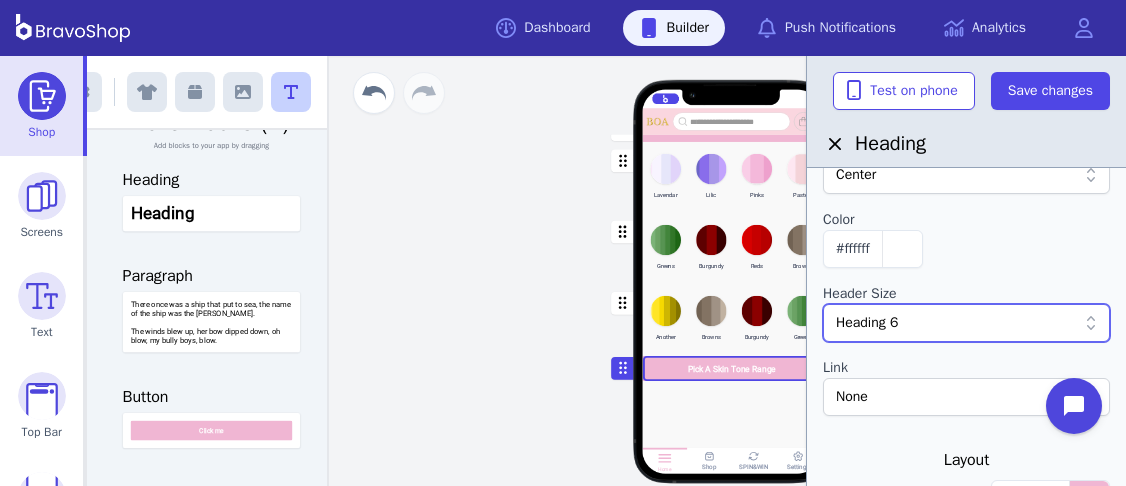 scroll, scrollTop: 129, scrollLeft: 0, axis: vertical 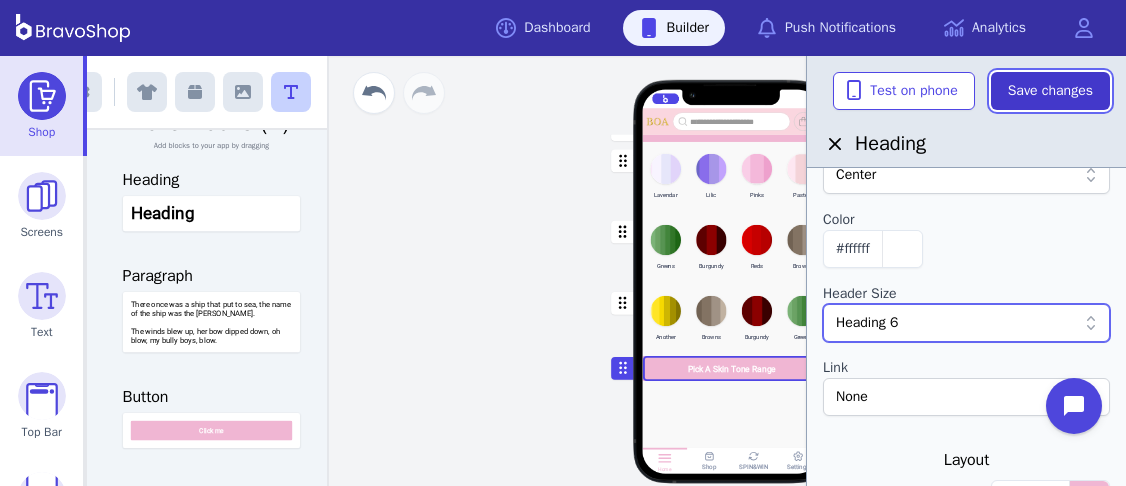 click on "Save changes" at bounding box center [1050, 91] 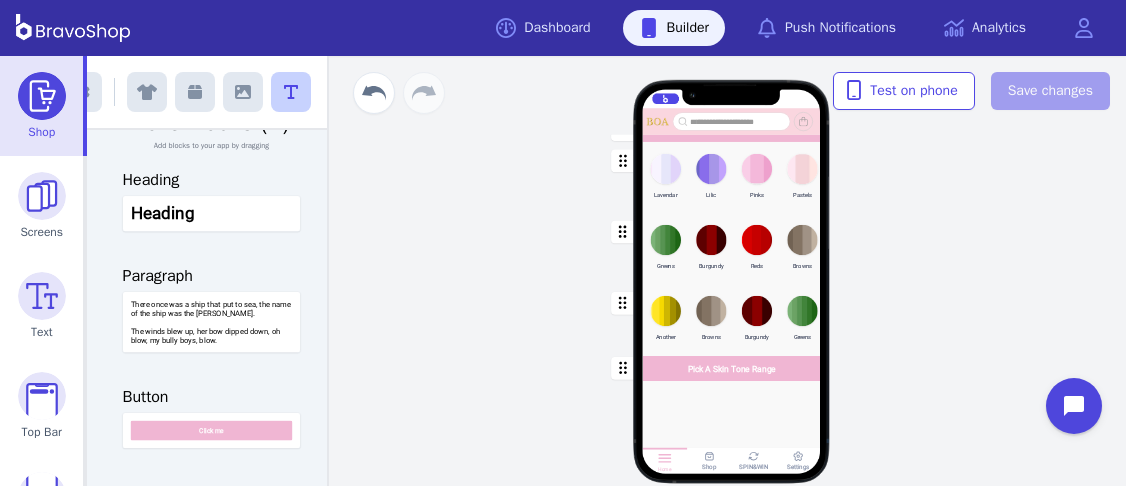 scroll, scrollTop: 0, scrollLeft: 0, axis: both 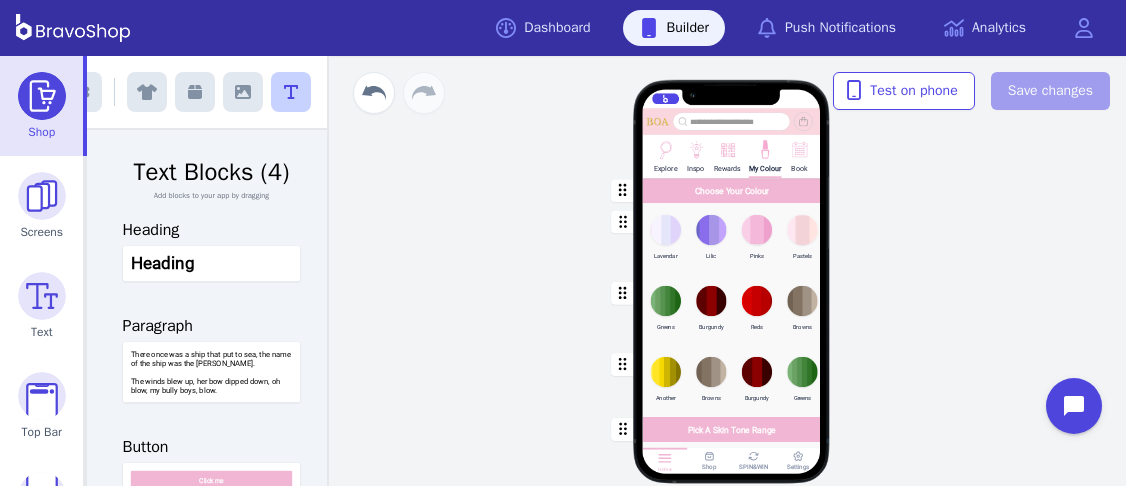 click at bounding box center [665, 148] 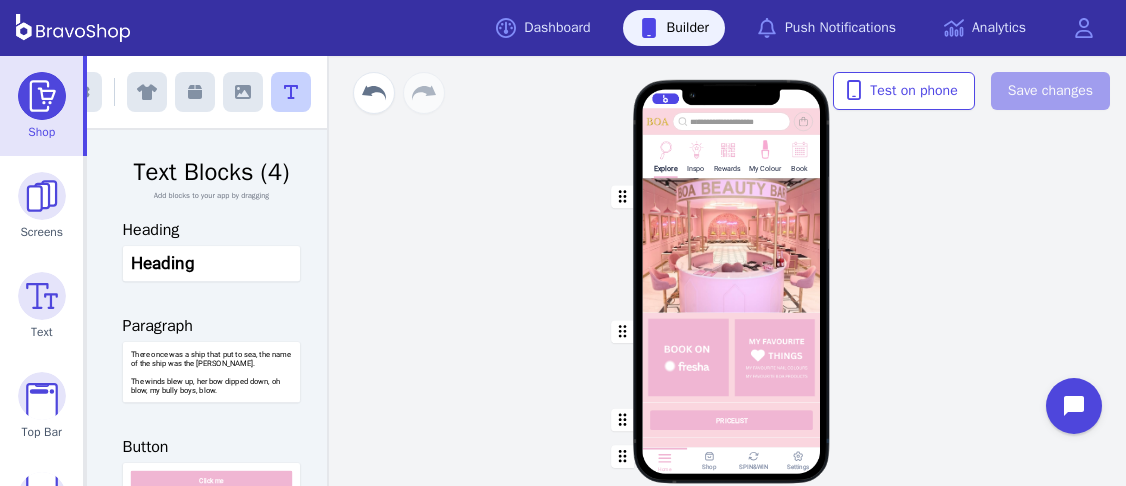 click at bounding box center (732, 358) 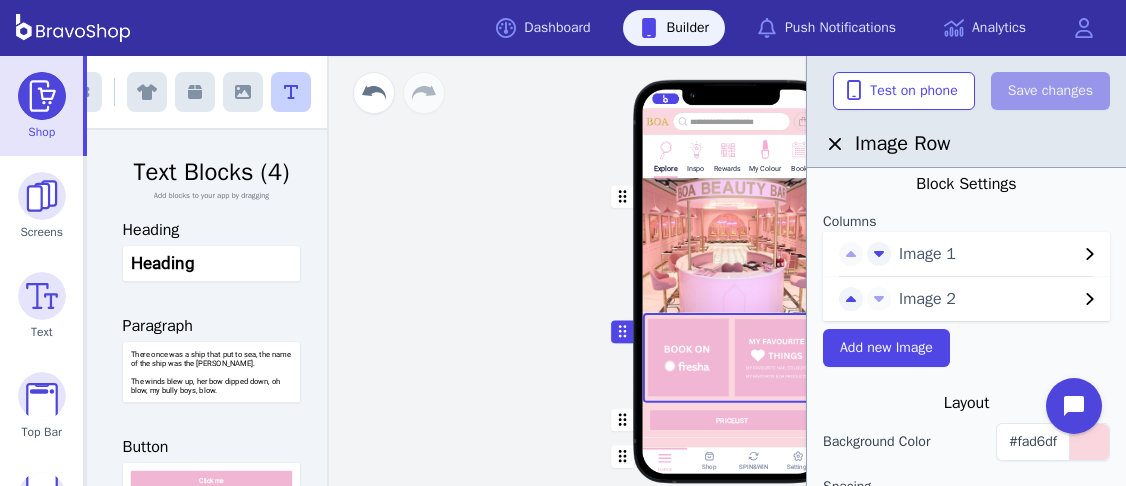 scroll, scrollTop: 4, scrollLeft: 0, axis: vertical 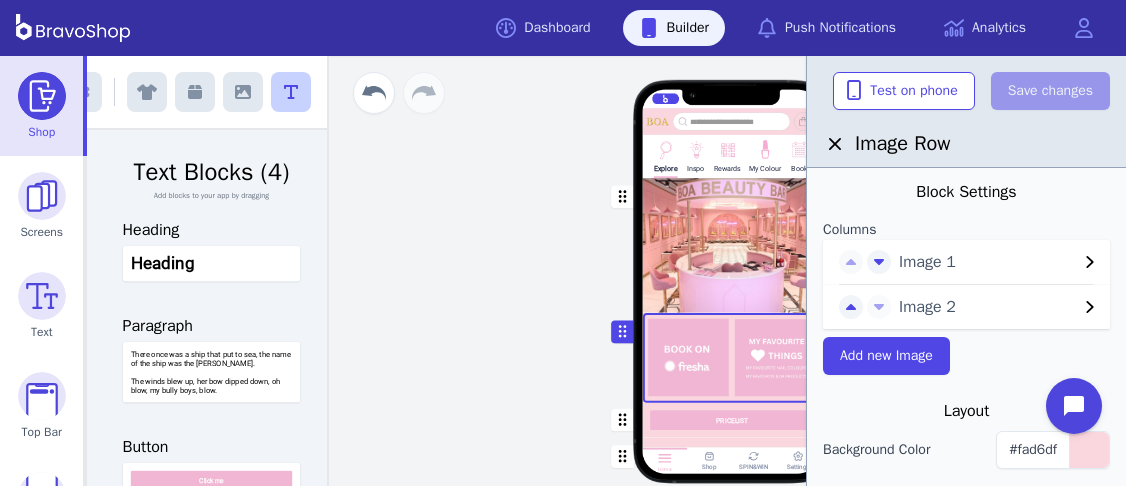 click on "Image 1" at bounding box center [988, 262] 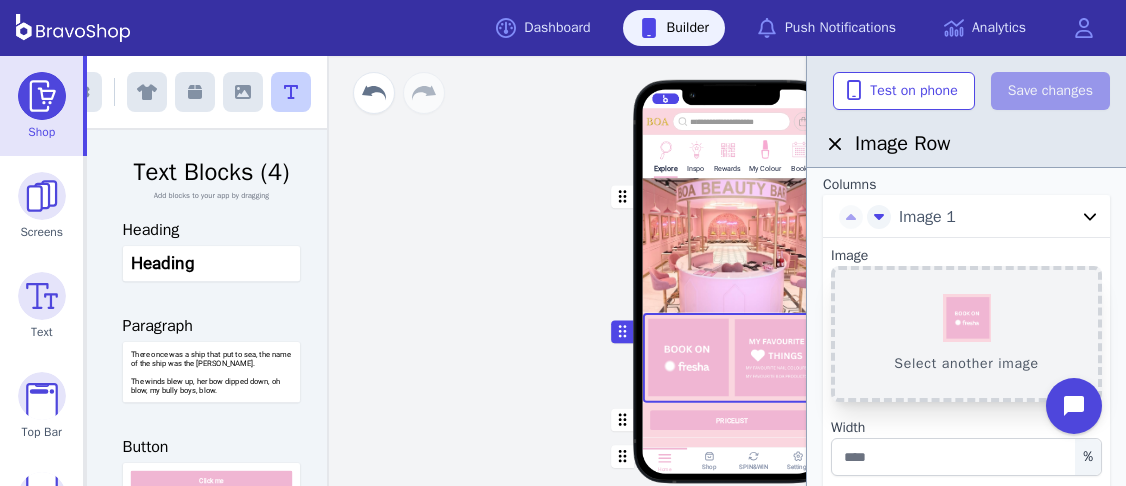 scroll, scrollTop: 0, scrollLeft: 0, axis: both 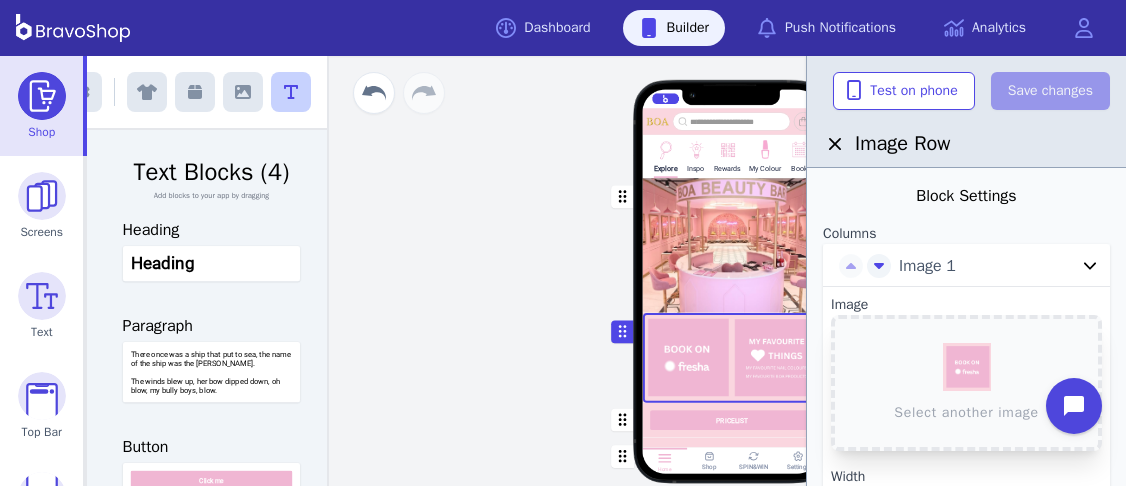 click 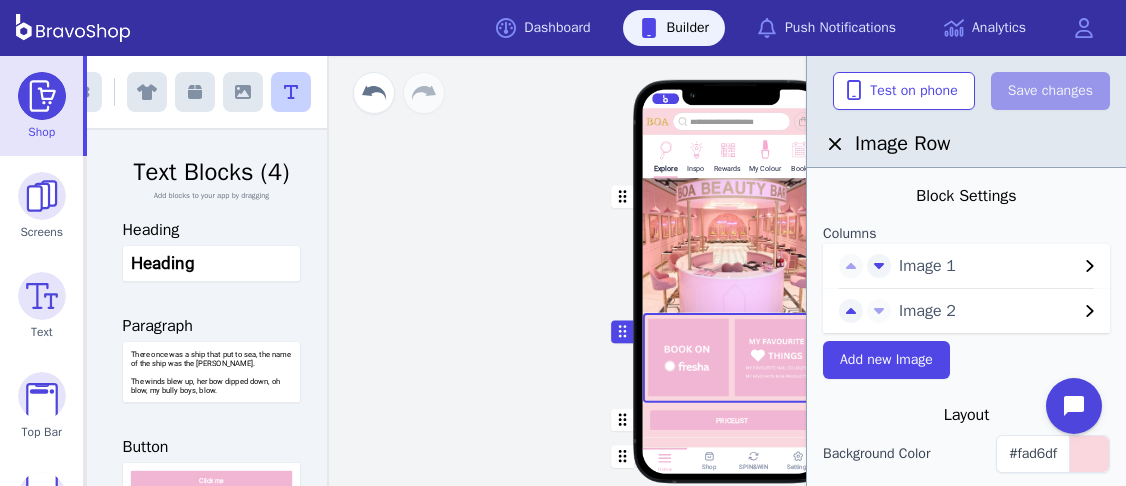 click 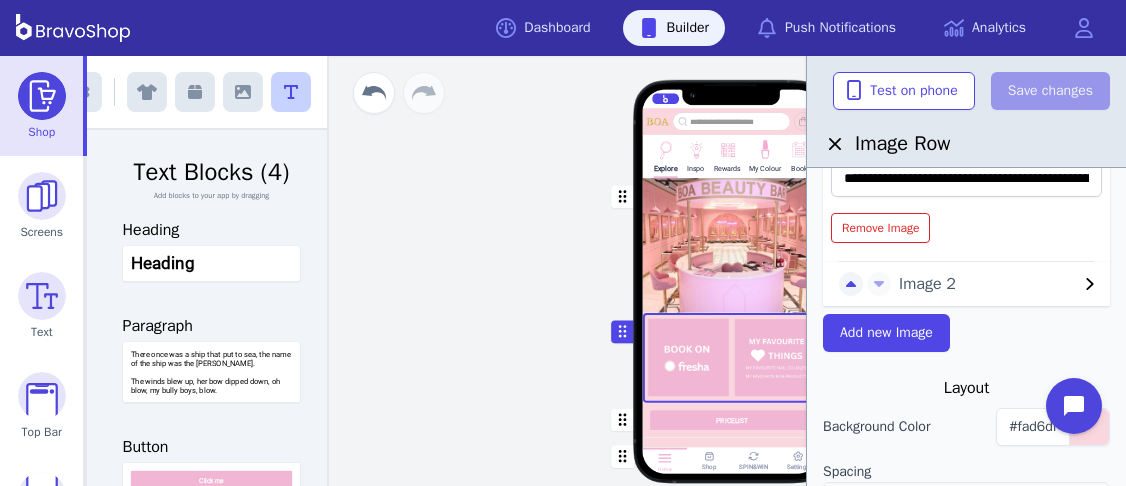 scroll, scrollTop: 444, scrollLeft: 0, axis: vertical 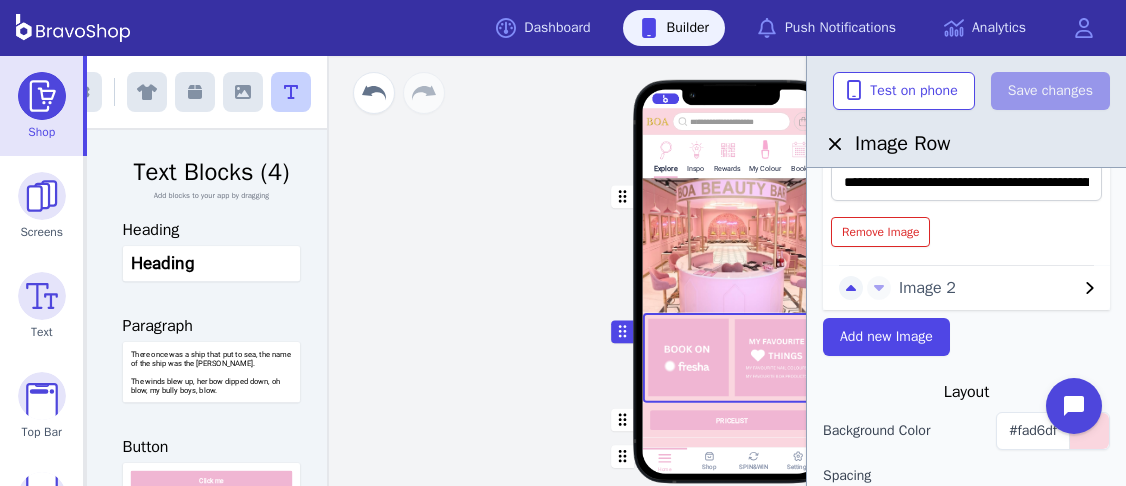 click on "Explore Inspo Rewards My Colour Book PRICELIST Featured Products Gift Vouchers Various Denominations Drag a block here to get started Home Shop SPIN&WIN Settings" at bounding box center (731, 271) 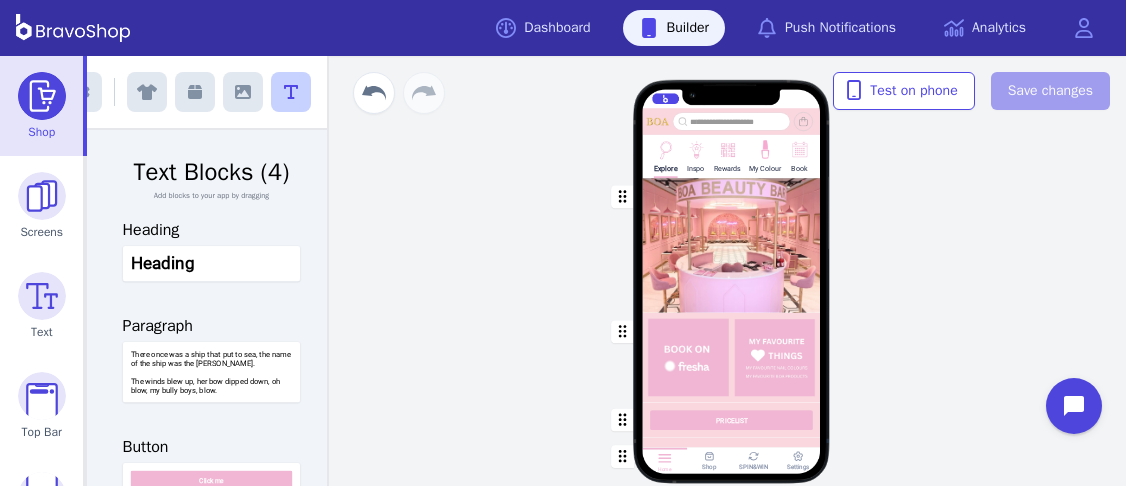 click at bounding box center (764, 148) 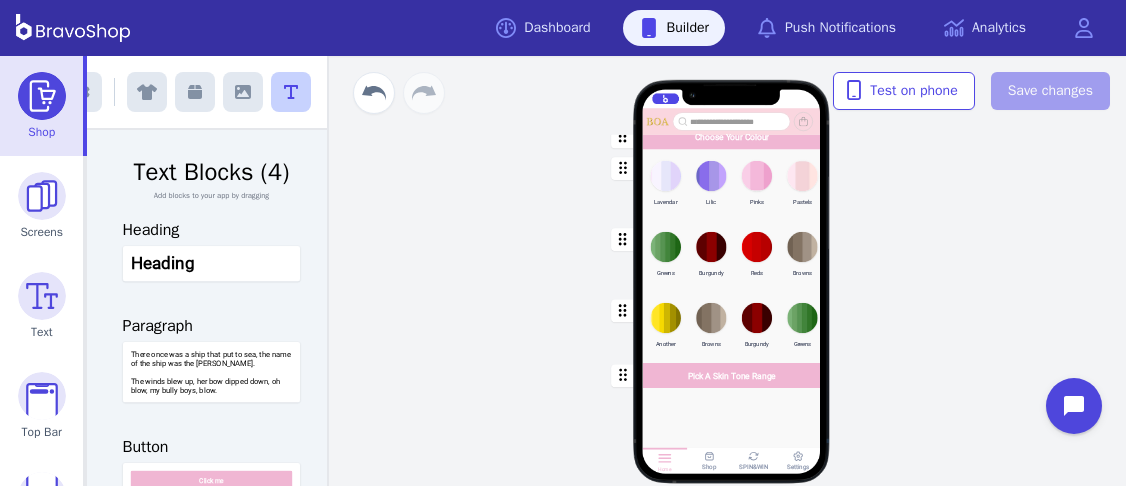 scroll, scrollTop: 129, scrollLeft: 0, axis: vertical 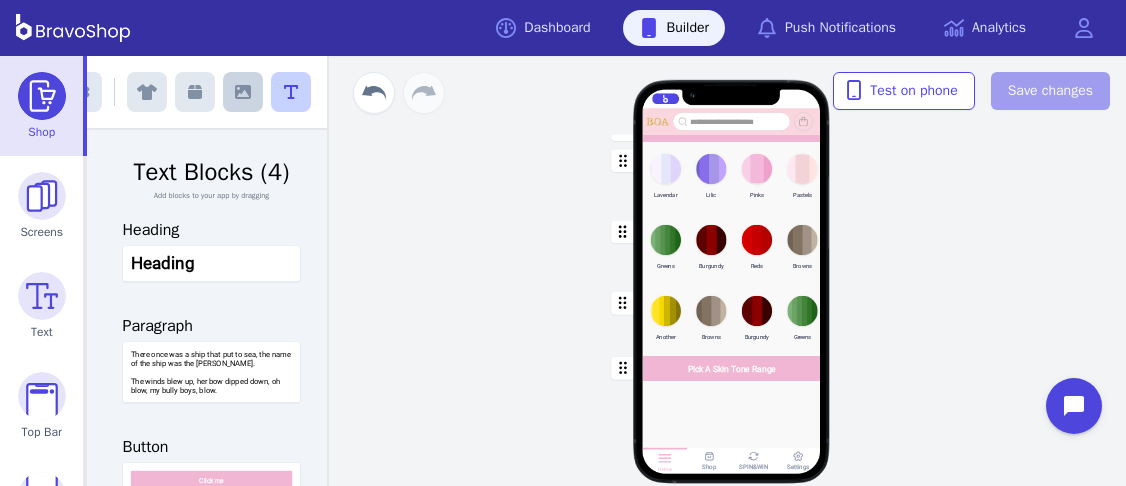 click 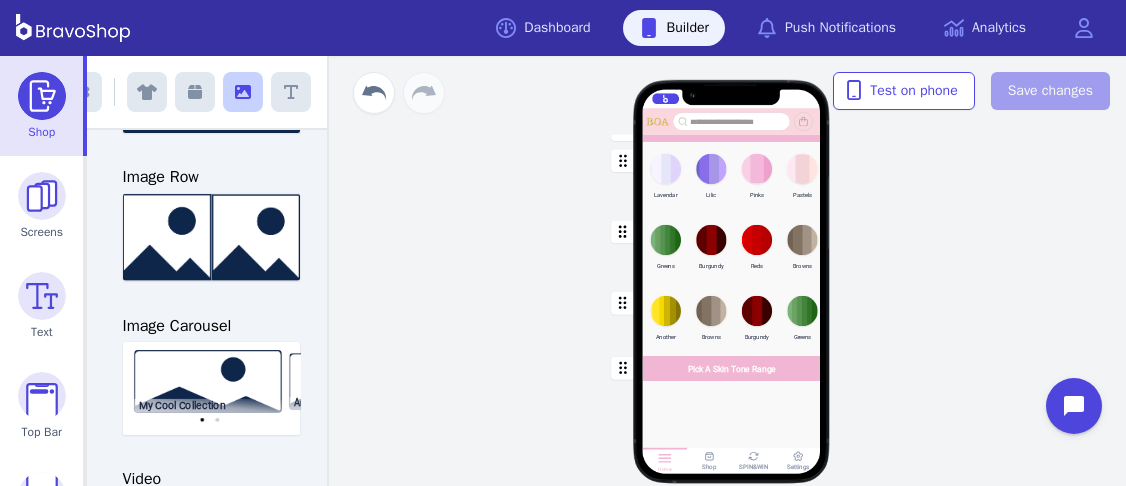 scroll, scrollTop: 416, scrollLeft: 0, axis: vertical 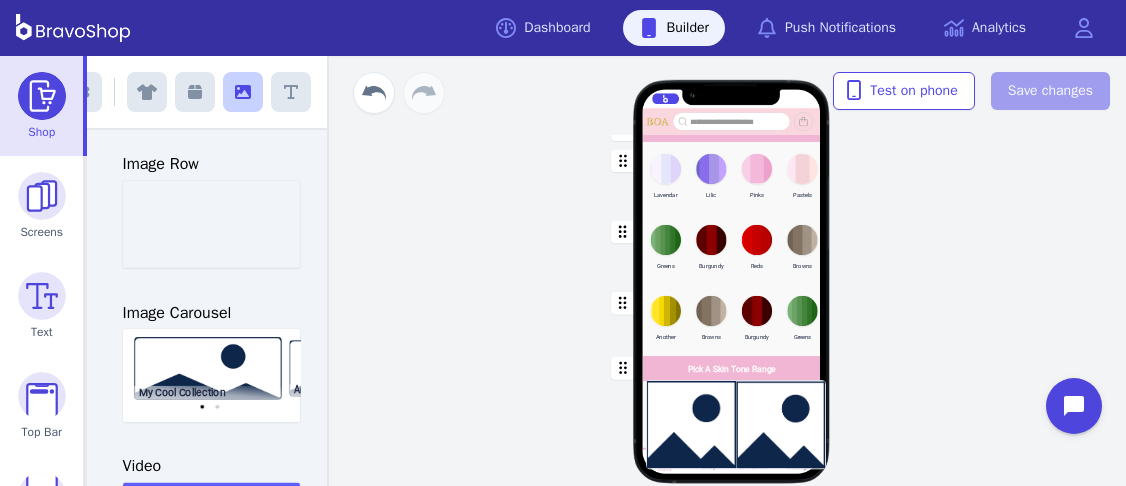 drag, startPoint x: 213, startPoint y: 276, endPoint x: 740, endPoint y: 440, distance: 551.92847 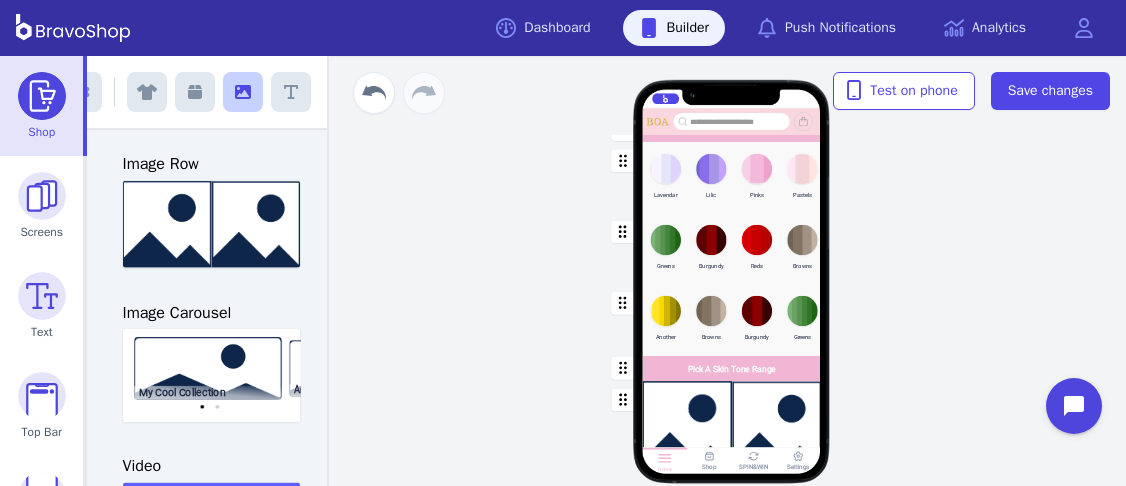 click at bounding box center [732, 423] 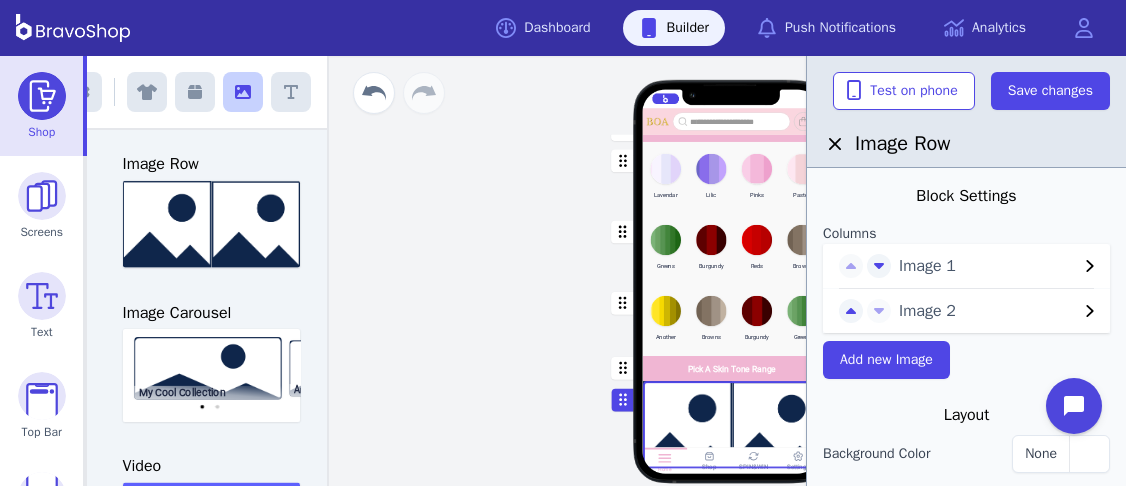 click on "Image 1" at bounding box center (988, 266) 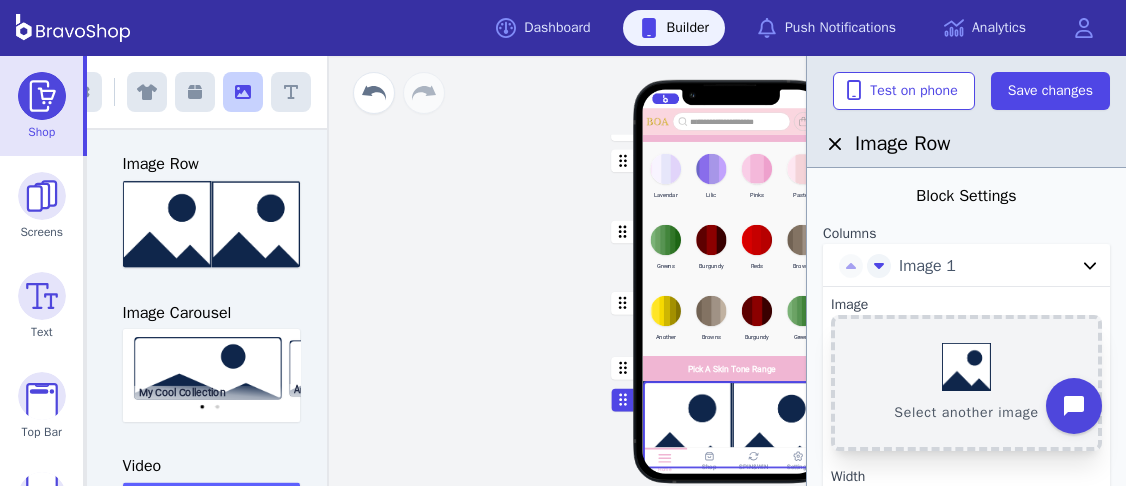 click on "Select another image" at bounding box center [966, 383] 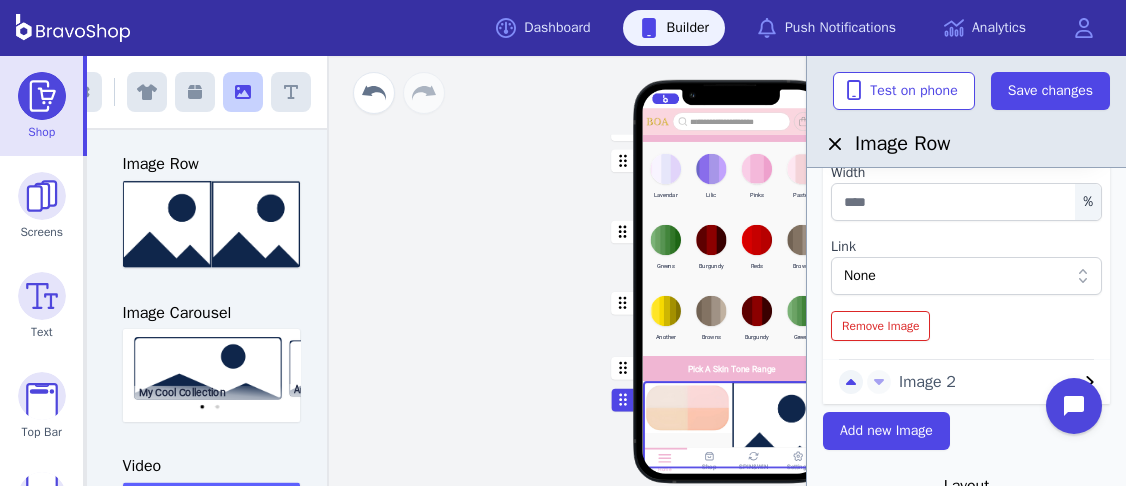scroll, scrollTop: 311, scrollLeft: 0, axis: vertical 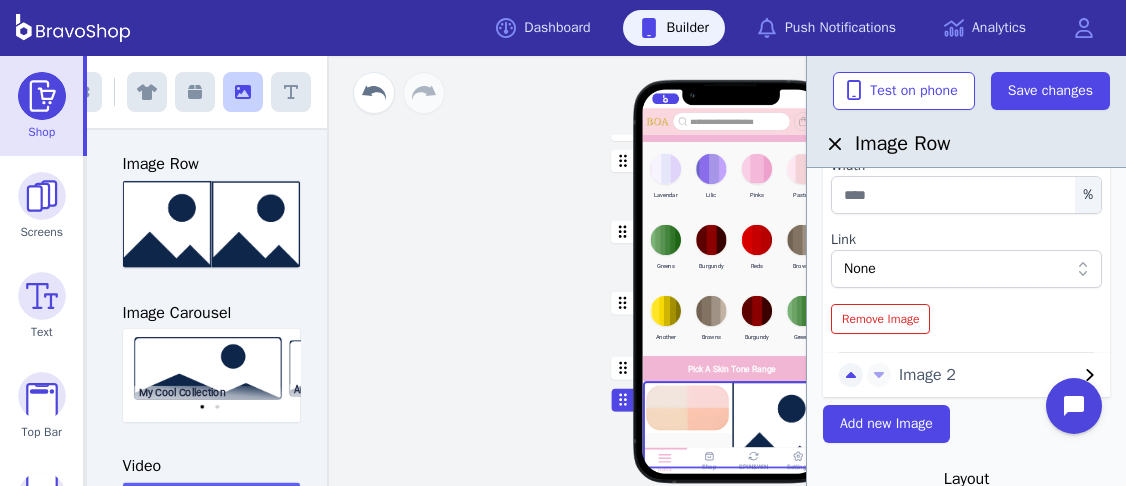click on "Image 2" at bounding box center [988, 375] 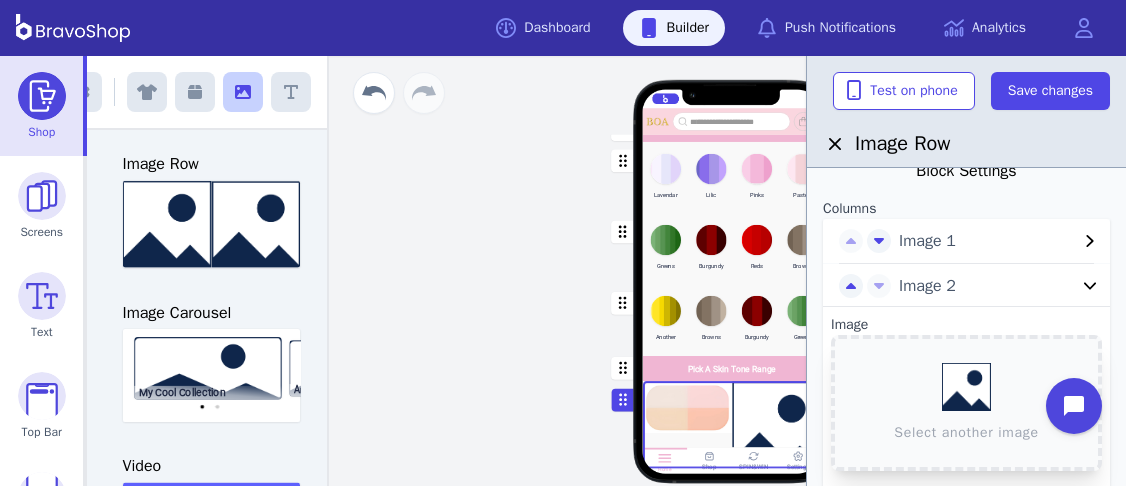scroll, scrollTop: 1, scrollLeft: 0, axis: vertical 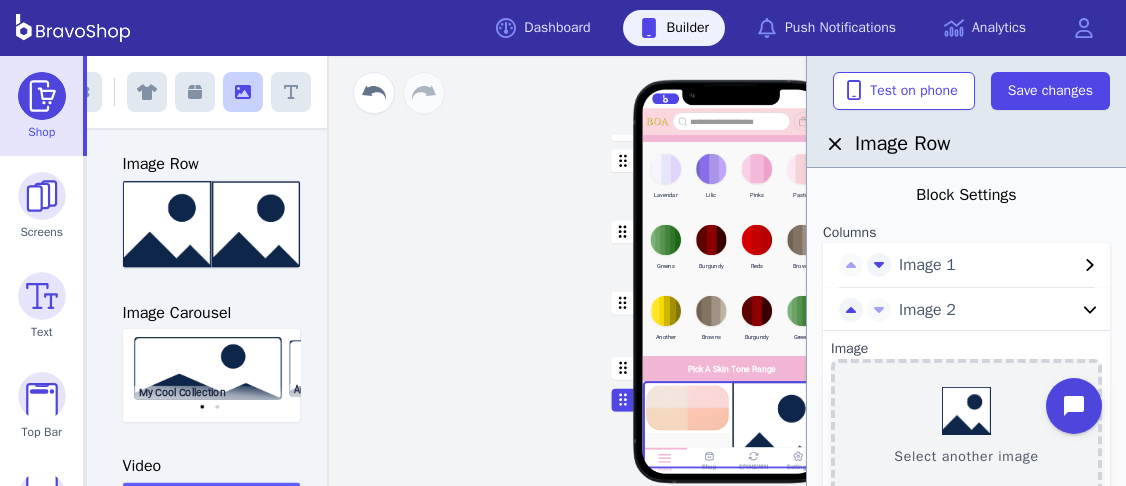 click on "Select another image" at bounding box center [966, 427] 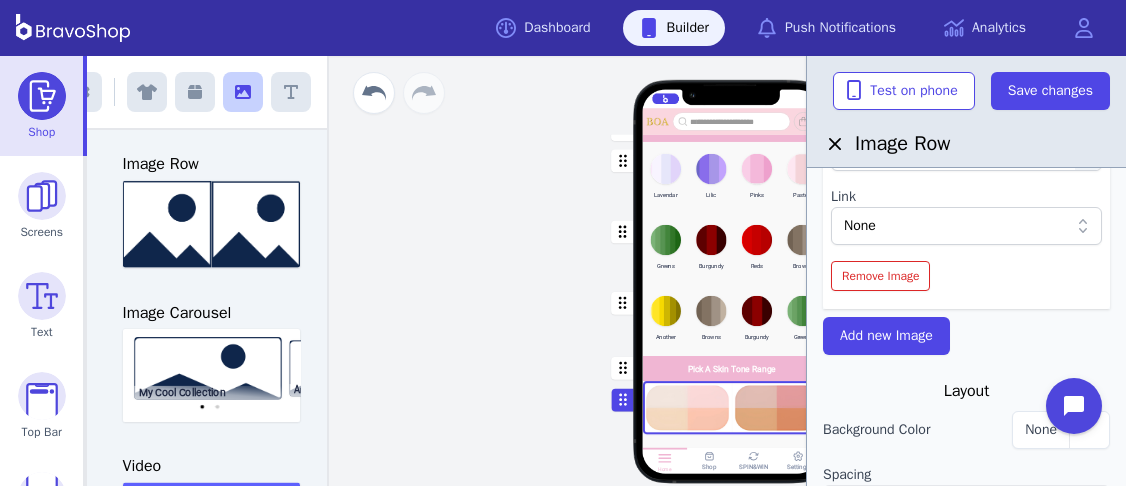 scroll, scrollTop: 393, scrollLeft: 0, axis: vertical 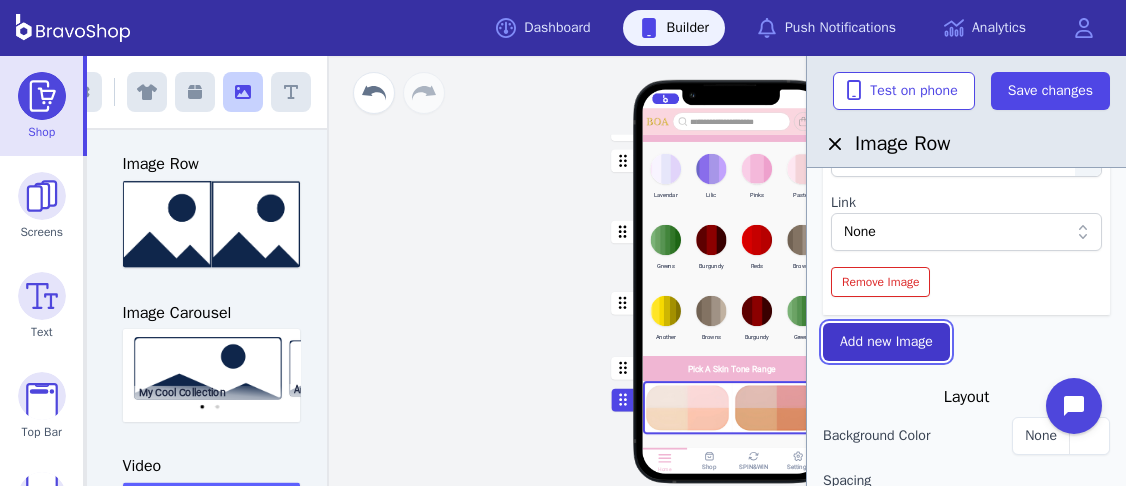 click on "Add new   Image" at bounding box center [886, 342] 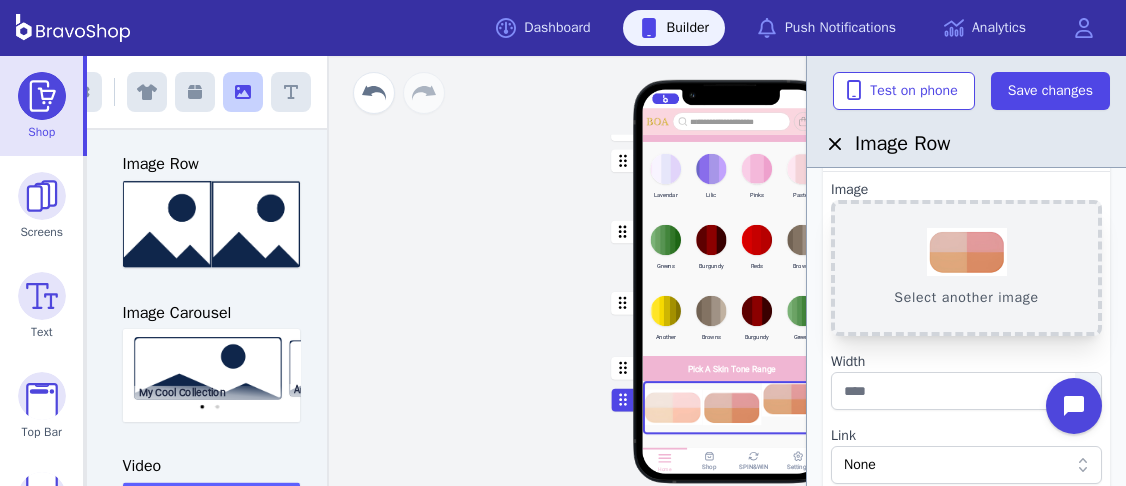 scroll, scrollTop: 149, scrollLeft: 0, axis: vertical 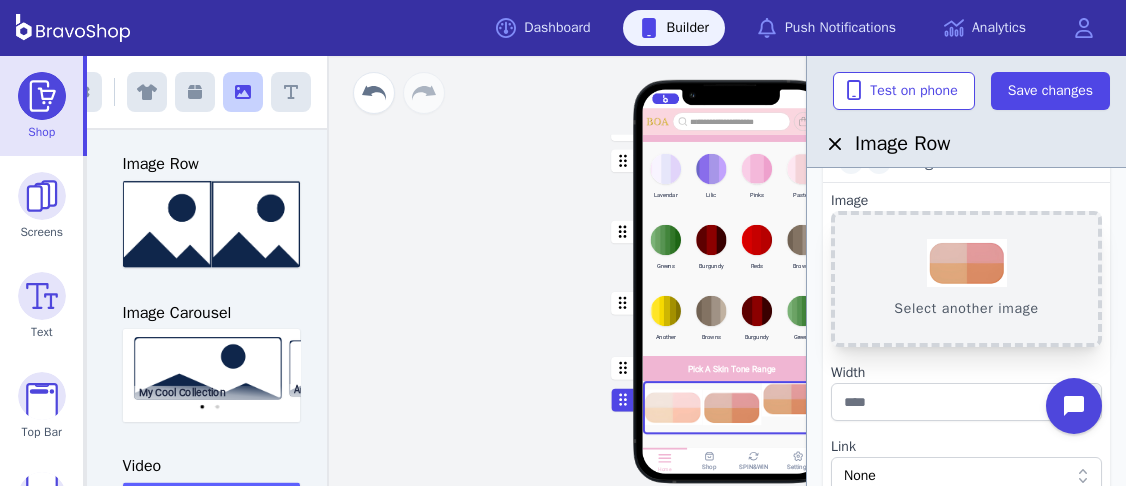 click on "Select another image" at bounding box center (966, 279) 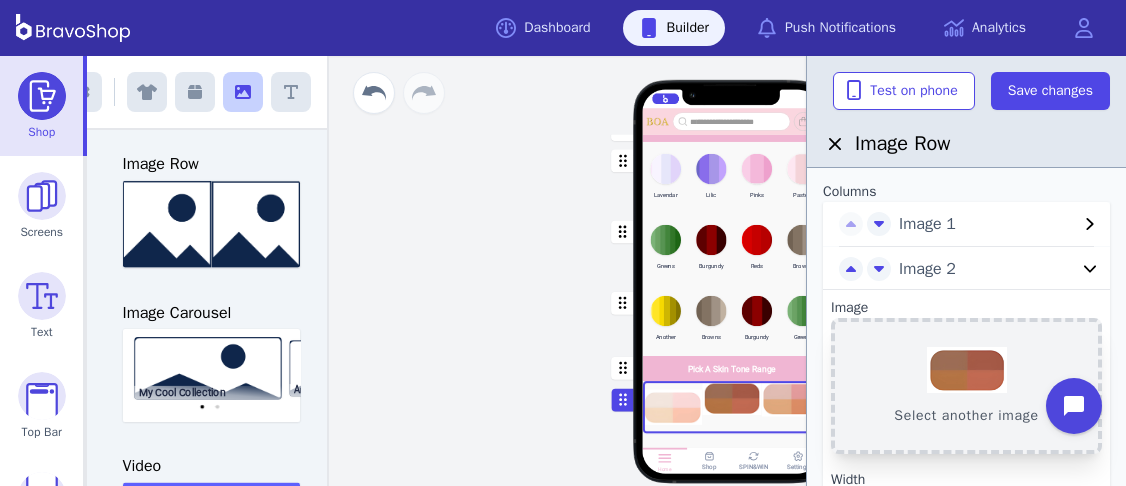 scroll, scrollTop: 46, scrollLeft: 0, axis: vertical 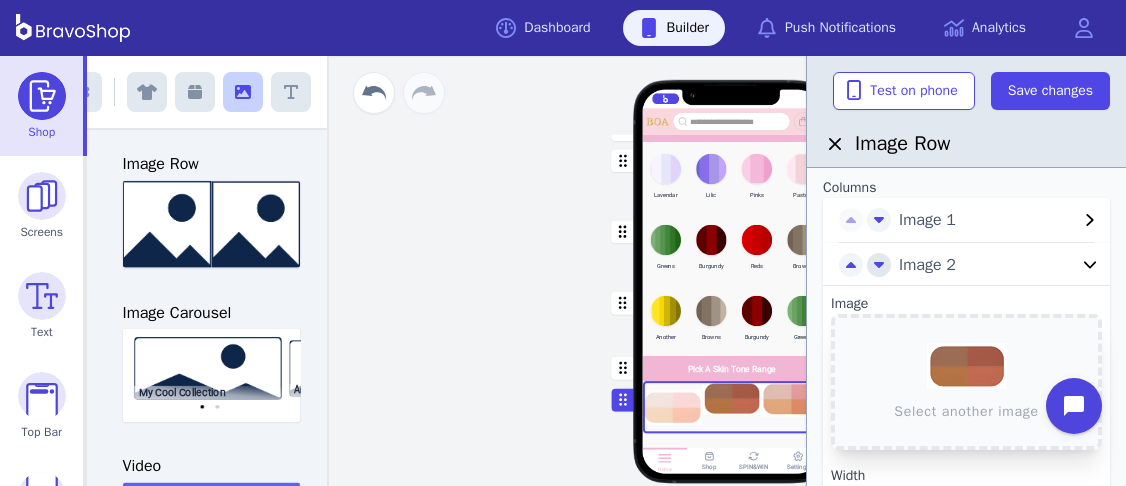 click 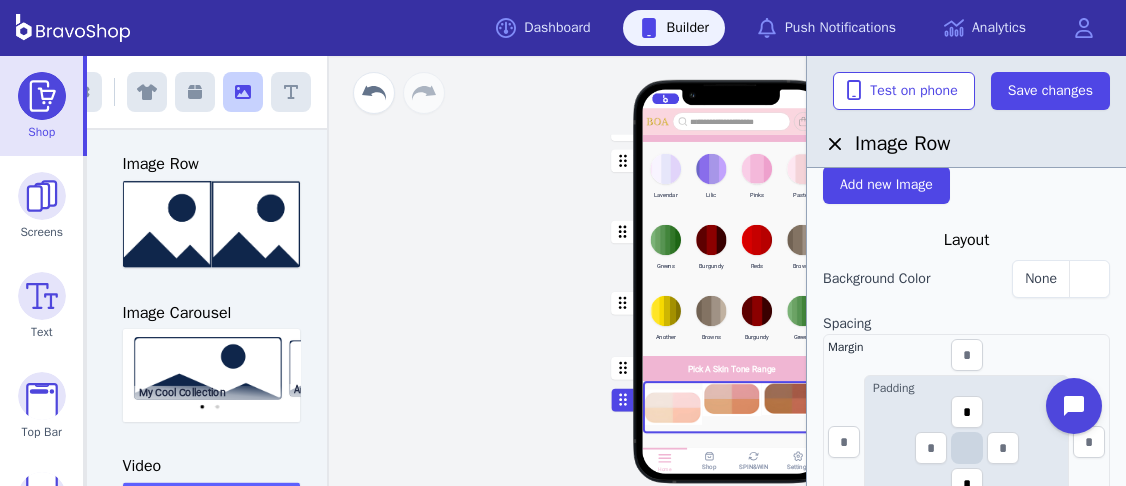 scroll, scrollTop: 206, scrollLeft: 0, axis: vertical 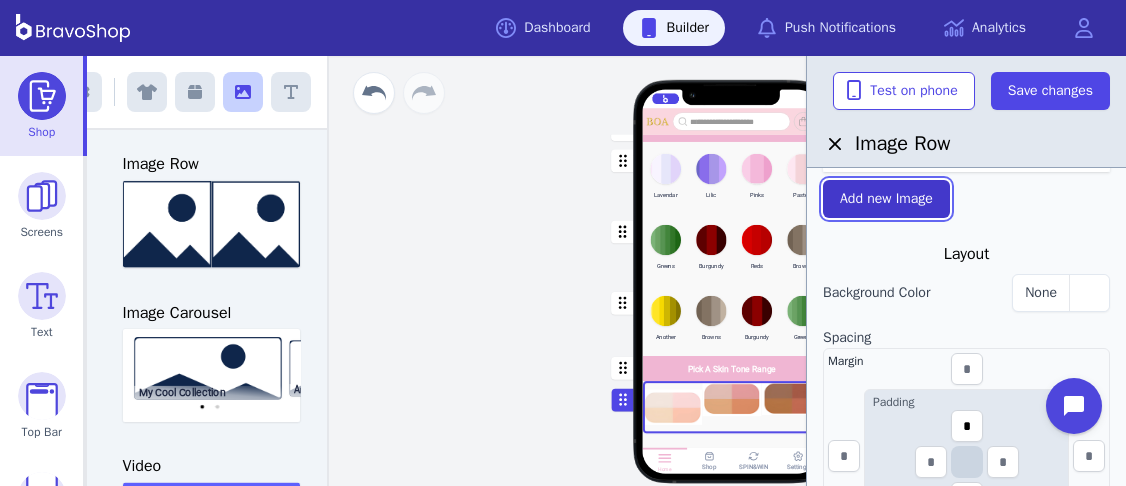 click on "Add new   Image" at bounding box center [886, 199] 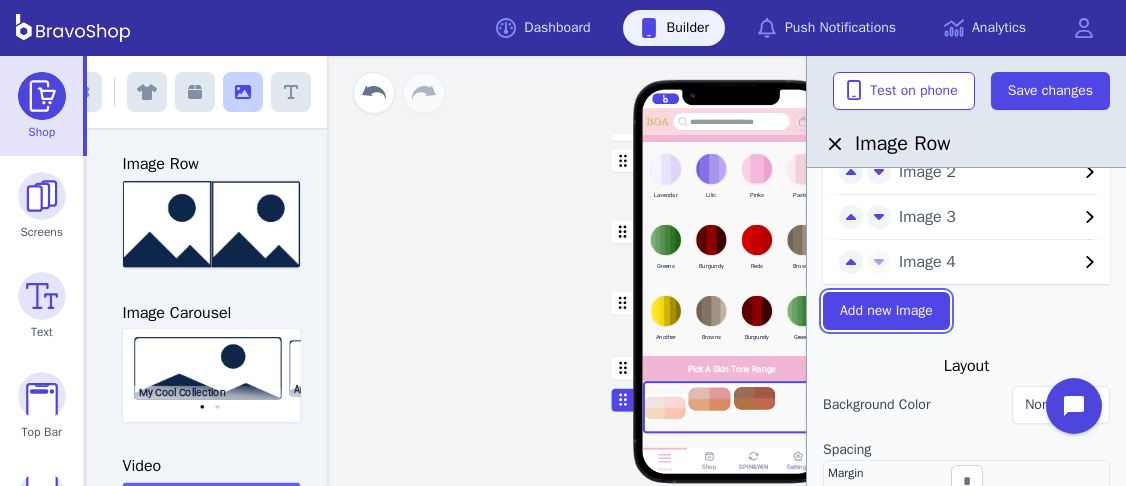 scroll, scrollTop: 164, scrollLeft: 0, axis: vertical 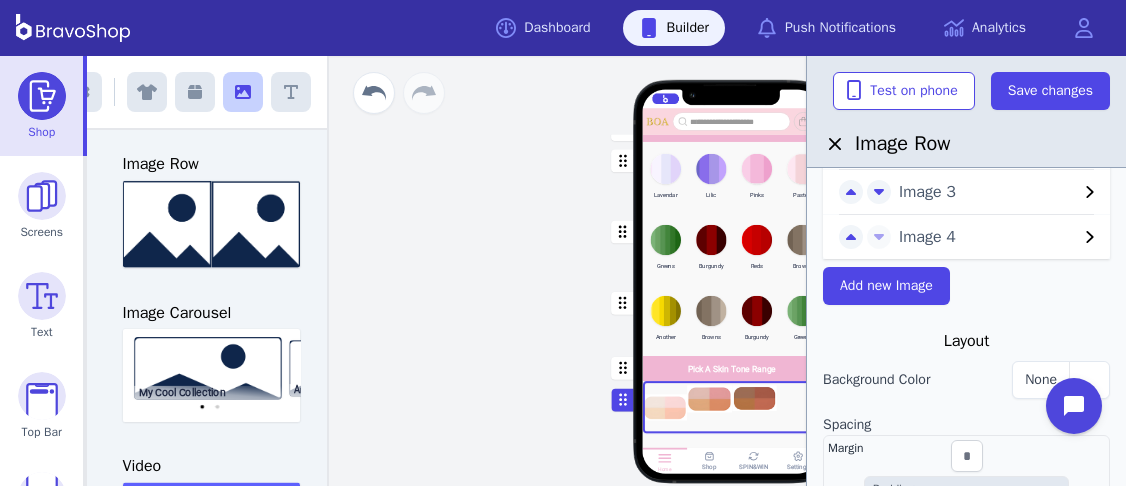 click on "Image 4" at bounding box center [988, 237] 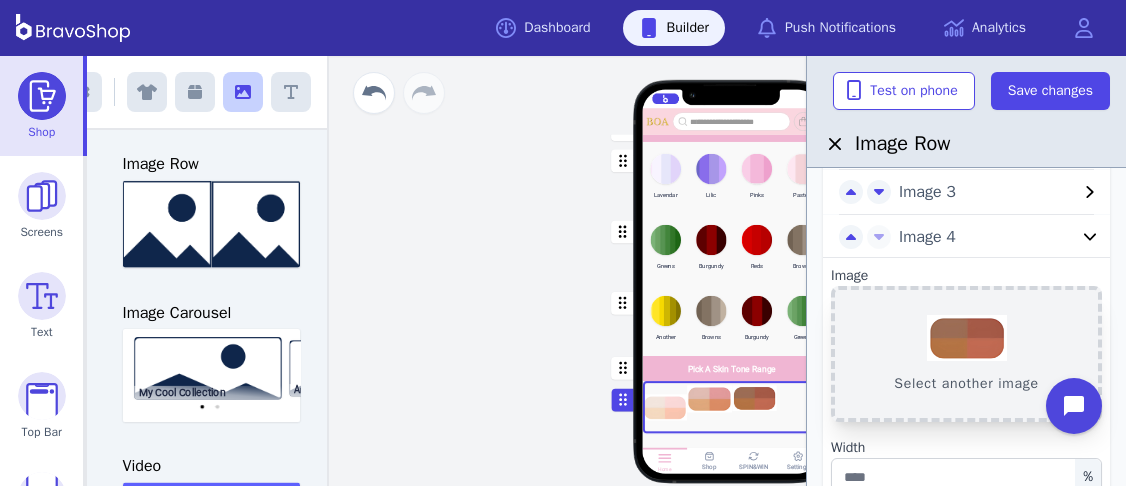 click on "Select another image" at bounding box center (966, 354) 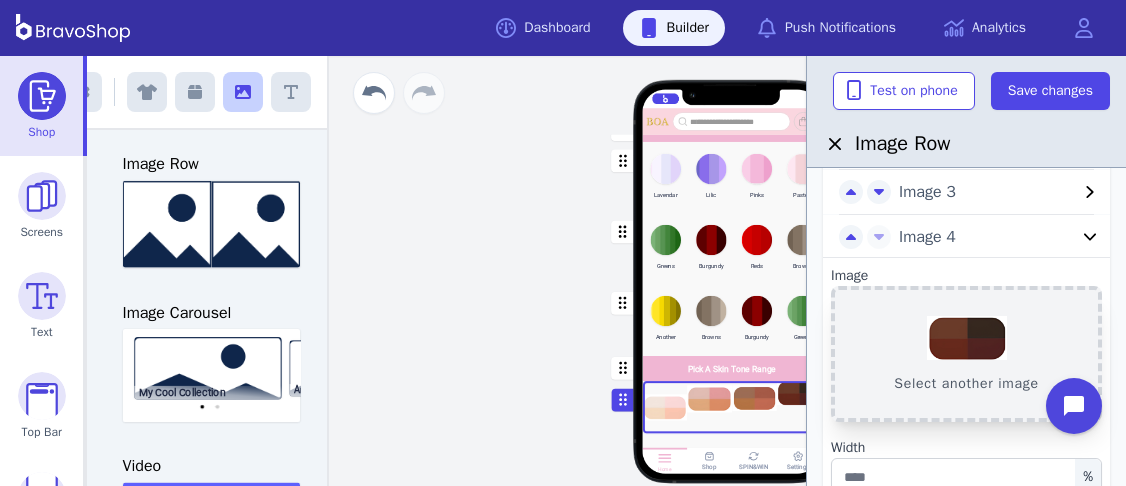 scroll, scrollTop: 0, scrollLeft: 0, axis: both 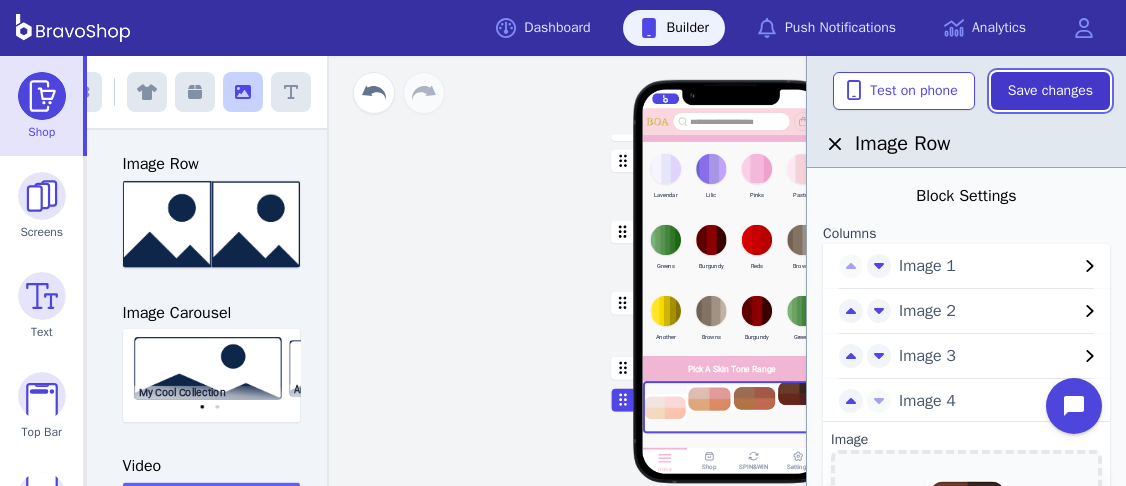 click on "Save changes" at bounding box center [1050, 91] 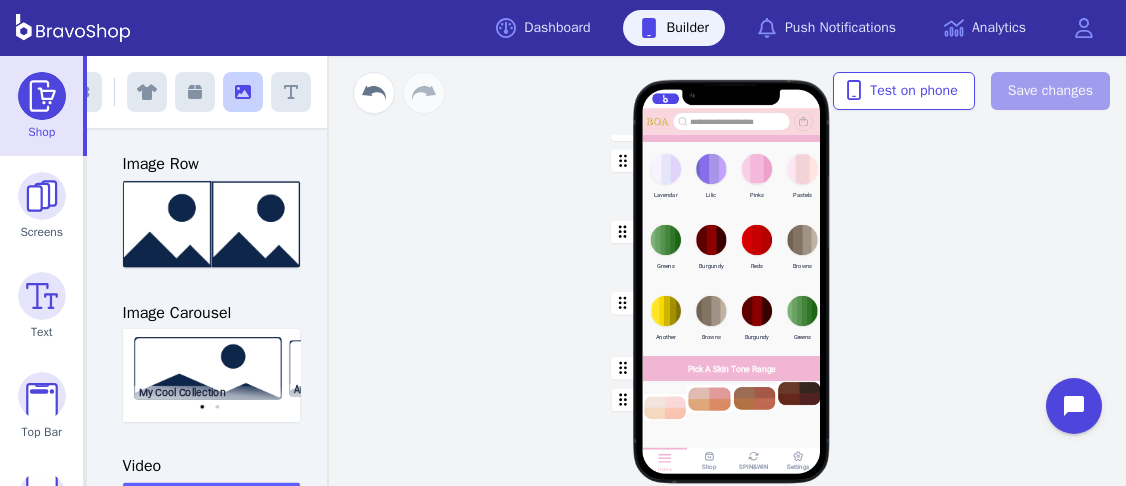 click at bounding box center (732, 406) 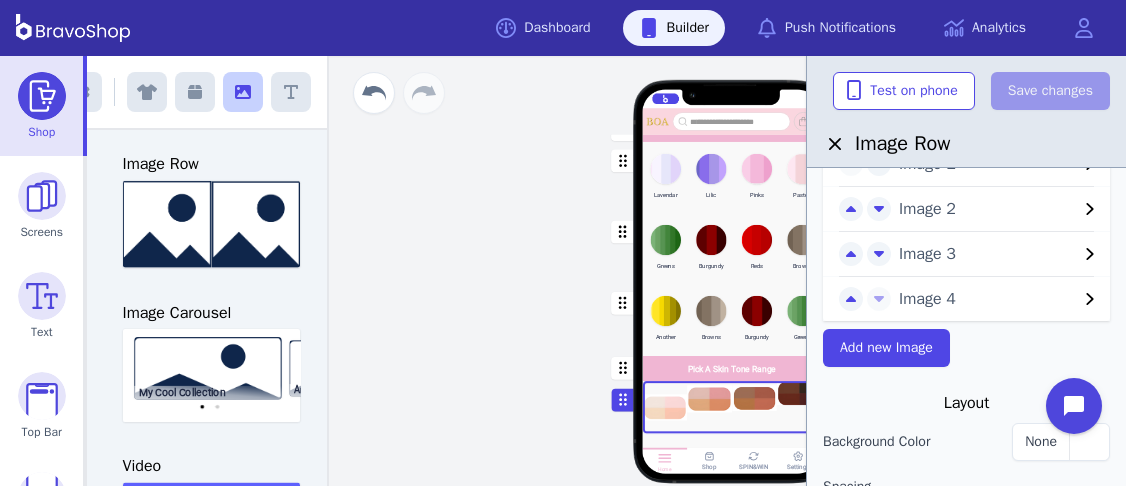 scroll, scrollTop: 101, scrollLeft: 0, axis: vertical 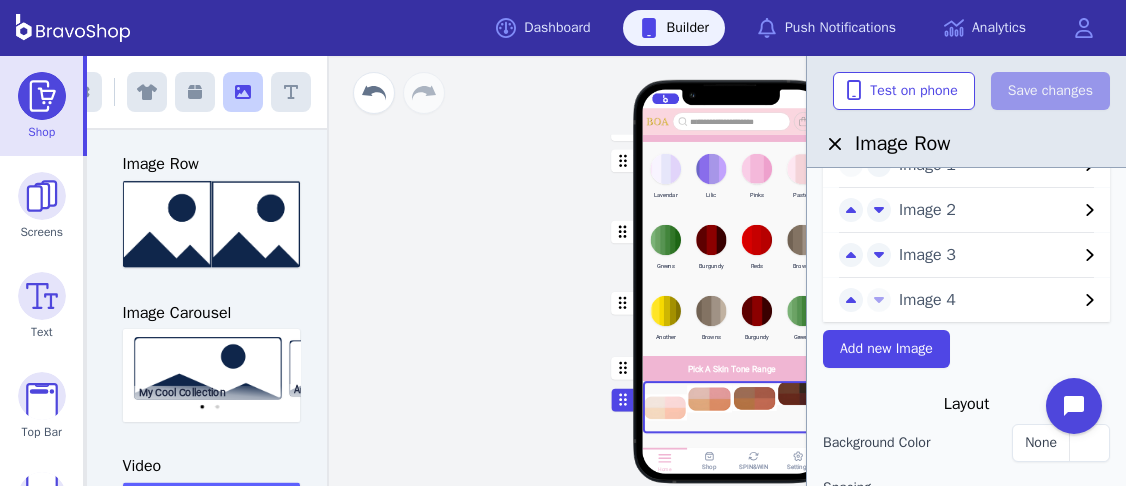 click on "Image 4" at bounding box center (988, 300) 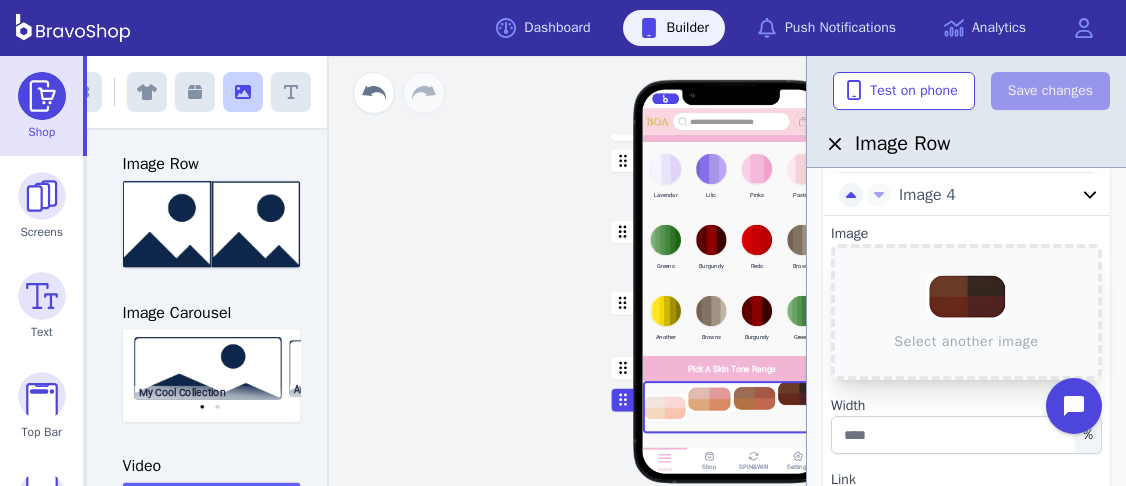 scroll, scrollTop: 208, scrollLeft: 0, axis: vertical 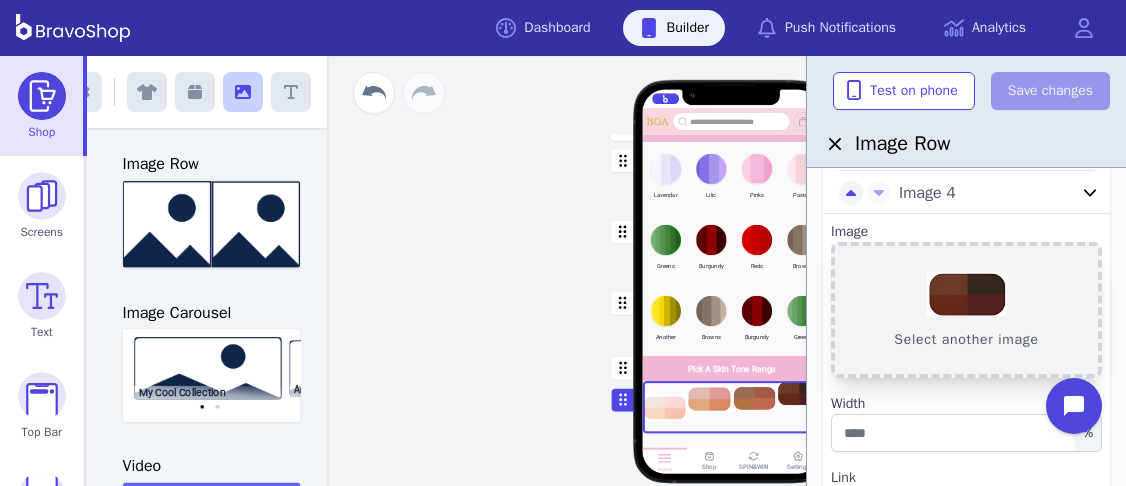 click on "Select another image" at bounding box center [966, 310] 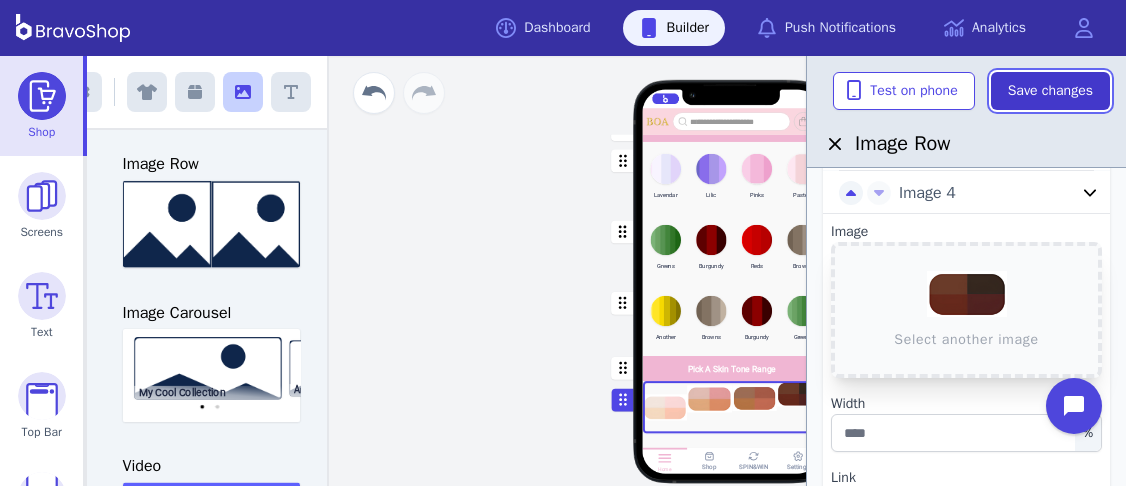 click on "Save changes" at bounding box center (1050, 91) 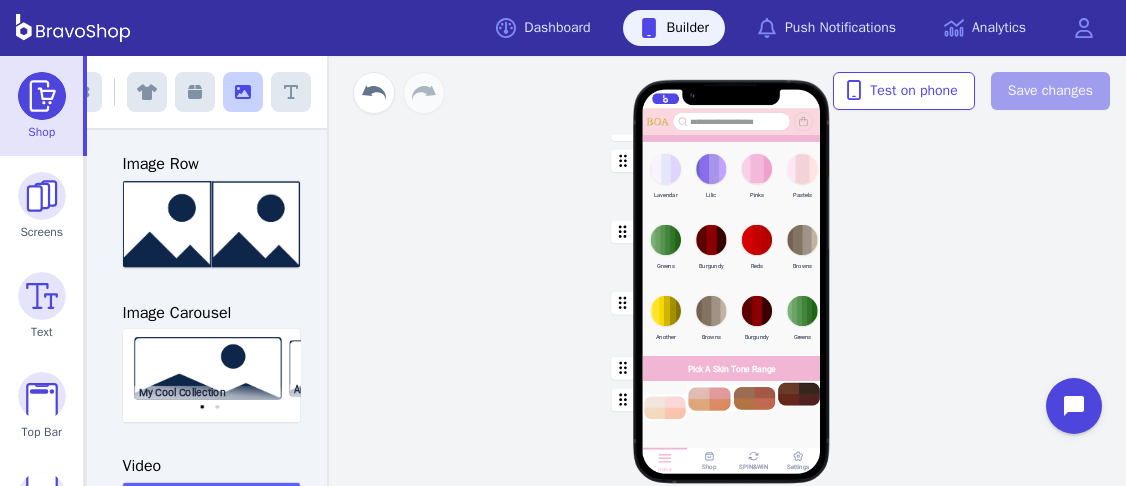 click at bounding box center [732, 406] 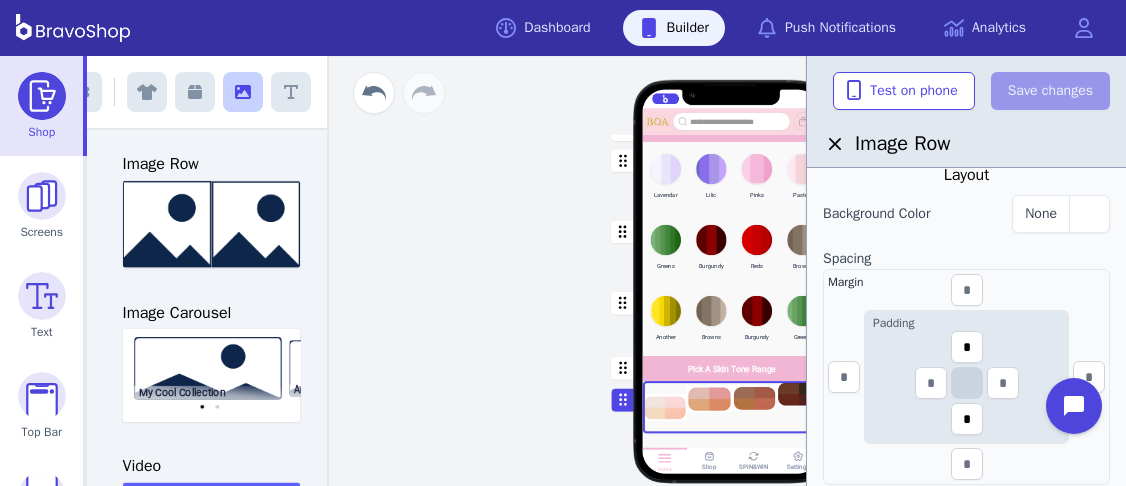 scroll, scrollTop: 336, scrollLeft: 0, axis: vertical 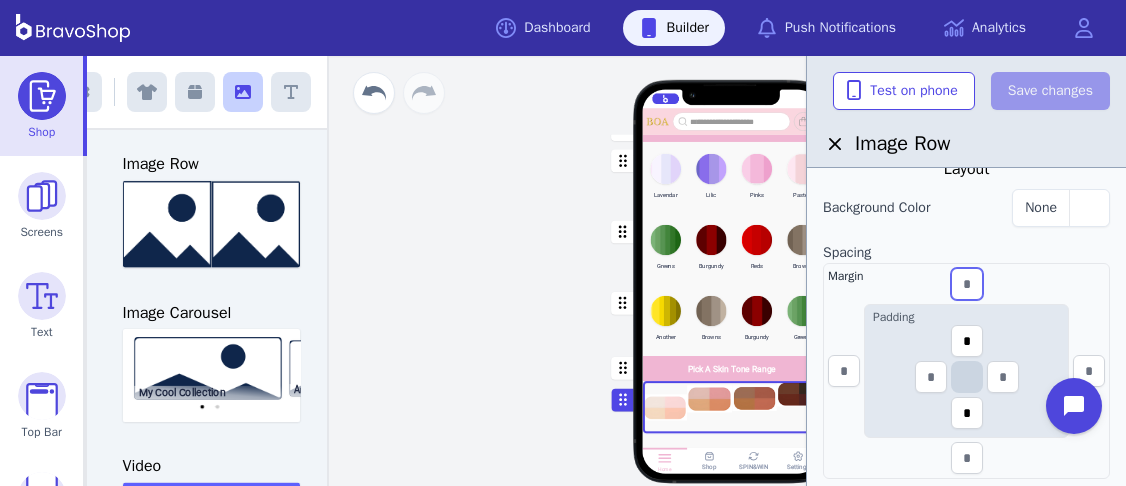 click at bounding box center (967, 284) 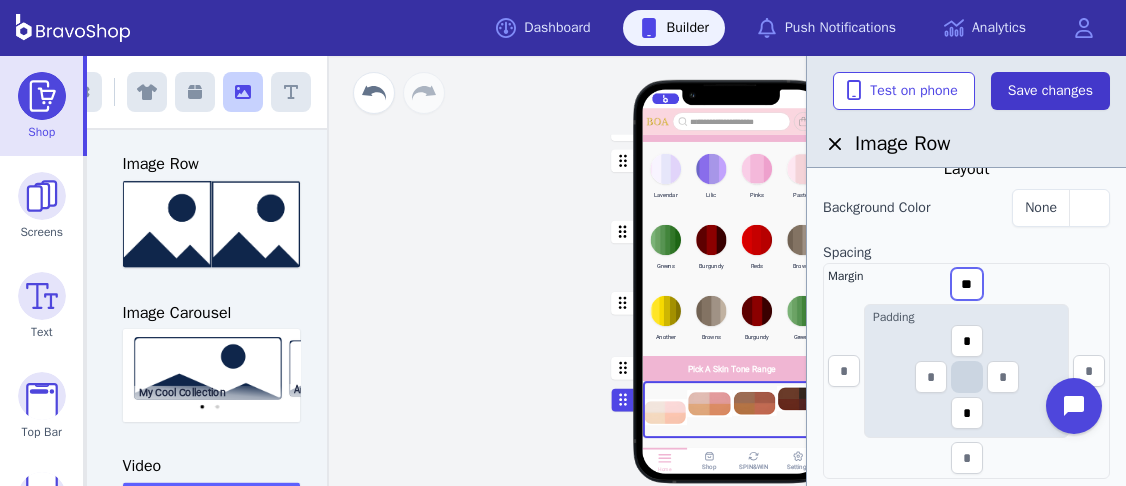 type on "**" 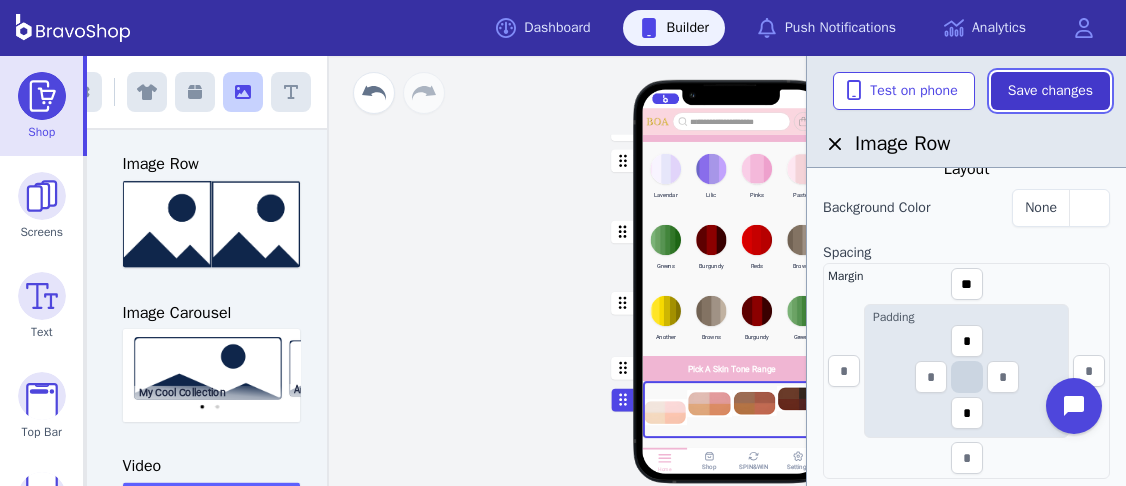 click on "Save changes" at bounding box center (1050, 91) 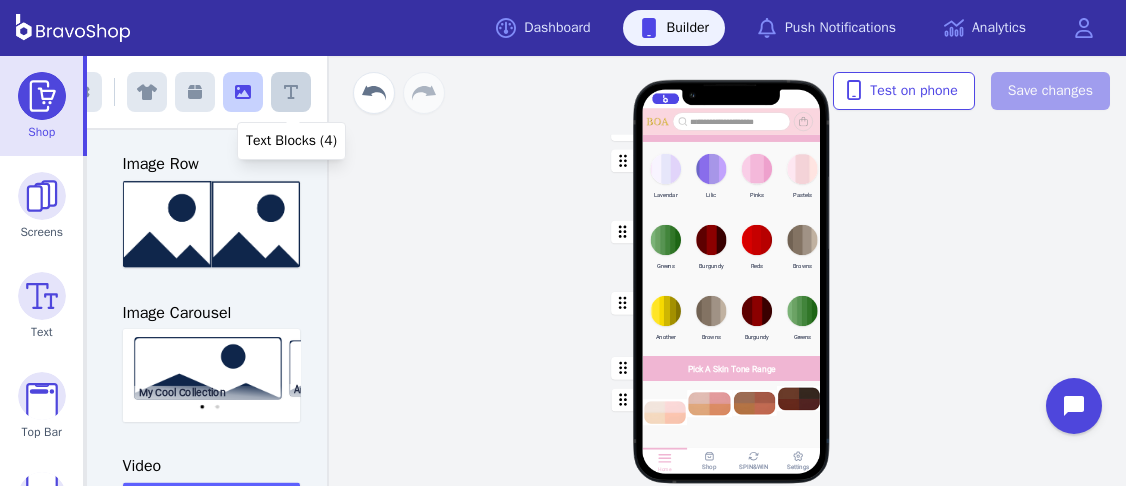 click 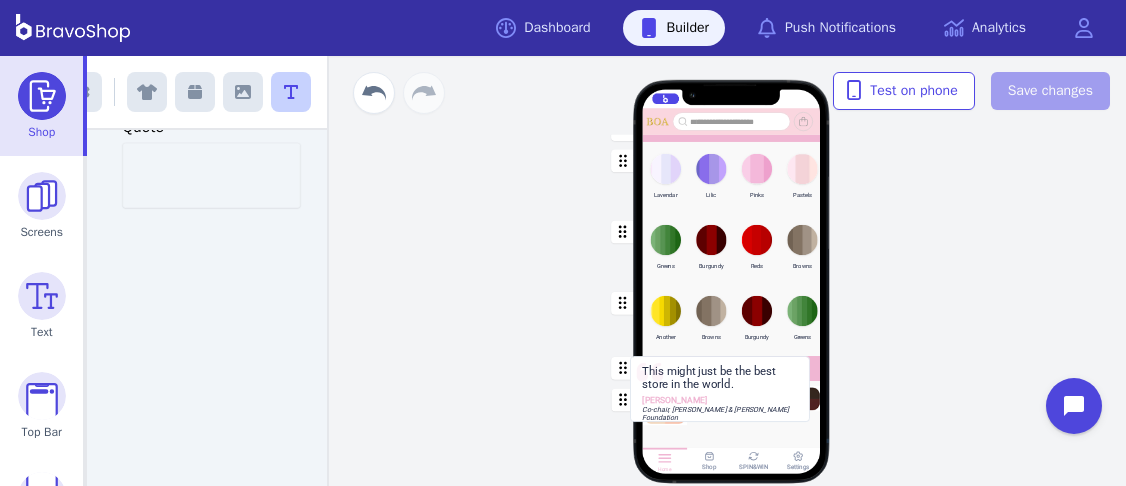drag, startPoint x: 206, startPoint y: 181, endPoint x: 717, endPoint y: 395, distance: 554.0009 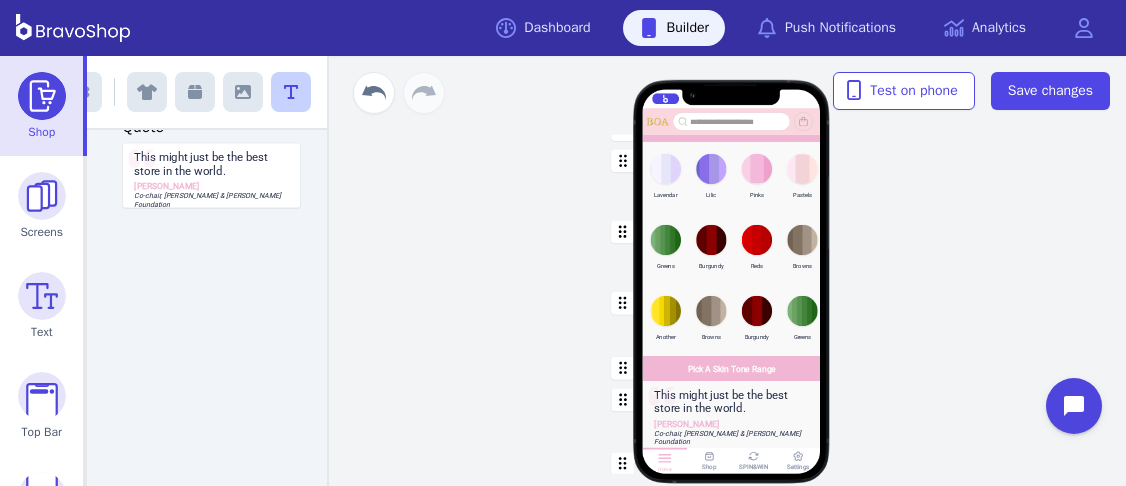 click at bounding box center [732, 416] 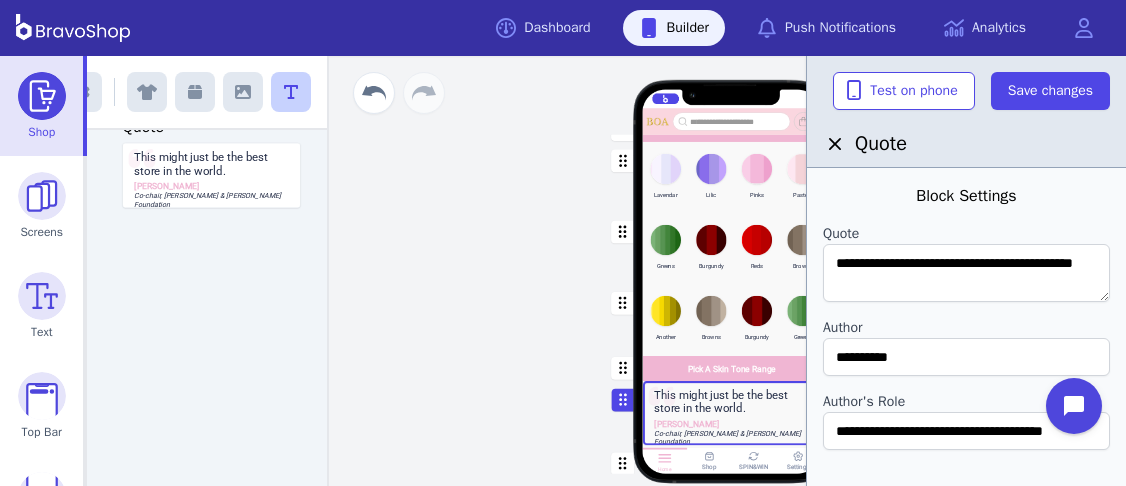 scroll, scrollTop: 384, scrollLeft: 0, axis: vertical 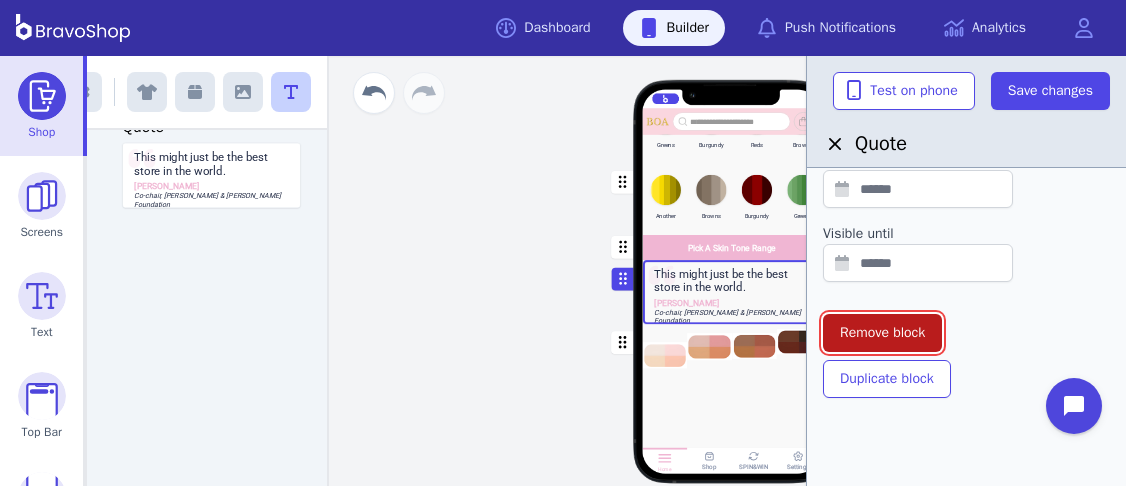 click on "Remove block" at bounding box center (882, 333) 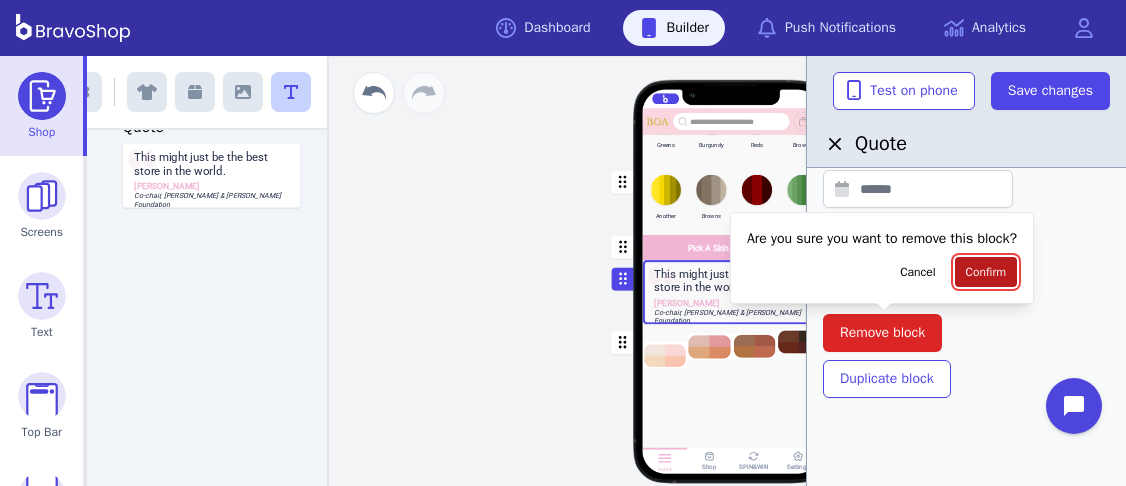 click on "Confirm" at bounding box center [986, 272] 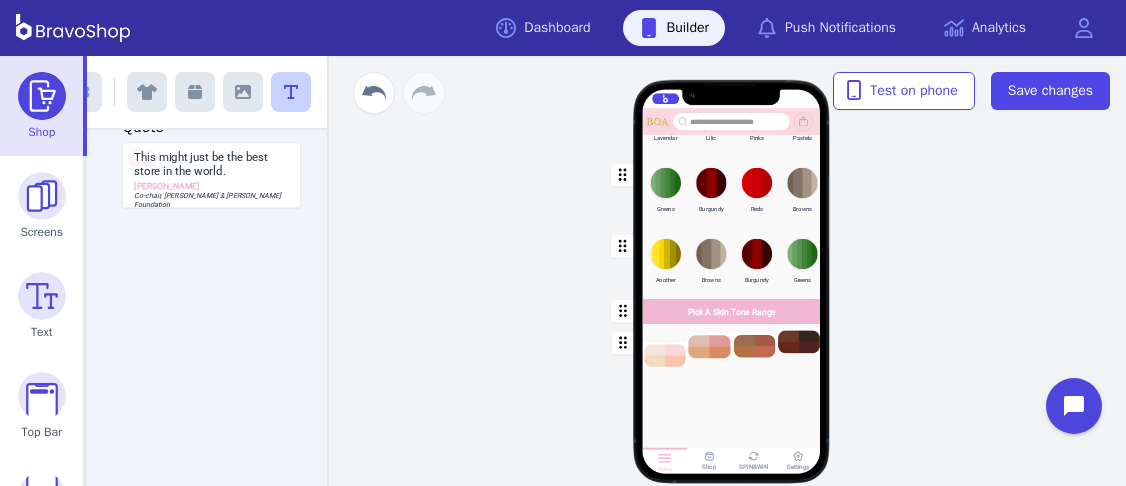 scroll, scrollTop: 249, scrollLeft: 0, axis: vertical 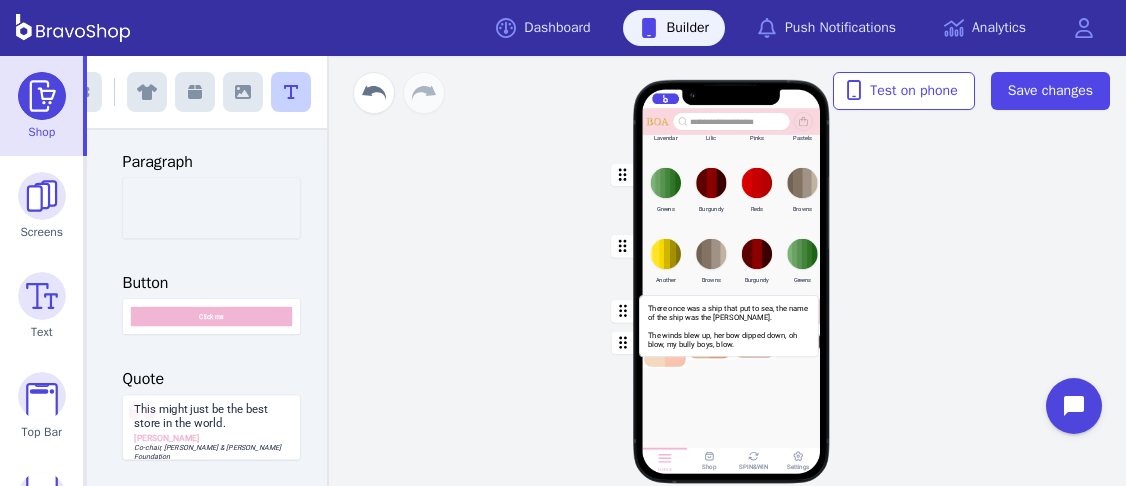 drag, startPoint x: 202, startPoint y: 204, endPoint x: 722, endPoint y: 323, distance: 533.44257 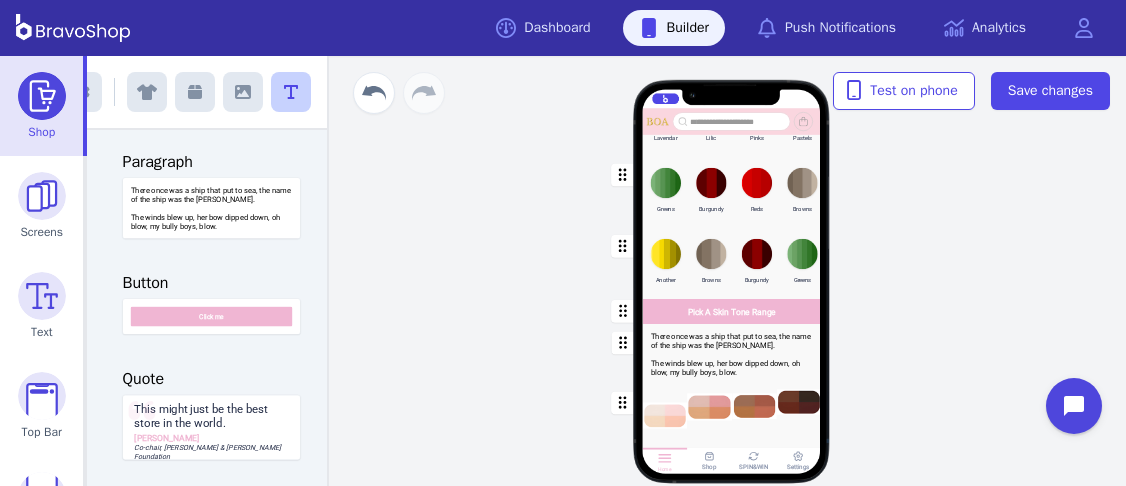 scroll, scrollTop: 376, scrollLeft: 0, axis: vertical 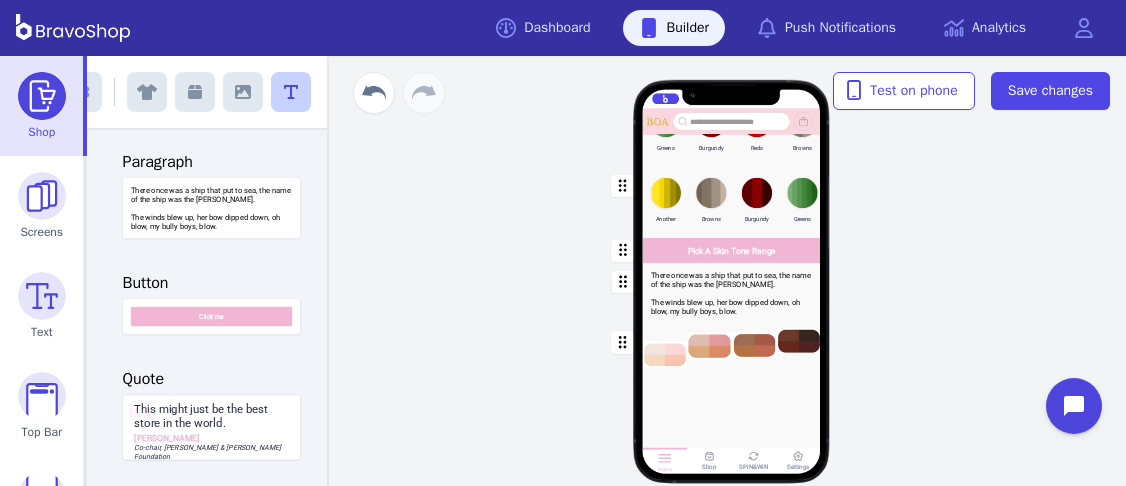 click at bounding box center [732, 293] 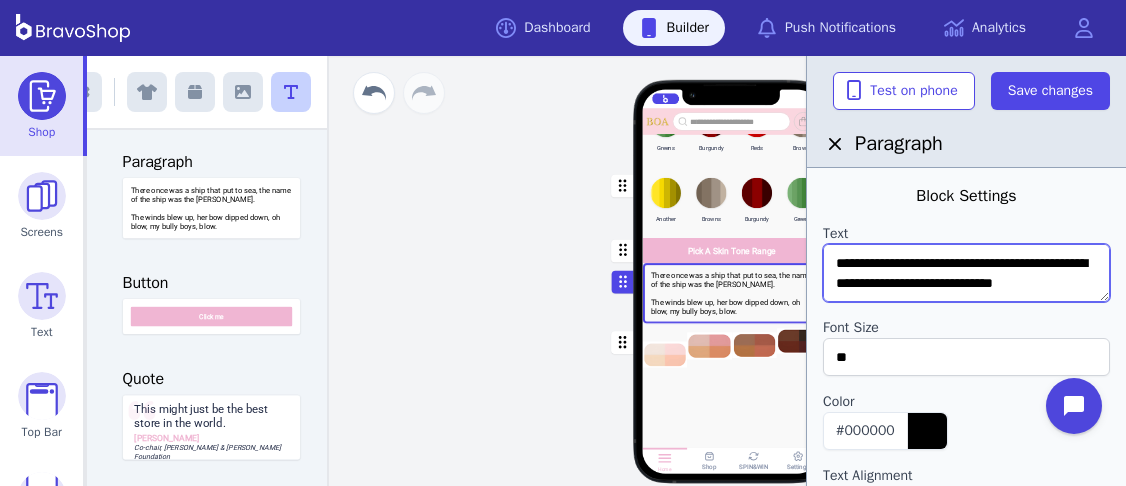 drag, startPoint x: 839, startPoint y: 259, endPoint x: 1087, endPoint y: 302, distance: 251.70023 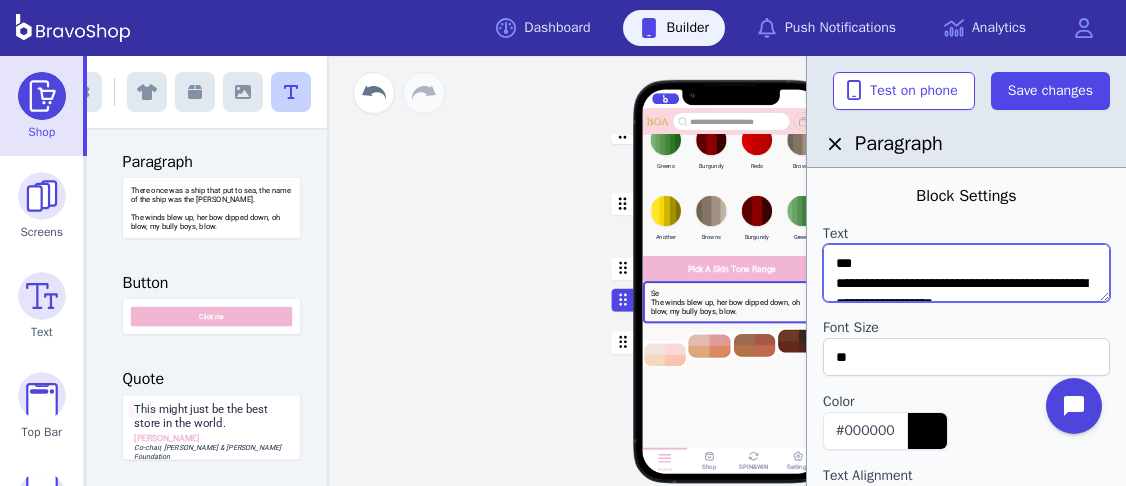 scroll, scrollTop: 338, scrollLeft: 0, axis: vertical 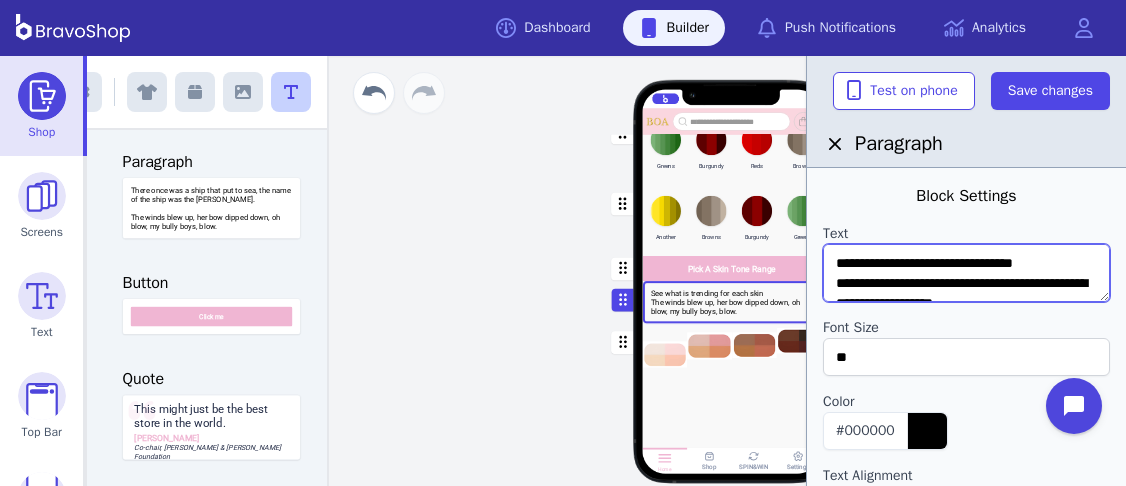 click on "**********" at bounding box center (966, 273) 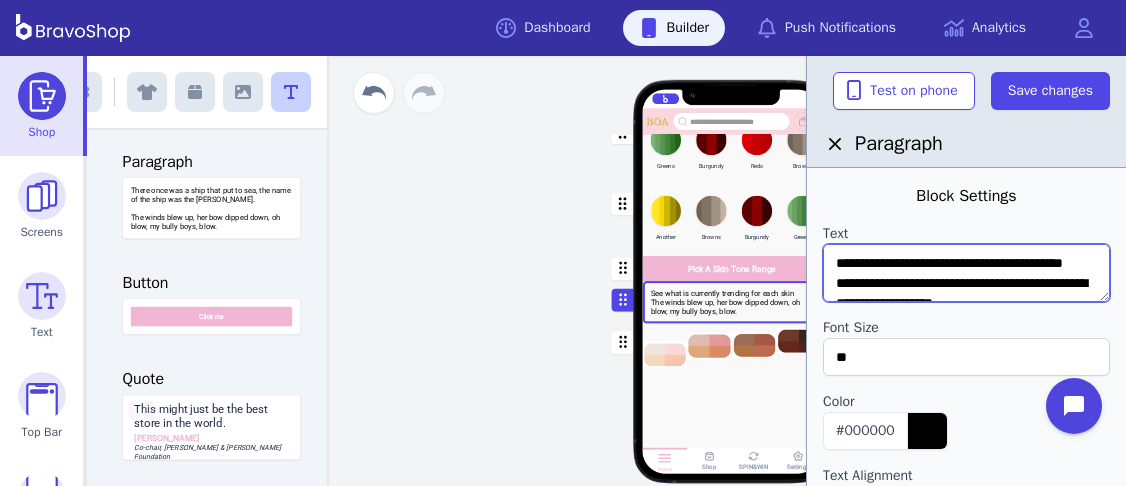 click on "**********" at bounding box center (966, 273) 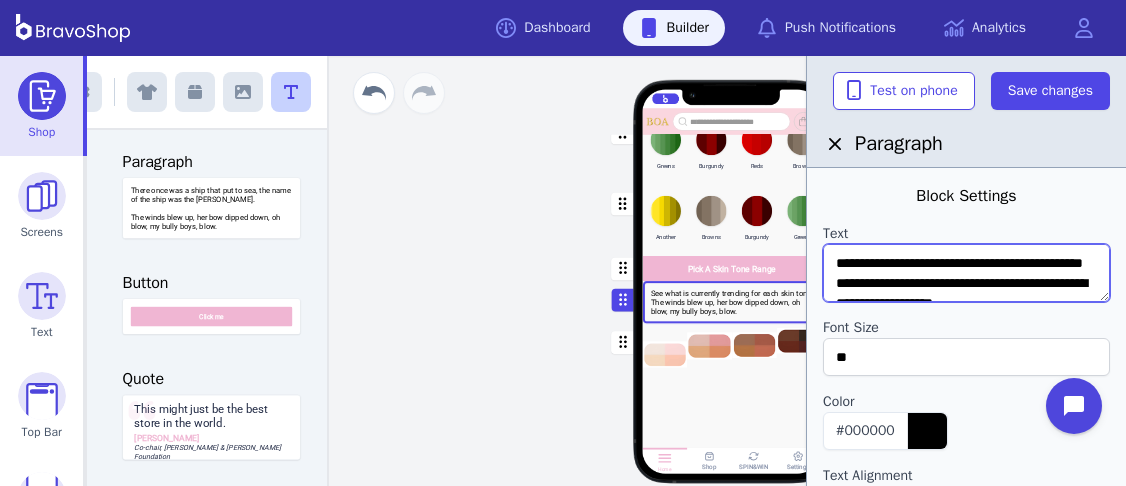 scroll, scrollTop: 40, scrollLeft: 0, axis: vertical 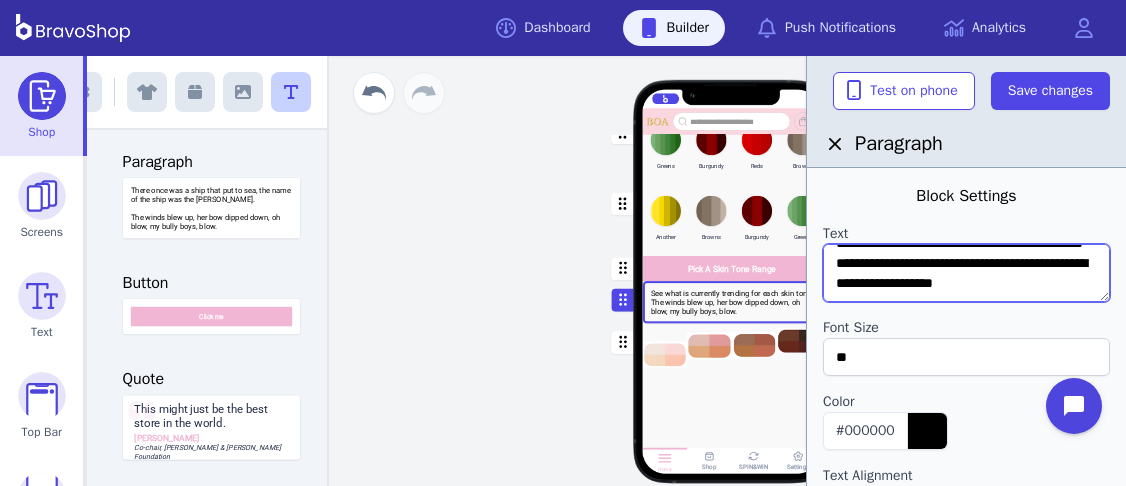 drag, startPoint x: 836, startPoint y: 265, endPoint x: 1029, endPoint y: 289, distance: 194.4865 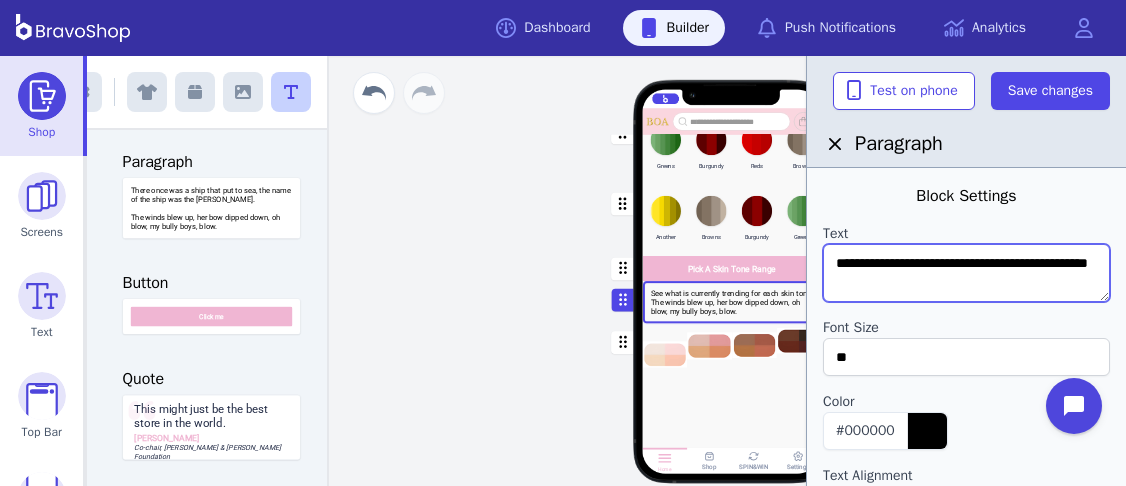 scroll, scrollTop: 10, scrollLeft: 0, axis: vertical 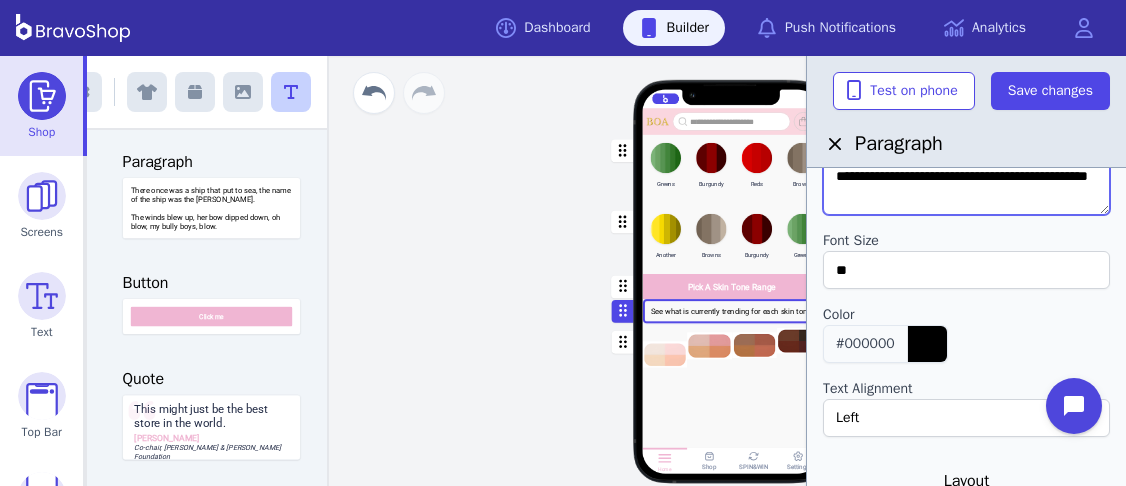 click on "#000000" at bounding box center [865, 343] 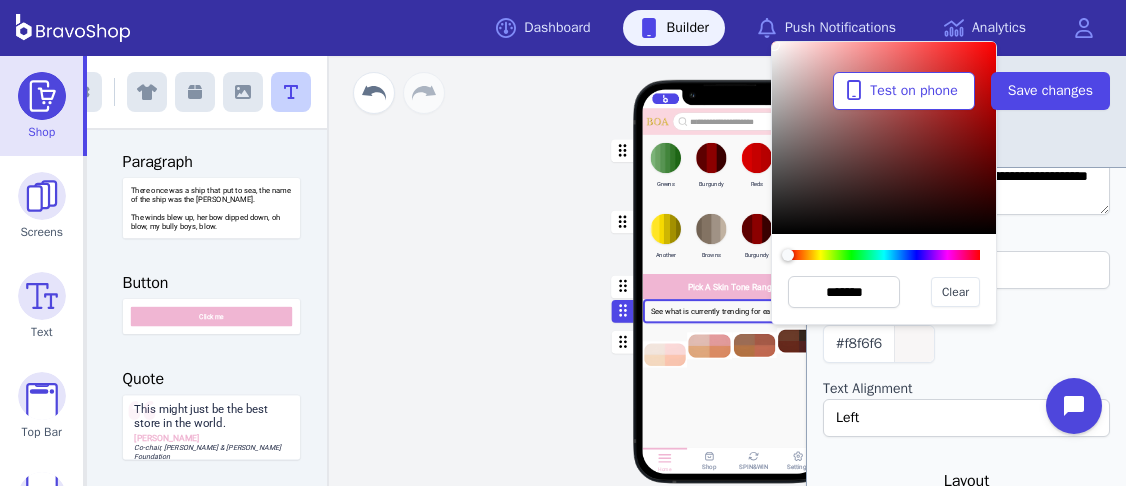 type on "*******" 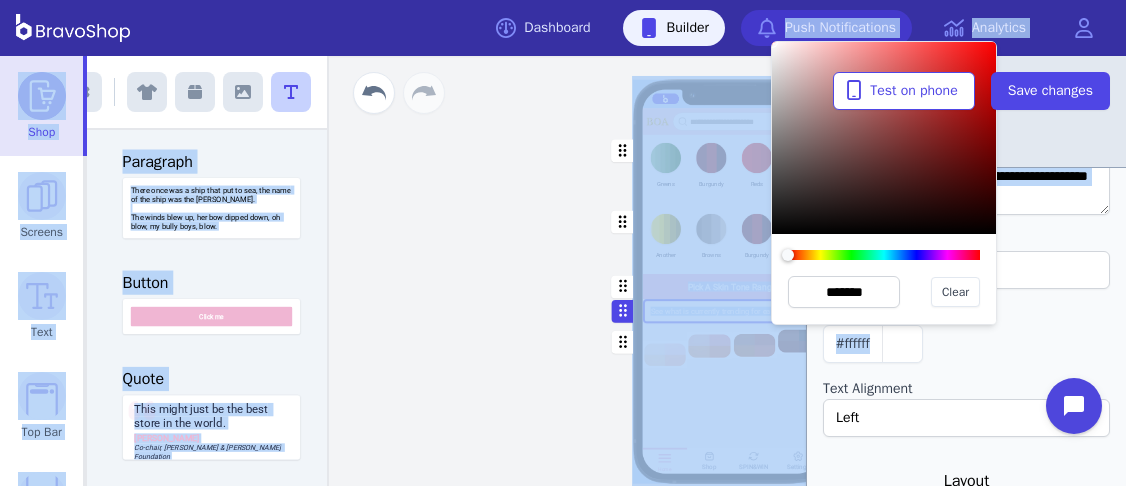 drag, startPoint x: 774, startPoint y: 47, endPoint x: 765, endPoint y: 36, distance: 14.21267 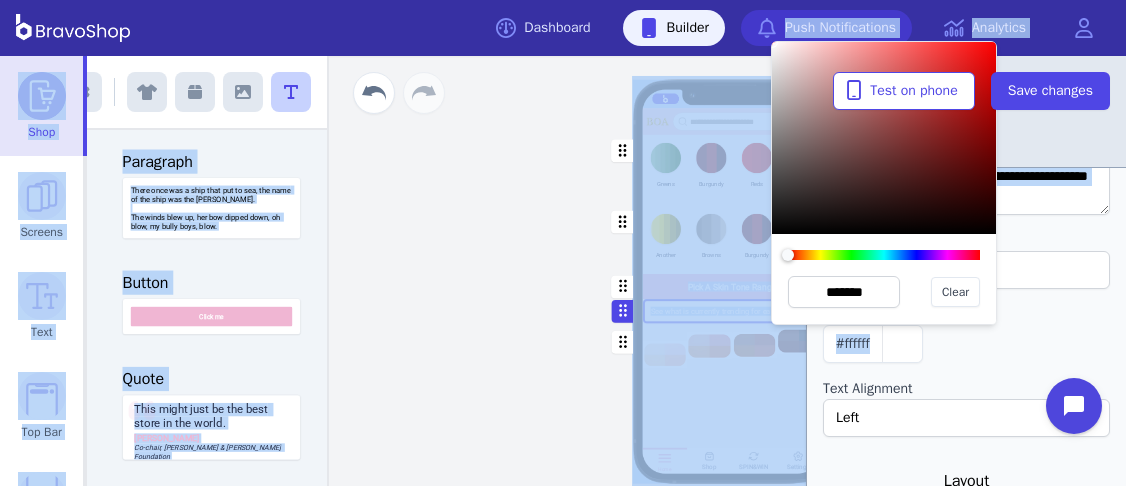 click on "Dashboard Builder Push Notifications Analytics Open main menu App has unpublished changes Not now Publish changes Shop Screens Text Top Bar Navigation More Menu Settings Exit builder Text Blocks   (4) Add blocks to your app by dragging Heading Heading Paragraph There once was a ship that put to sea, the name of the ship was the [PERSON_NAME] O' Tea.
The winds blew up, her bow dipped down, oh blow, my bully boys, blow. Button Click me Quote This might just be the best store in the world. [PERSON_NAME] Co-chair, [PERSON_NAME] & [PERSON_NAME] Foundation Explore Inspo Rewards My Colour Book Choose Your Colour Lavendar Lilic Pinks Pastels Greens Burgundy Reds Browns Another Browns Burgundy Greens Pick A Skin Tone Range See what is currently trending for each skin tone
Drag a block here to get started Home Shop SPIN&WIN Settings
To pick up a draggable item, press the space bar.
While dragging, use the arrow keys to move the item.
Press space again to drop the item in its new position, or press escape to cancel.
Text" at bounding box center (563, 243) 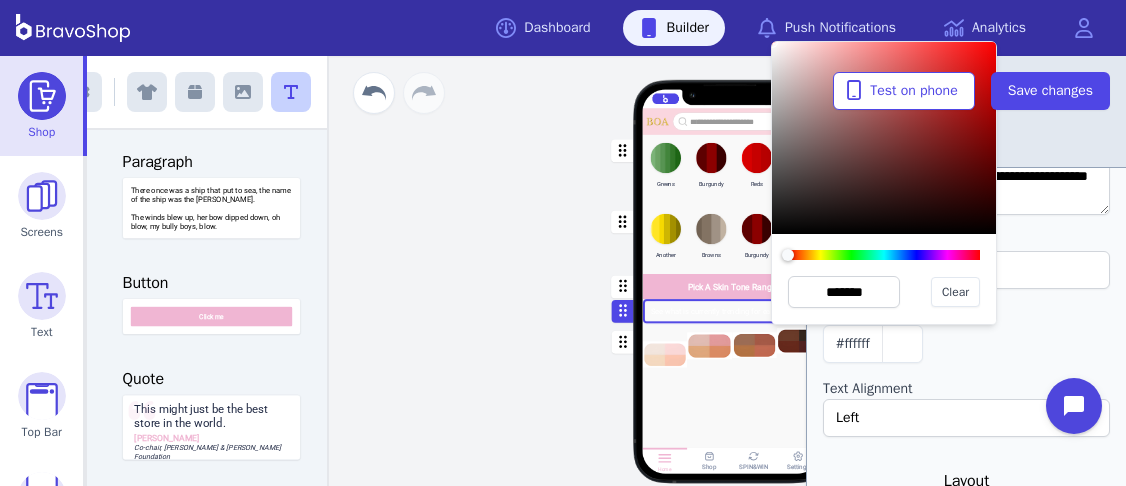 click at bounding box center (966, 371) 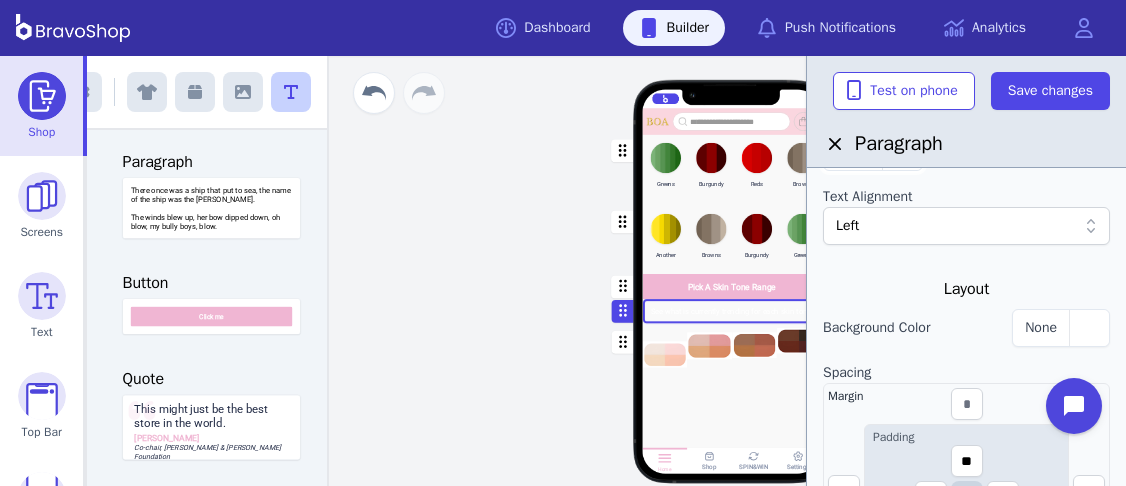 scroll, scrollTop: 281, scrollLeft: 0, axis: vertical 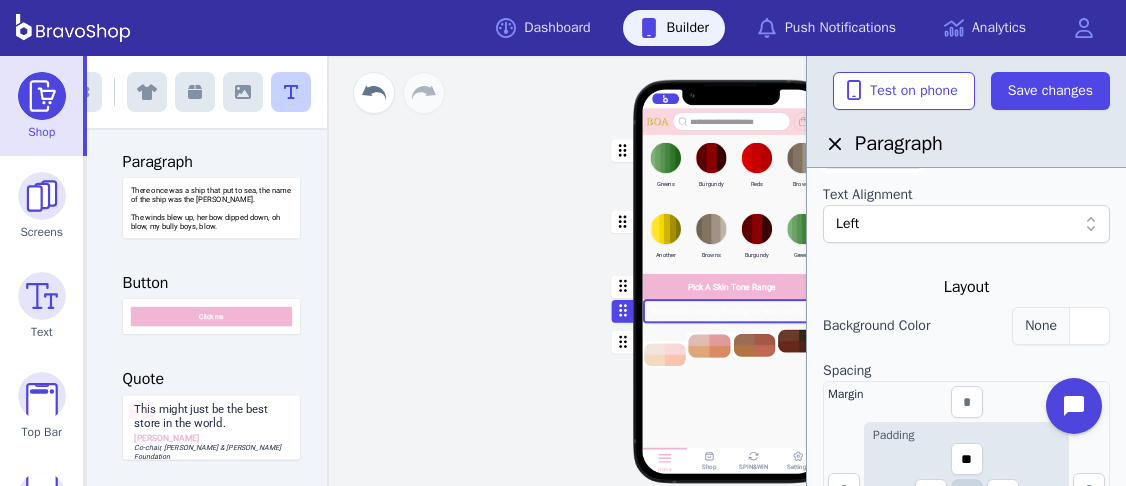 click at bounding box center (1089, 326) 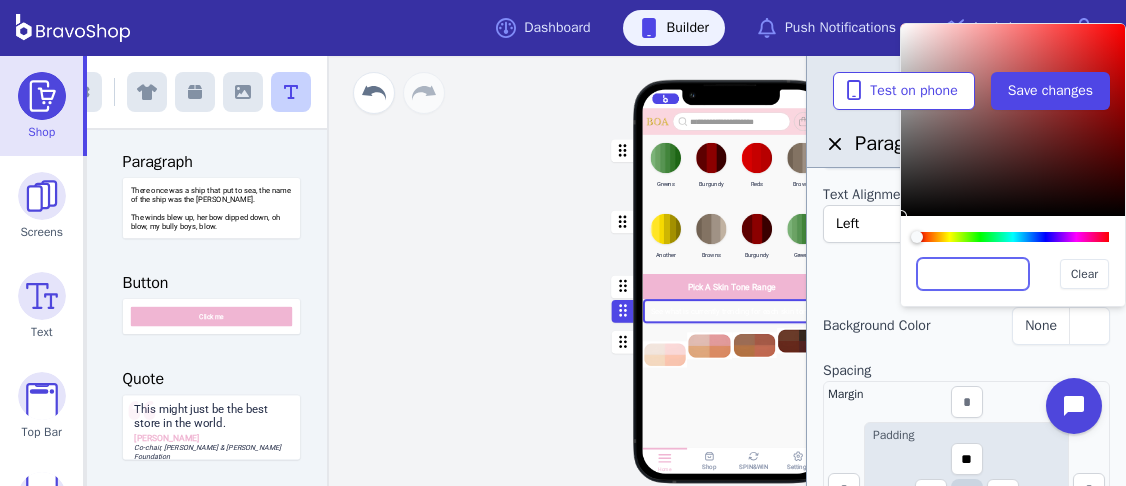 click at bounding box center (973, 274) 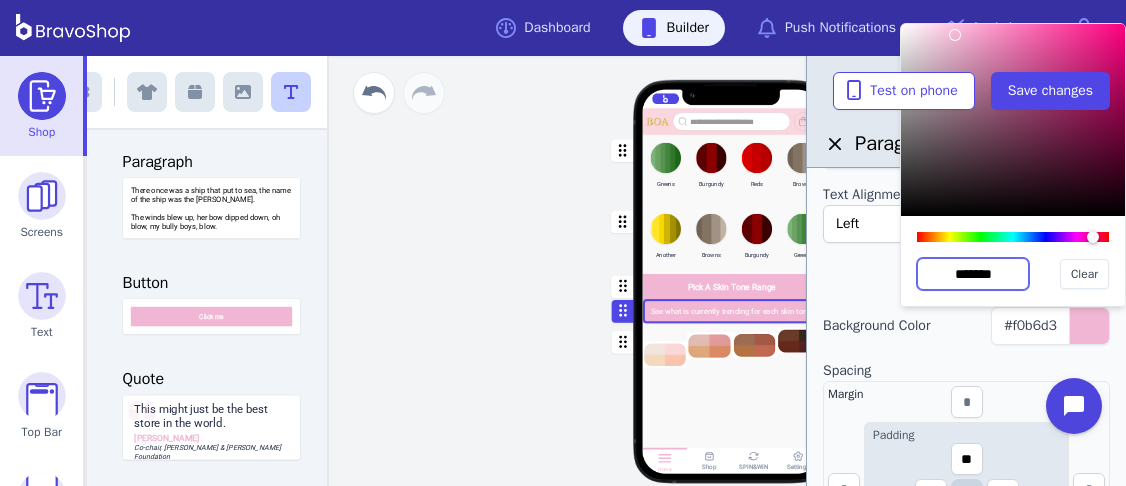 type on "*******" 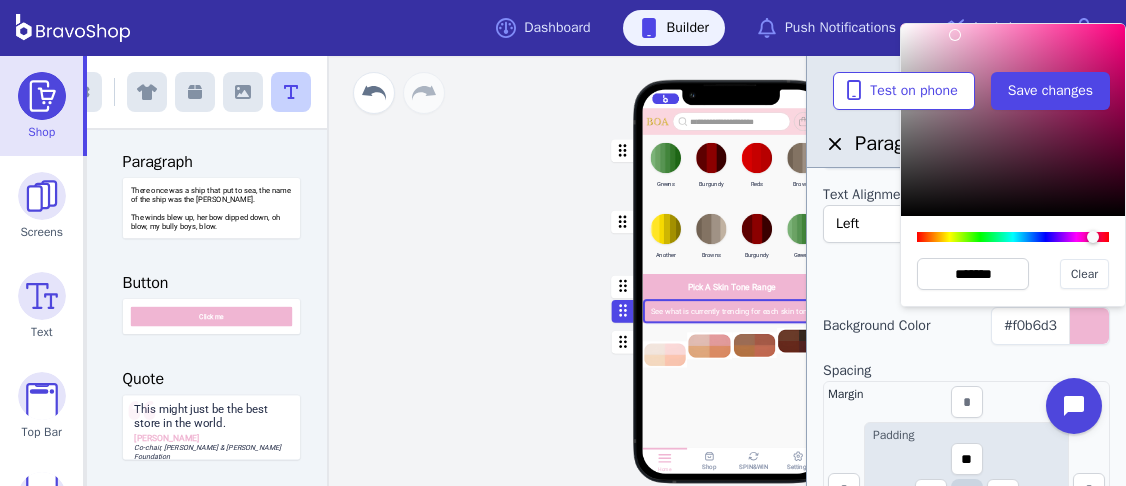 click on "Spacing" at bounding box center (966, 371) 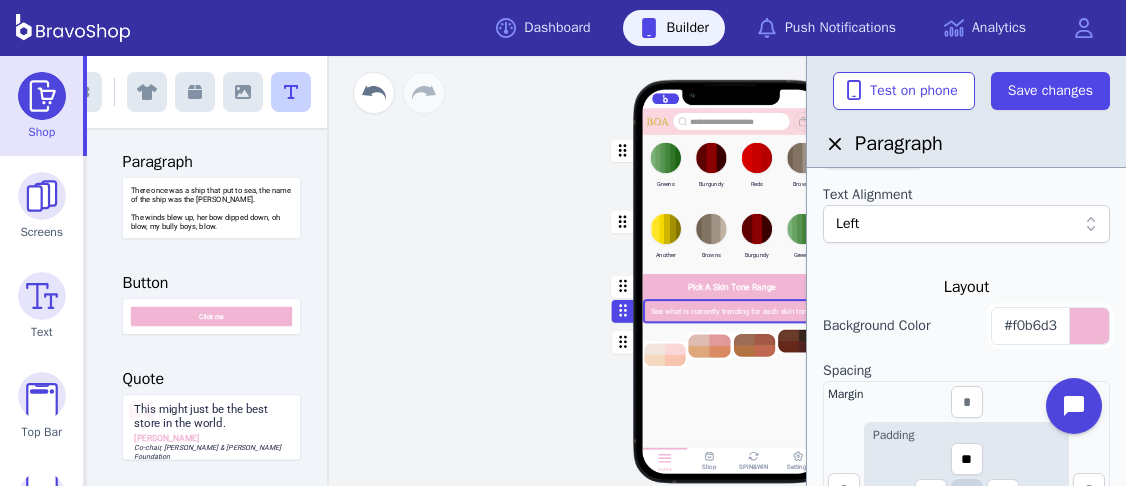 scroll, scrollTop: 0, scrollLeft: 0, axis: both 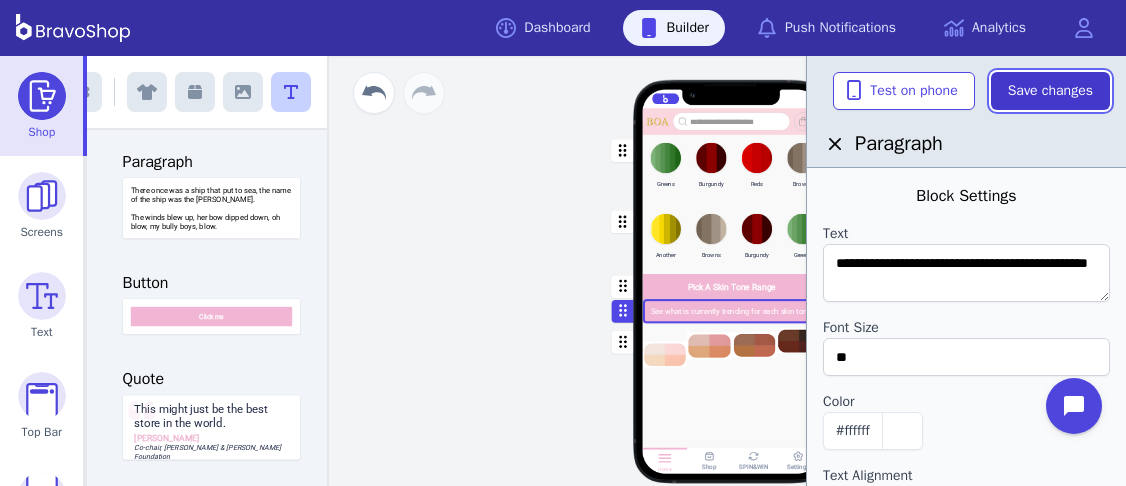 click on "Save changes" at bounding box center (1050, 91) 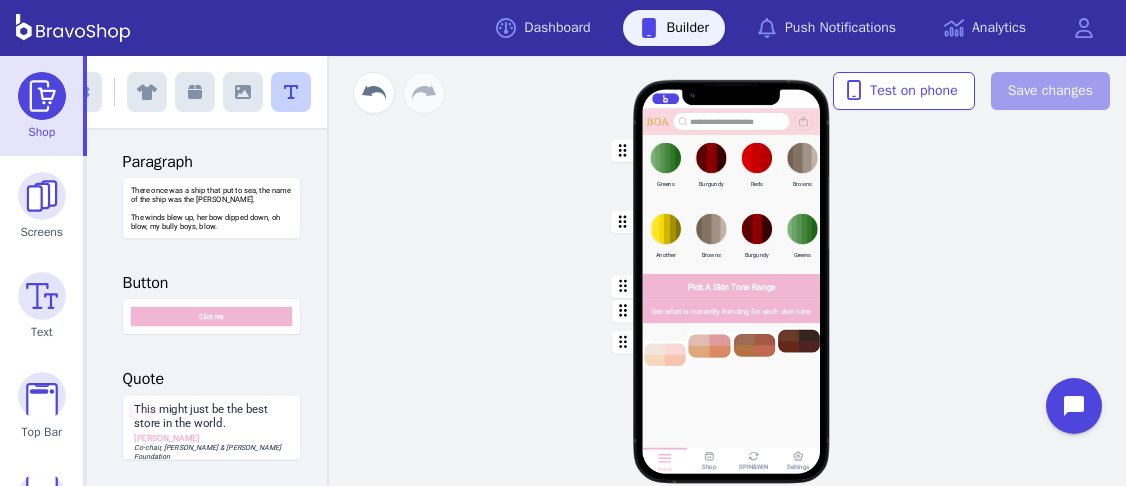 click at bounding box center (732, 286) 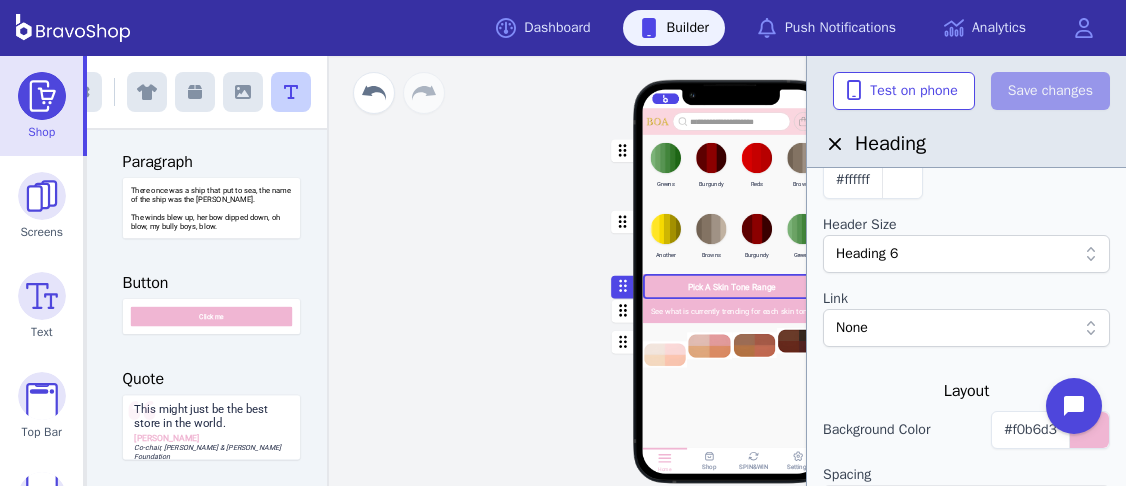 scroll, scrollTop: 236, scrollLeft: 0, axis: vertical 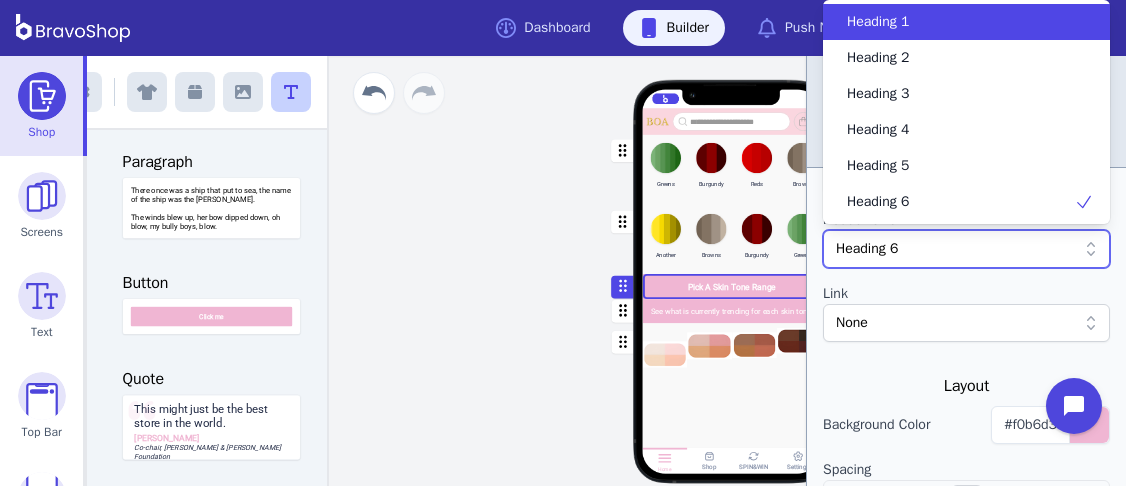 click on "Heading 6" at bounding box center (956, 249) 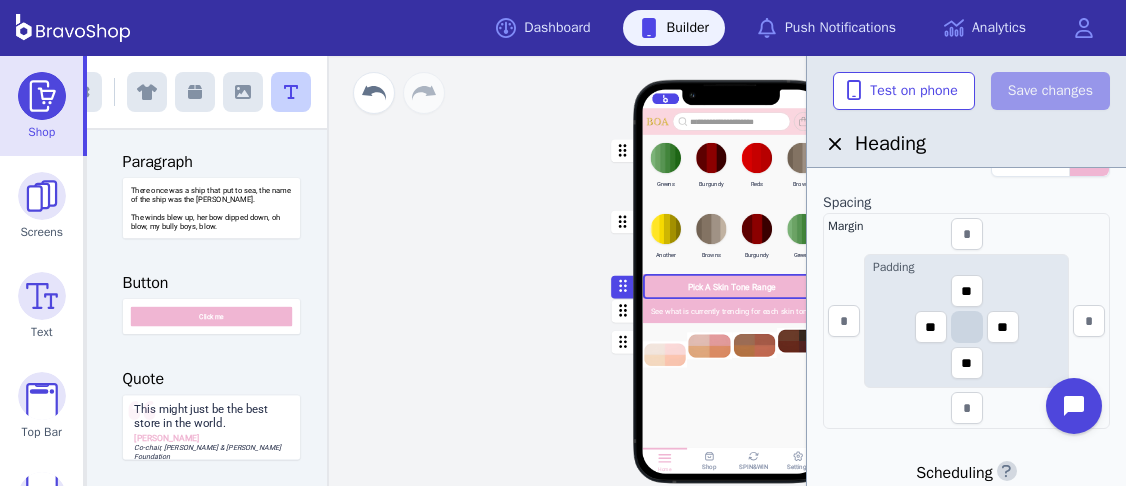 scroll, scrollTop: 509, scrollLeft: 0, axis: vertical 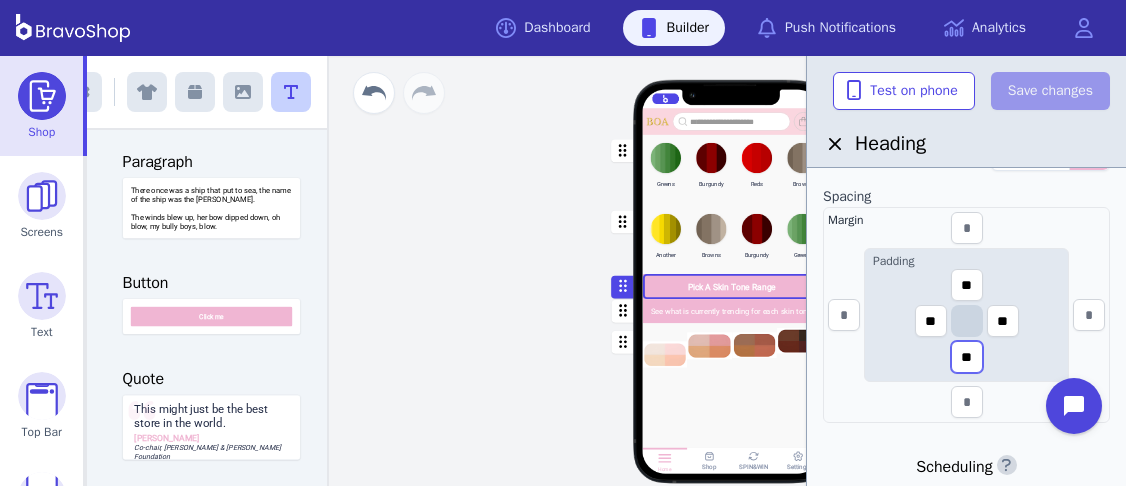 drag, startPoint x: 976, startPoint y: 363, endPoint x: 958, endPoint y: 359, distance: 18.439089 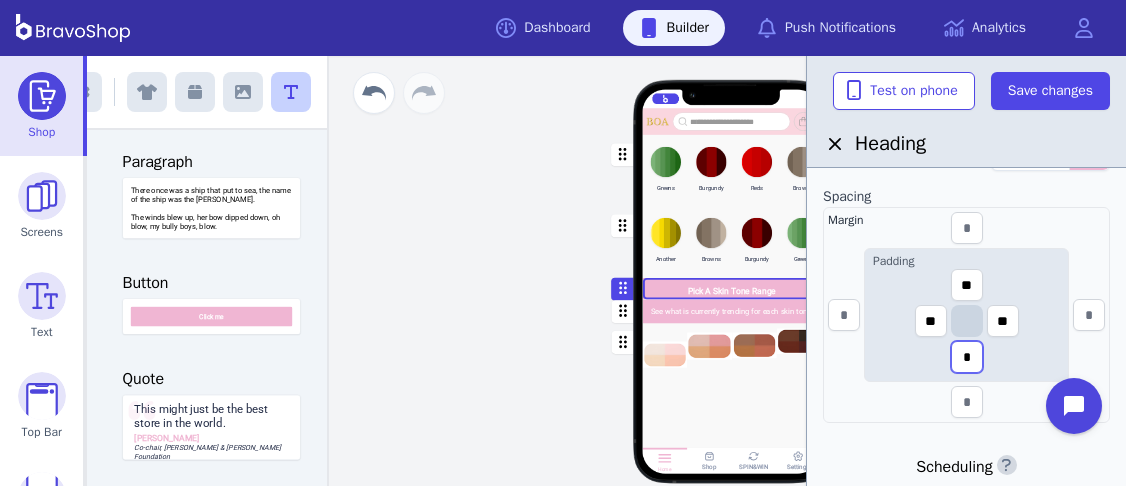 scroll, scrollTop: 292, scrollLeft: 0, axis: vertical 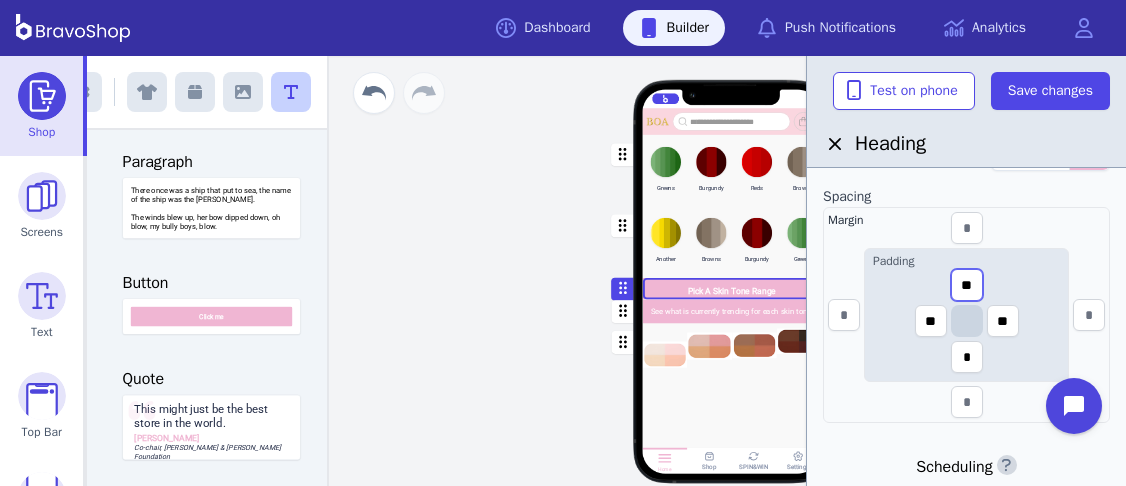 drag, startPoint x: 975, startPoint y: 281, endPoint x: 952, endPoint y: 280, distance: 23.021729 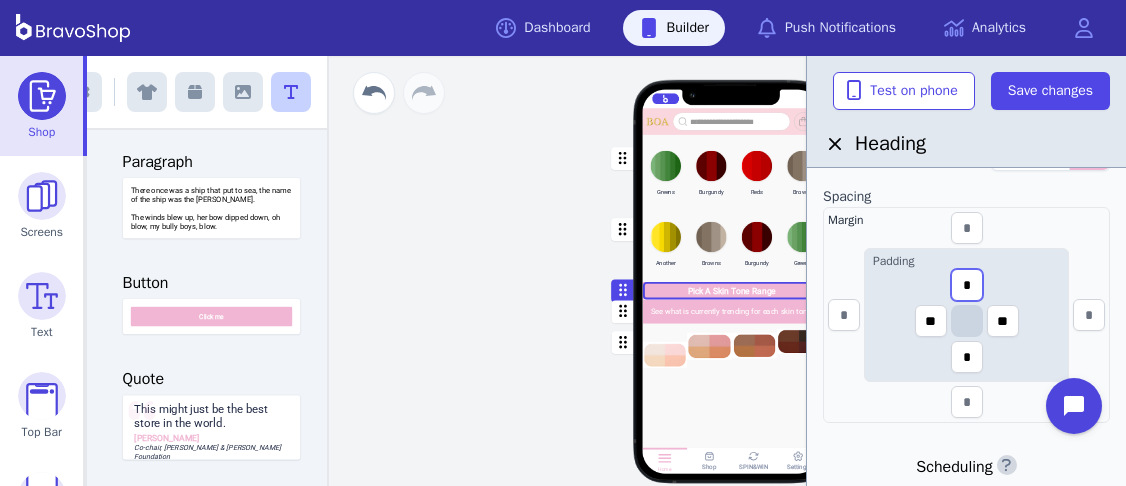 scroll, scrollTop: 284, scrollLeft: 0, axis: vertical 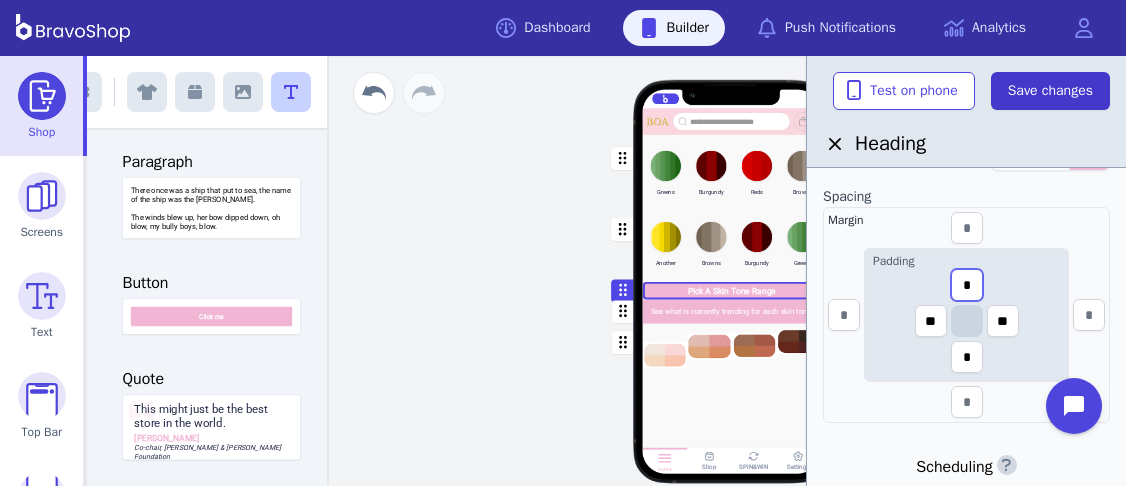 type on "*" 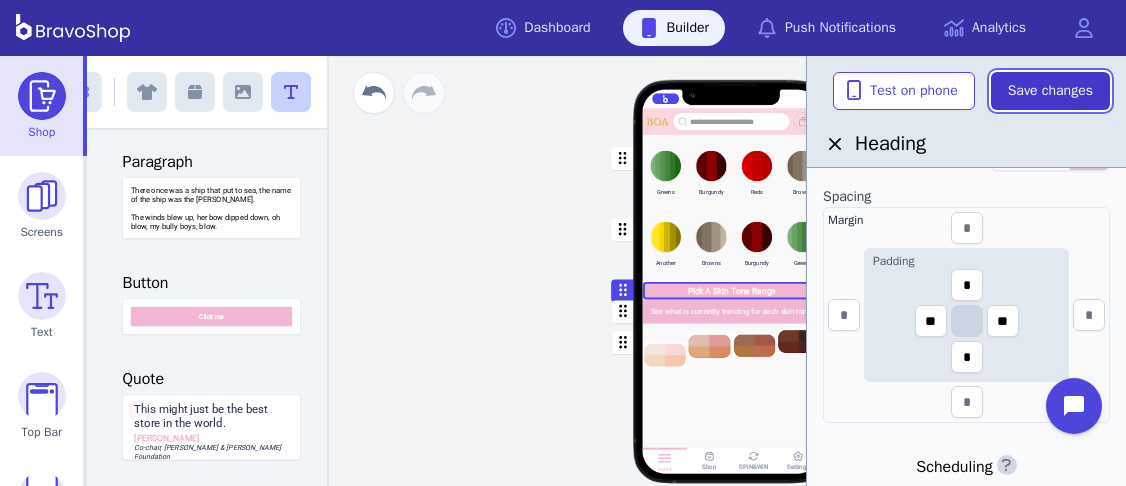 click on "Save changes" at bounding box center (1050, 91) 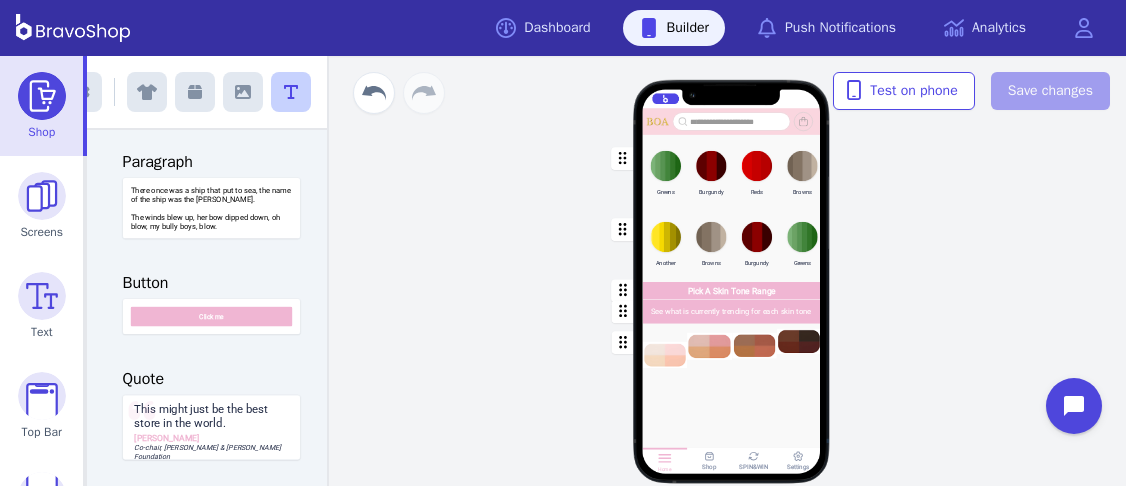 click at bounding box center (732, 311) 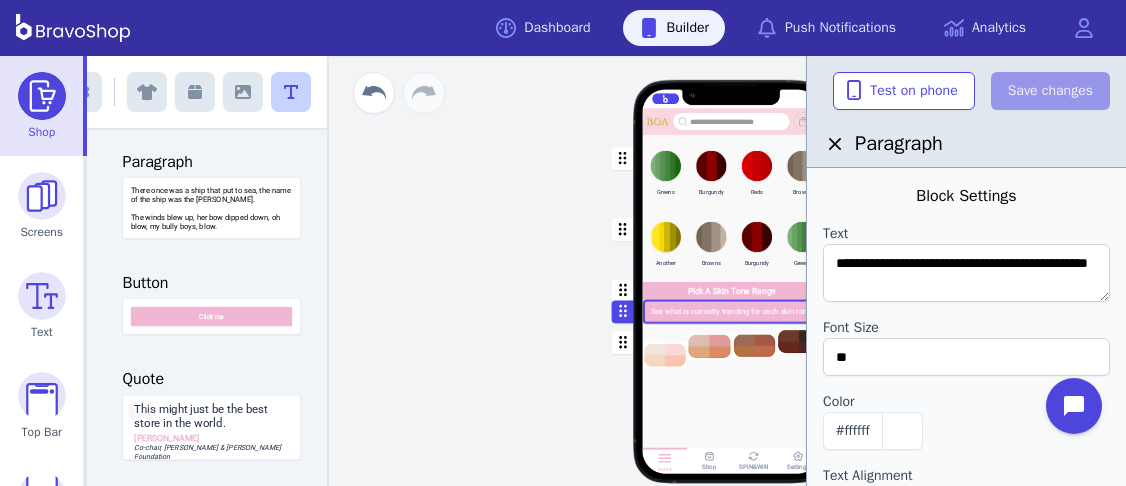 scroll, scrollTop: 20, scrollLeft: 0, axis: vertical 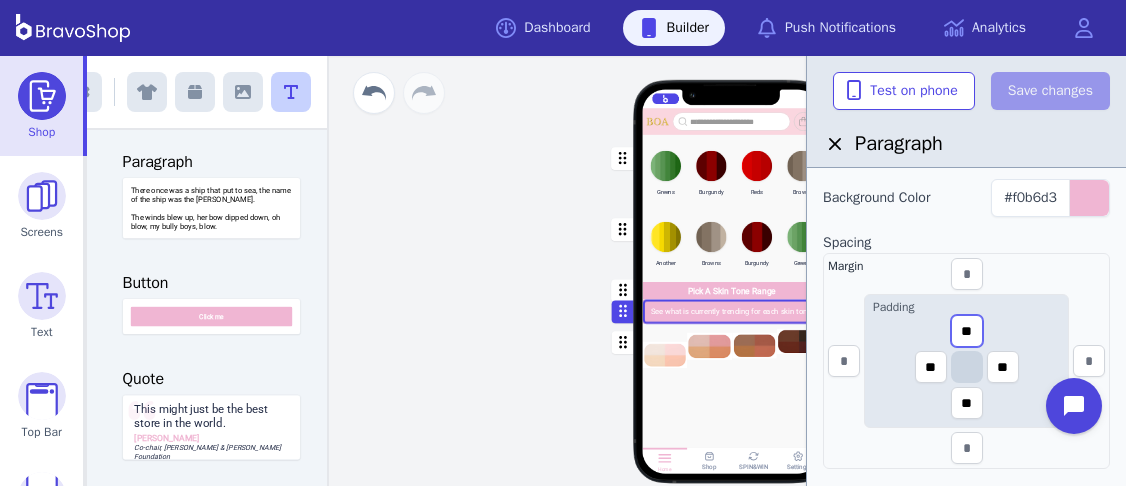 drag, startPoint x: 959, startPoint y: 331, endPoint x: 977, endPoint y: 329, distance: 18.110771 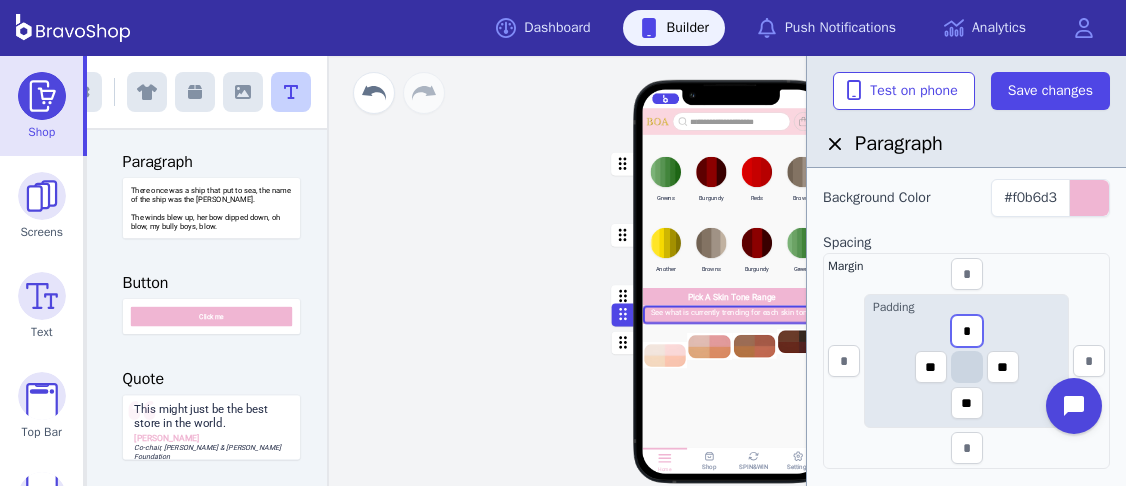 scroll, scrollTop: 272, scrollLeft: 0, axis: vertical 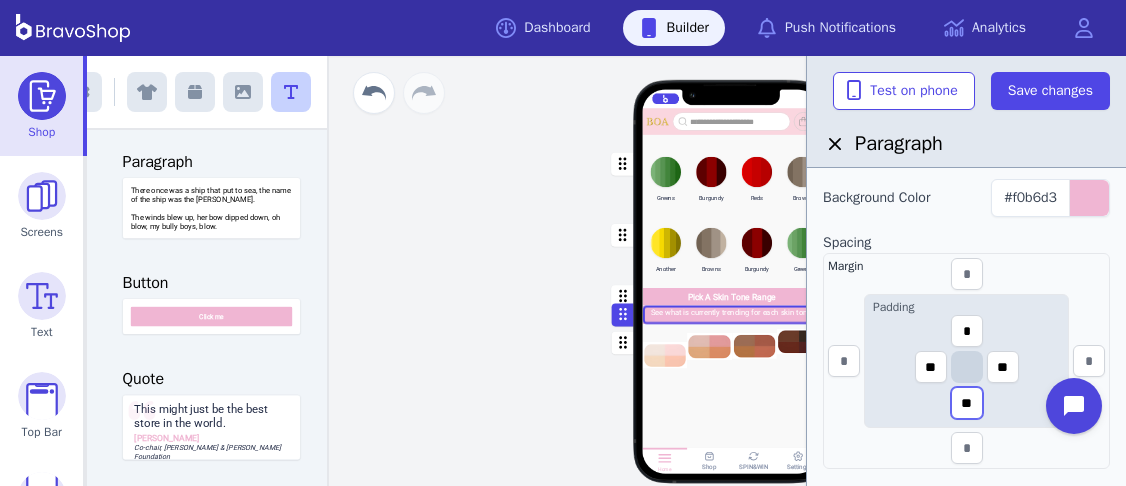drag, startPoint x: 974, startPoint y: 402, endPoint x: 953, endPoint y: 402, distance: 21 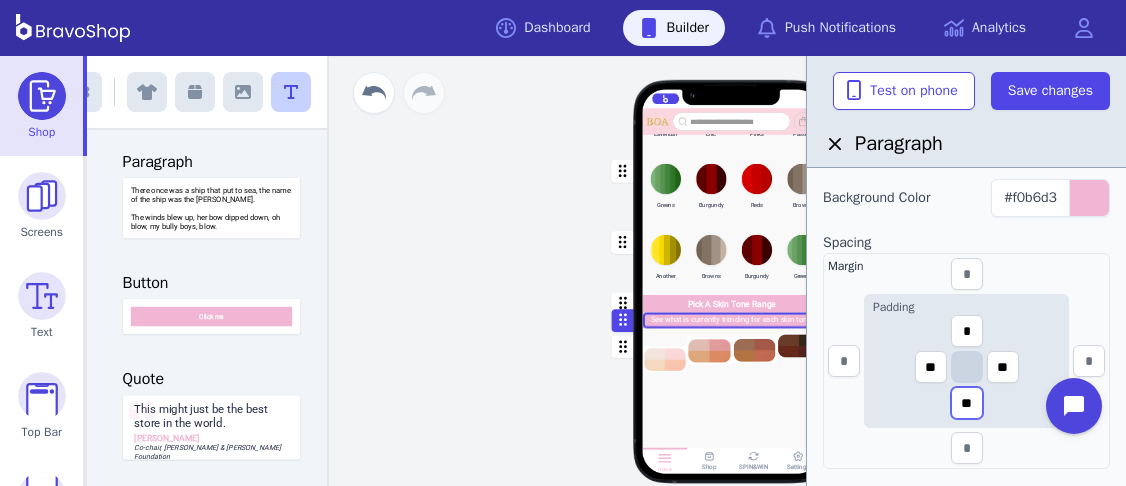 scroll, scrollTop: 266, scrollLeft: 0, axis: vertical 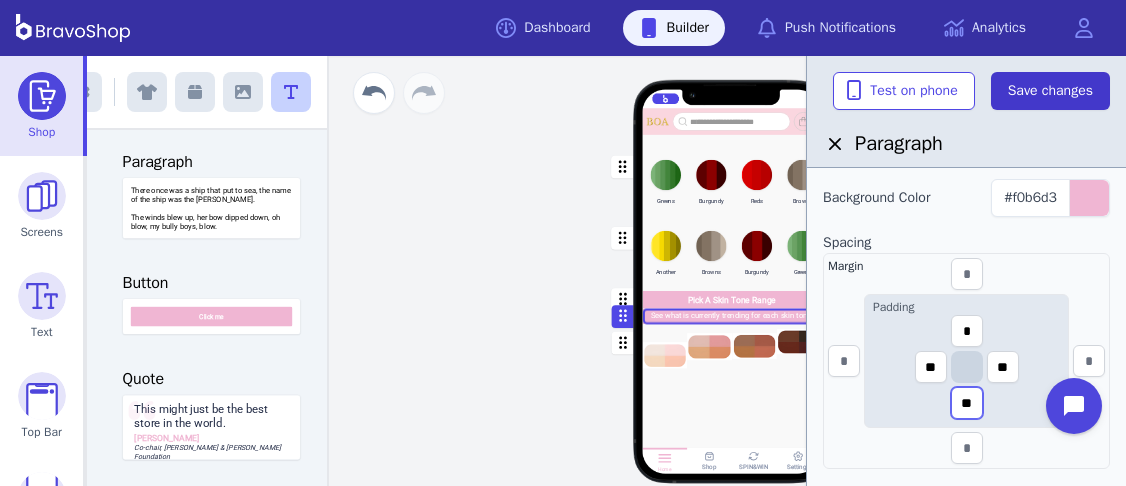 type on "**" 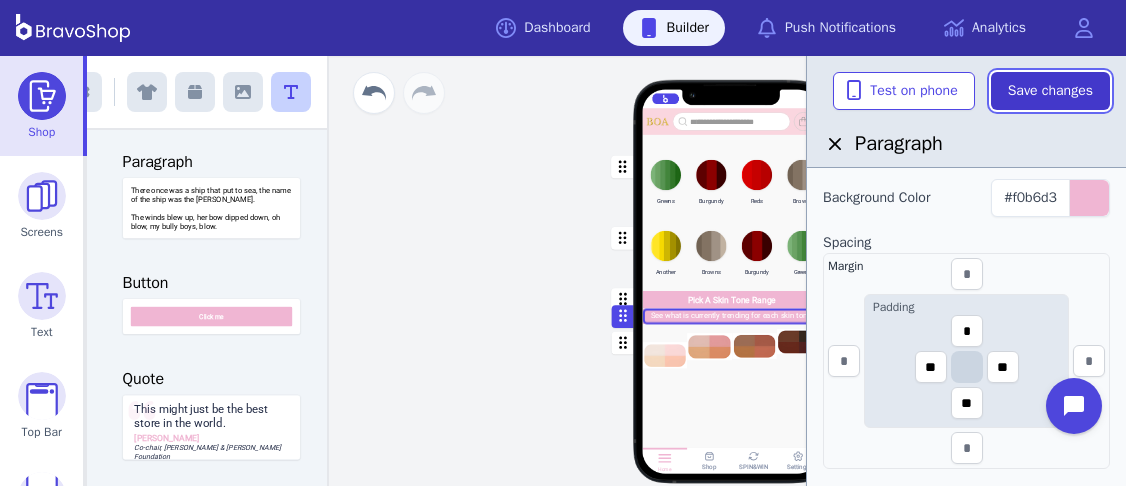 click on "Save changes" at bounding box center [1050, 91] 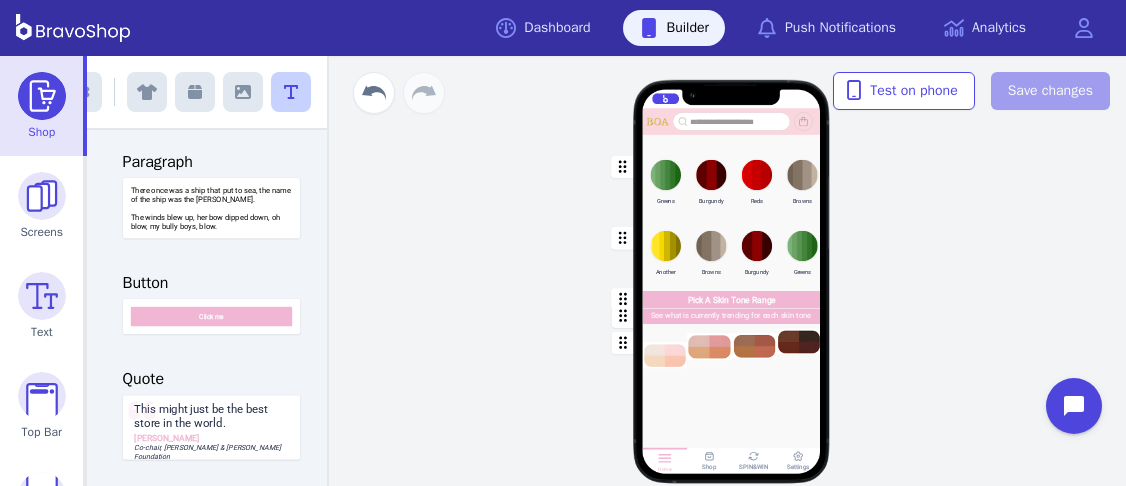 click at bounding box center [732, 316] 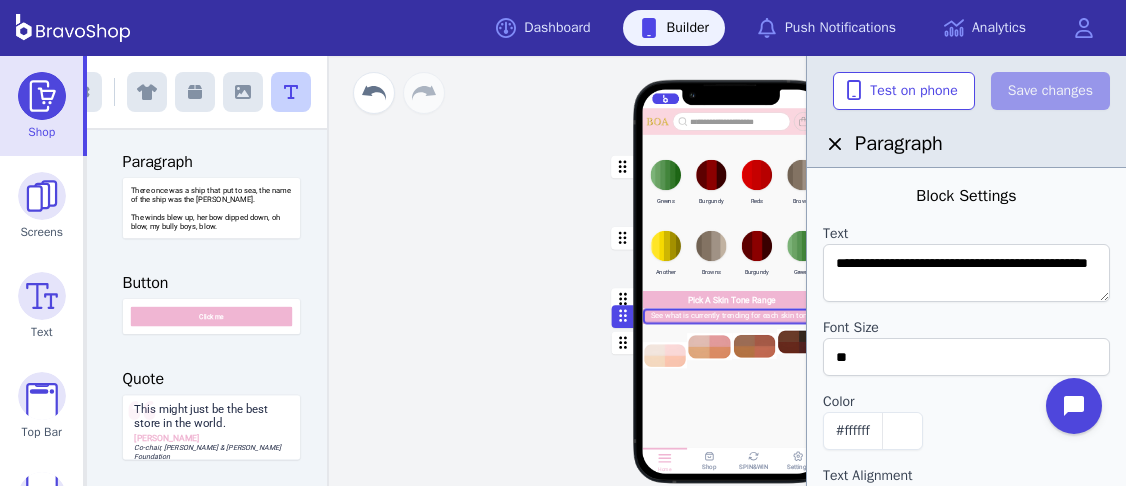 scroll, scrollTop: 20, scrollLeft: 0, axis: vertical 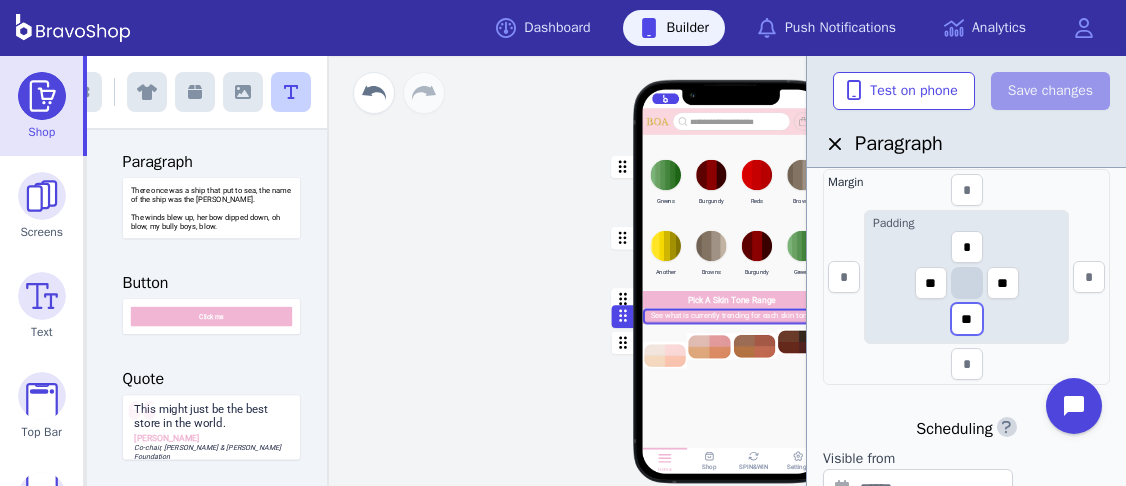 drag, startPoint x: 974, startPoint y: 320, endPoint x: 953, endPoint y: 316, distance: 21.377558 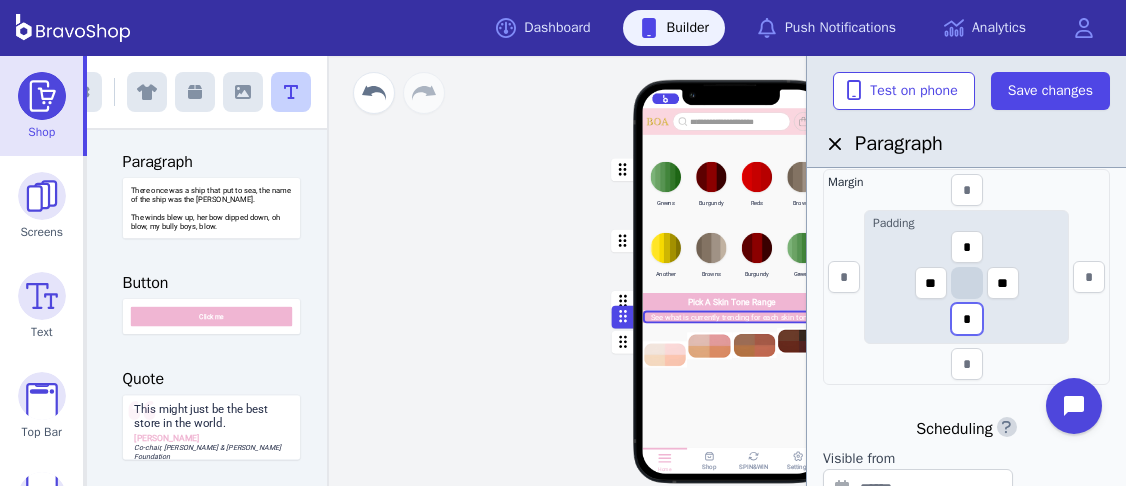 scroll, scrollTop: 260, scrollLeft: 0, axis: vertical 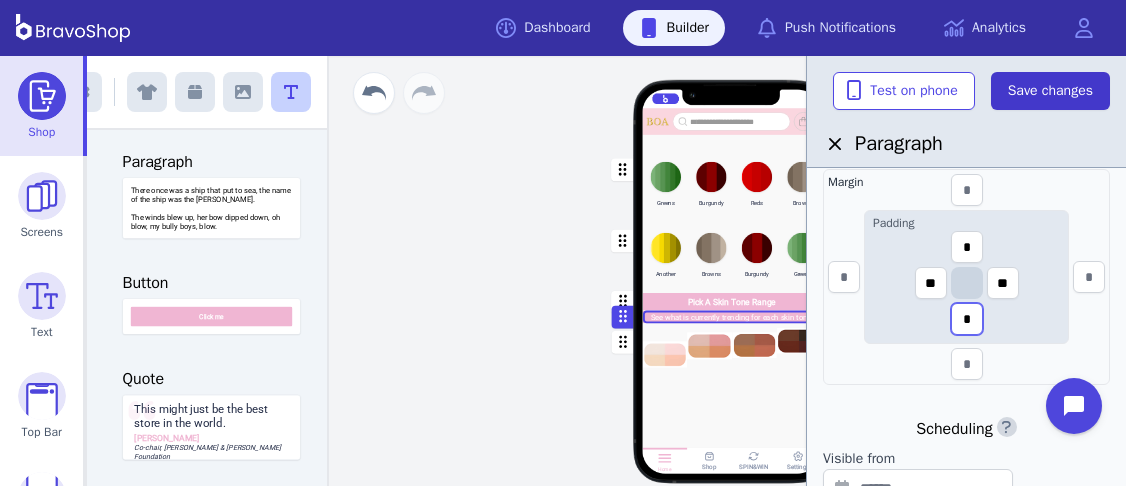 type on "*" 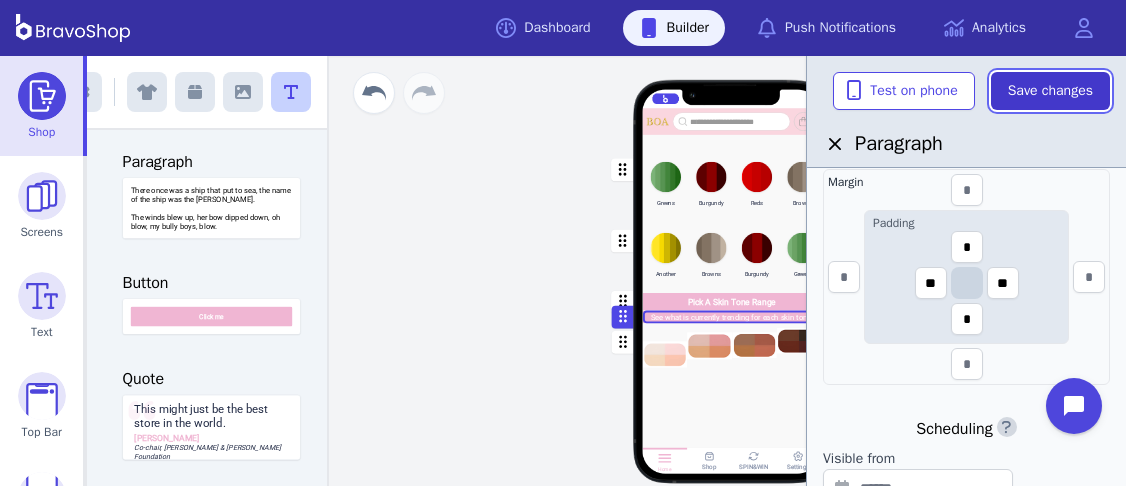 click on "Save changes" at bounding box center (1050, 91) 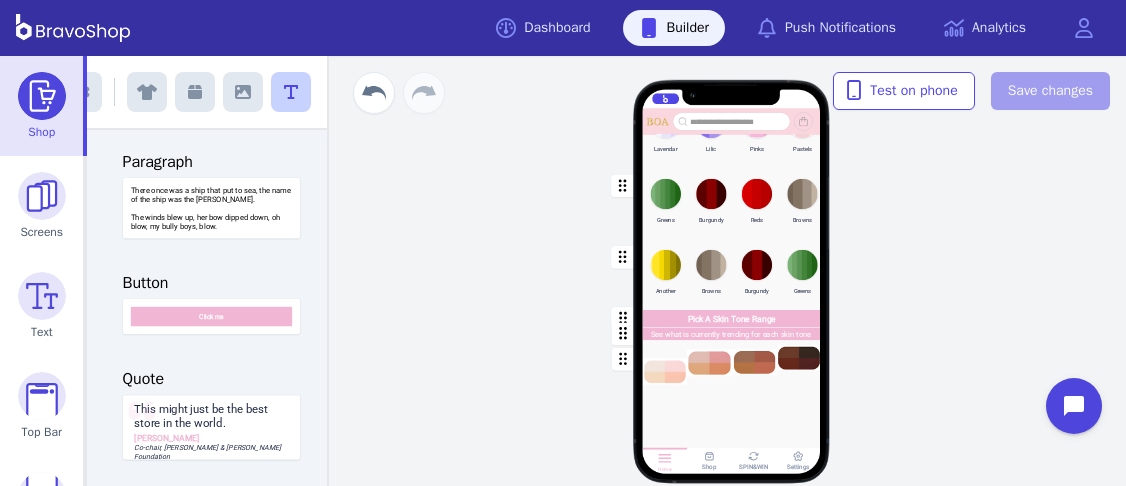scroll, scrollTop: 229, scrollLeft: 0, axis: vertical 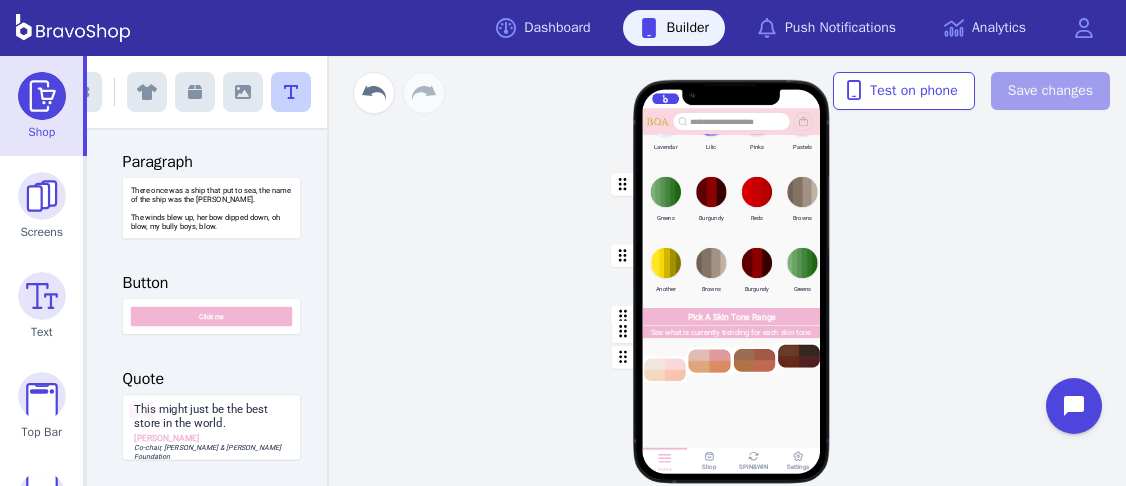 click at bounding box center (732, 331) 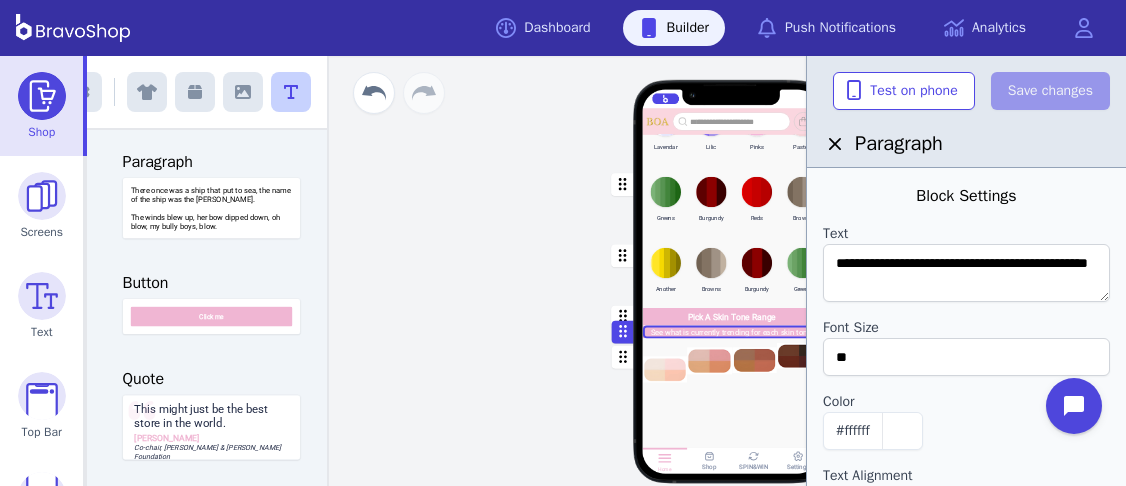 scroll, scrollTop: 792, scrollLeft: 0, axis: vertical 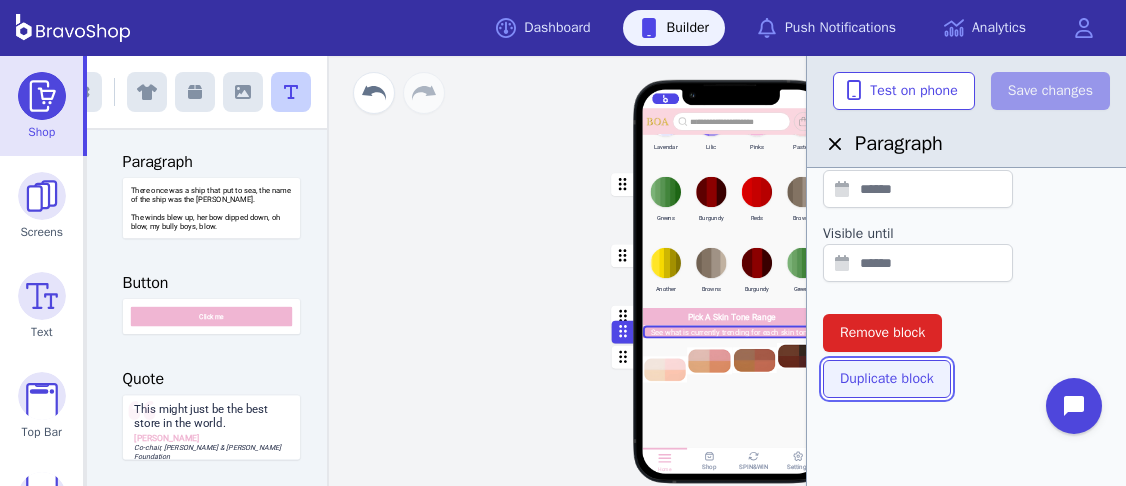 click on "Duplicate block" at bounding box center [887, 379] 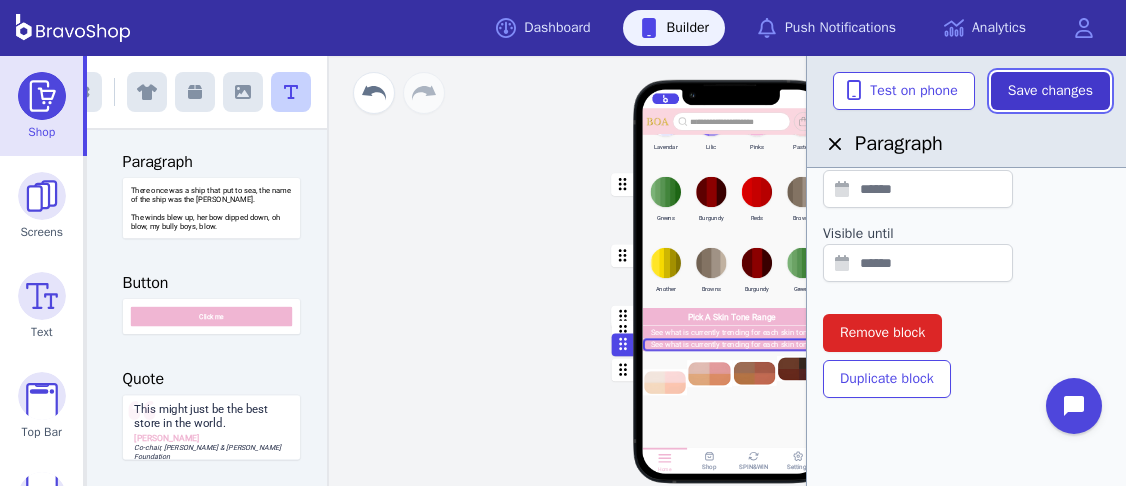 click on "Save changes" at bounding box center (1050, 91) 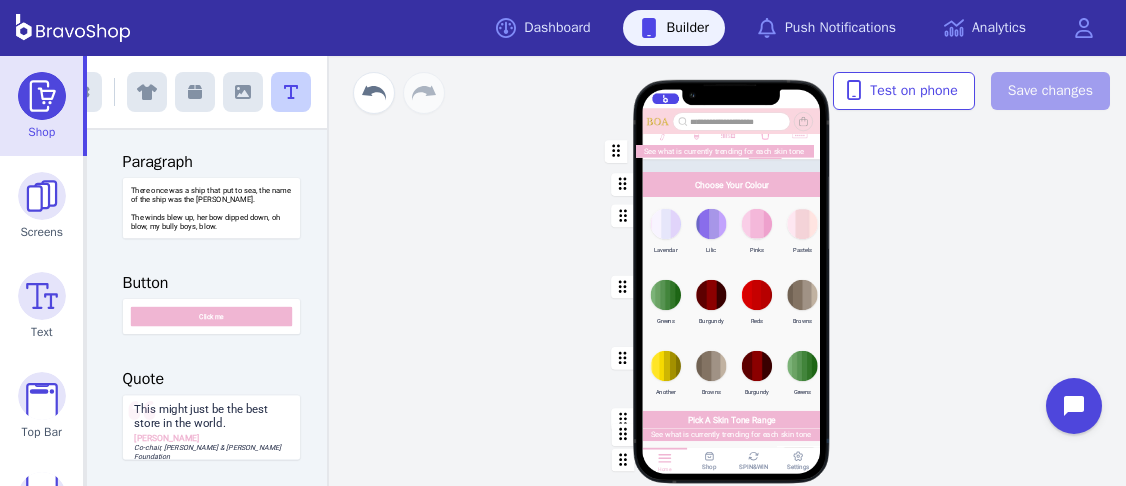 scroll, scrollTop: 0, scrollLeft: 0, axis: both 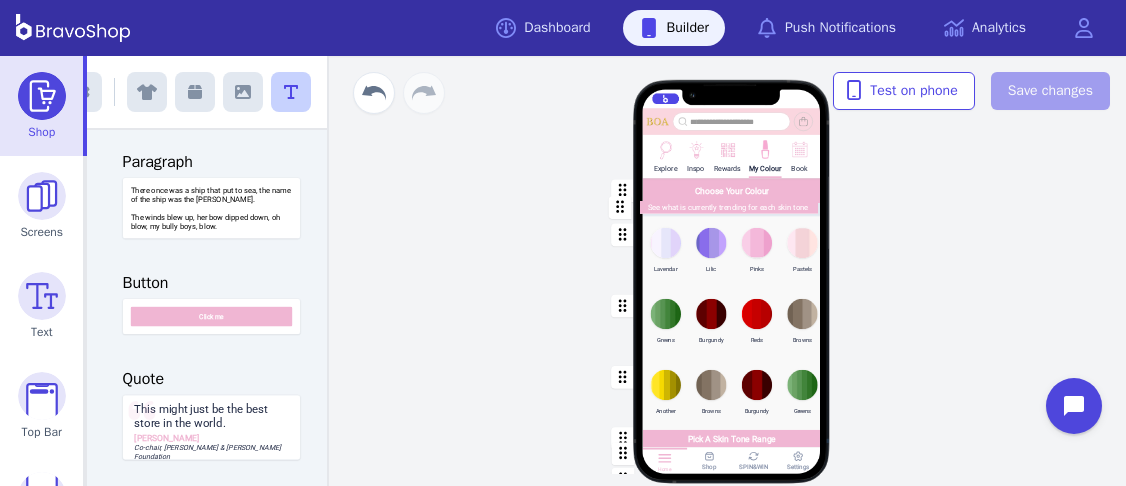 drag, startPoint x: 623, startPoint y: 345, endPoint x: 620, endPoint y: 208, distance: 137.03284 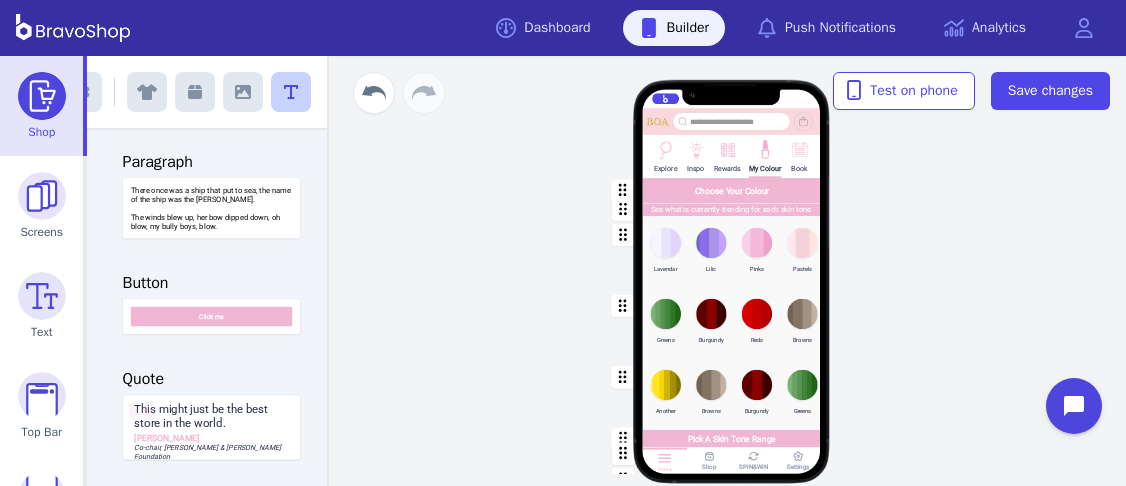 click at bounding box center [732, 190] 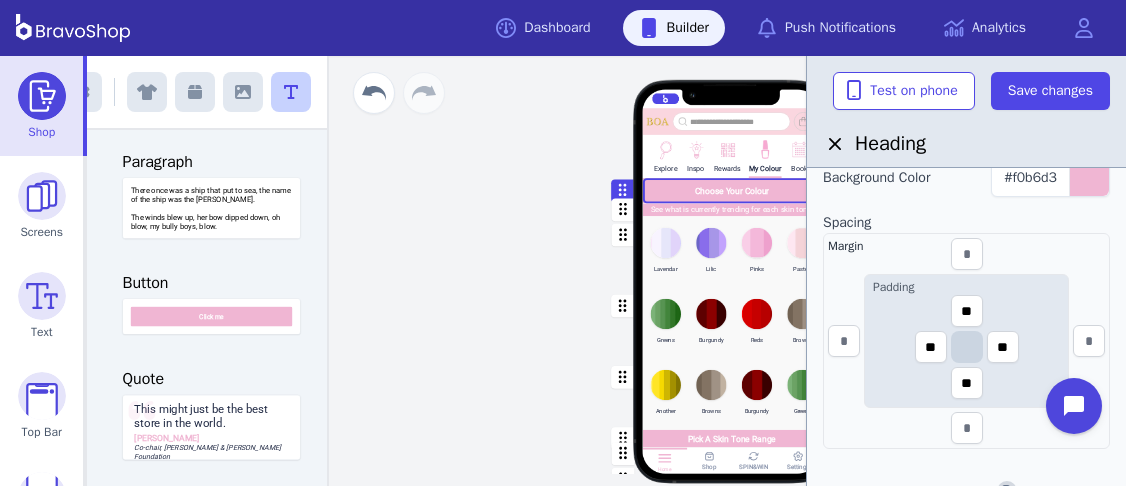 scroll, scrollTop: 566, scrollLeft: 0, axis: vertical 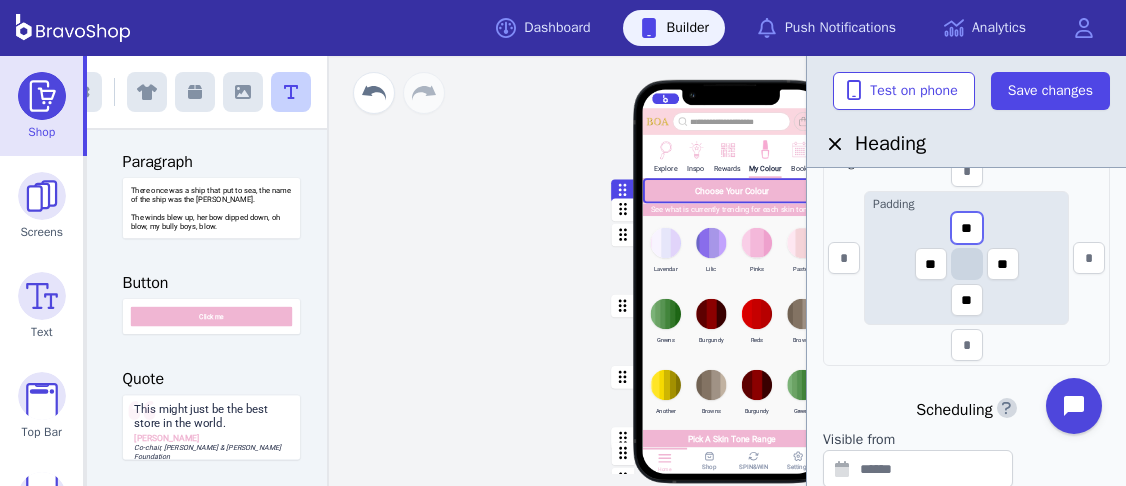drag, startPoint x: 971, startPoint y: 228, endPoint x: 955, endPoint y: 230, distance: 16.124516 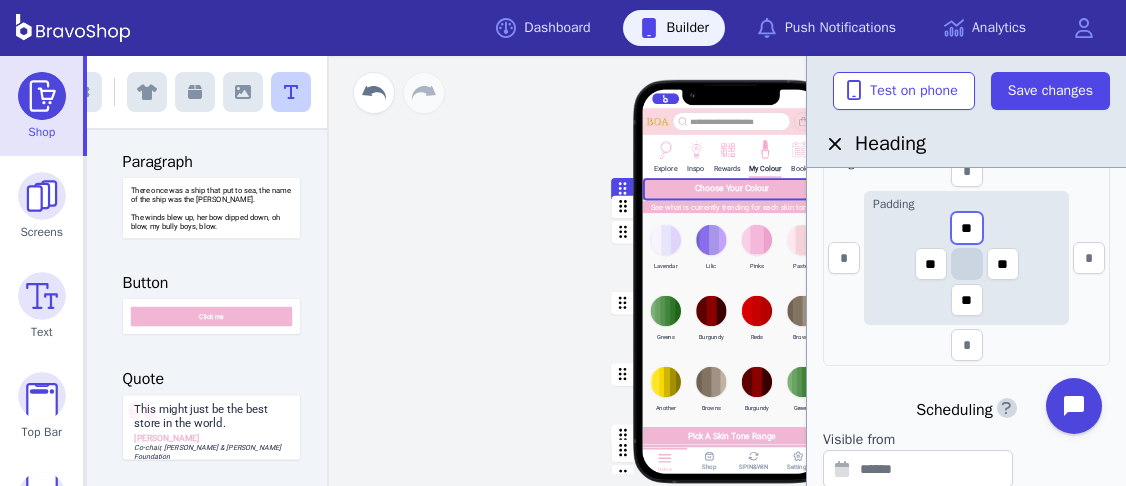 type on "**" 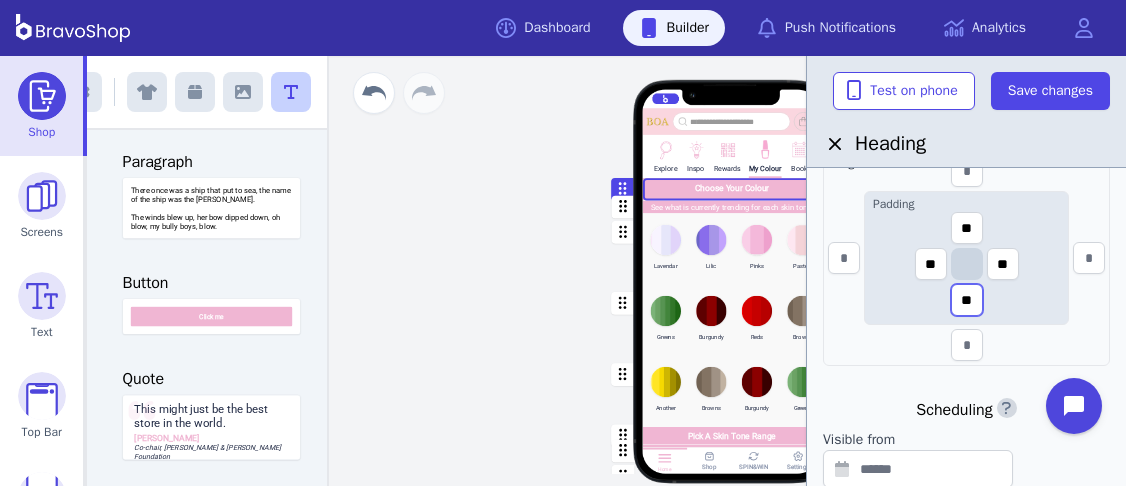 drag, startPoint x: 974, startPoint y: 307, endPoint x: 957, endPoint y: 304, distance: 17.262676 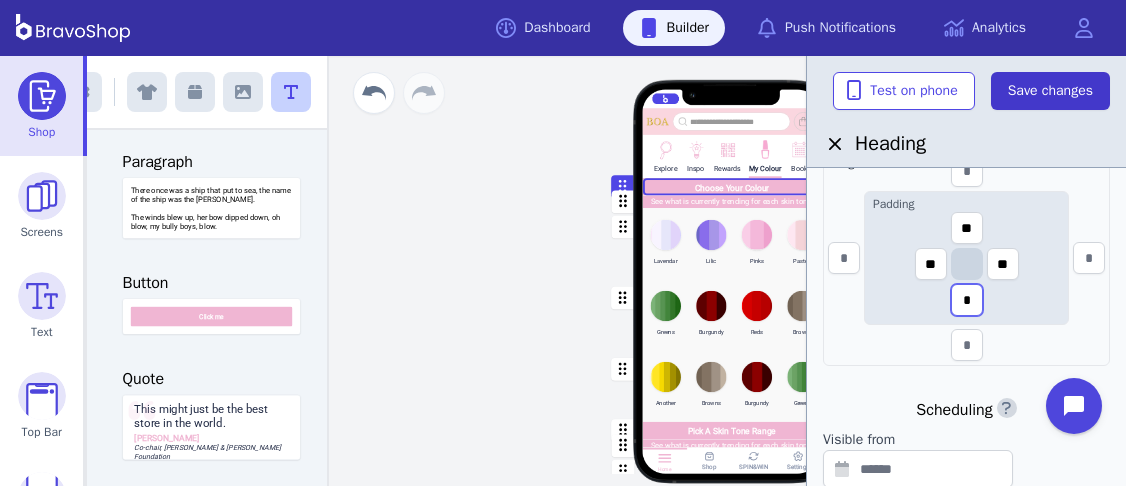 type on "*" 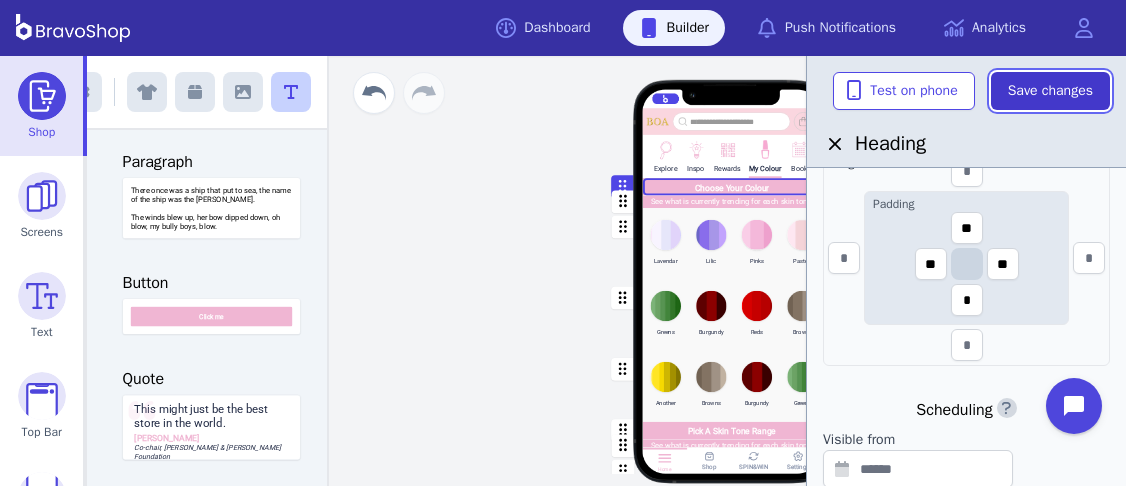 click on "Save changes" at bounding box center [1050, 91] 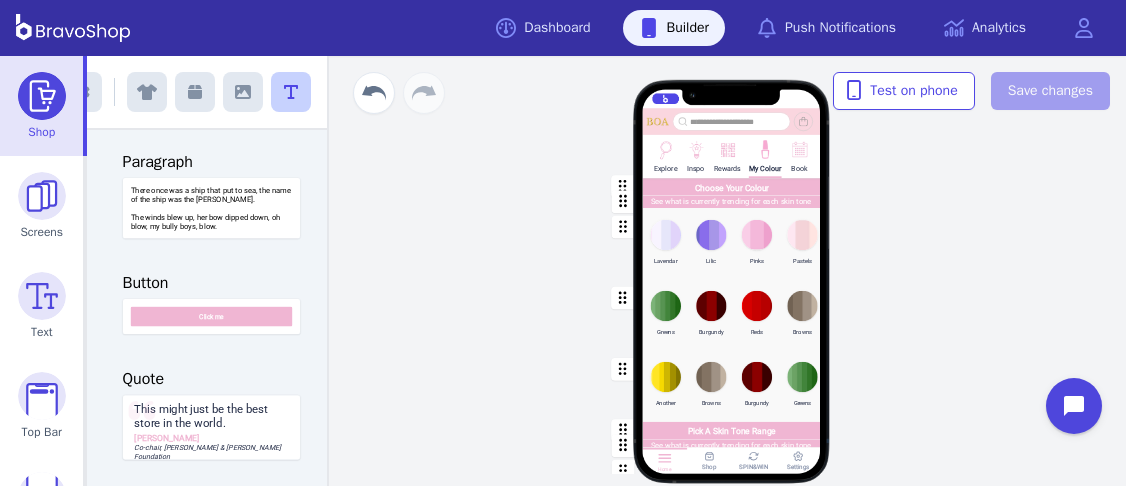 click at bounding box center [732, 201] 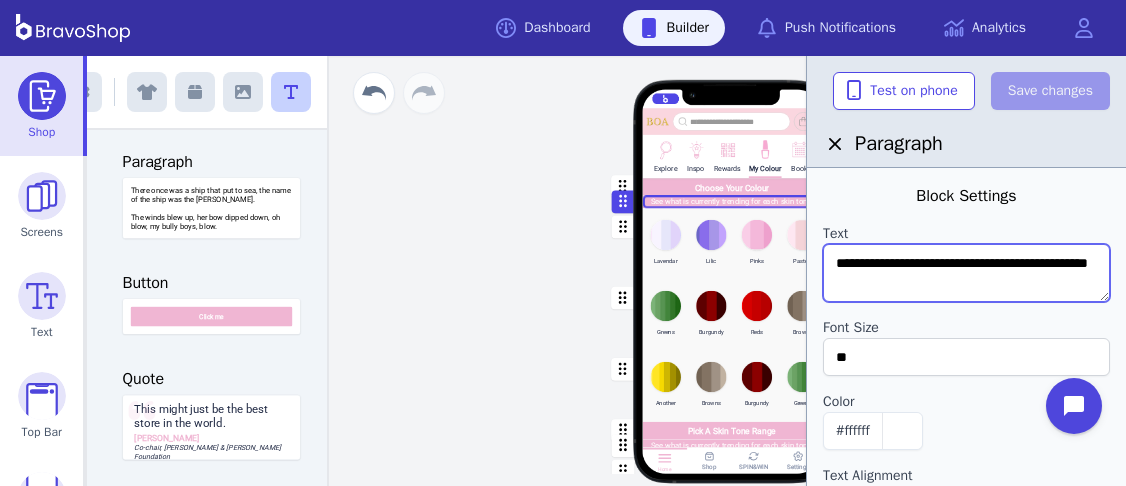 drag, startPoint x: 836, startPoint y: 264, endPoint x: 921, endPoint y: 281, distance: 86.683334 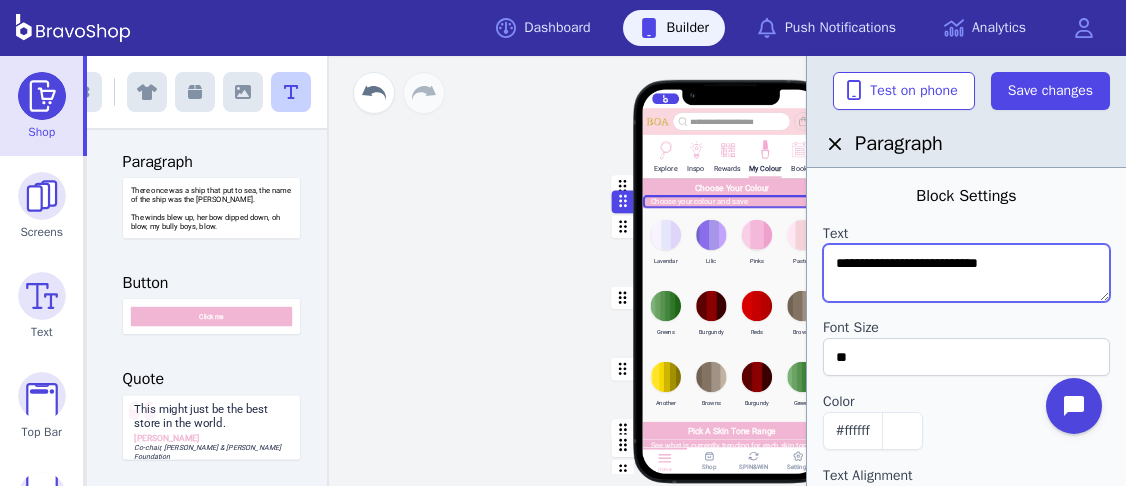 click on "**********" at bounding box center [966, 273] 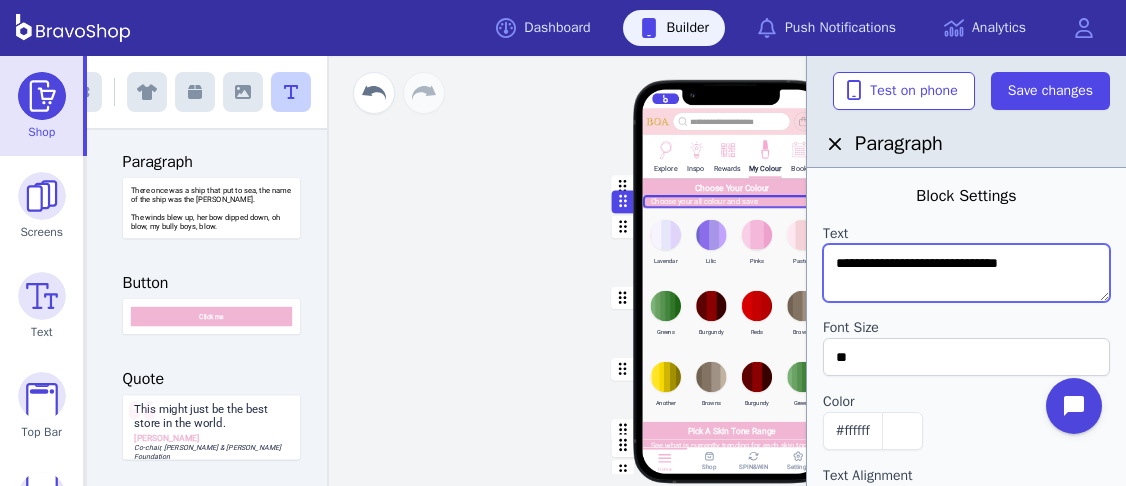 click on "**********" at bounding box center (966, 273) 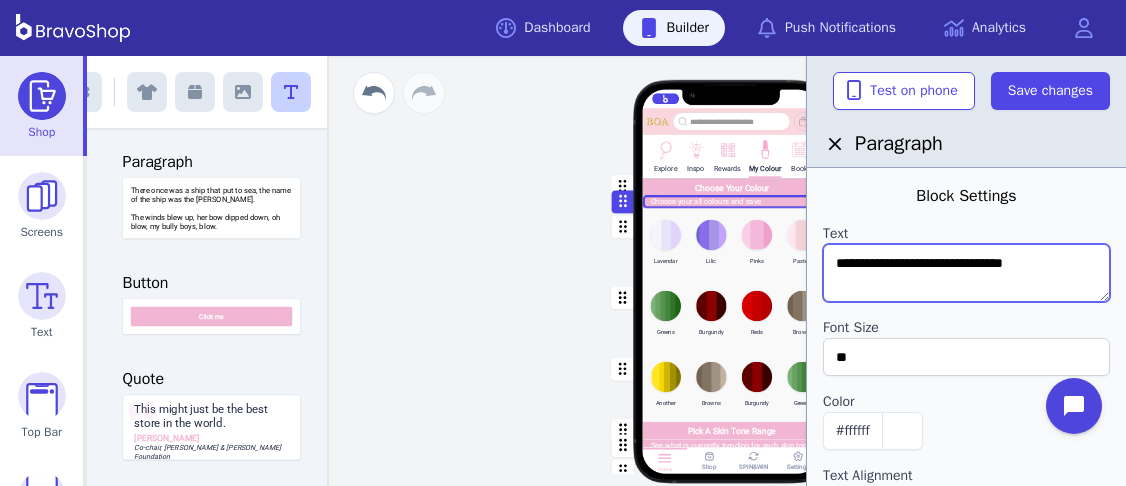 click on "**********" at bounding box center [966, 273] 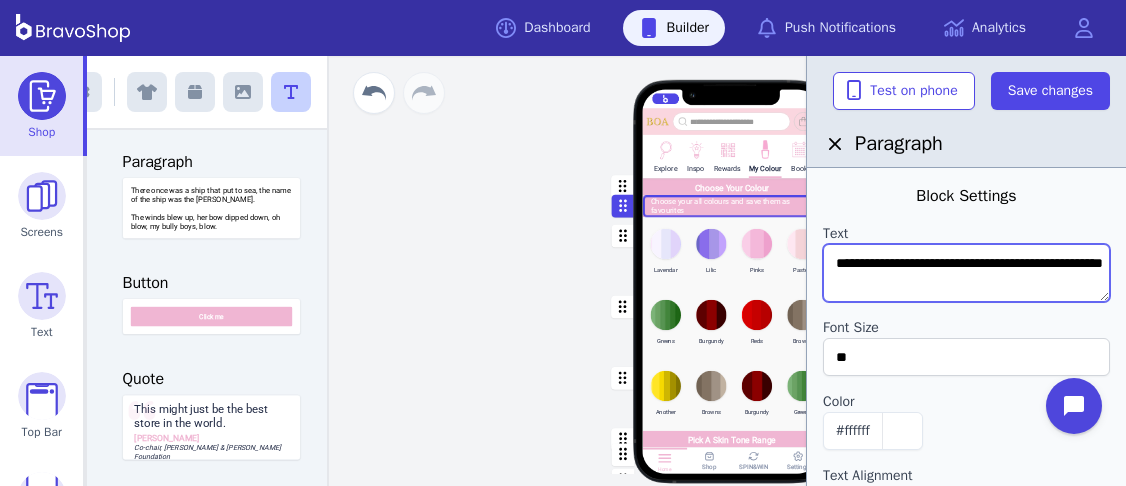 drag, startPoint x: 889, startPoint y: 260, endPoint x: 933, endPoint y: 258, distance: 44.04543 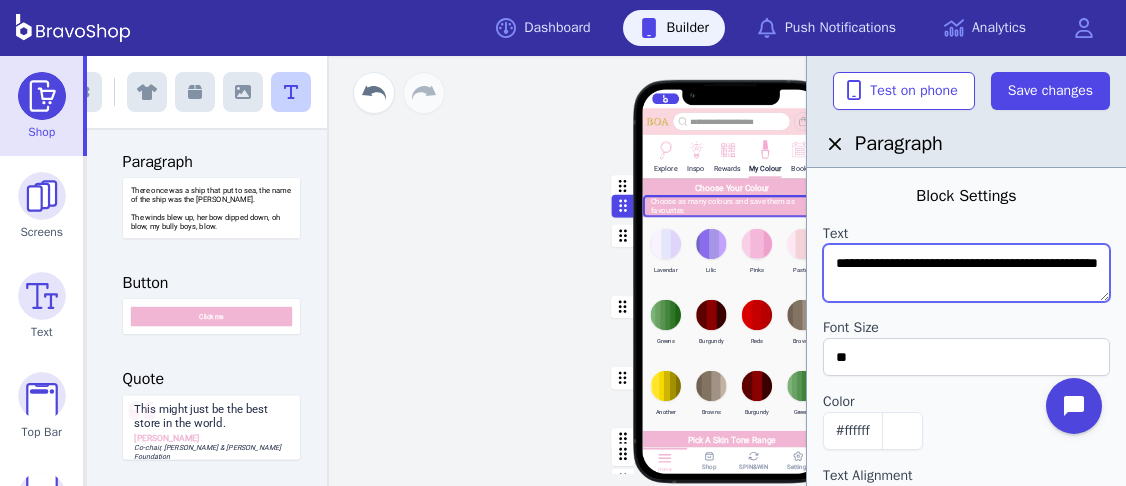 click on "**********" at bounding box center (966, 273) 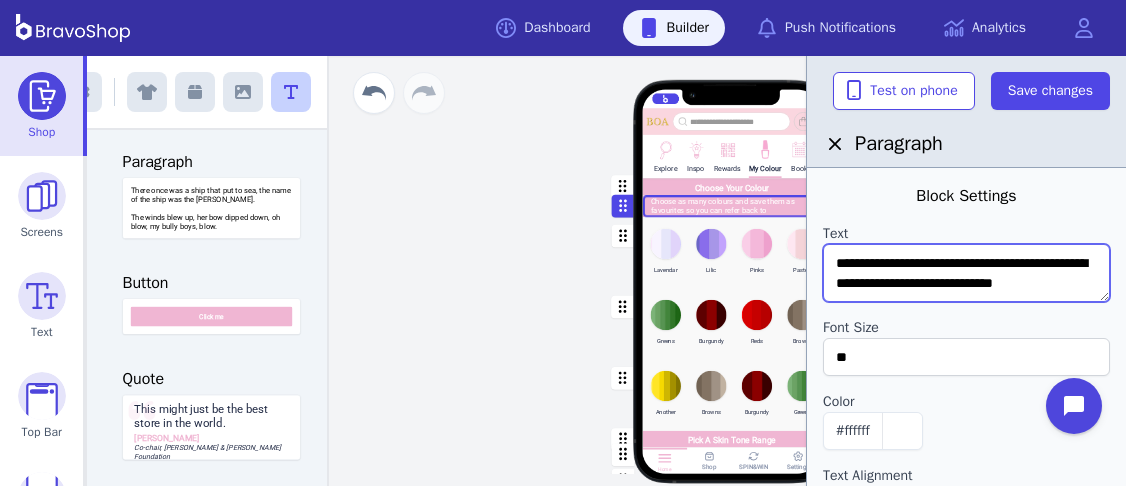 scroll, scrollTop: 10, scrollLeft: 0, axis: vertical 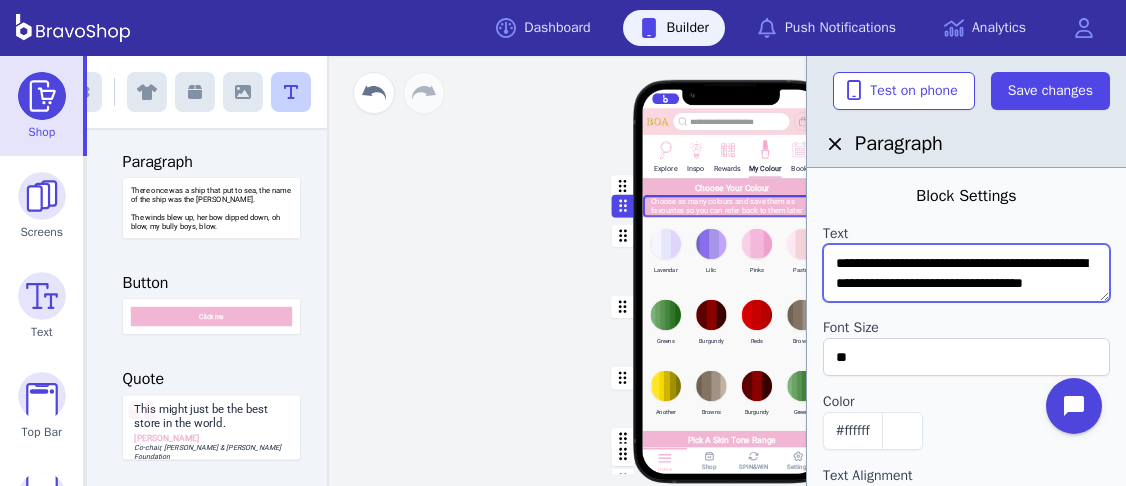 drag, startPoint x: 835, startPoint y: 251, endPoint x: 932, endPoint y: 295, distance: 106.51291 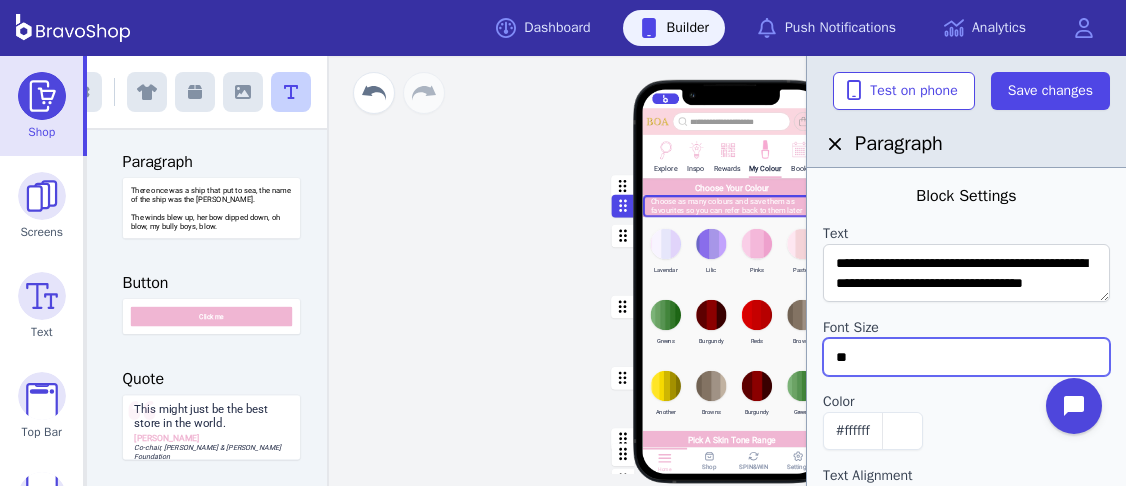 click on "**" at bounding box center [966, 357] 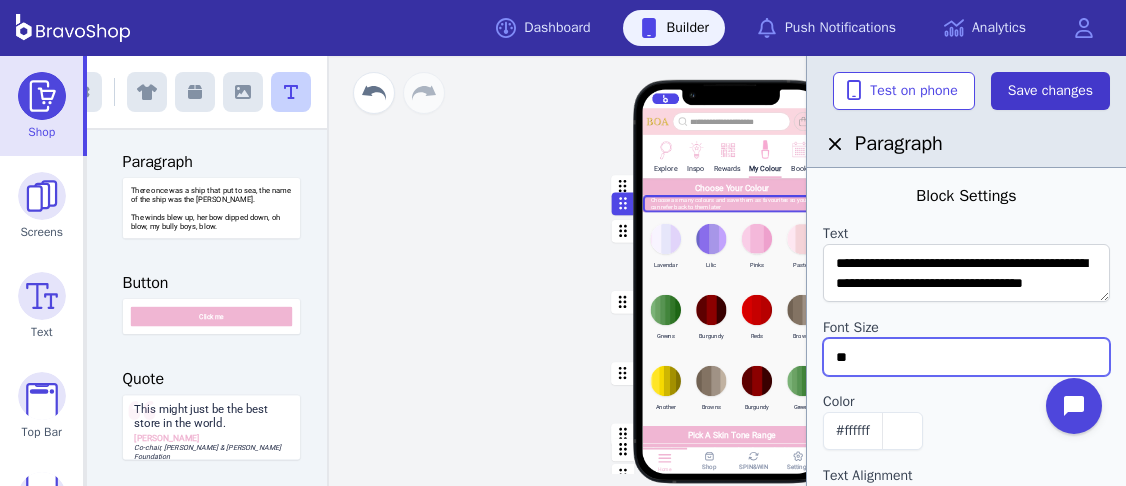 type on "**" 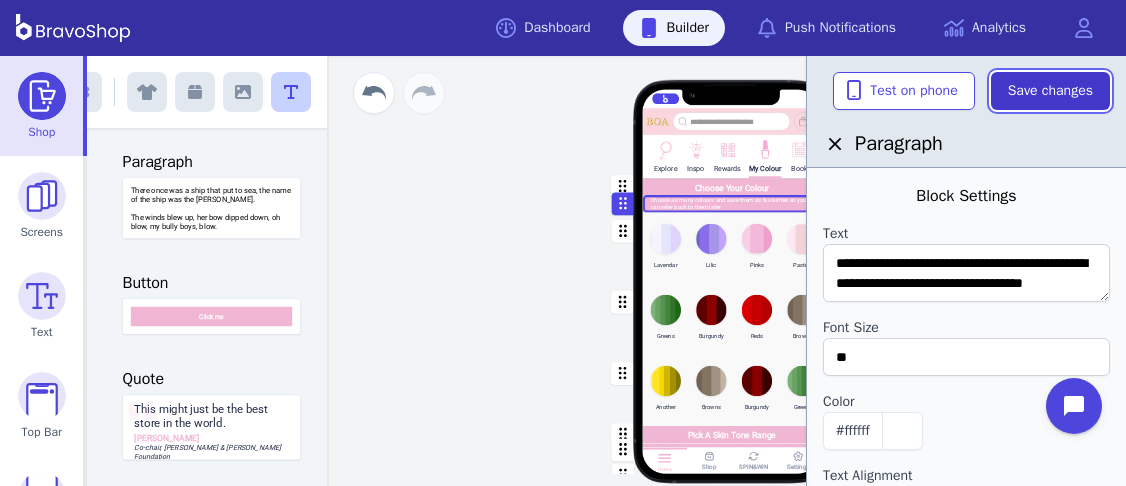 click on "Save changes" at bounding box center [1050, 91] 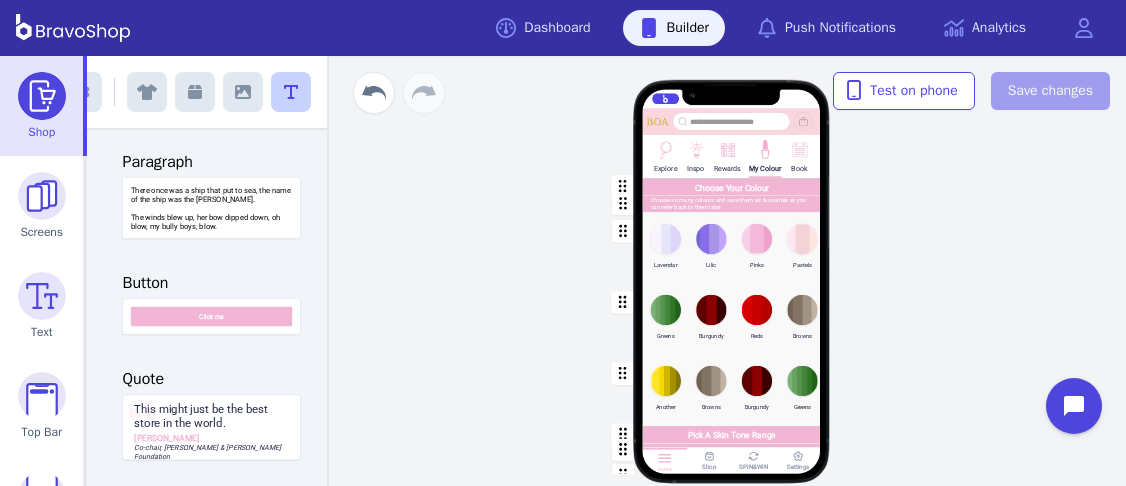 click at bounding box center [732, 203] 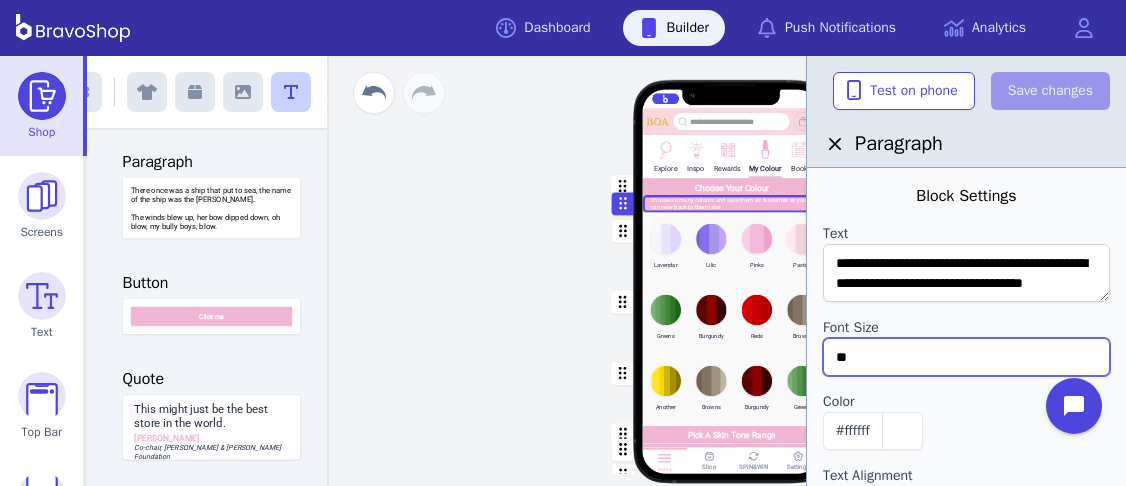 drag, startPoint x: 869, startPoint y: 355, endPoint x: 843, endPoint y: 353, distance: 26.076809 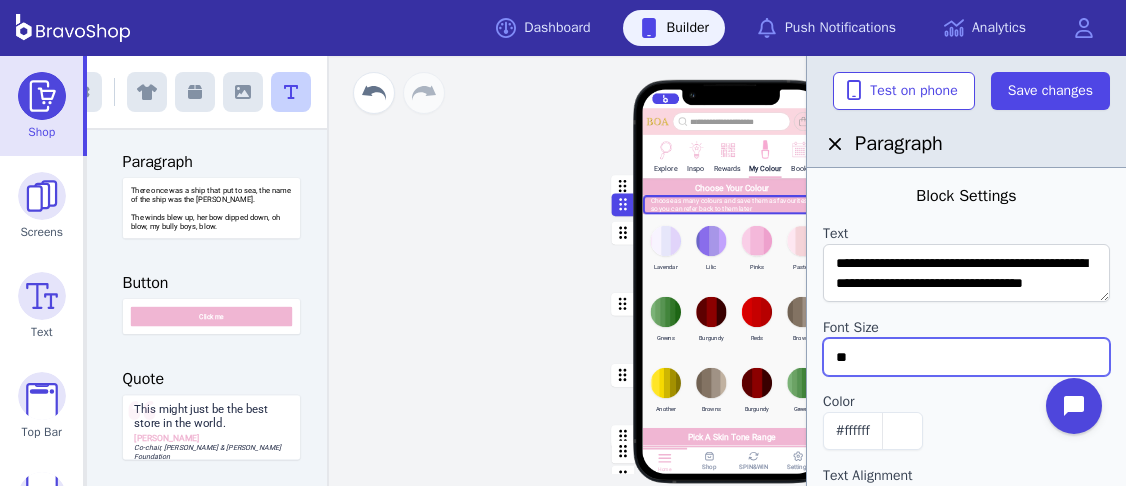 drag, startPoint x: 853, startPoint y: 358, endPoint x: 841, endPoint y: 356, distance: 12.165525 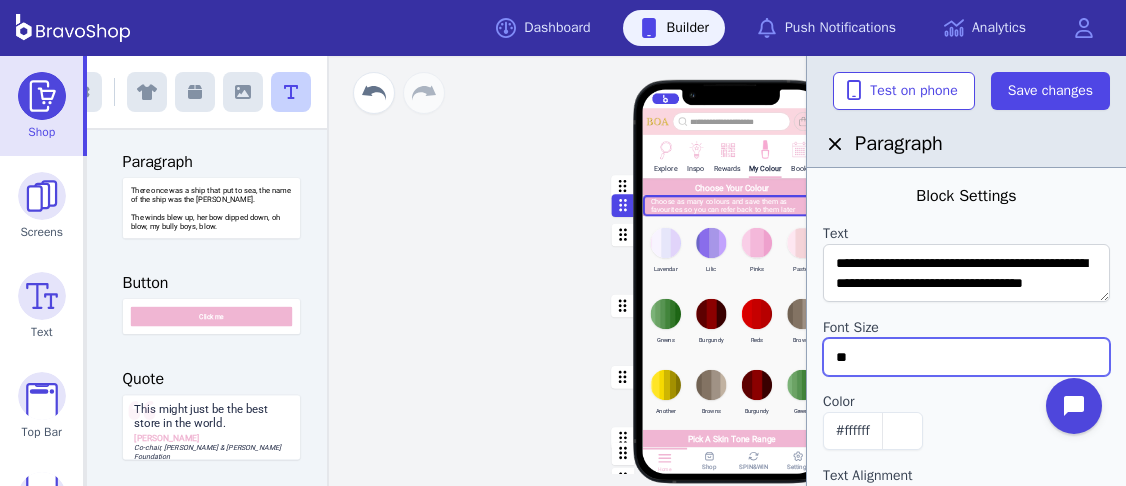 scroll, scrollTop: 40, scrollLeft: 0, axis: vertical 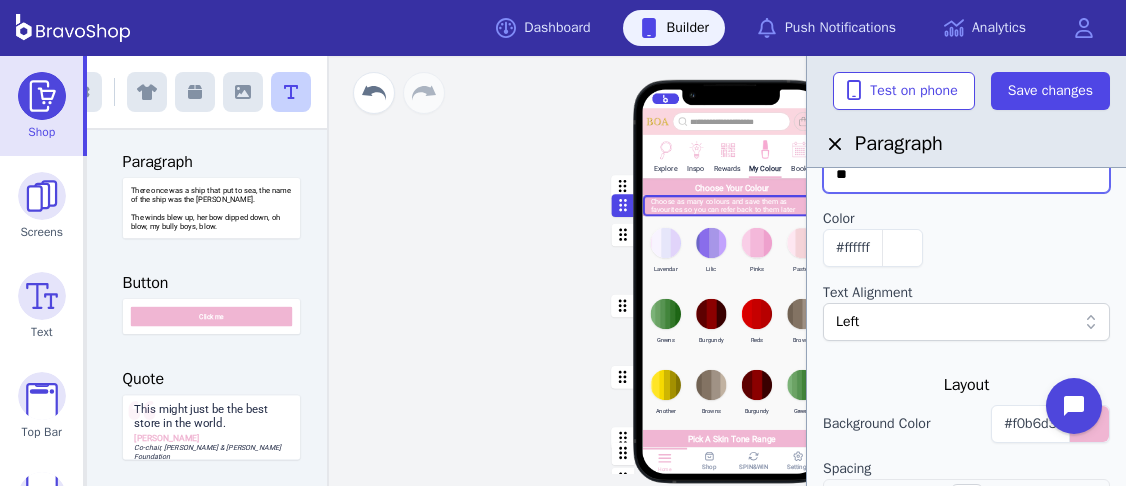 type on "**" 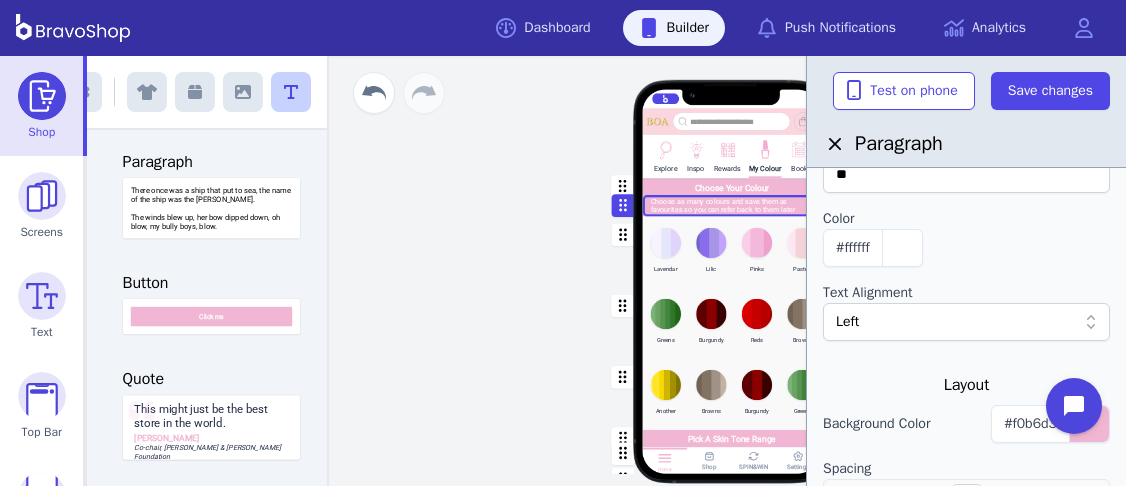 click on "Left" at bounding box center [966, 322] 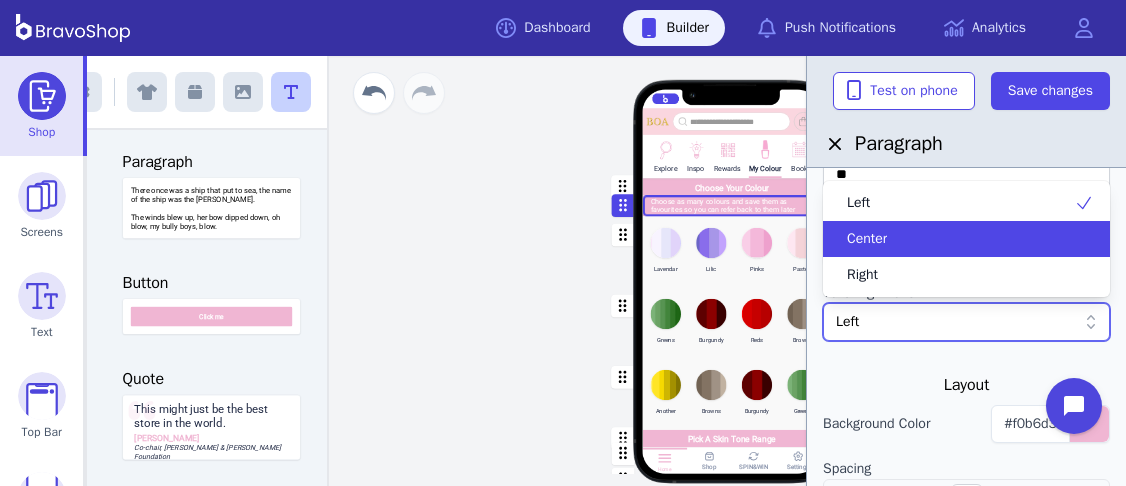 click on "Center" at bounding box center [867, 239] 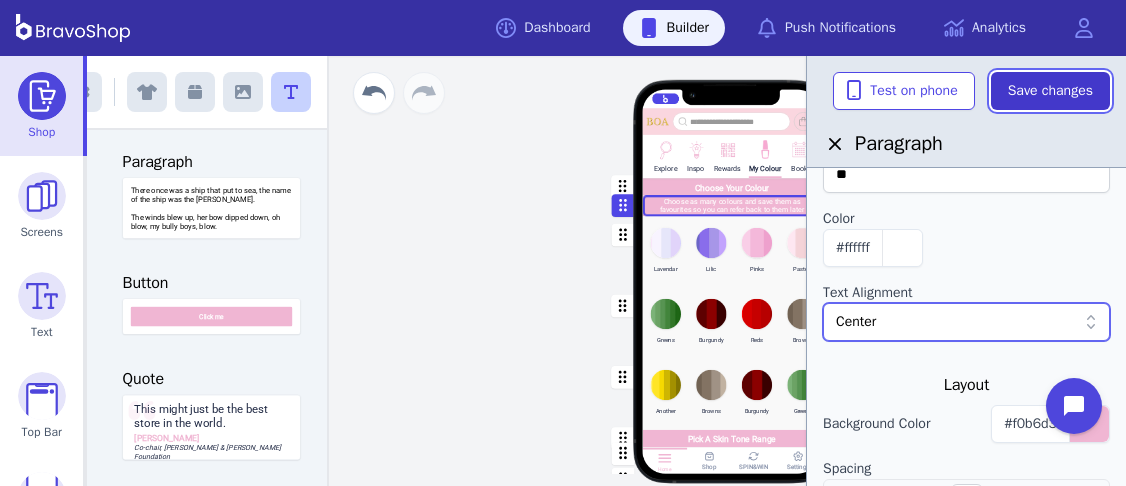 click on "Save changes" at bounding box center (1050, 91) 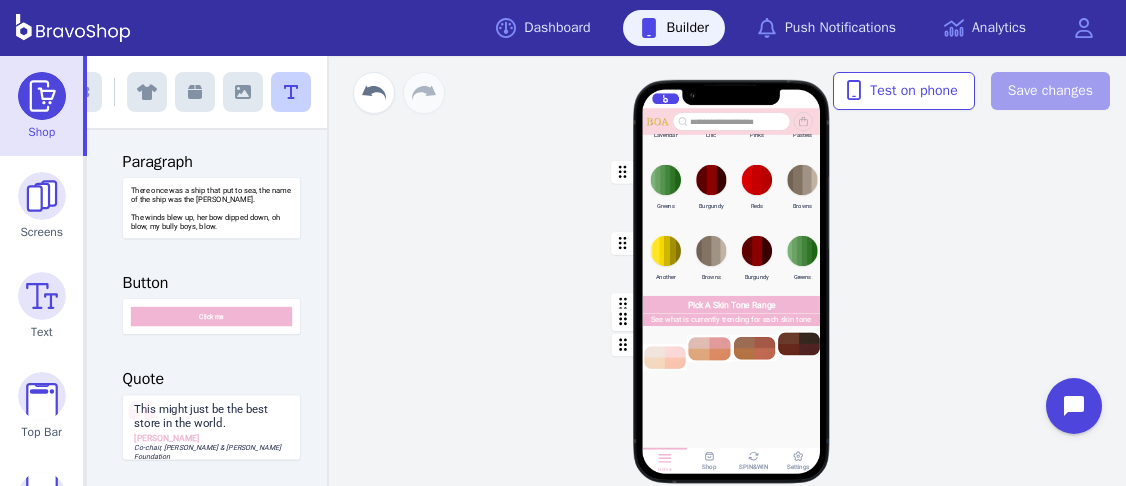 scroll, scrollTop: 287, scrollLeft: 0, axis: vertical 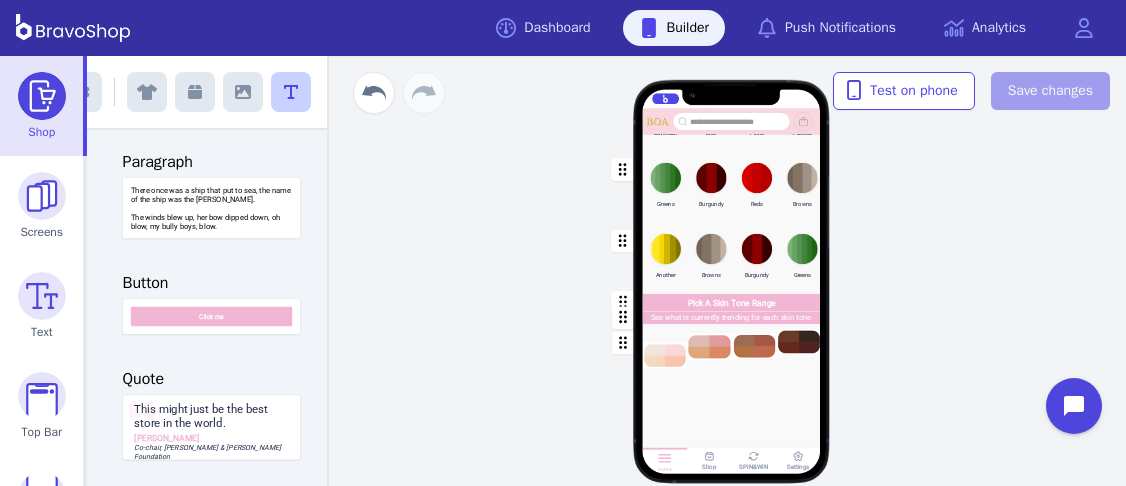 click at bounding box center [732, 317] 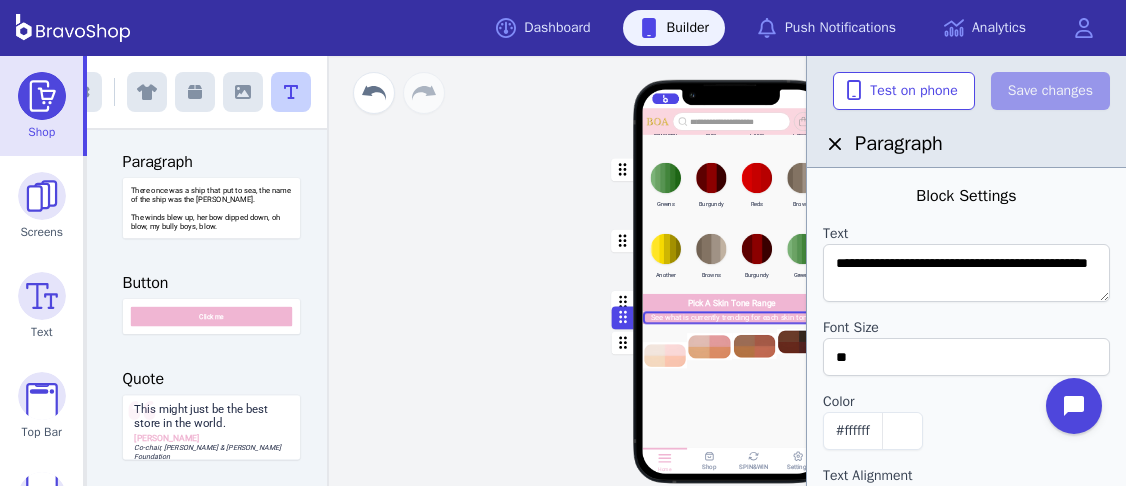 scroll, scrollTop: 20, scrollLeft: 0, axis: vertical 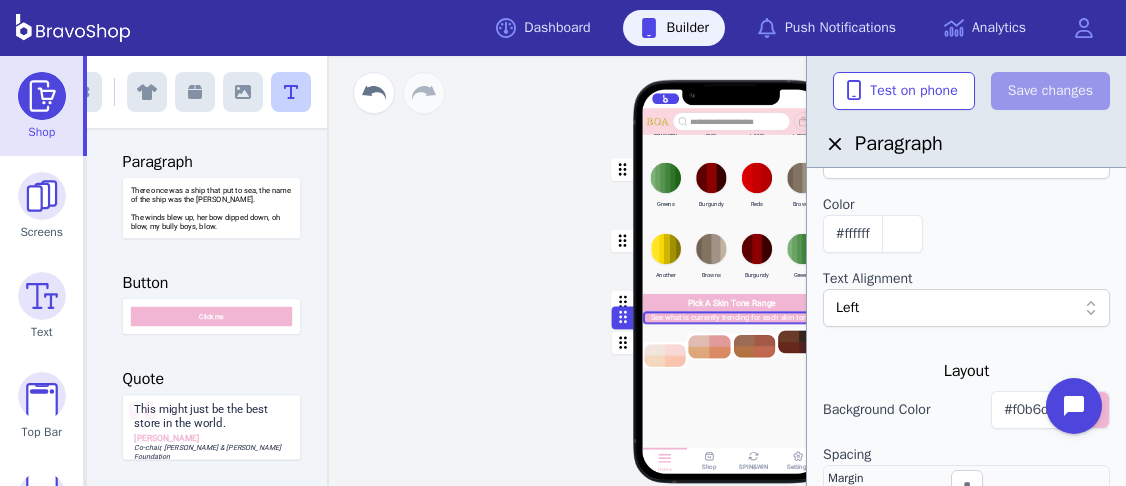 click on "Left" at bounding box center (956, 308) 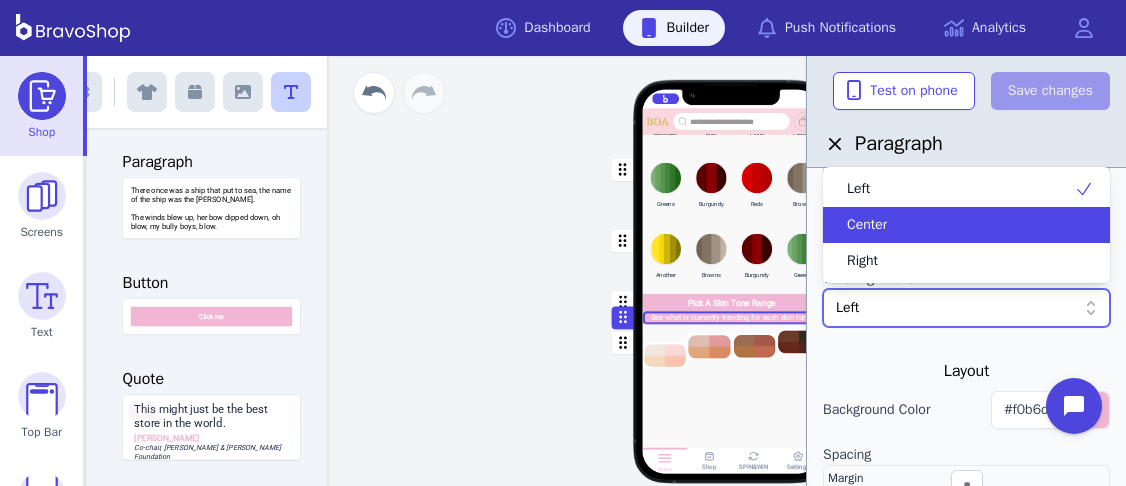 click on "Center" at bounding box center [867, 225] 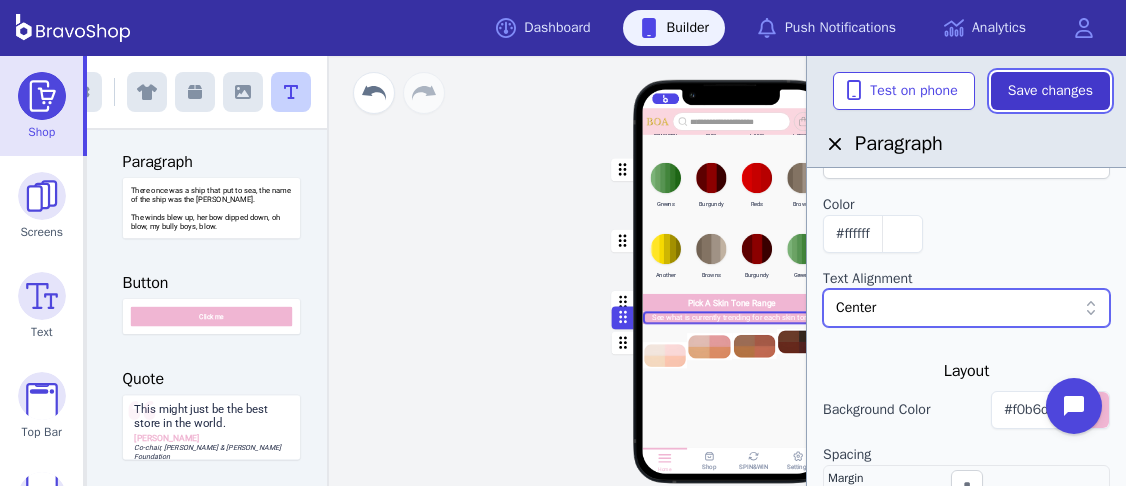 click on "Save changes" at bounding box center [1050, 91] 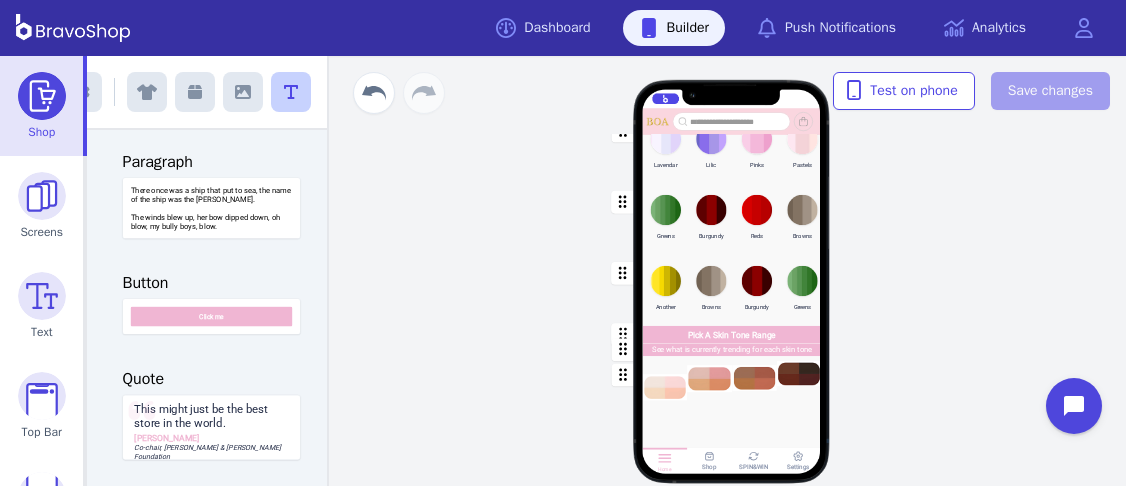 scroll, scrollTop: 0, scrollLeft: 0, axis: both 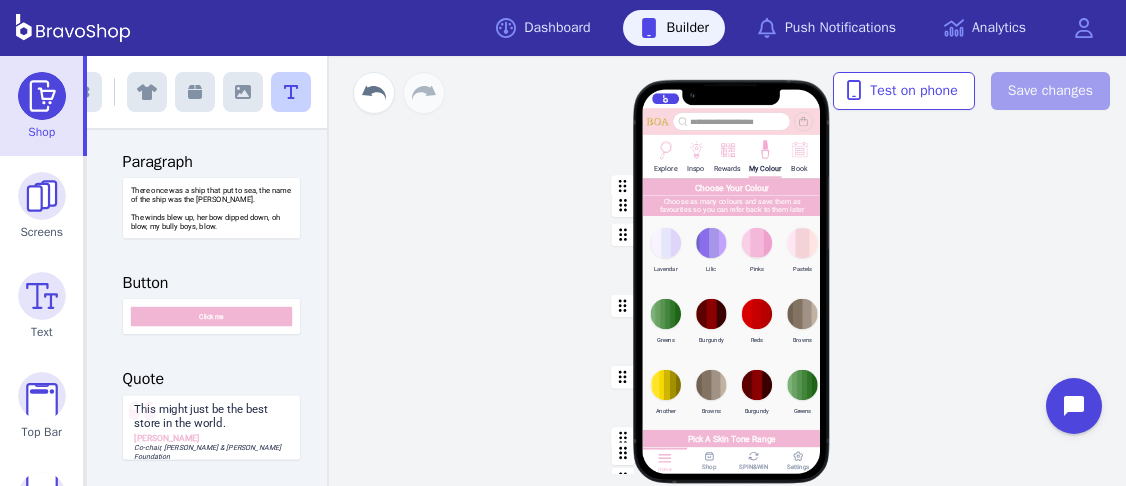 click at bounding box center (732, 205) 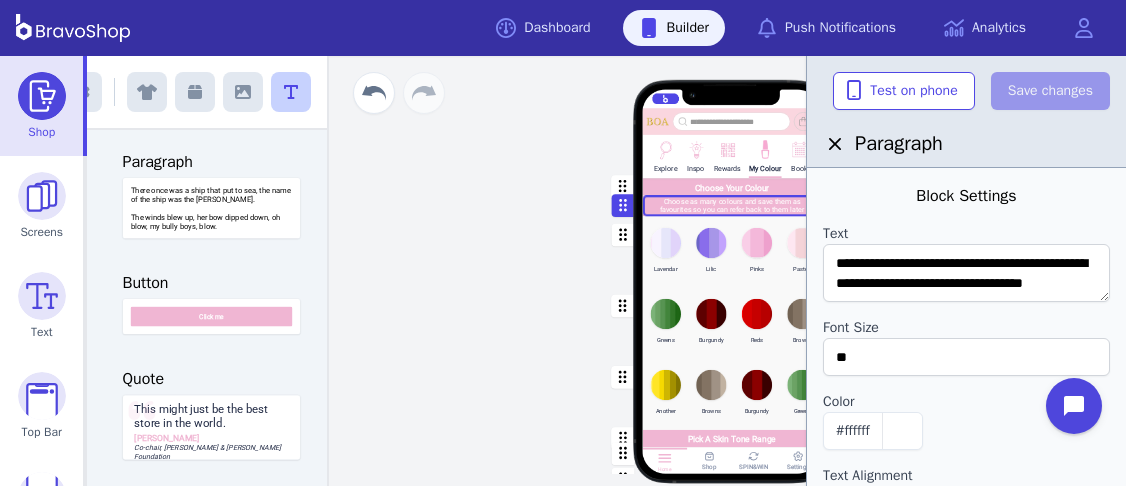 scroll, scrollTop: 40, scrollLeft: 0, axis: vertical 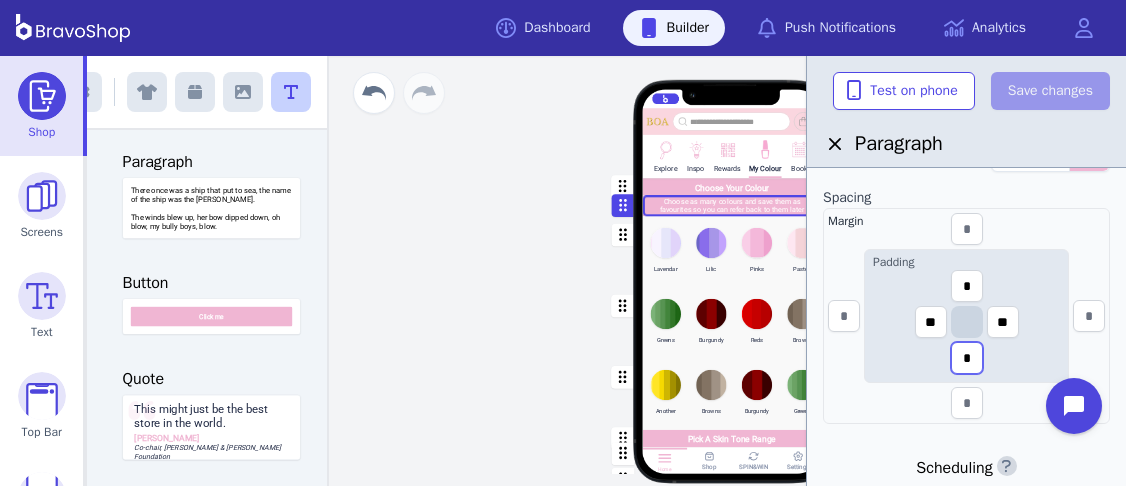 drag, startPoint x: 976, startPoint y: 357, endPoint x: 963, endPoint y: 355, distance: 13.152946 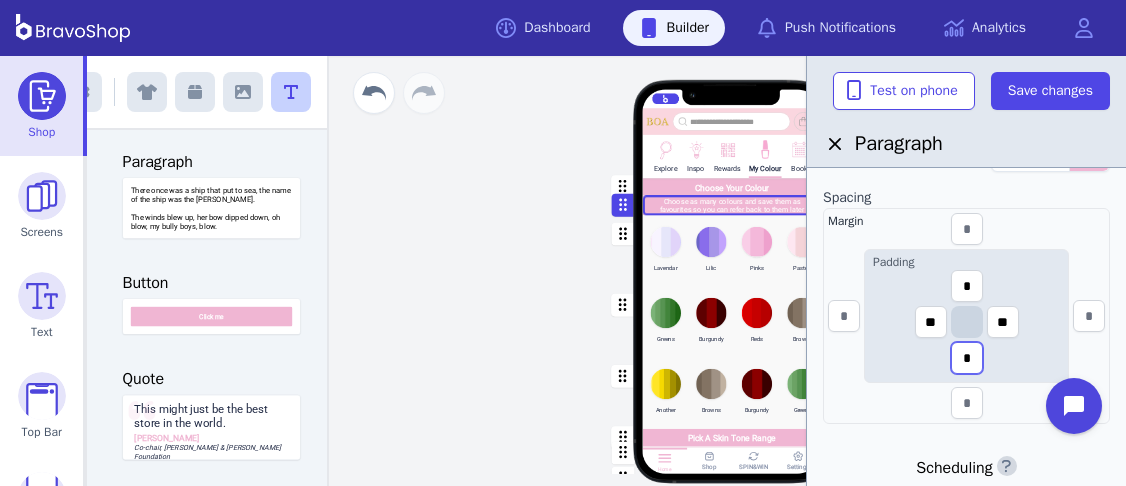 type on "*" 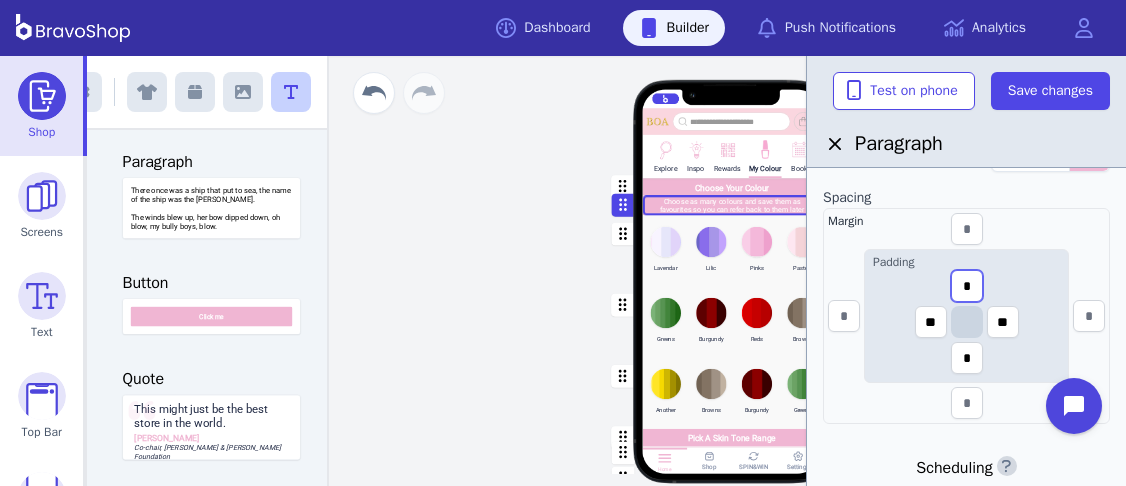 drag, startPoint x: 977, startPoint y: 288, endPoint x: 959, endPoint y: 282, distance: 18.973665 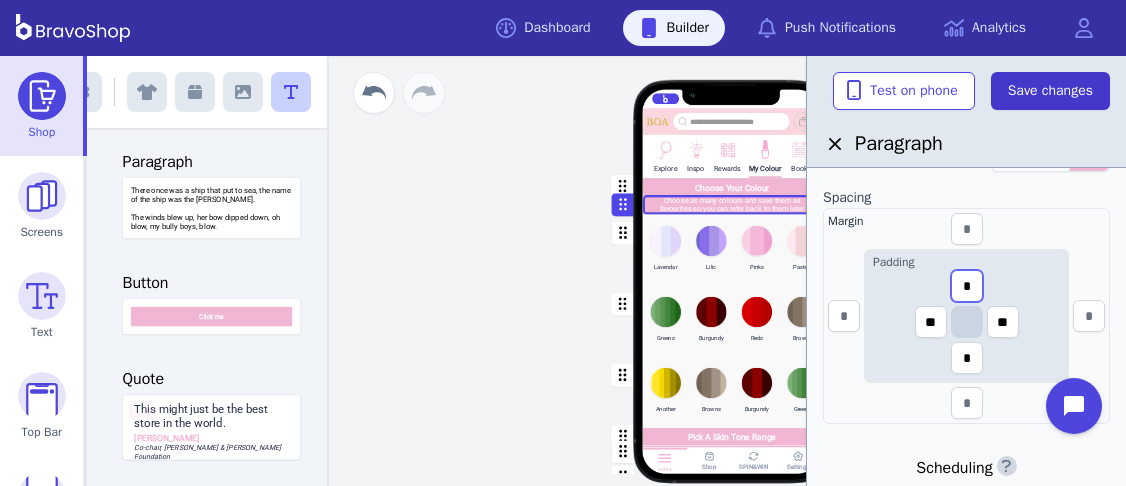 type on "*" 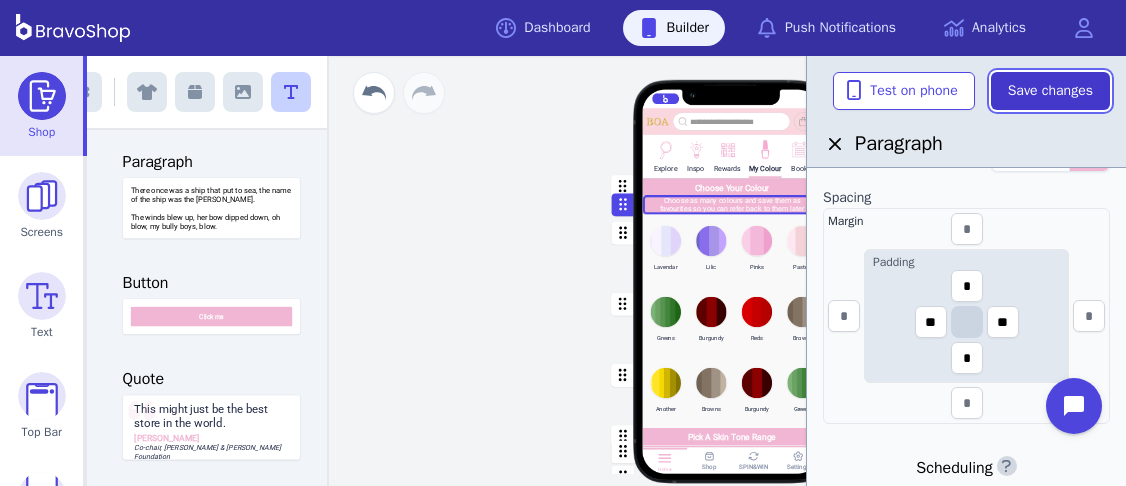 click on "Save changes" at bounding box center (1050, 91) 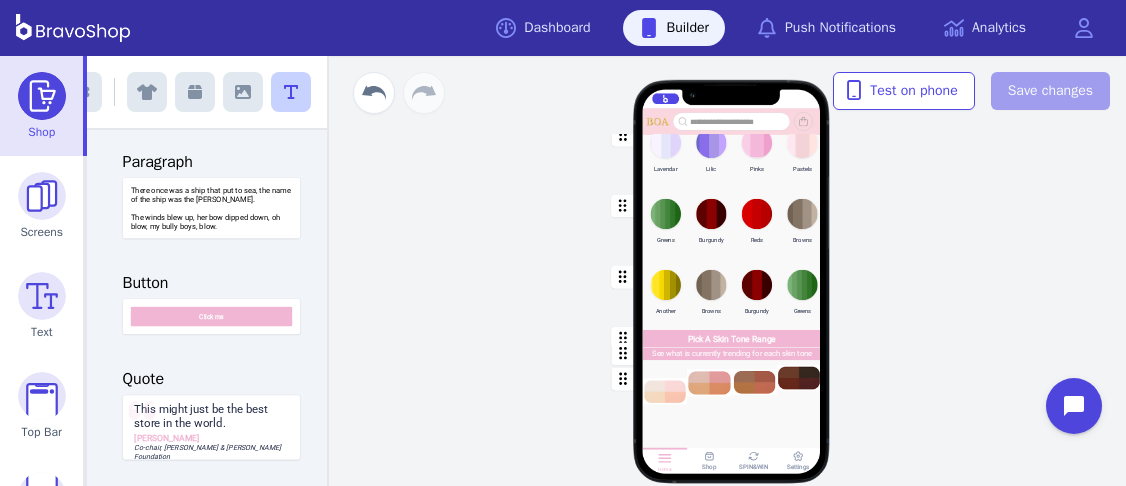 scroll, scrollTop: 209, scrollLeft: 0, axis: vertical 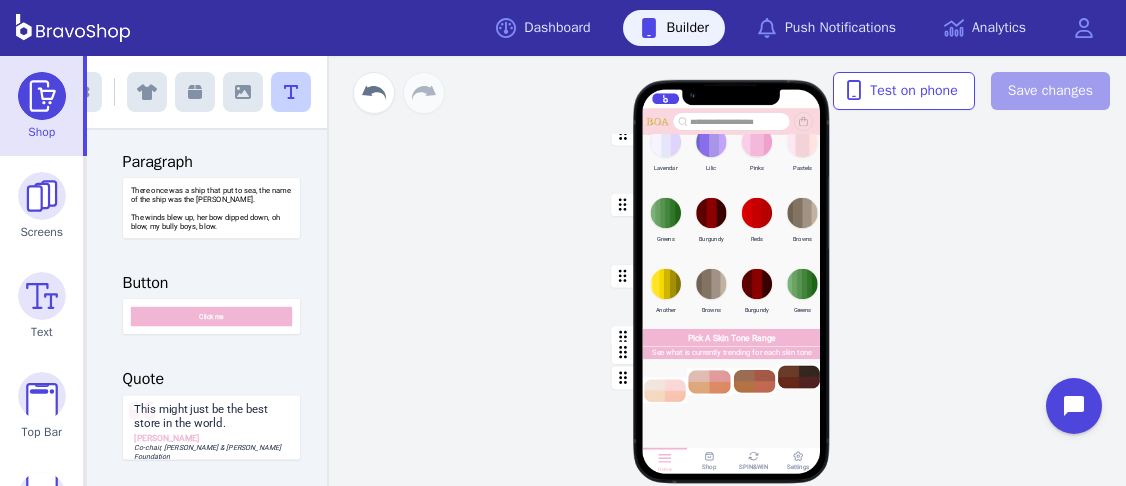 click at bounding box center (732, 352) 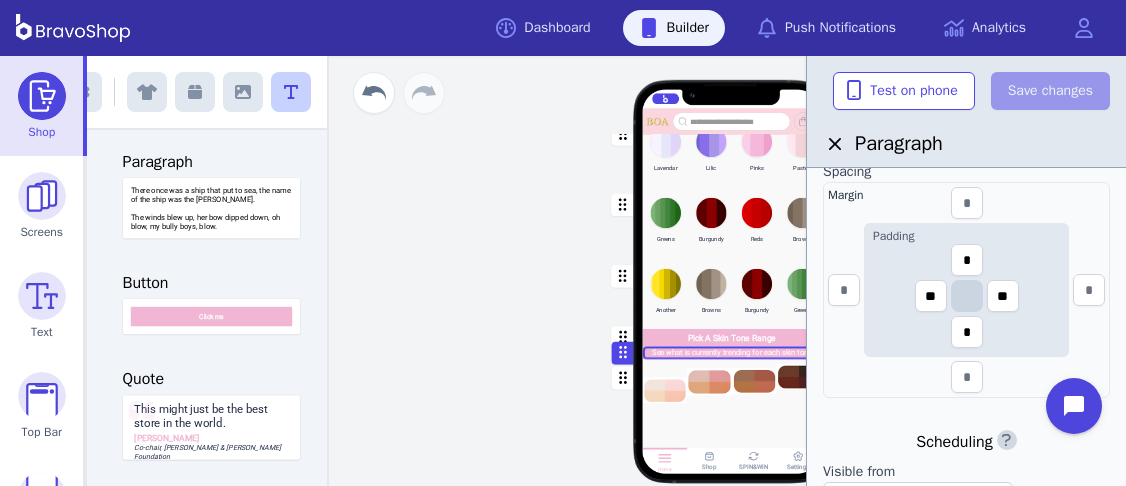 scroll, scrollTop: 488, scrollLeft: 0, axis: vertical 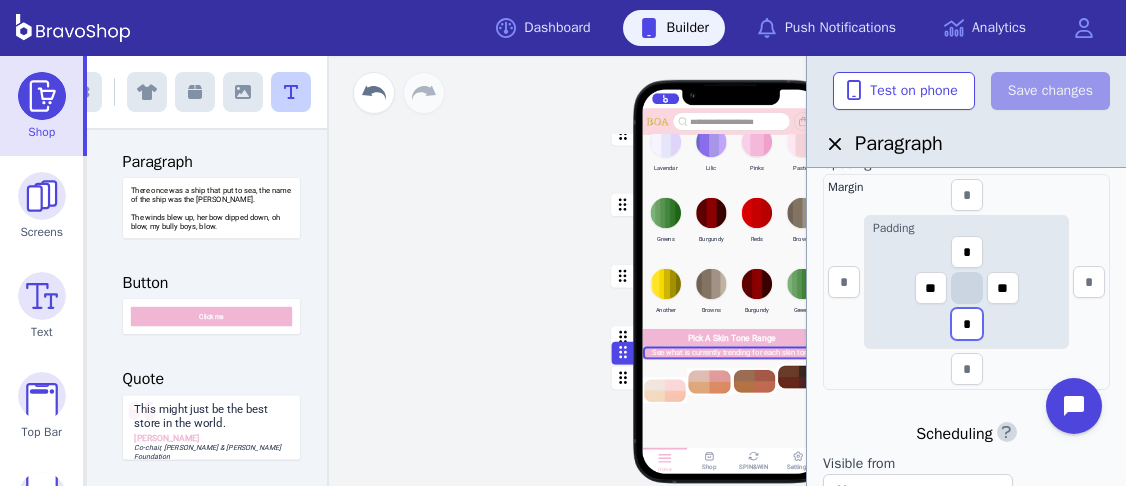 drag, startPoint x: 974, startPoint y: 324, endPoint x: 958, endPoint y: 320, distance: 16.492422 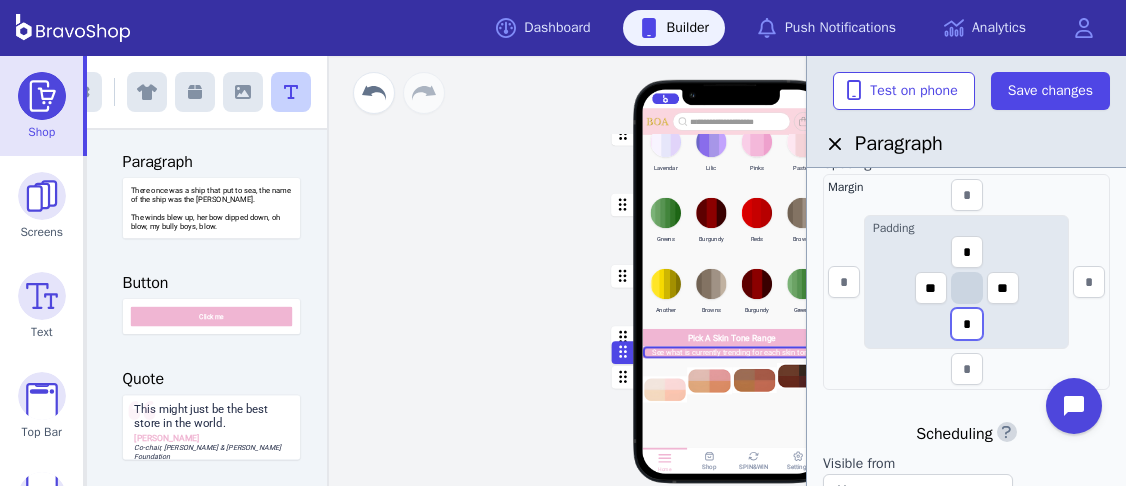 type on "*" 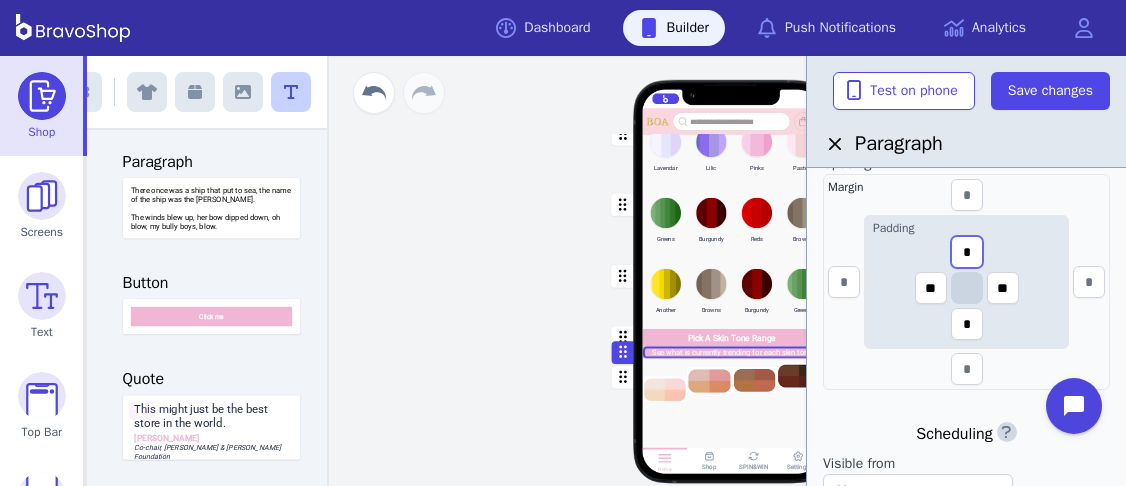drag, startPoint x: 976, startPoint y: 250, endPoint x: 956, endPoint y: 250, distance: 20 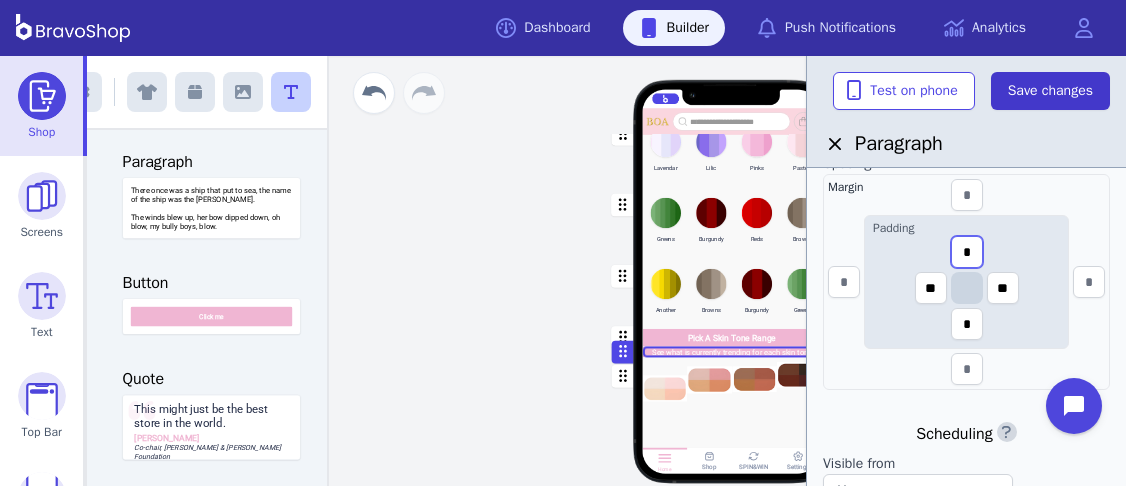 type on "*" 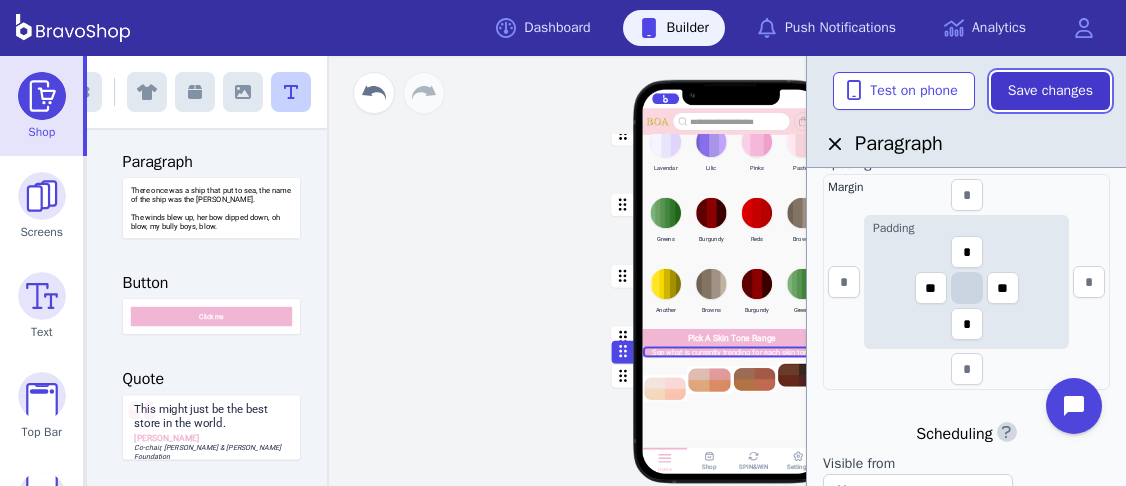 click on "Save changes" at bounding box center (1050, 91) 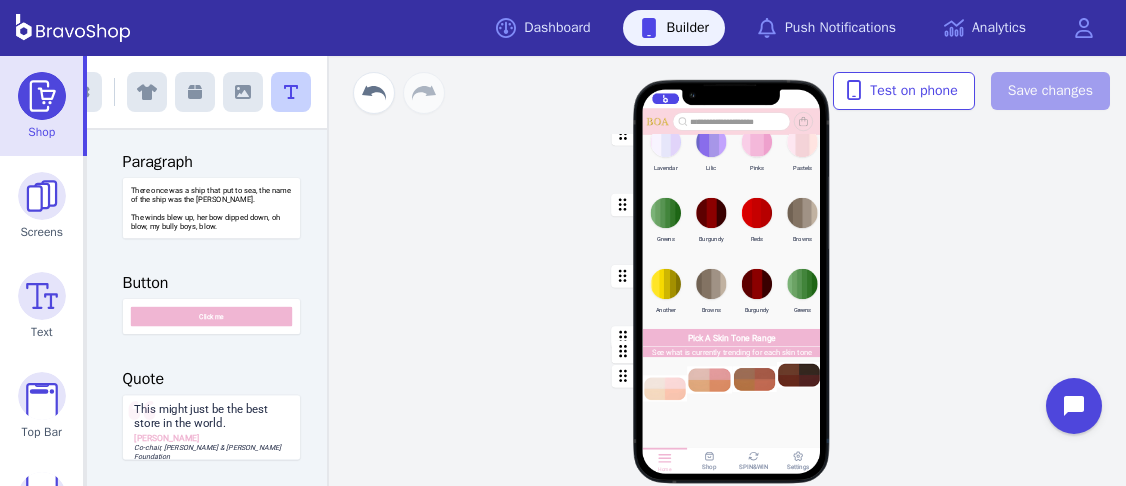 scroll, scrollTop: 0, scrollLeft: 0, axis: both 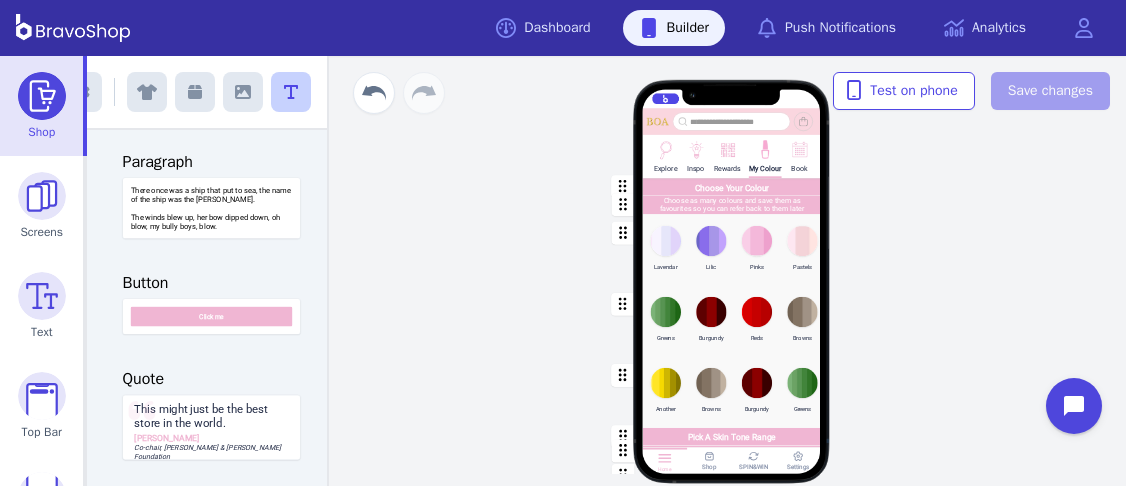 click at bounding box center [732, 186] 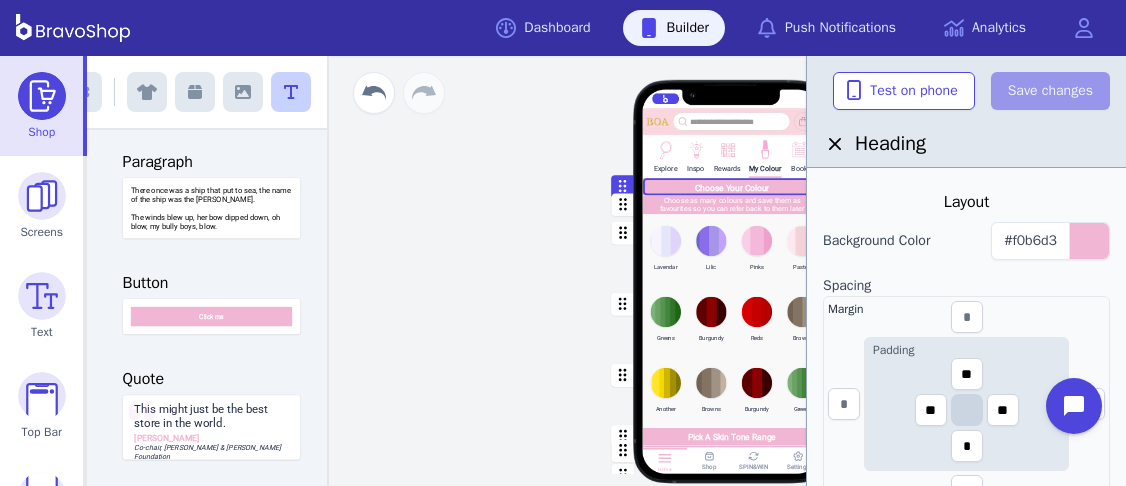 scroll, scrollTop: 449, scrollLeft: 0, axis: vertical 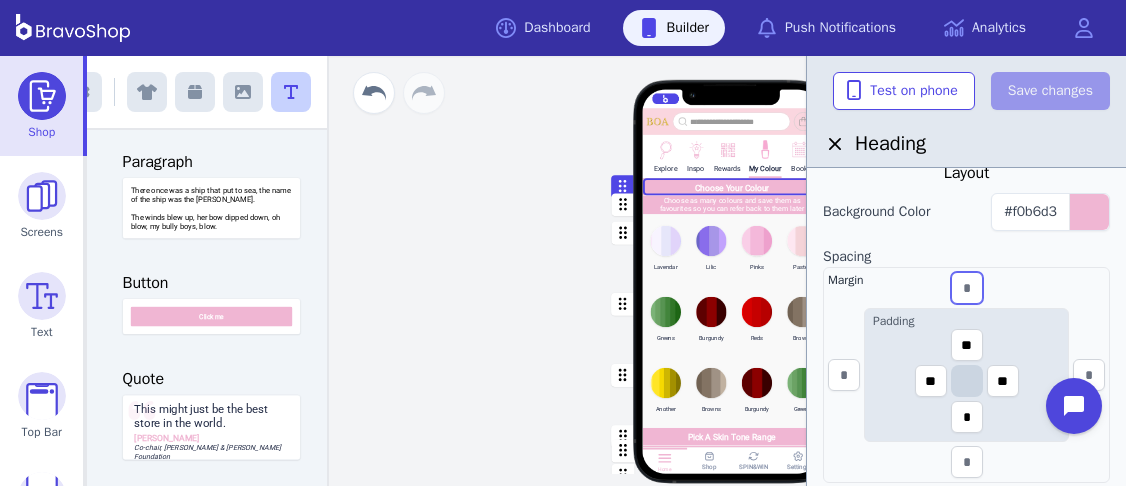 drag, startPoint x: 971, startPoint y: 287, endPoint x: 958, endPoint y: 284, distance: 13.341664 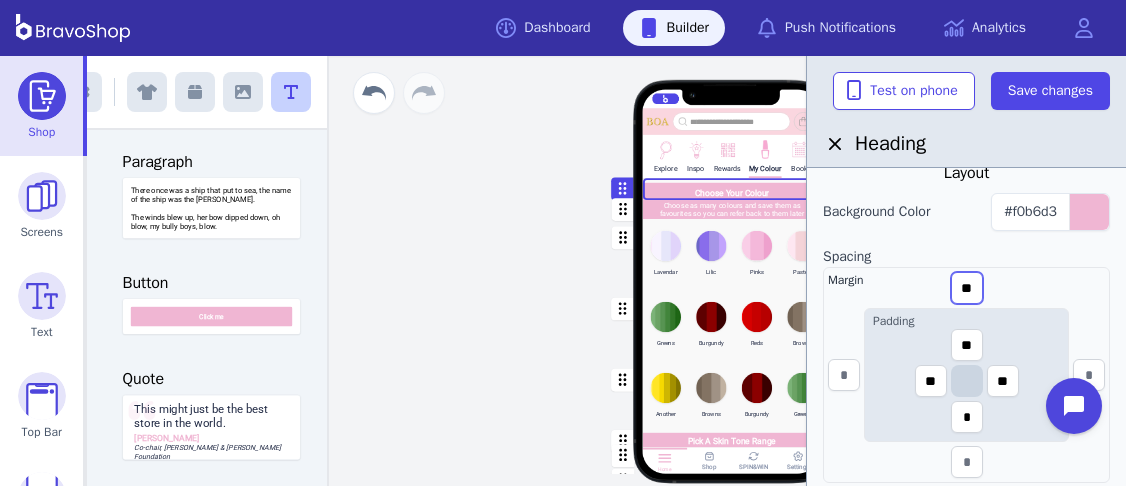 type on "**" 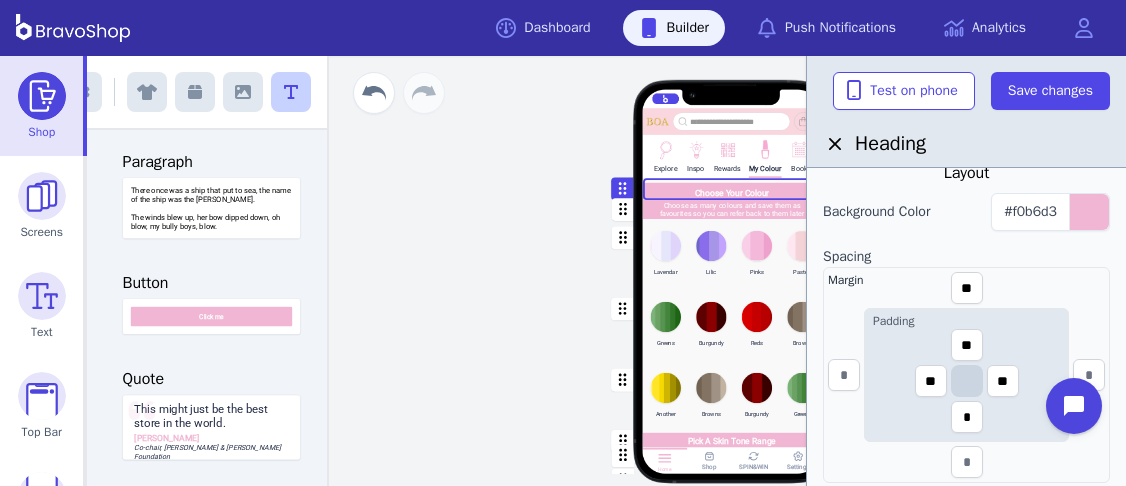 click on "Heading" at bounding box center [966, 112] 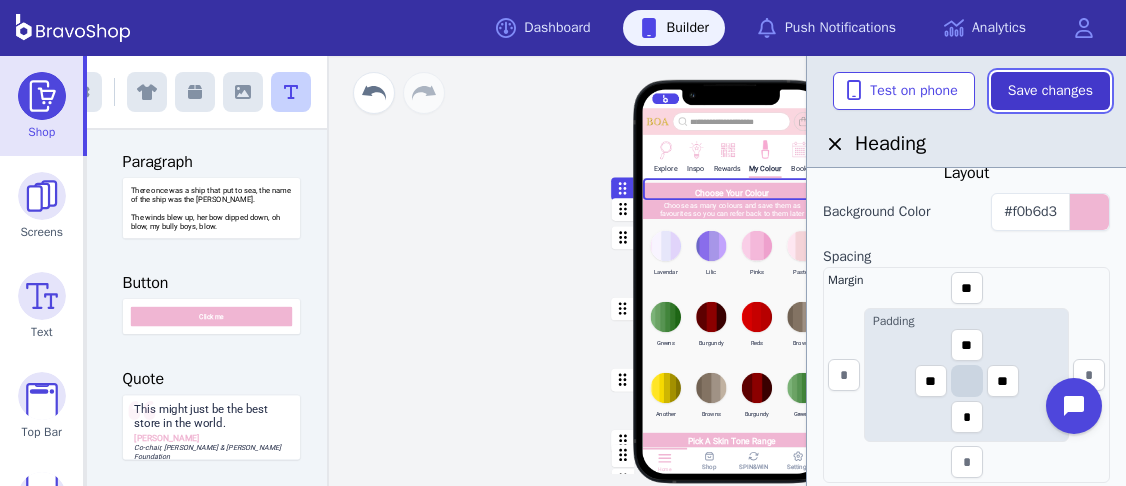 click on "Save changes" at bounding box center (1050, 91) 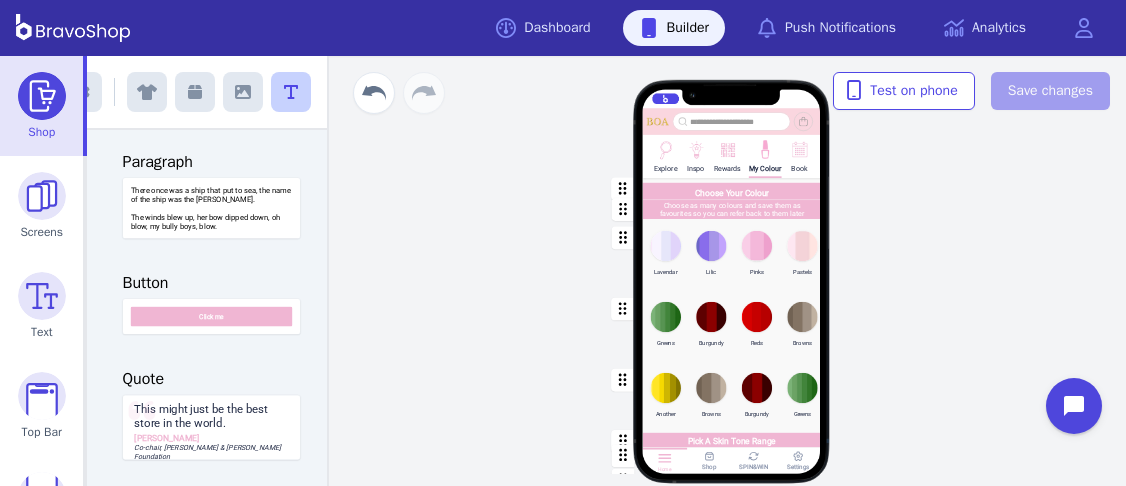 click on "Explore Inspo Rewards My Colour Book Choose Your Colour Choose as many colours and save them as favourites so you can refer back to them later
Lavendar Lilic Pinks Pastels Greens Burgundy Reds Browns Another Browns Burgundy Greens Pick A Skin Tone Range See what is currently trending for each skin tone
Drag a block here to get started Home Shop SPIN&WIN Settings" at bounding box center (731, 271) 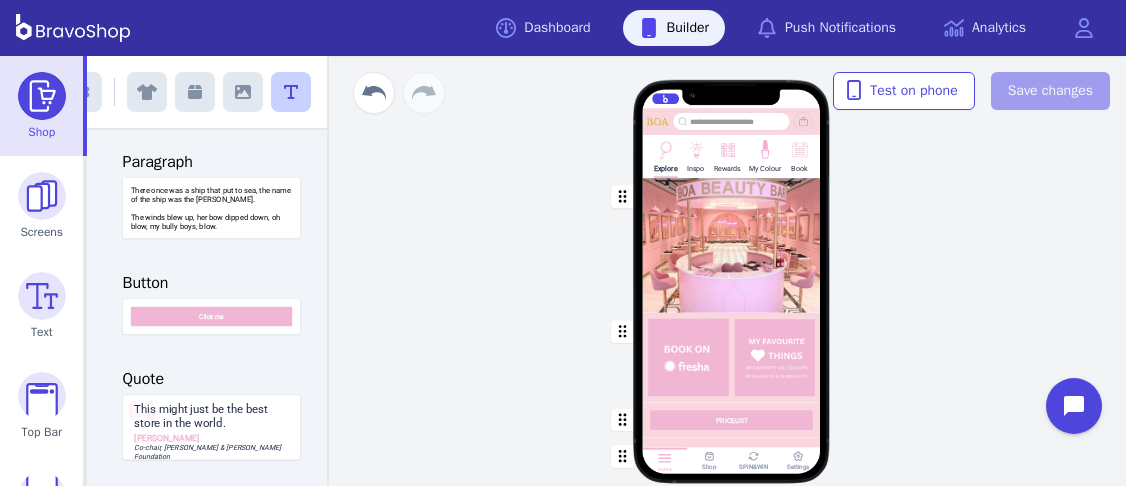 click at bounding box center (732, 358) 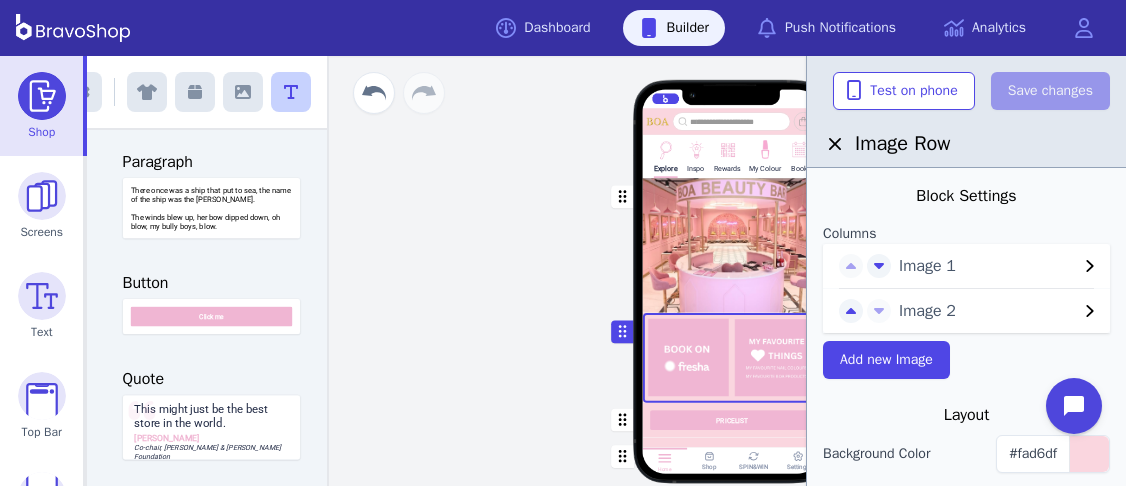 click on "Image 2" at bounding box center [988, 311] 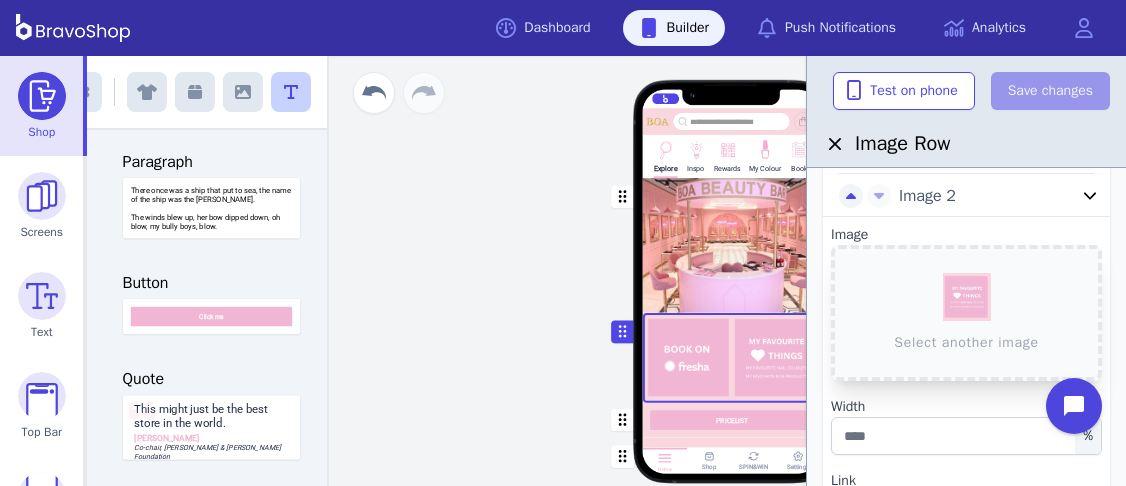 scroll, scrollTop: 116, scrollLeft: 0, axis: vertical 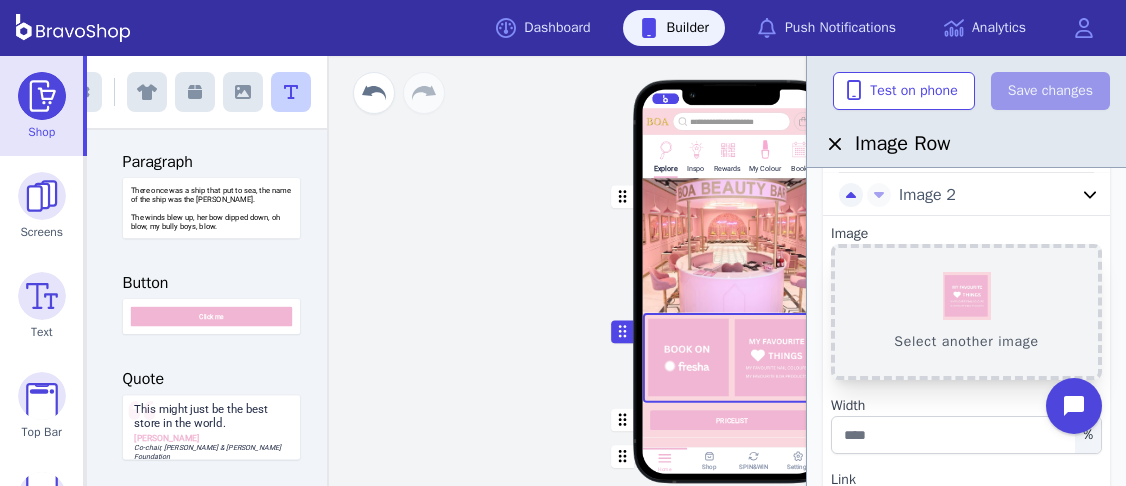click on "Select another image" at bounding box center (966, 312) 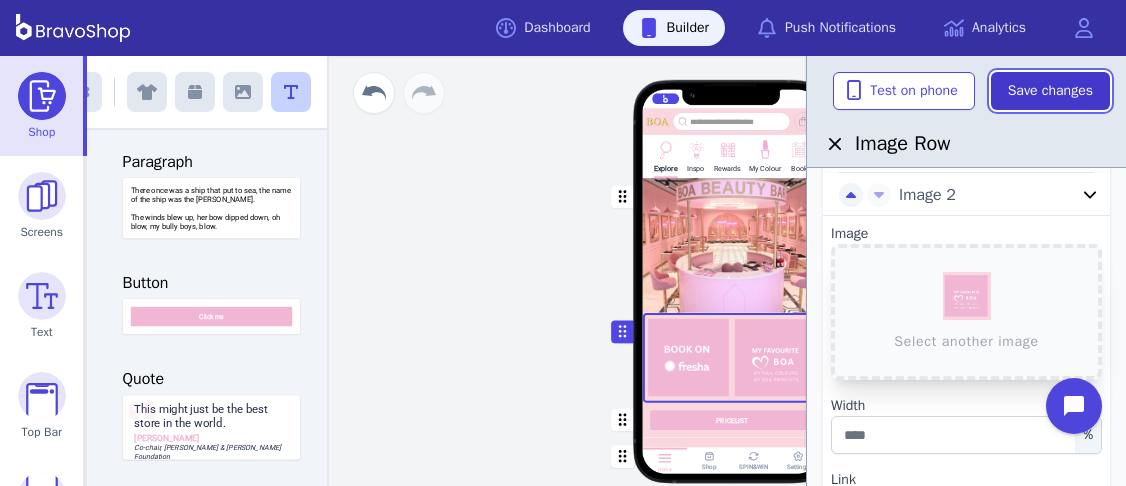 click on "Save changes" at bounding box center (1050, 91) 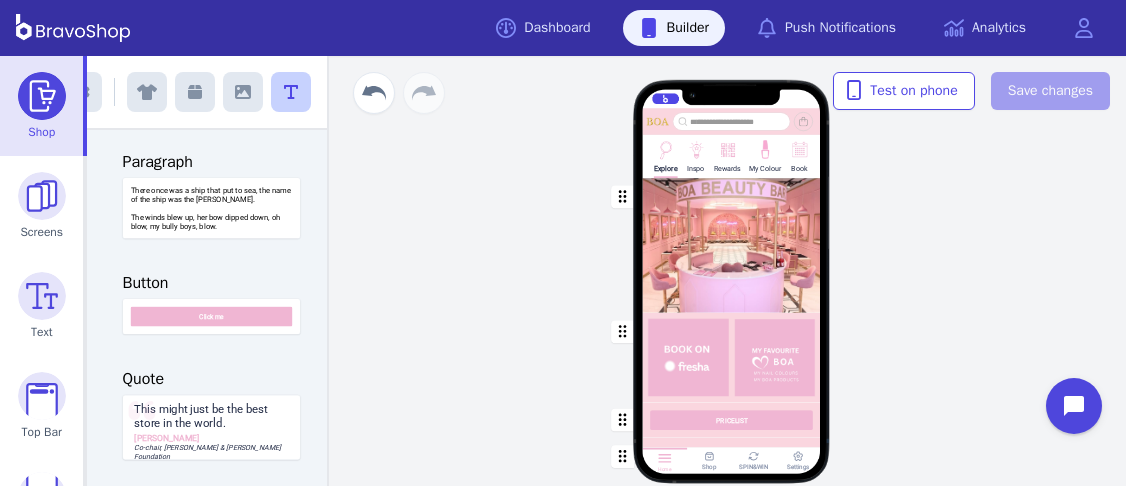 click at bounding box center [727, 148] 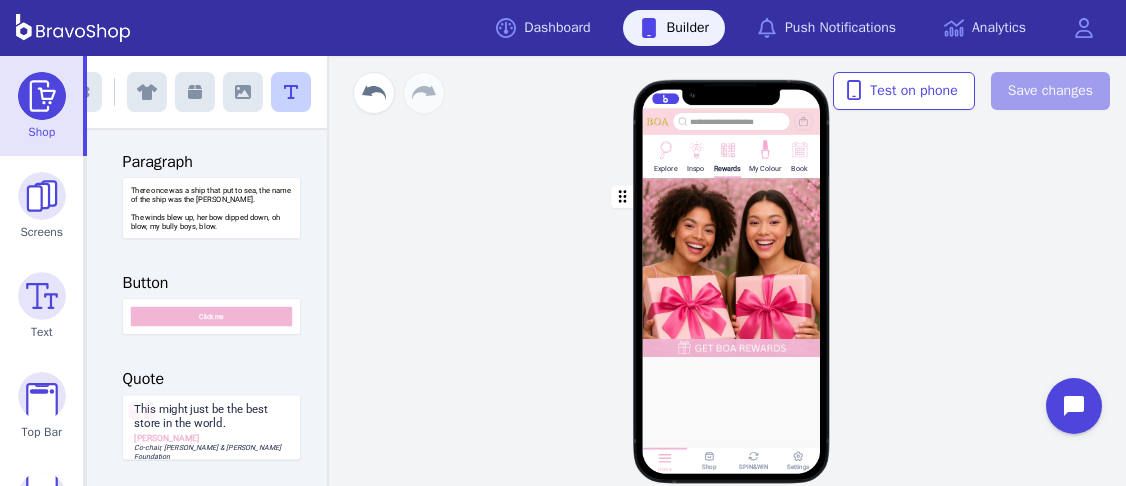 click at bounding box center [732, 267] 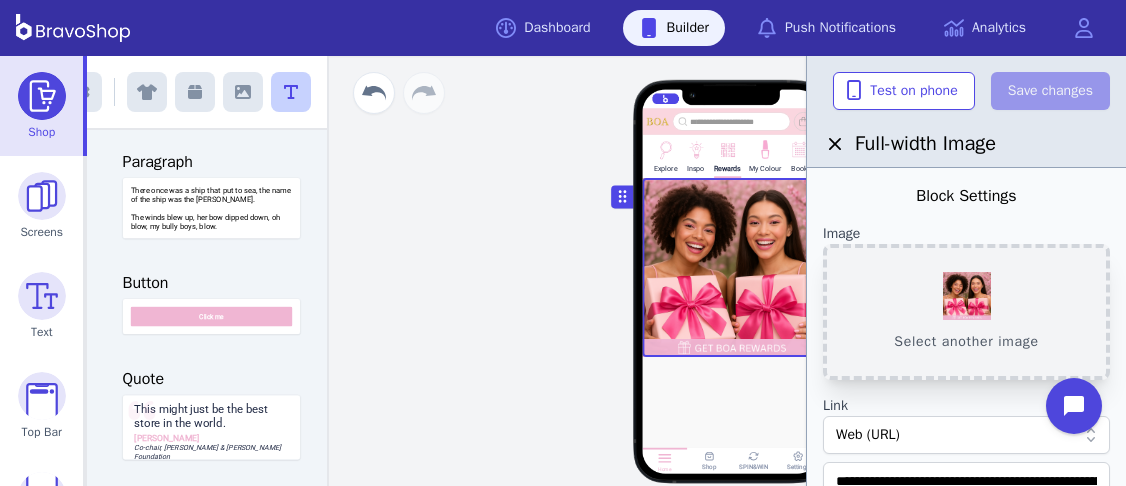 click on "Select another image" at bounding box center (966, 312) 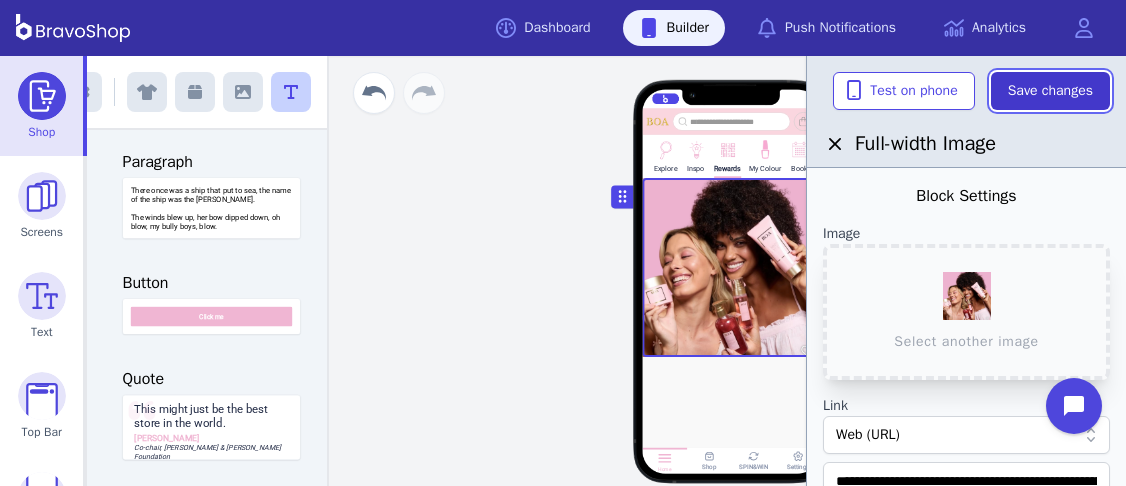 click on "Save changes" at bounding box center [1050, 91] 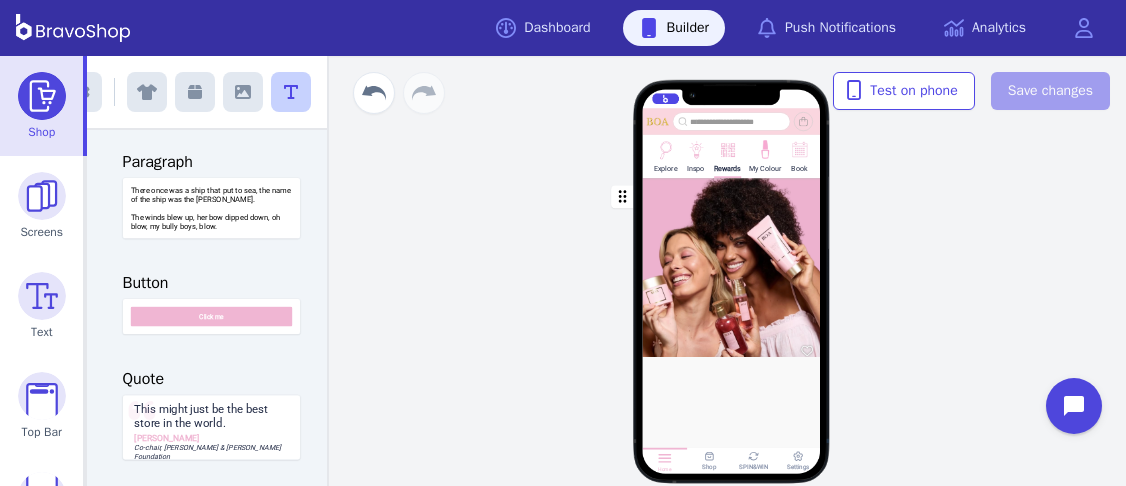 click at bounding box center (732, 267) 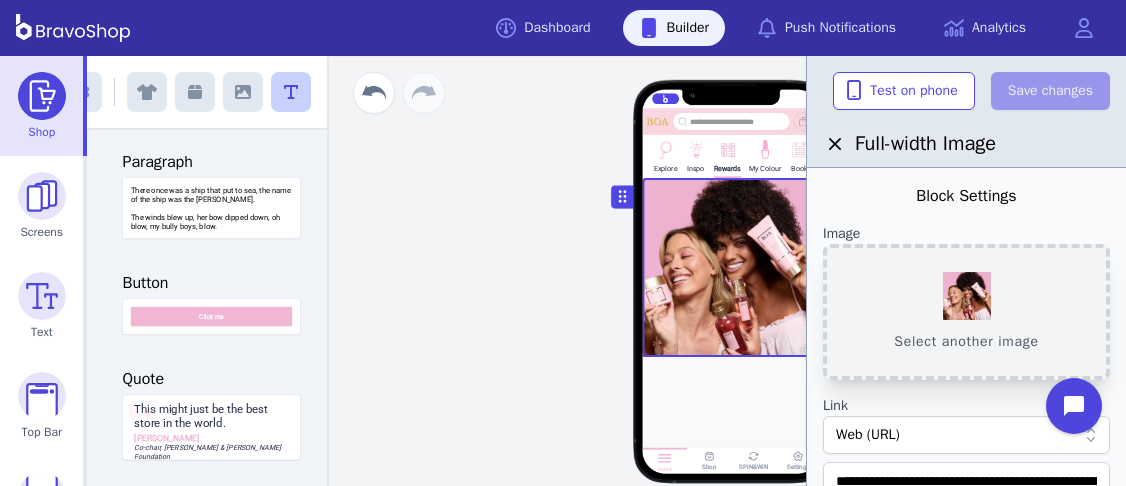 click on "Select another image" at bounding box center (966, 312) 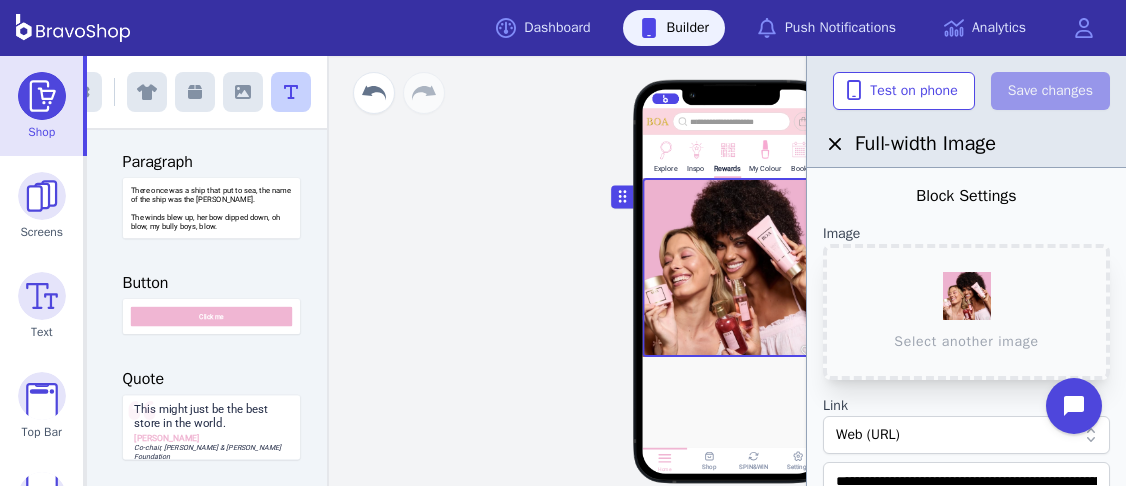 click at bounding box center [732, 267] 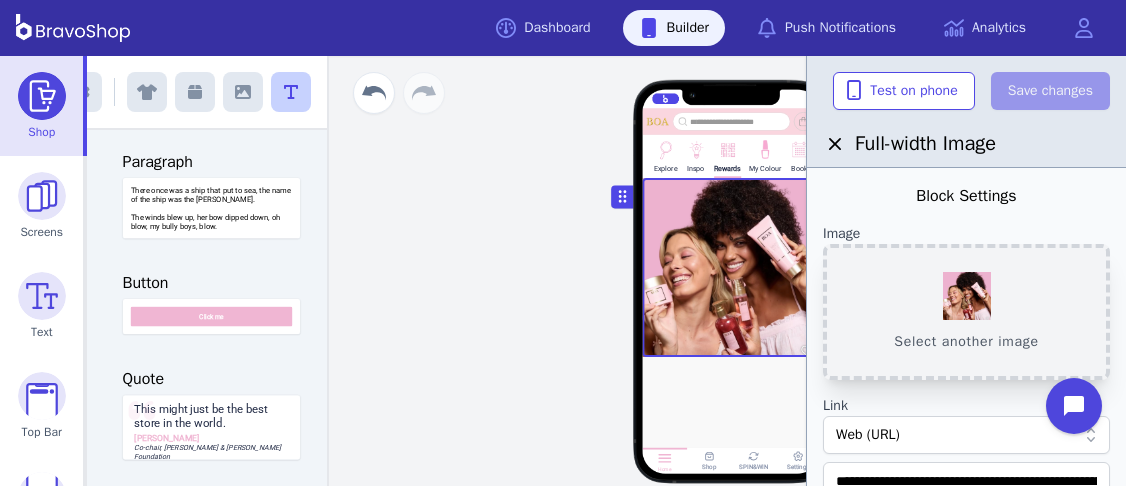 click on "Select another image" at bounding box center [966, 312] 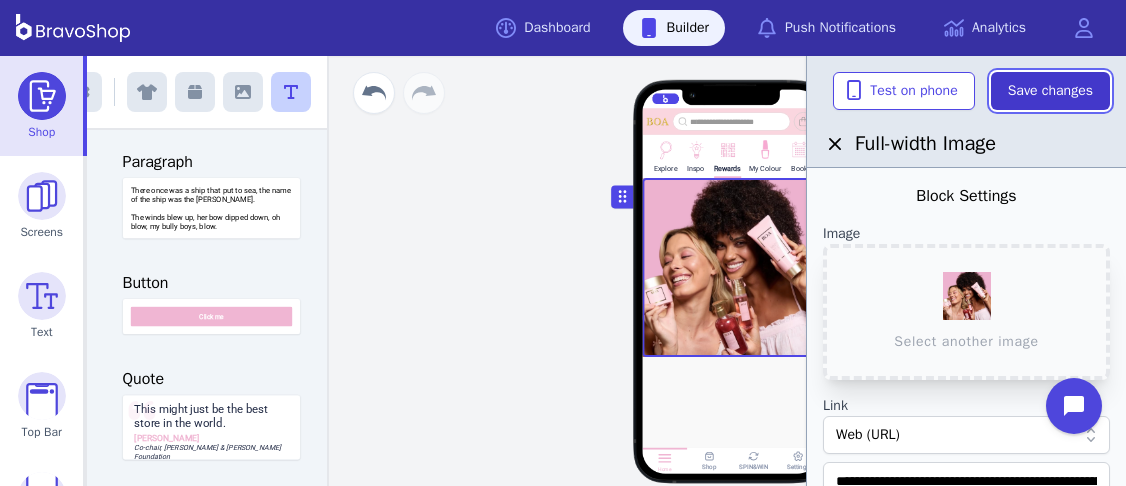 click on "Save changes" at bounding box center [1050, 91] 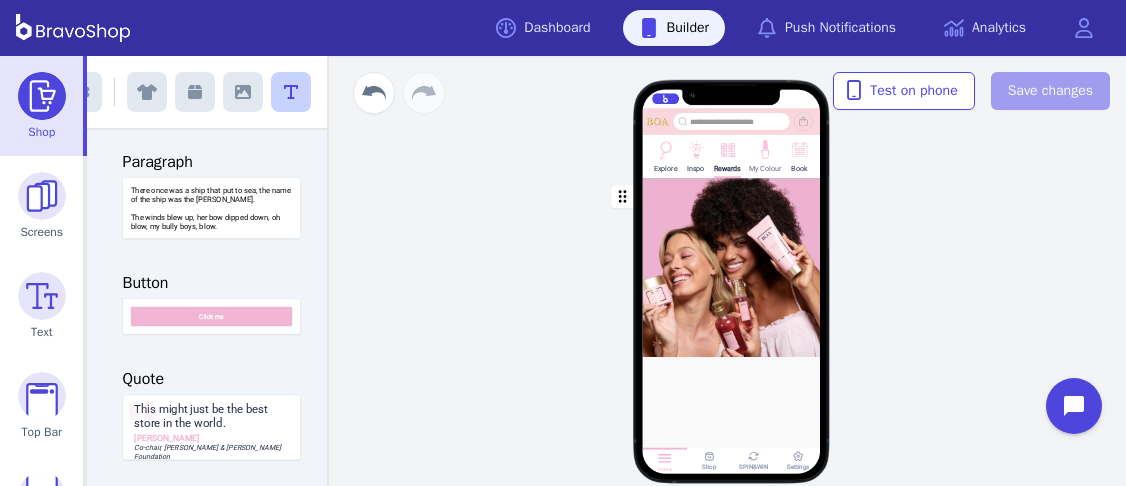click at bounding box center (764, 148) 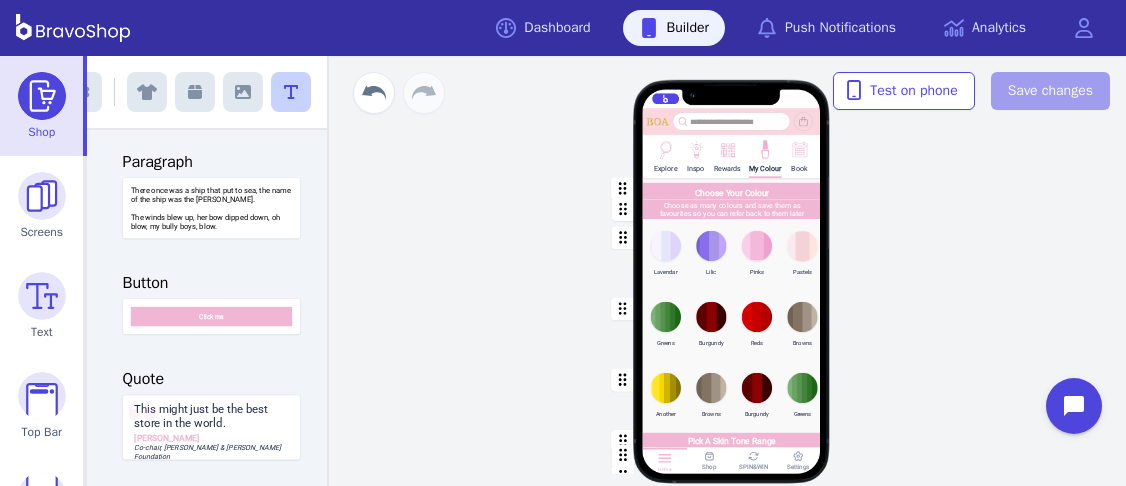 click at bounding box center [732, 254] 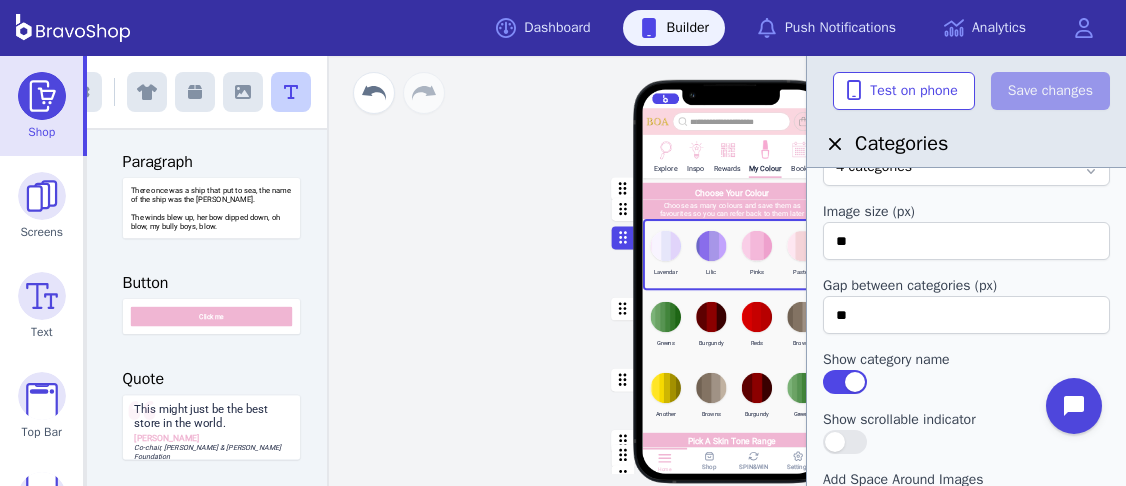 scroll, scrollTop: 98, scrollLeft: 0, axis: vertical 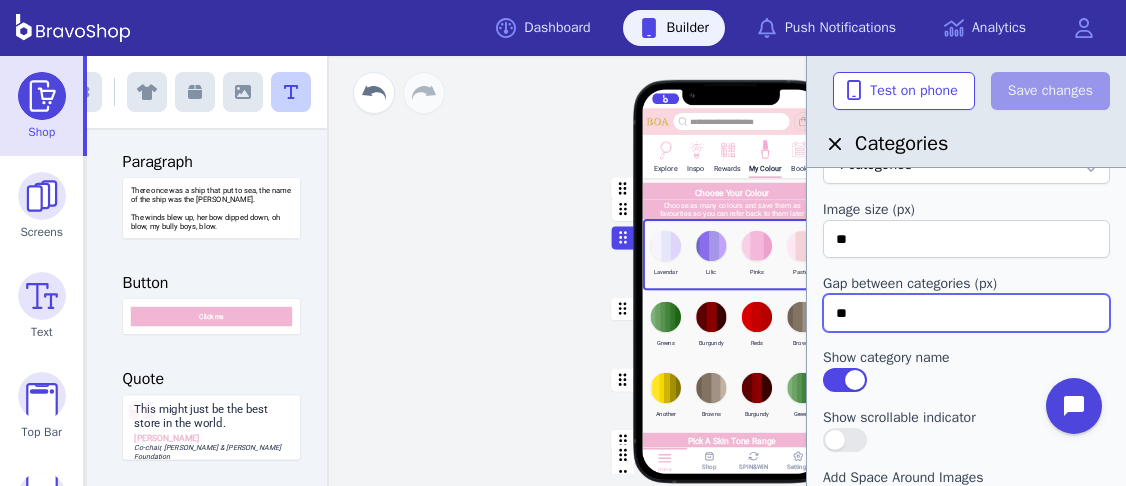 drag, startPoint x: 862, startPoint y: 314, endPoint x: 833, endPoint y: 309, distance: 29.427877 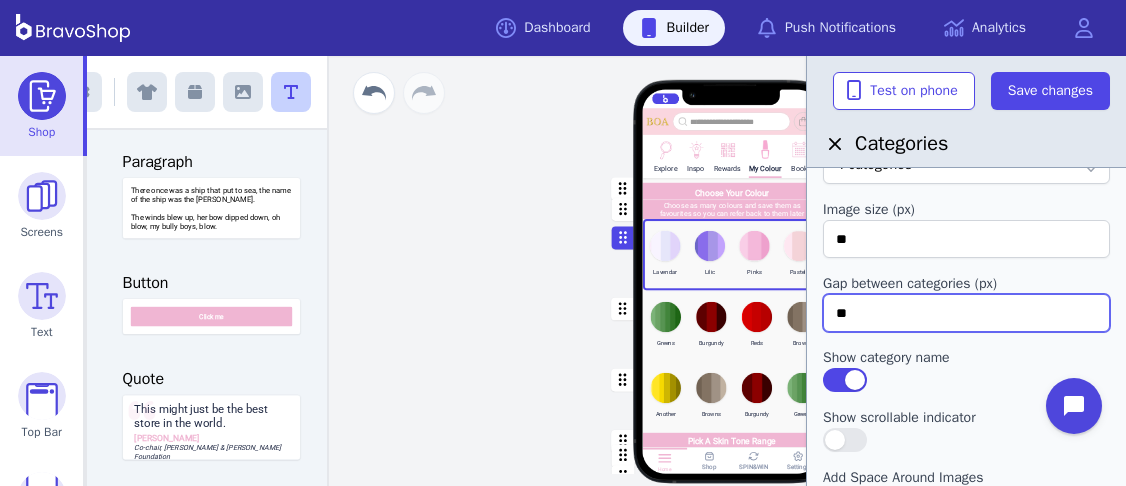 type on "**" 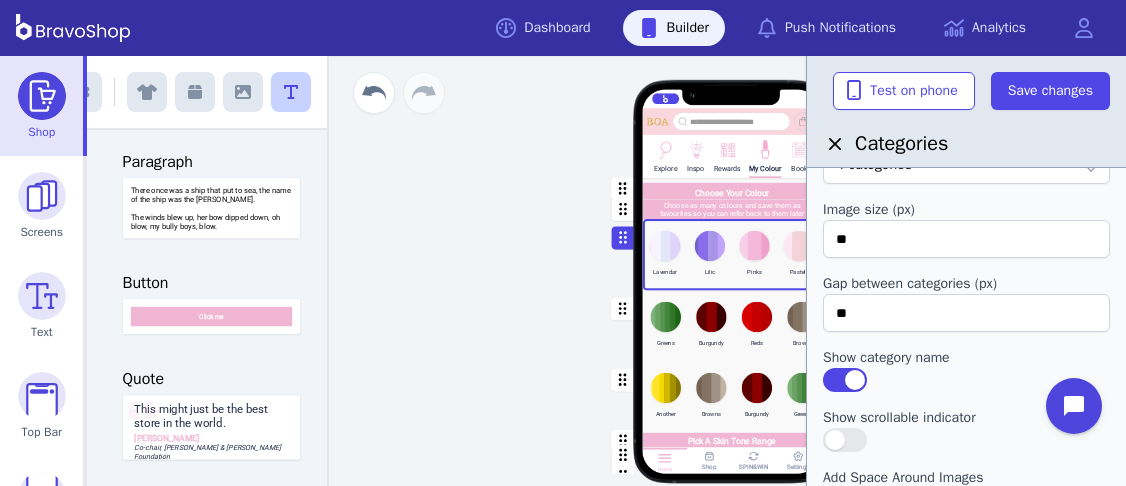 click at bounding box center [732, 325] 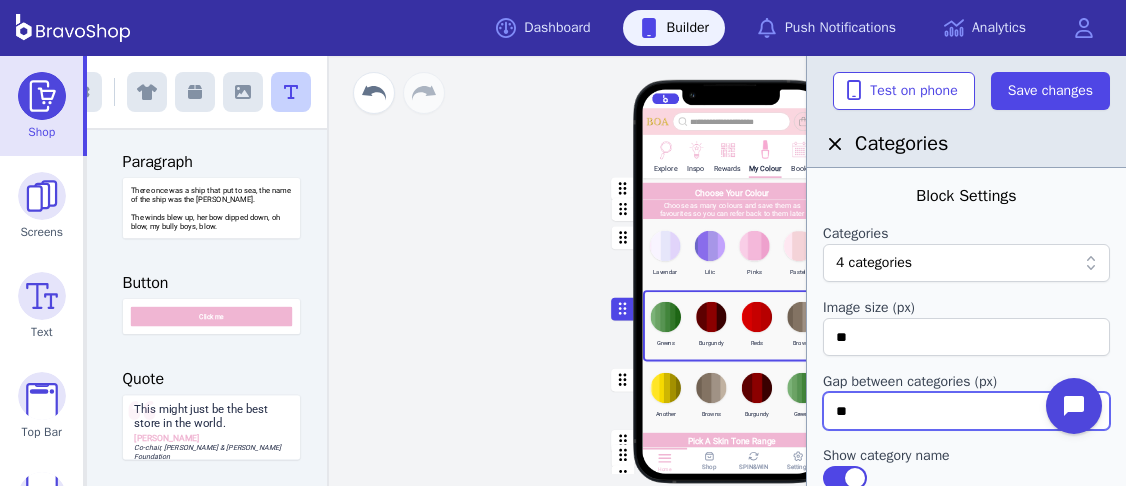 click on "**" at bounding box center [966, 411] 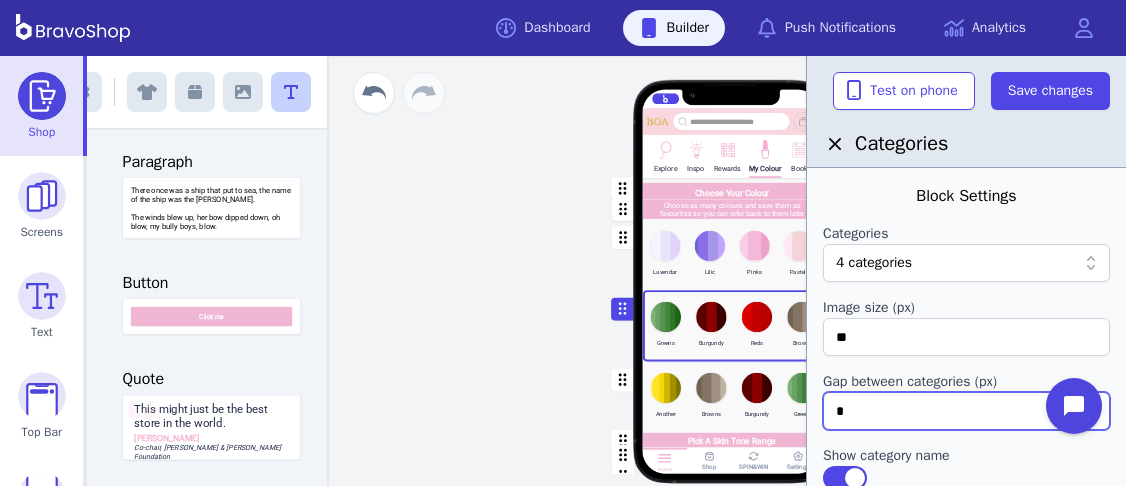 type on "**" 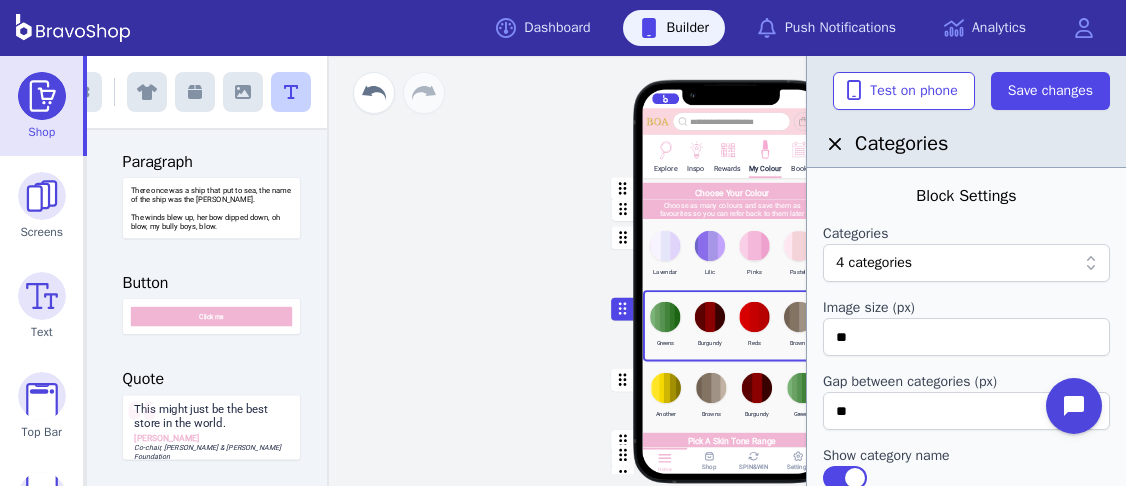 click at bounding box center (732, 396) 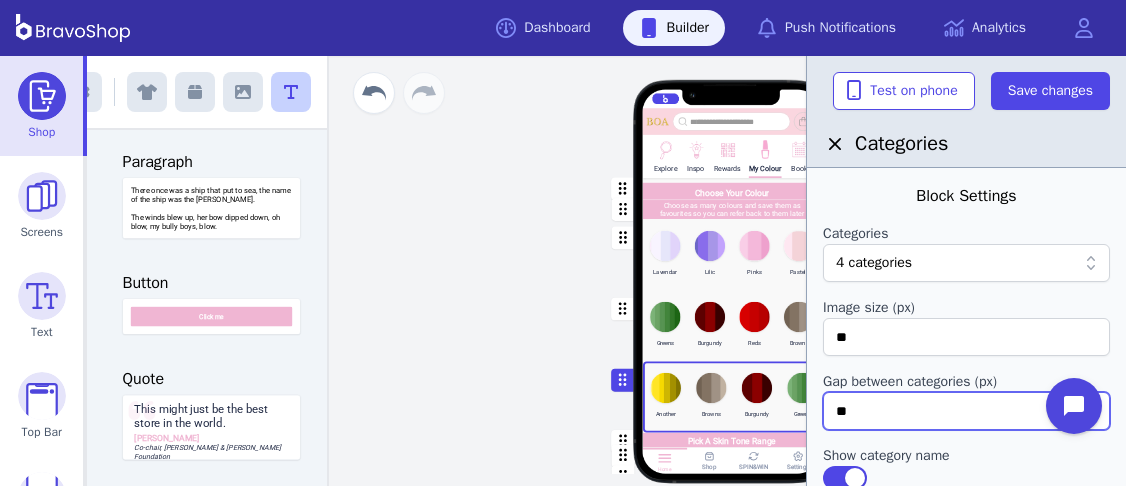 click on "**" at bounding box center (966, 411) 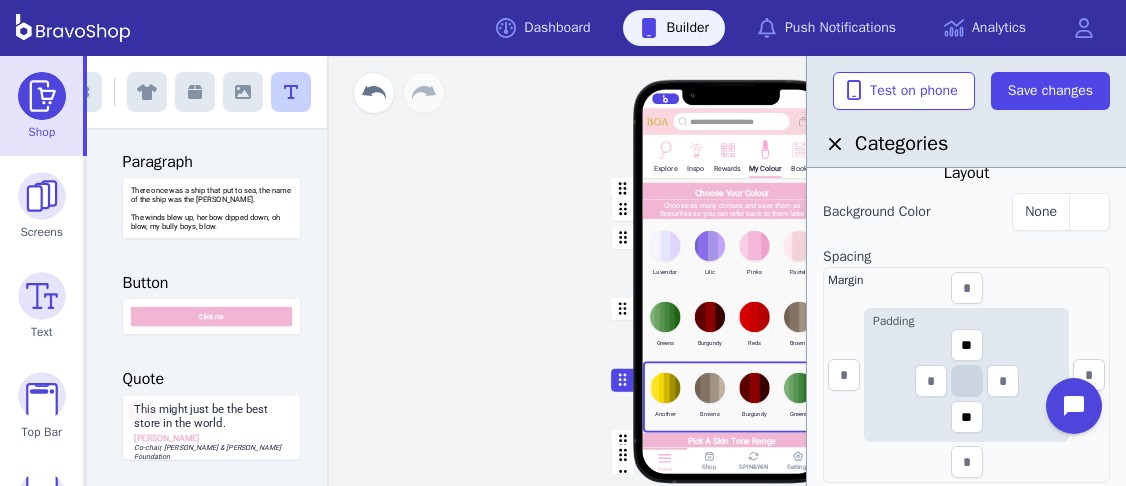 scroll, scrollTop: 487, scrollLeft: 0, axis: vertical 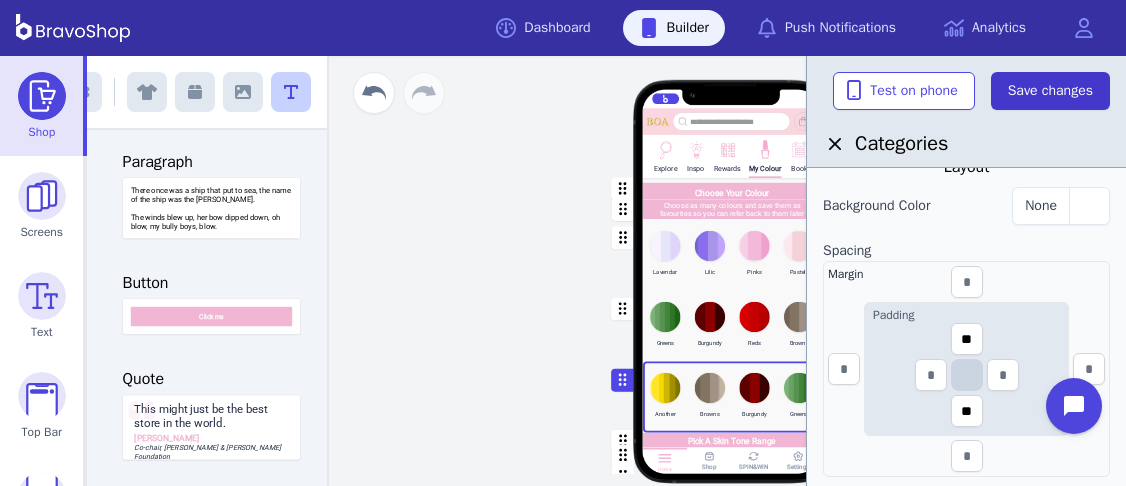 type on "**" 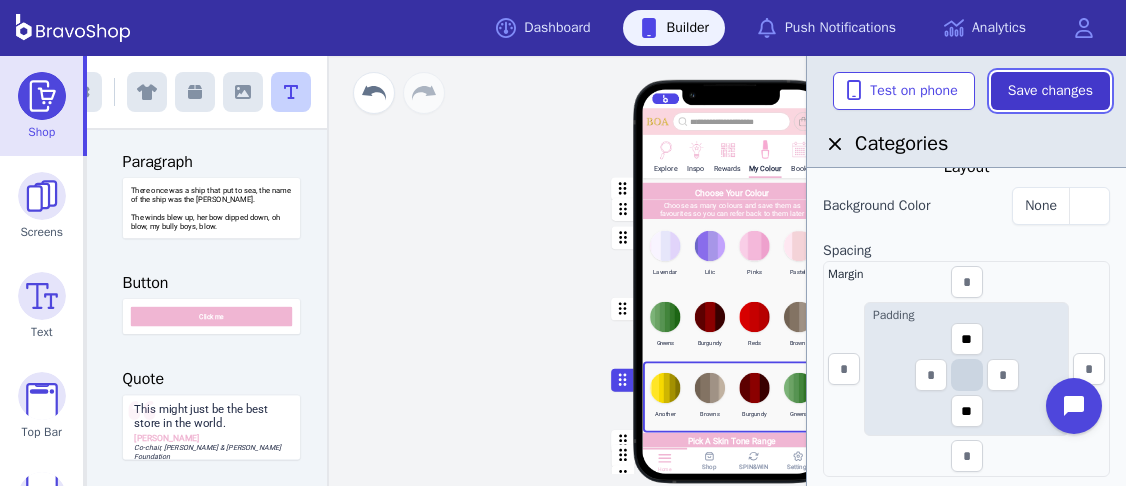 click on "Save changes" at bounding box center [1050, 91] 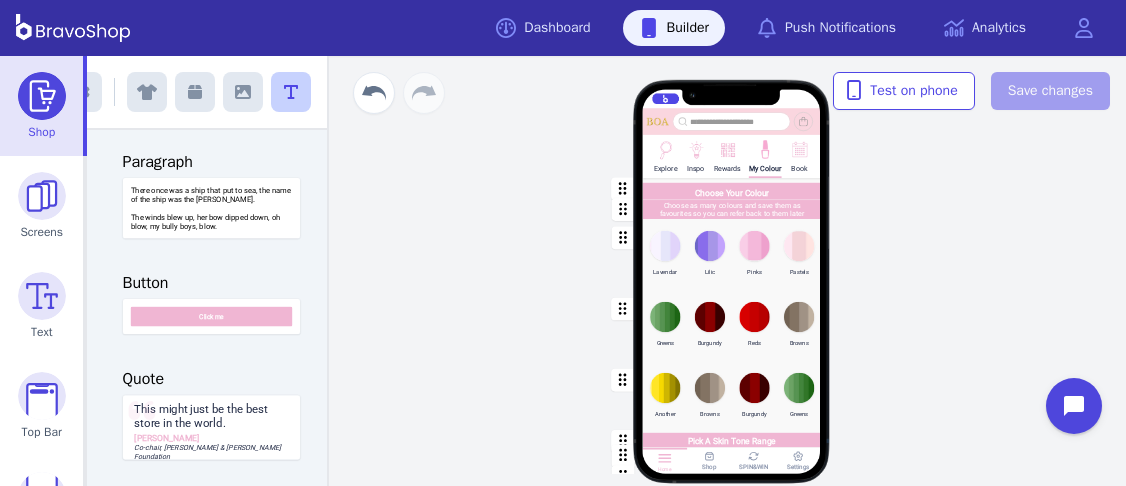 click at bounding box center (732, 254) 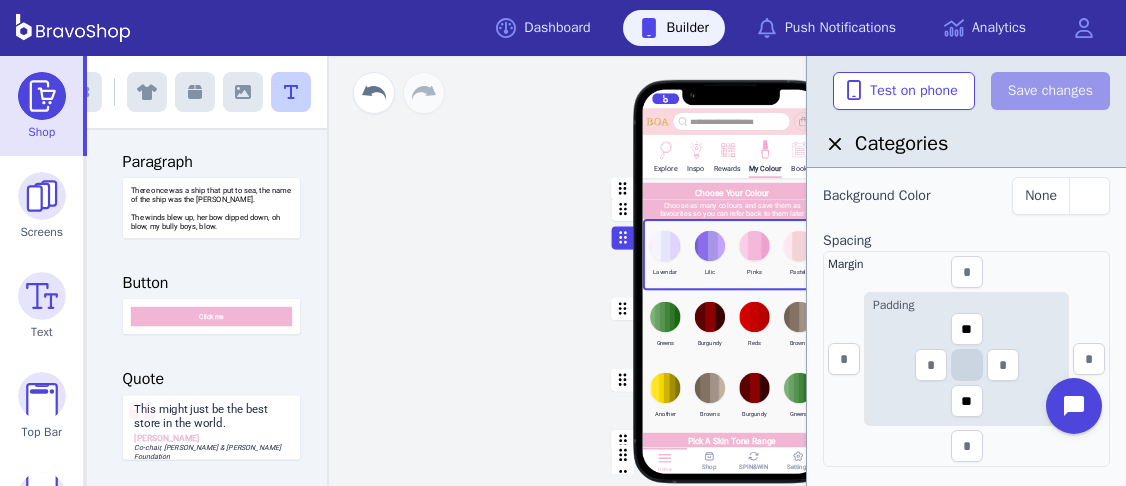 scroll, scrollTop: 500, scrollLeft: 0, axis: vertical 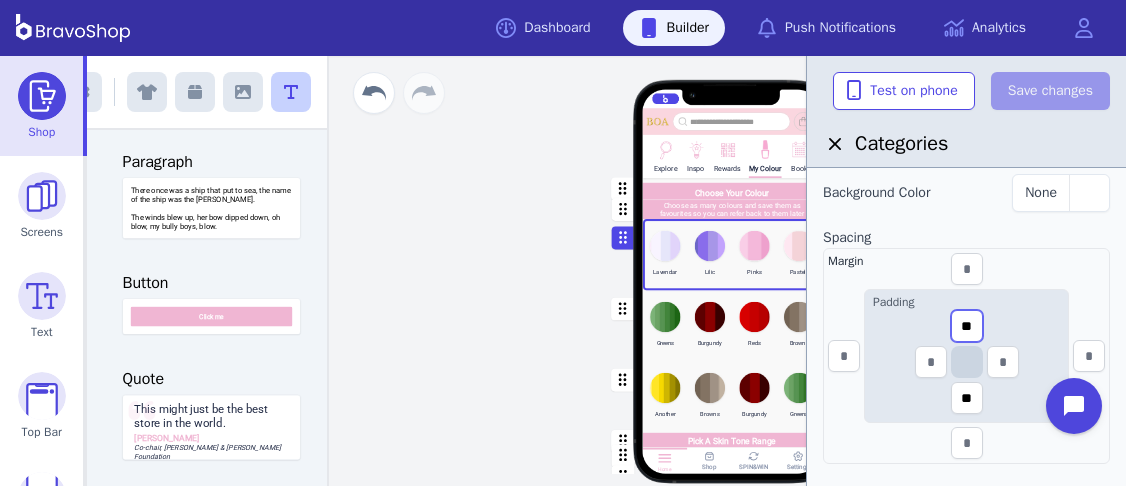 drag, startPoint x: 972, startPoint y: 327, endPoint x: 956, endPoint y: 324, distance: 16.27882 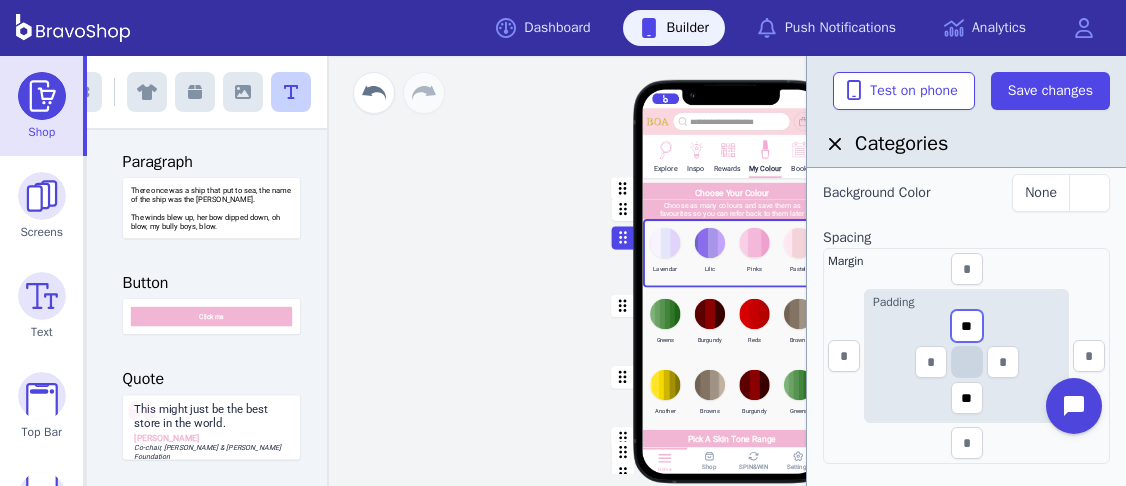 type on "**" 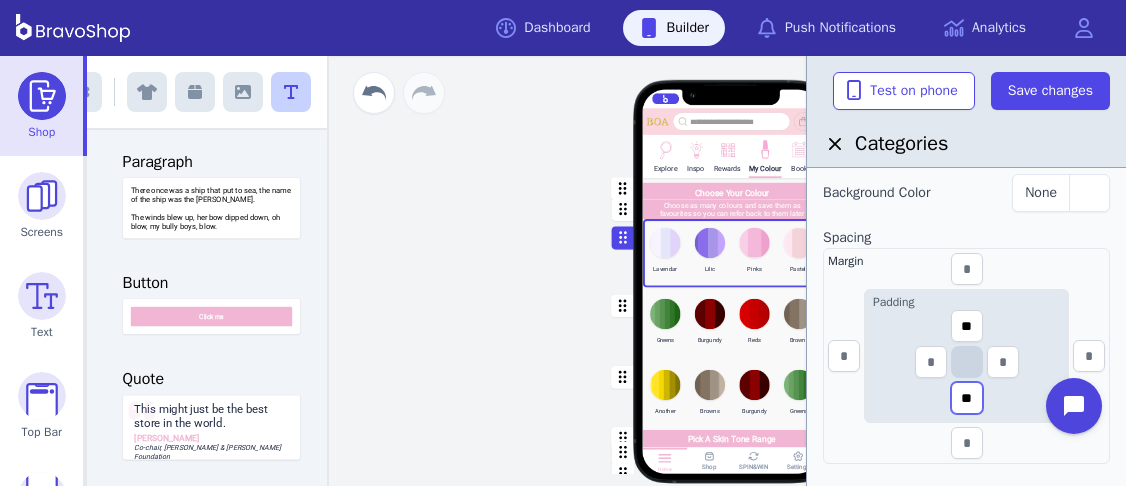 drag, startPoint x: 977, startPoint y: 397, endPoint x: 955, endPoint y: 395, distance: 22.090721 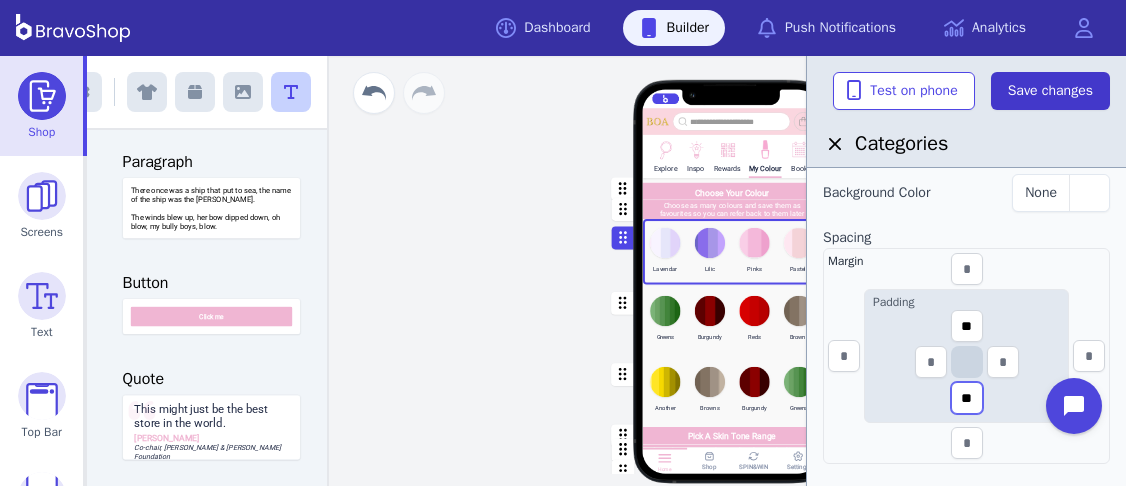 type on "**" 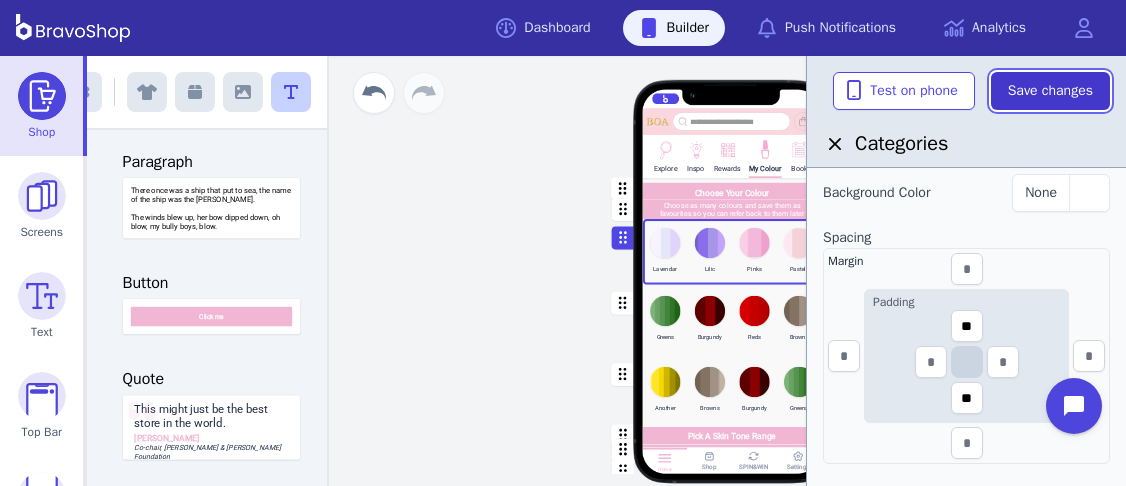 click on "Save changes" at bounding box center (1050, 91) 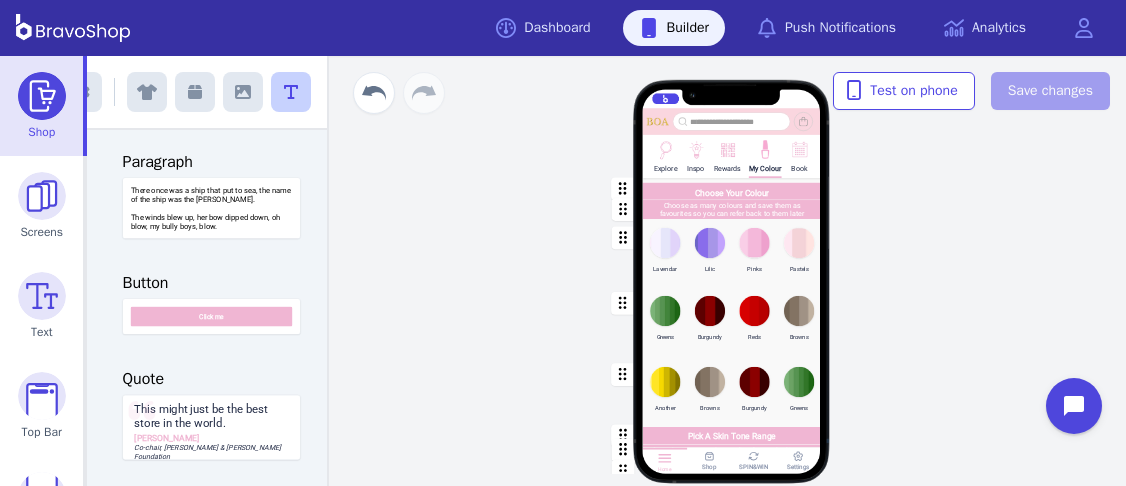 click at bounding box center [732, 319] 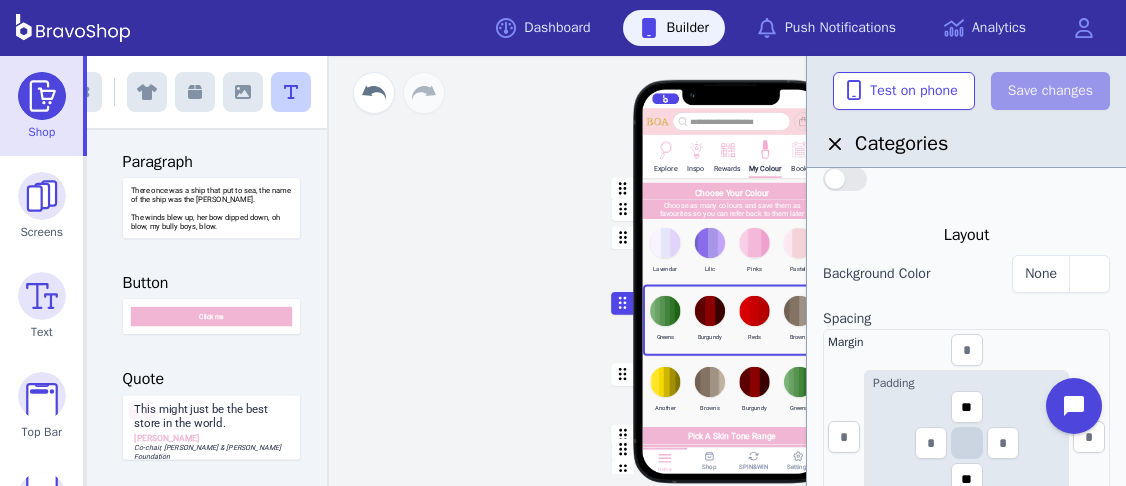 scroll, scrollTop: 428, scrollLeft: 0, axis: vertical 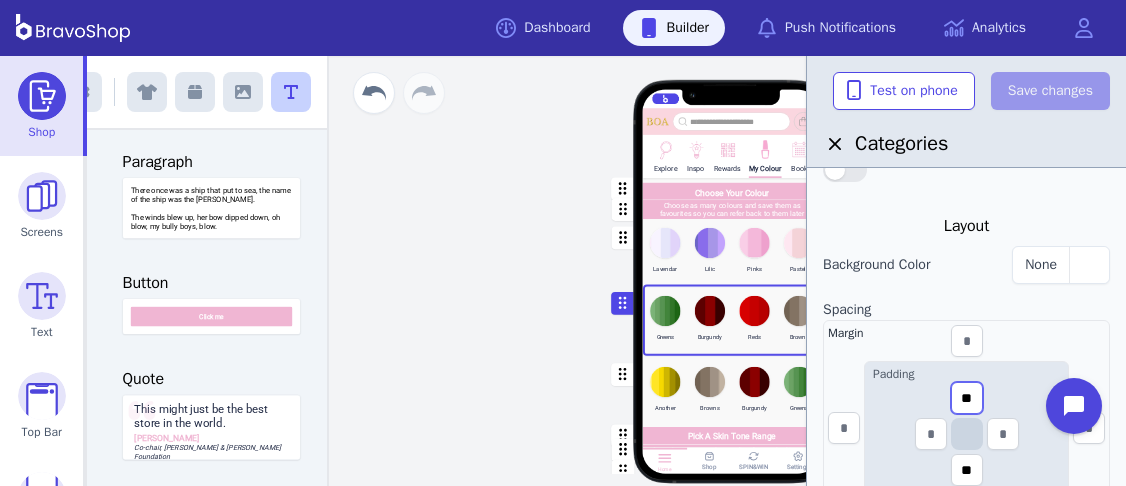 drag, startPoint x: 974, startPoint y: 399, endPoint x: 959, endPoint y: 398, distance: 15.033297 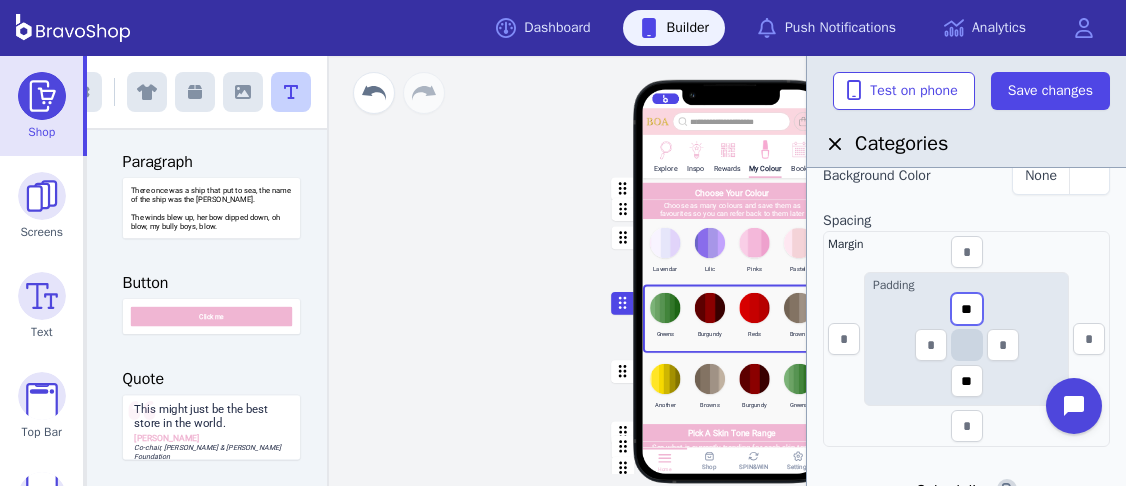 scroll, scrollTop: 518, scrollLeft: 0, axis: vertical 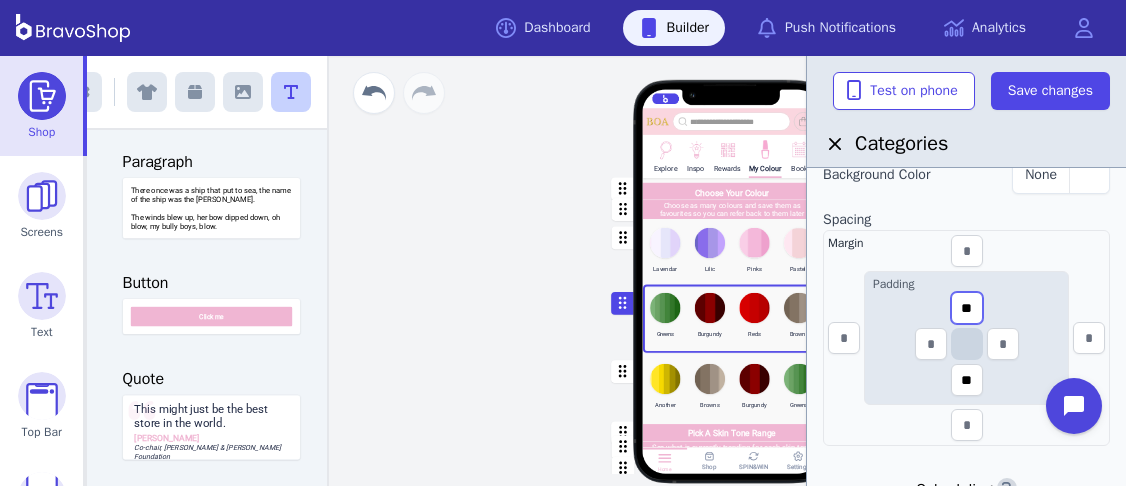 type on "**" 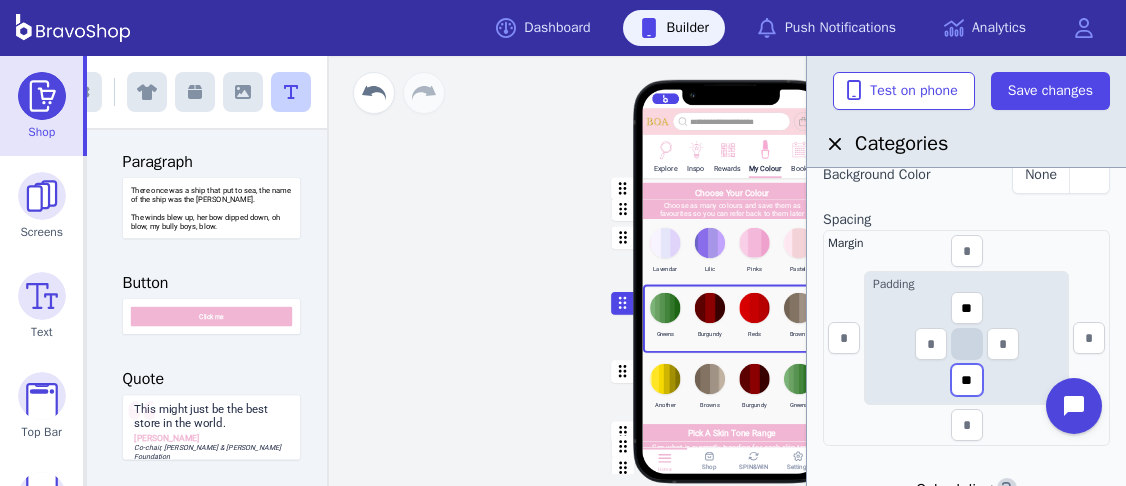 drag, startPoint x: 973, startPoint y: 385, endPoint x: 957, endPoint y: 381, distance: 16.492422 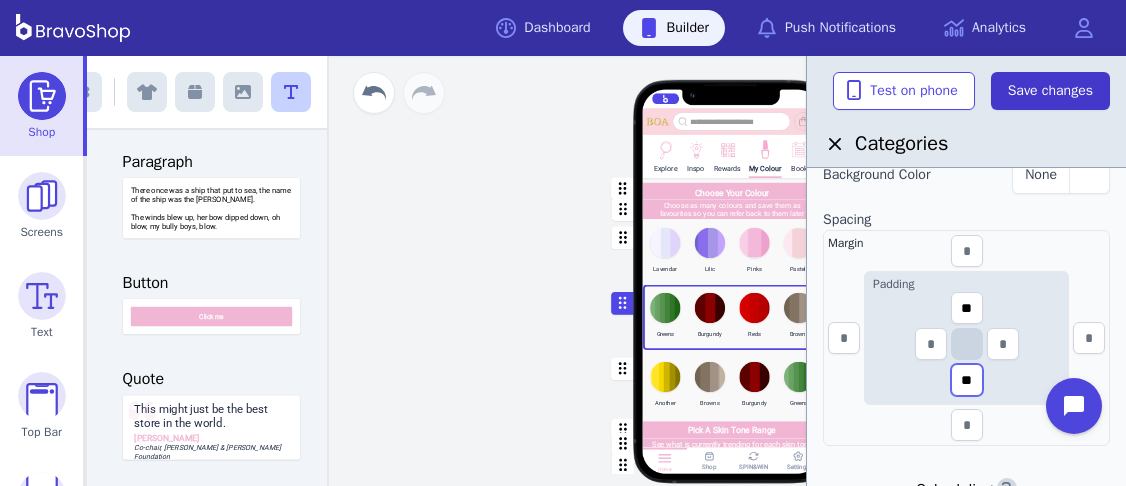 type on "**" 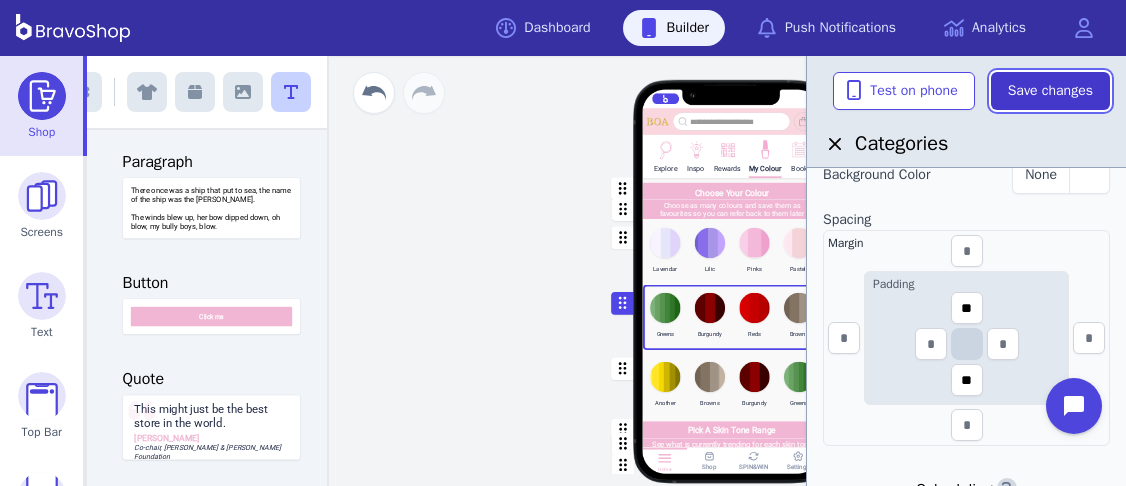 click on "Save changes" at bounding box center (1050, 91) 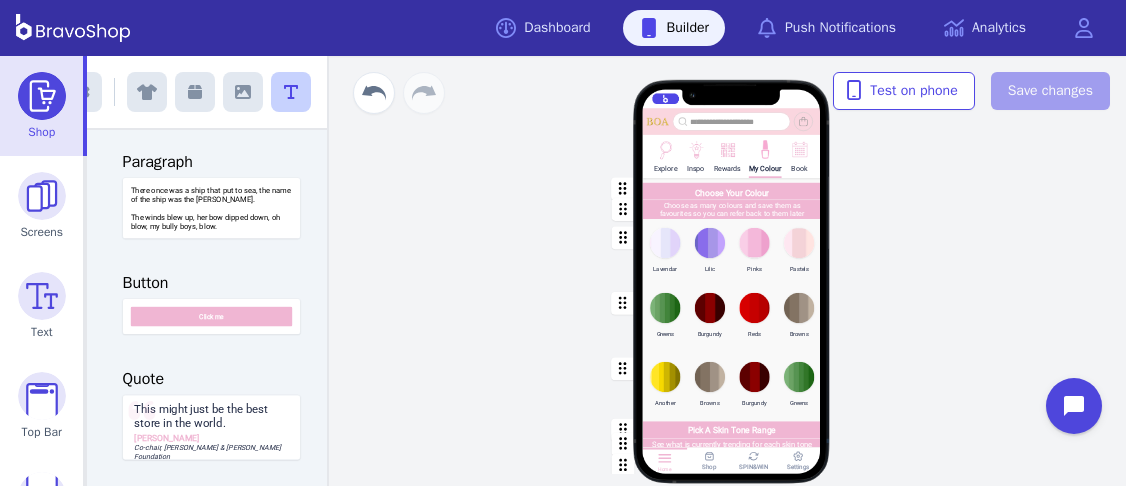 click at bounding box center [732, 385] 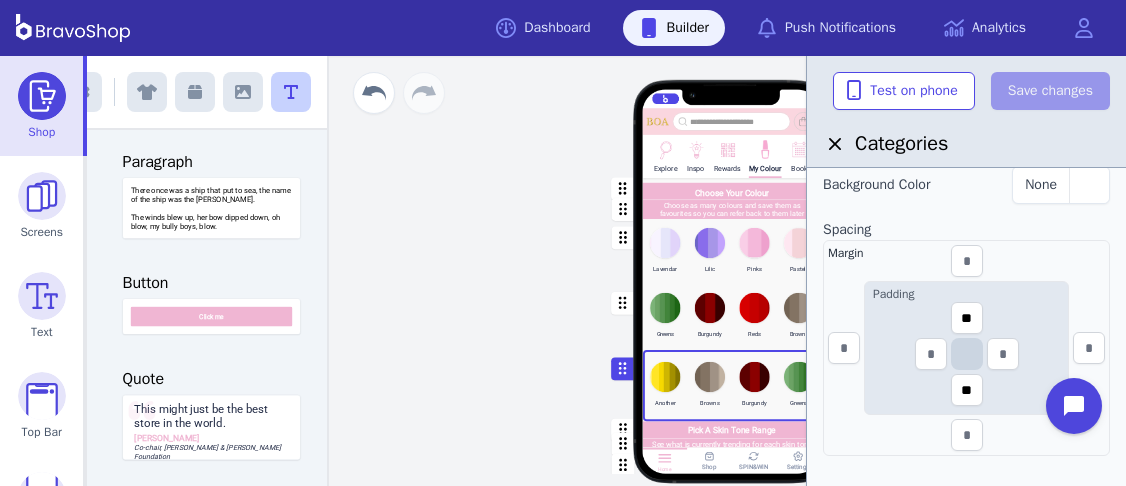 scroll, scrollTop: 509, scrollLeft: 0, axis: vertical 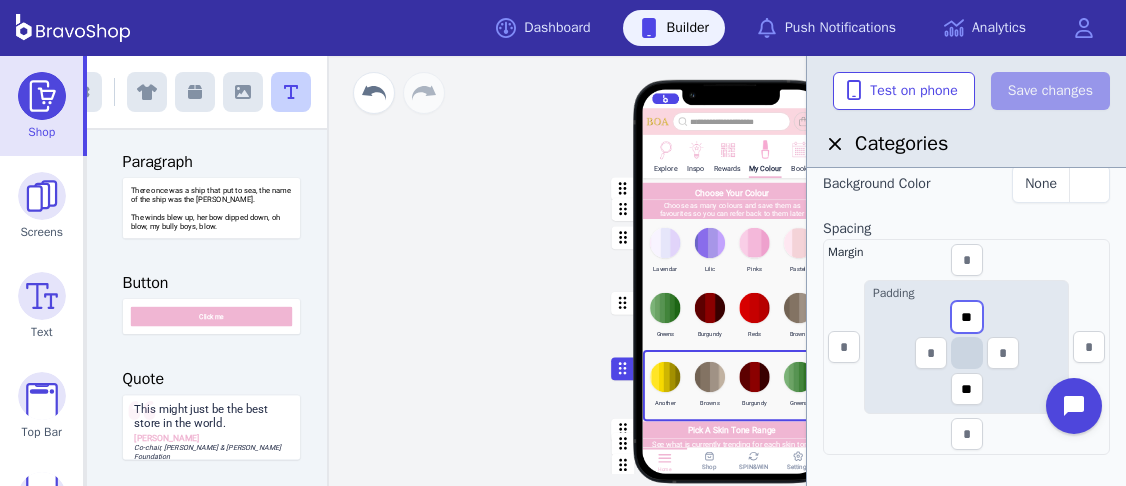 drag, startPoint x: 973, startPoint y: 323, endPoint x: 963, endPoint y: 321, distance: 10.198039 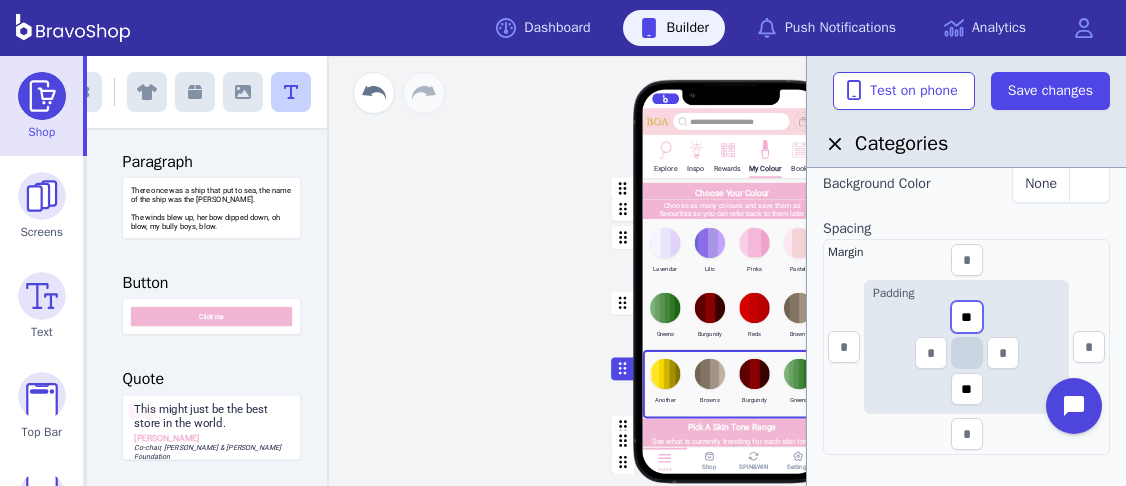 type on "**" 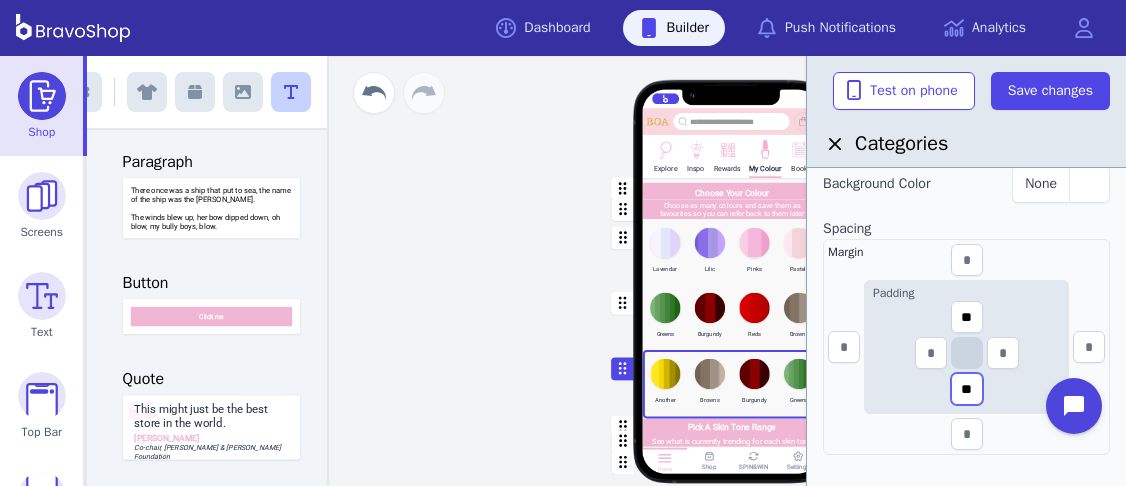 click on "**" at bounding box center (967, 389) 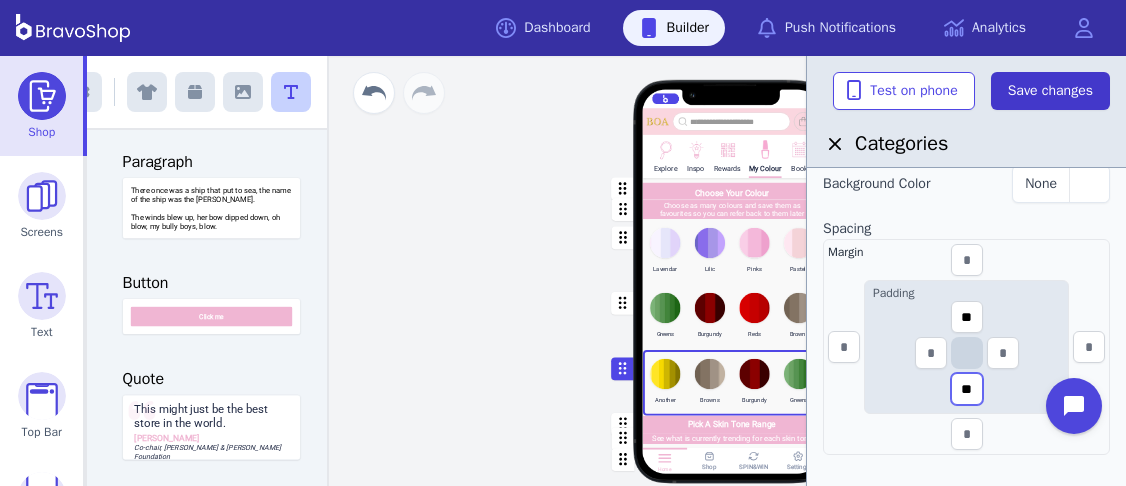 type on "**" 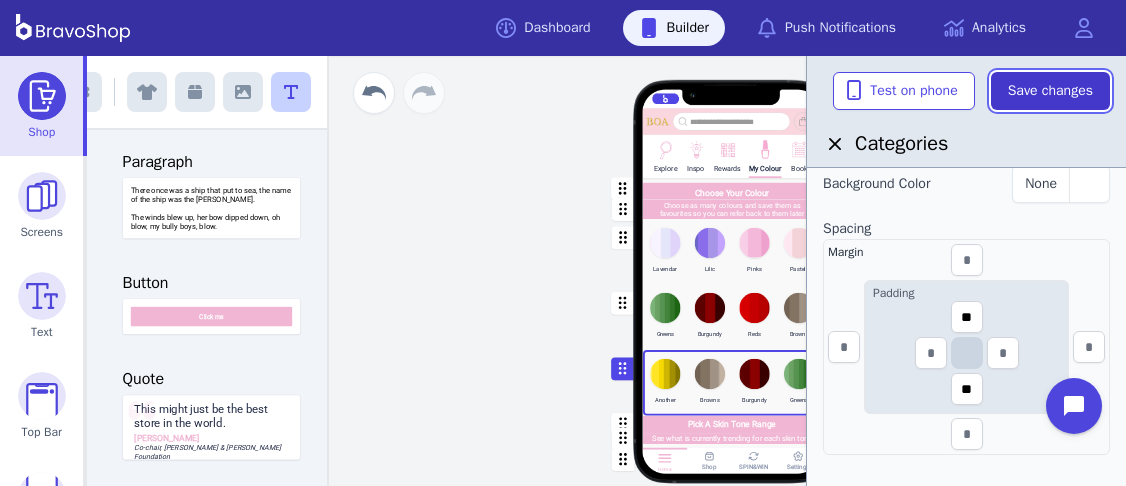 click on "Save changes" at bounding box center (1050, 91) 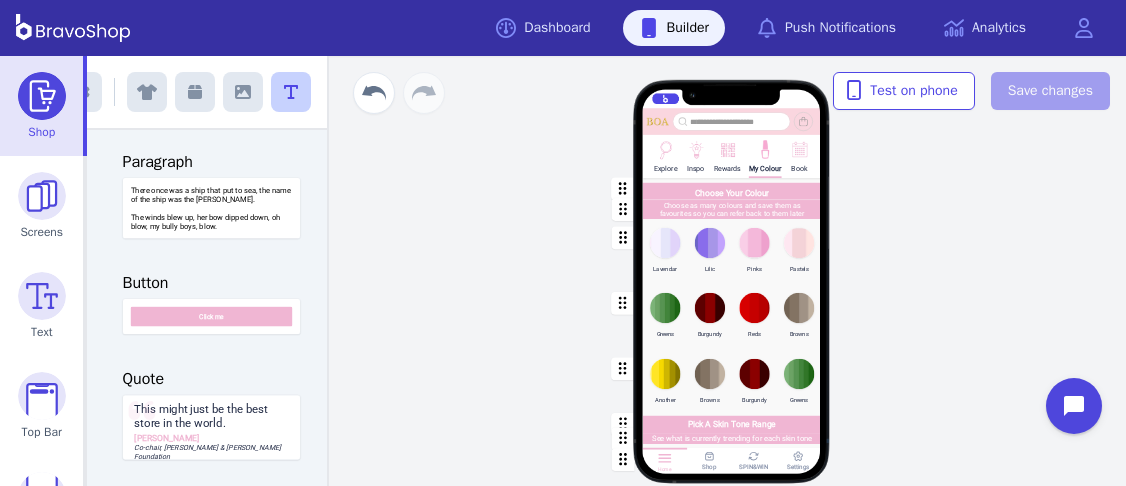 click on "Explore" at bounding box center (665, 168) 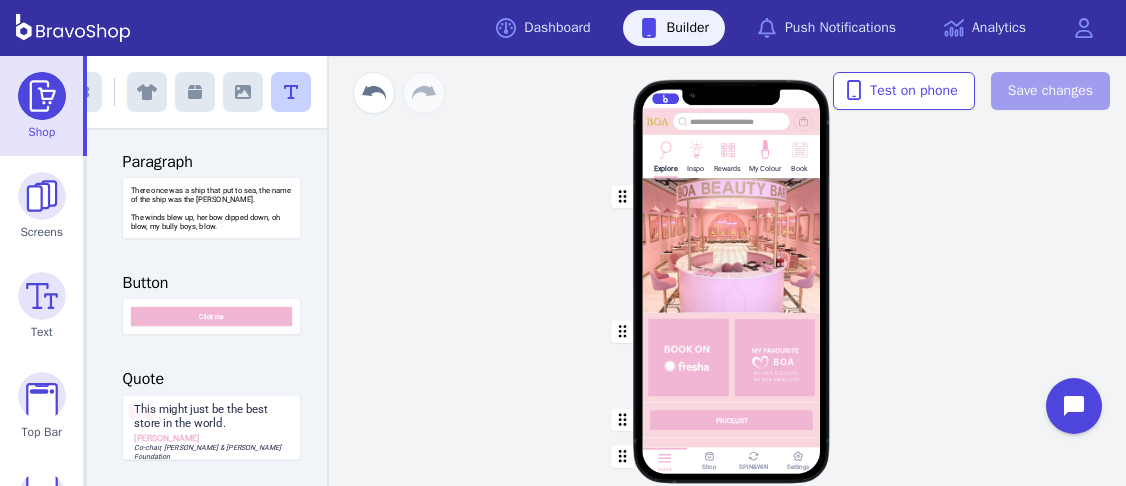 click at bounding box center (732, 245) 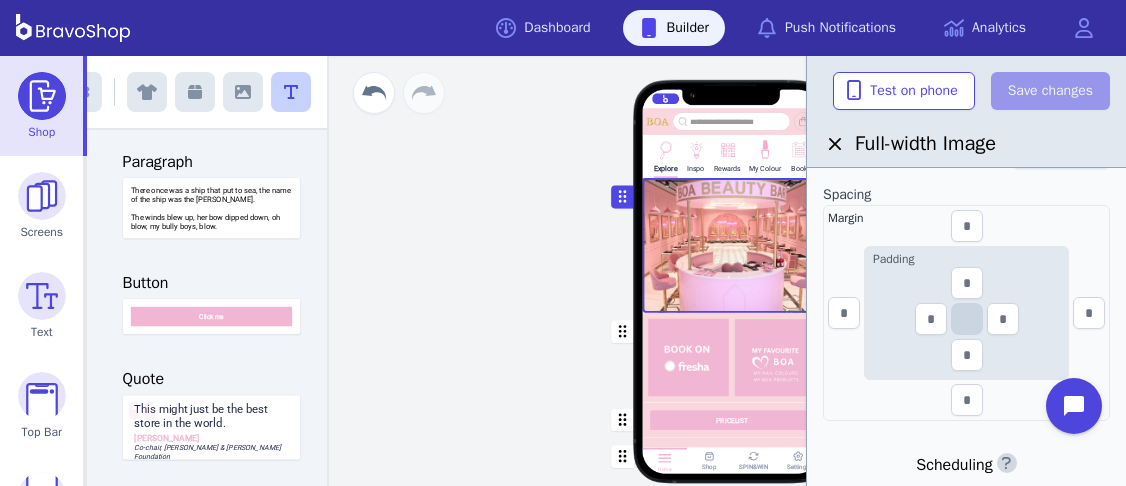 scroll, scrollTop: 428, scrollLeft: 0, axis: vertical 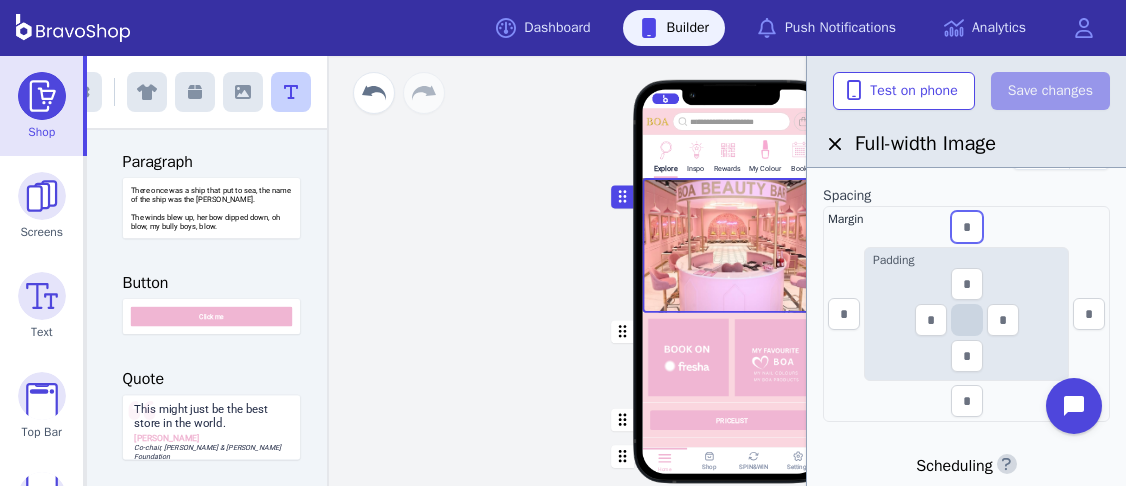 click at bounding box center [967, 227] 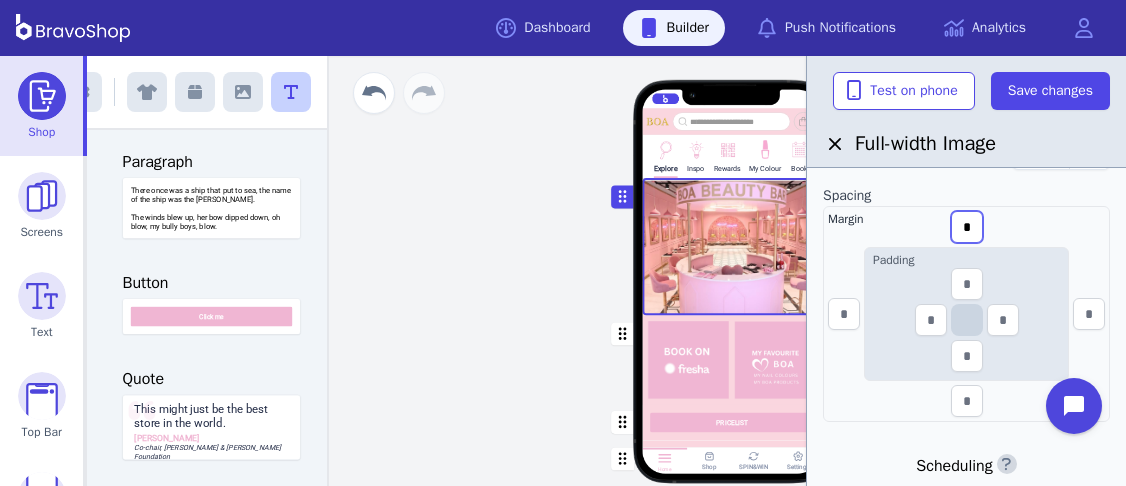 drag, startPoint x: 978, startPoint y: 224, endPoint x: 960, endPoint y: 224, distance: 18 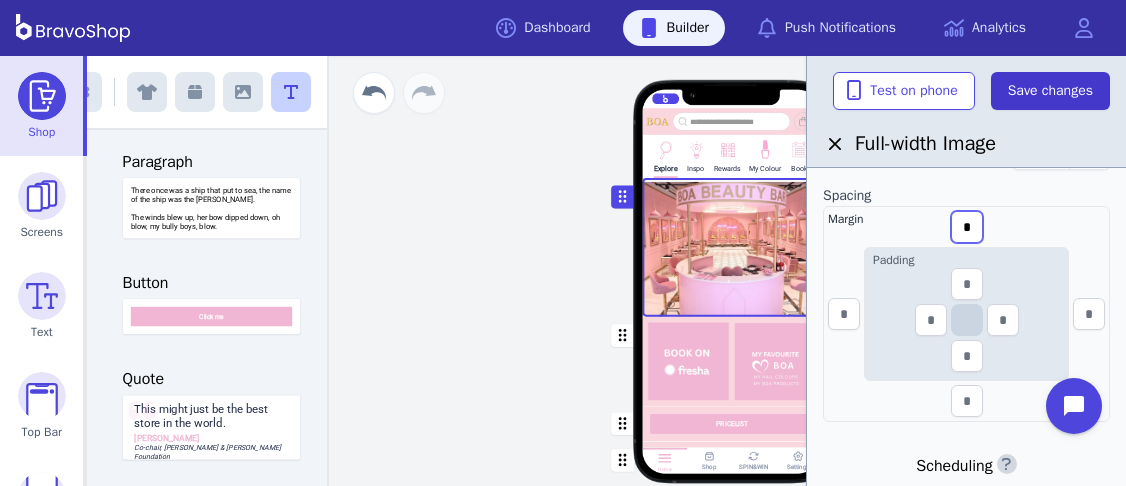 type on "*" 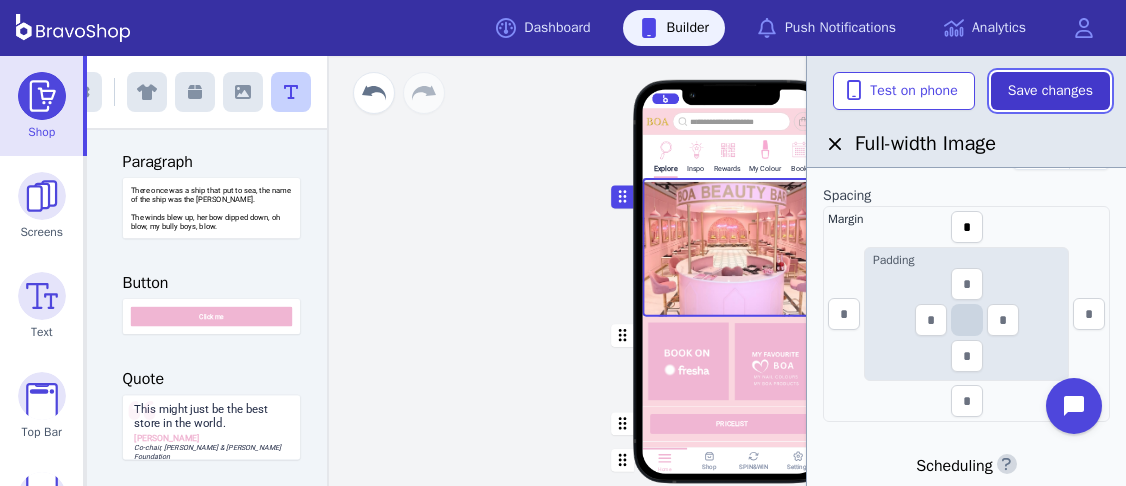 click on "Save changes" at bounding box center (1050, 91) 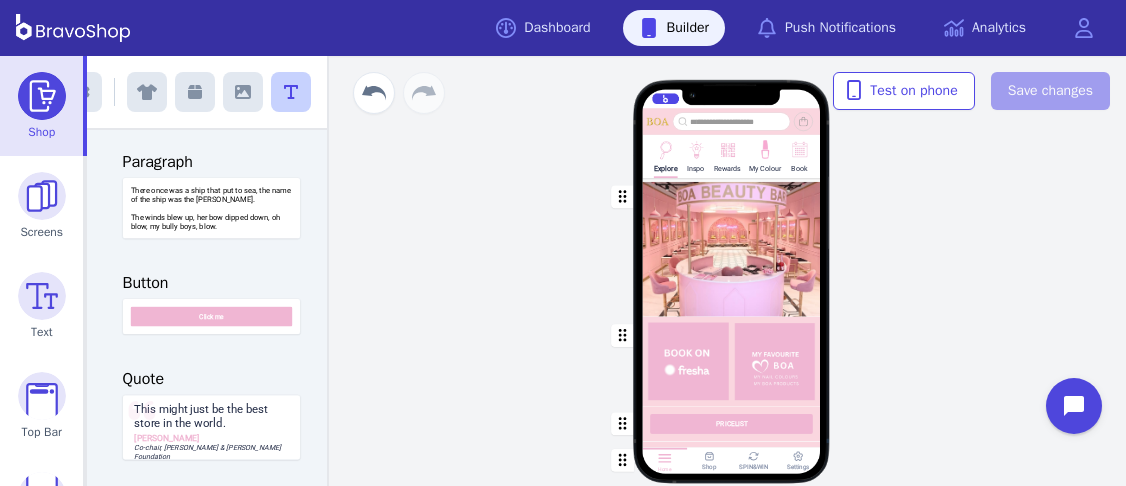 click at bounding box center (732, 247) 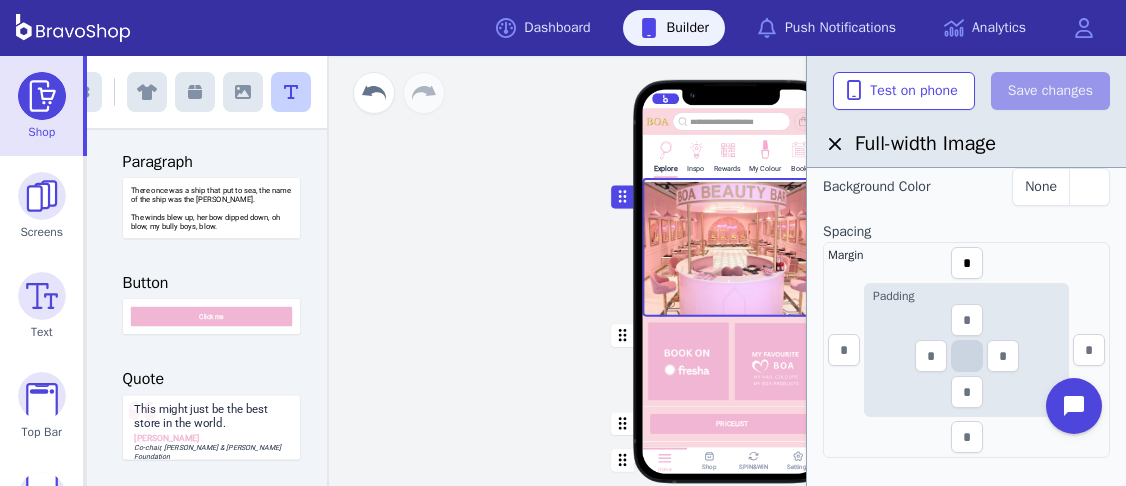 scroll, scrollTop: 394, scrollLeft: 0, axis: vertical 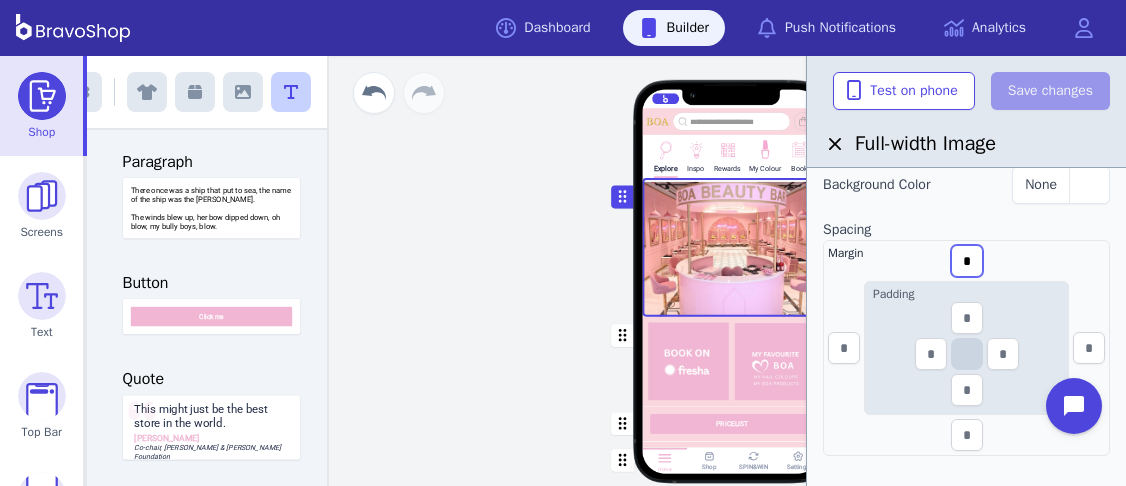 click on "*" at bounding box center (967, 261) 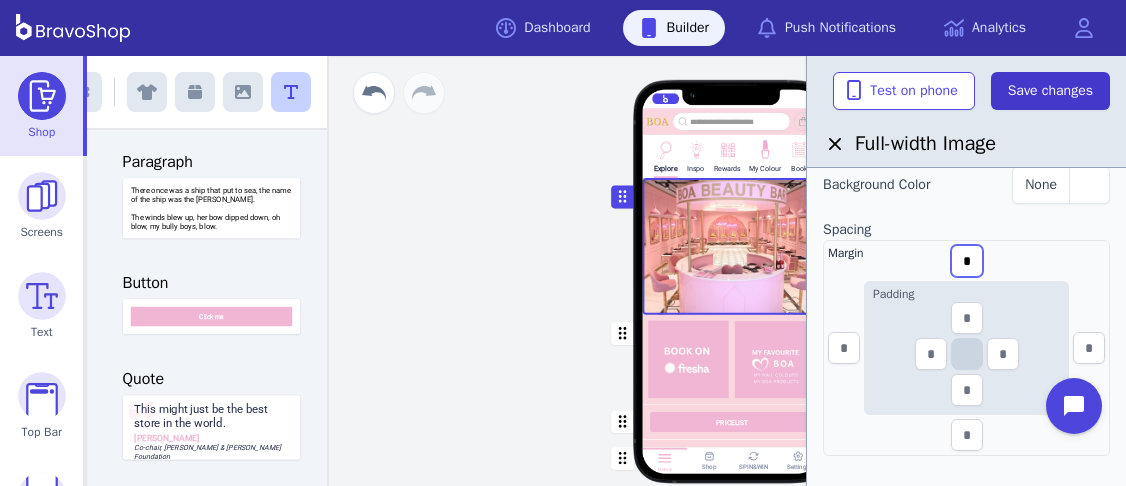 type on "*" 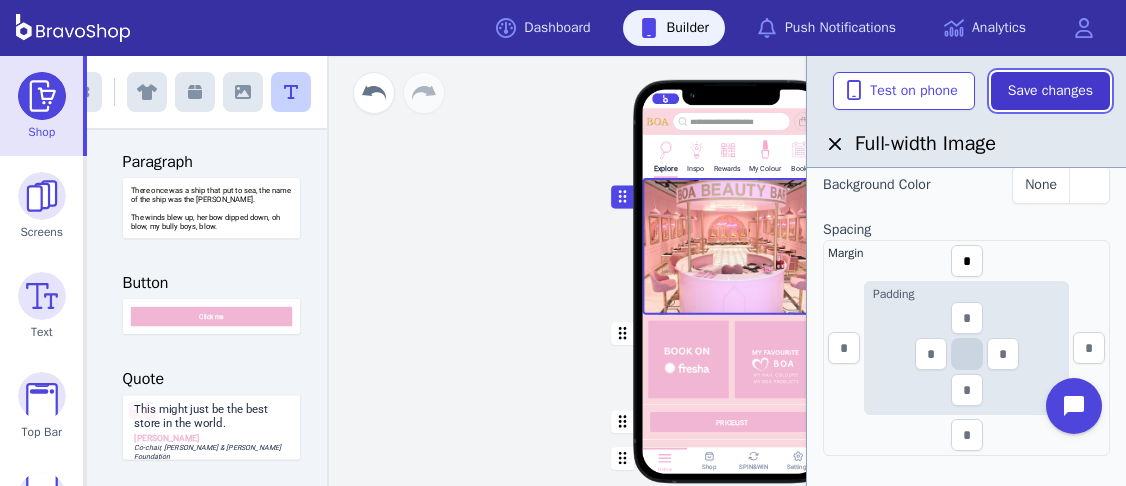 click on "Save changes" at bounding box center (1050, 91) 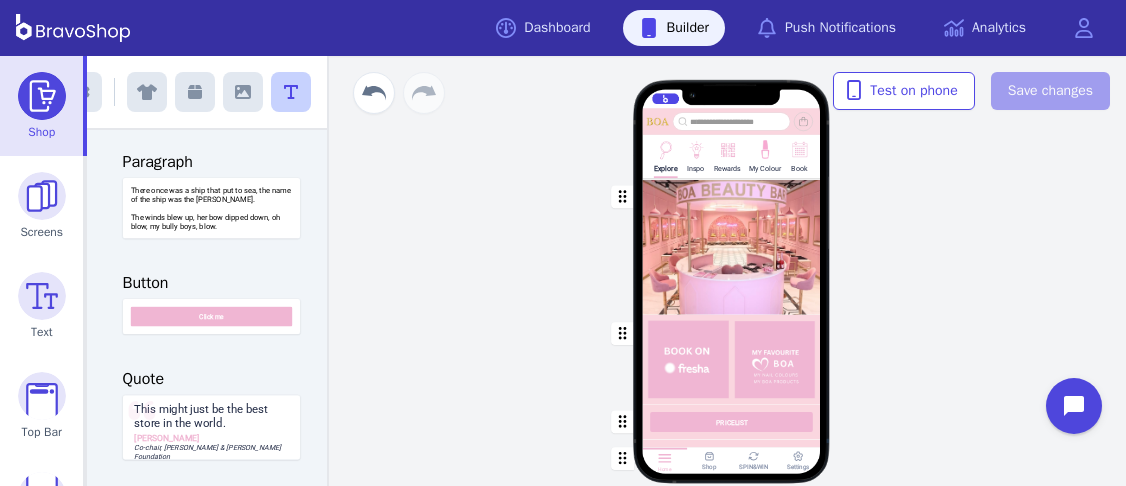 click at bounding box center [732, 246] 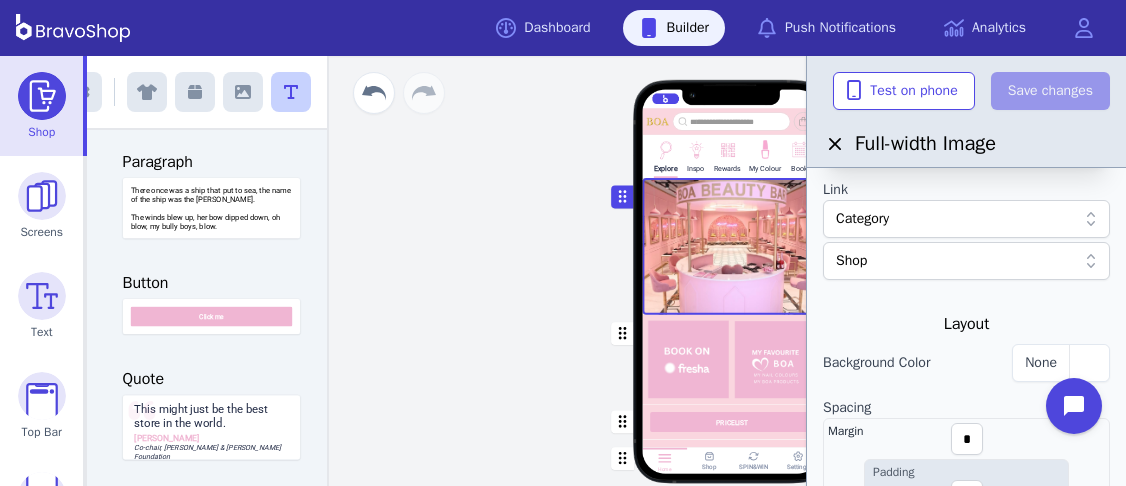 scroll, scrollTop: 218, scrollLeft: 0, axis: vertical 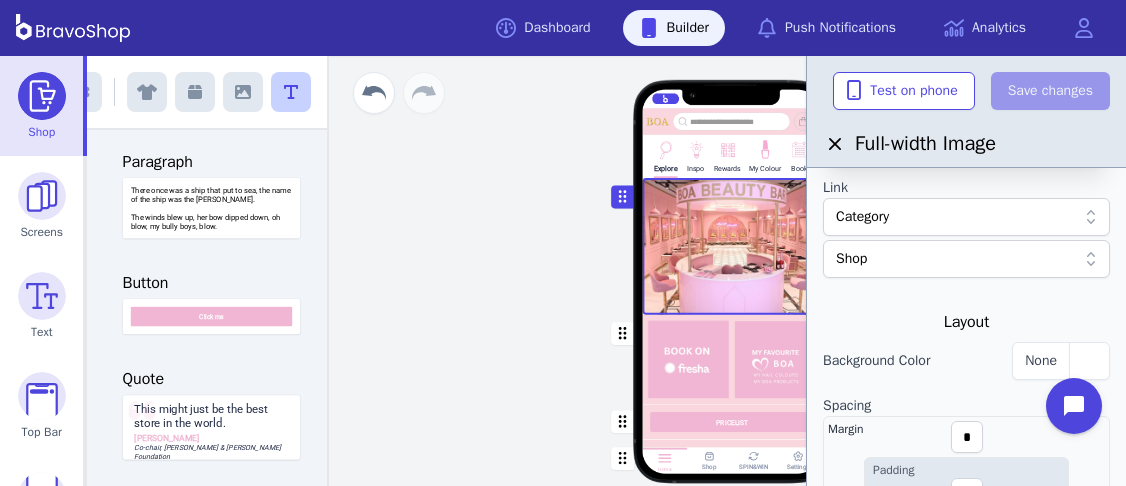 click at bounding box center [732, 359] 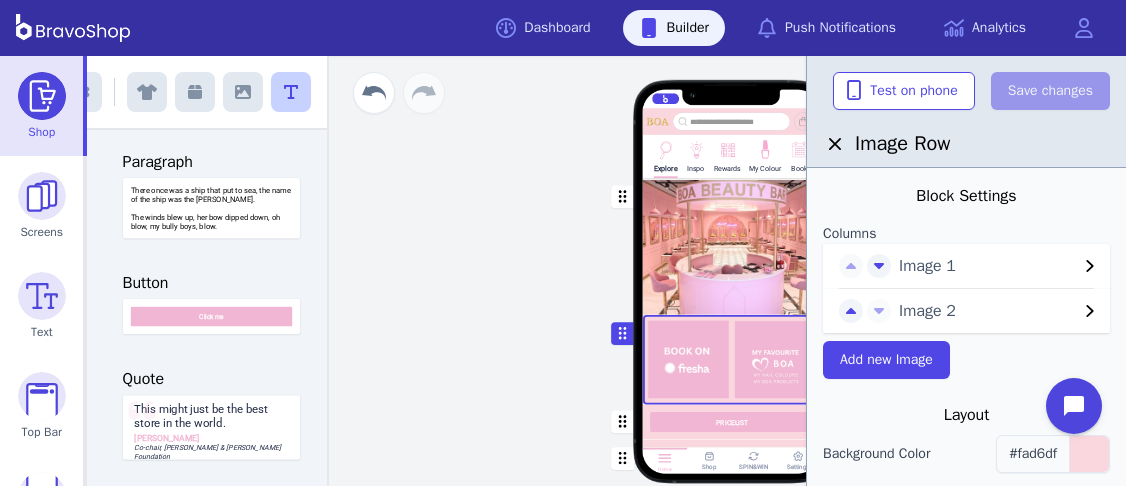 click on "#fad6df" at bounding box center (1033, 453) 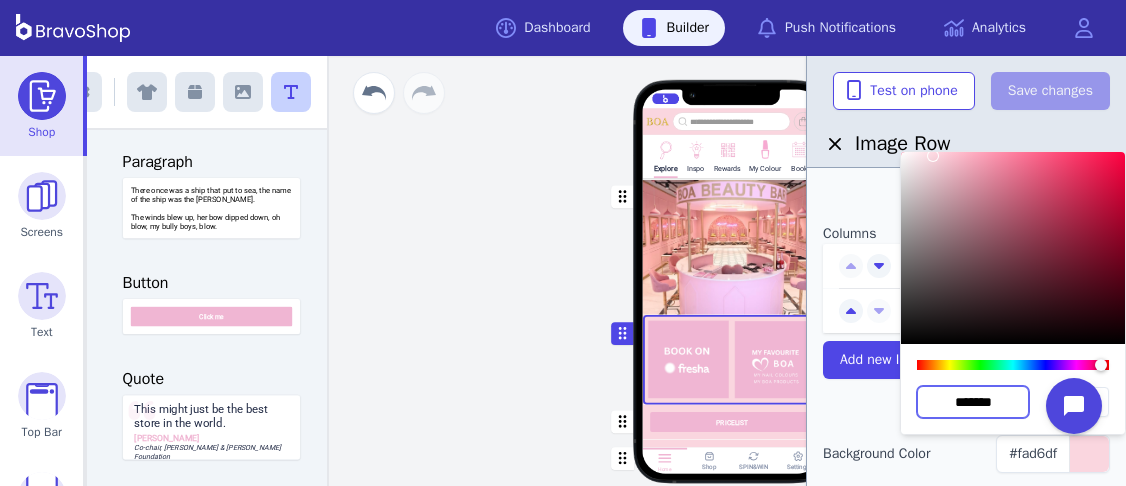 drag, startPoint x: 1002, startPoint y: 404, endPoint x: 930, endPoint y: 396, distance: 72.443085 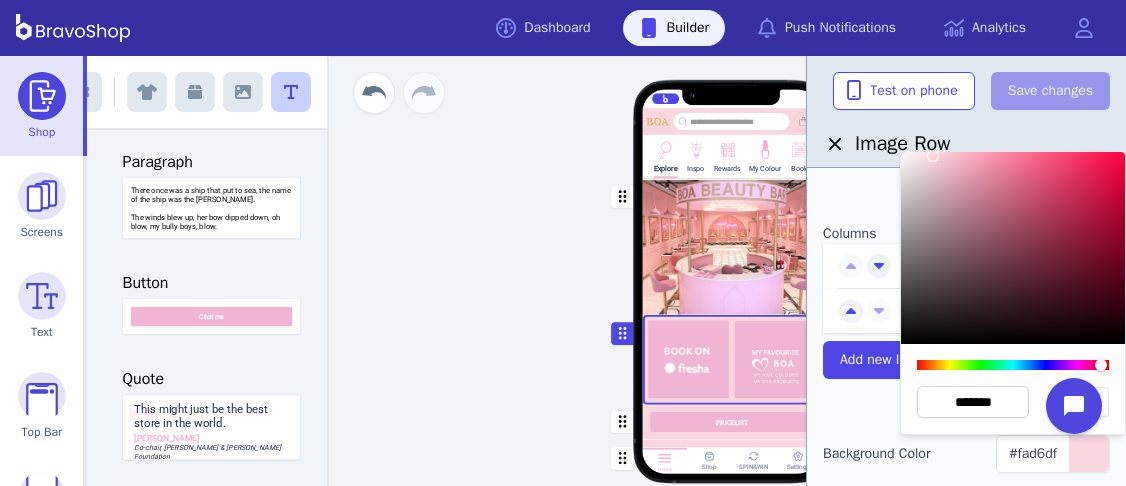 click at bounding box center [732, 246] 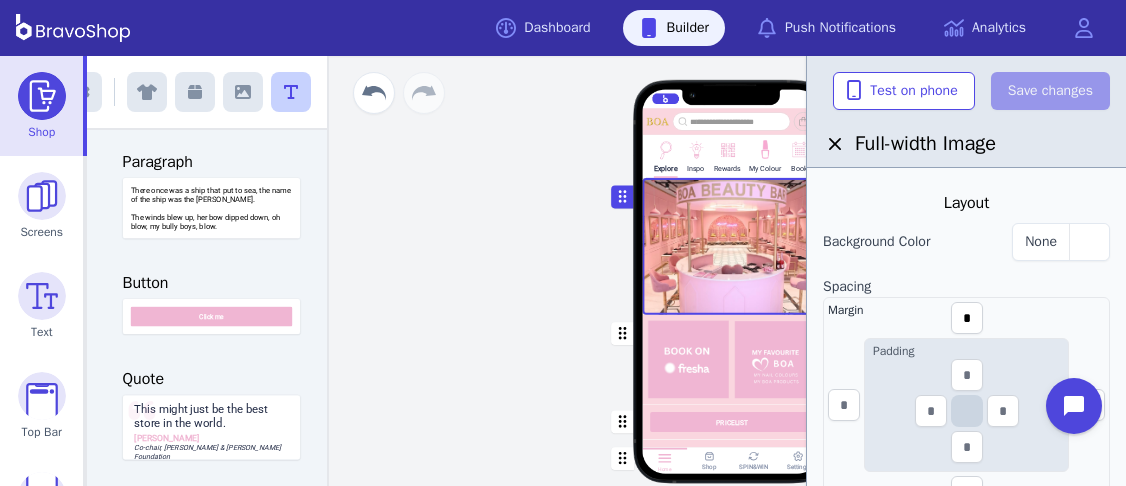 scroll, scrollTop: 343, scrollLeft: 0, axis: vertical 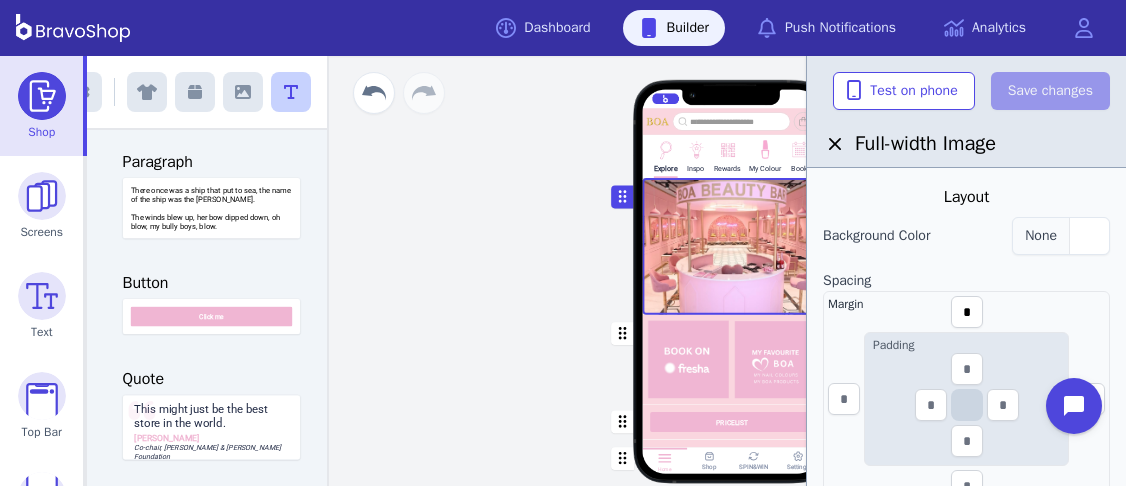 click at bounding box center (1089, 236) 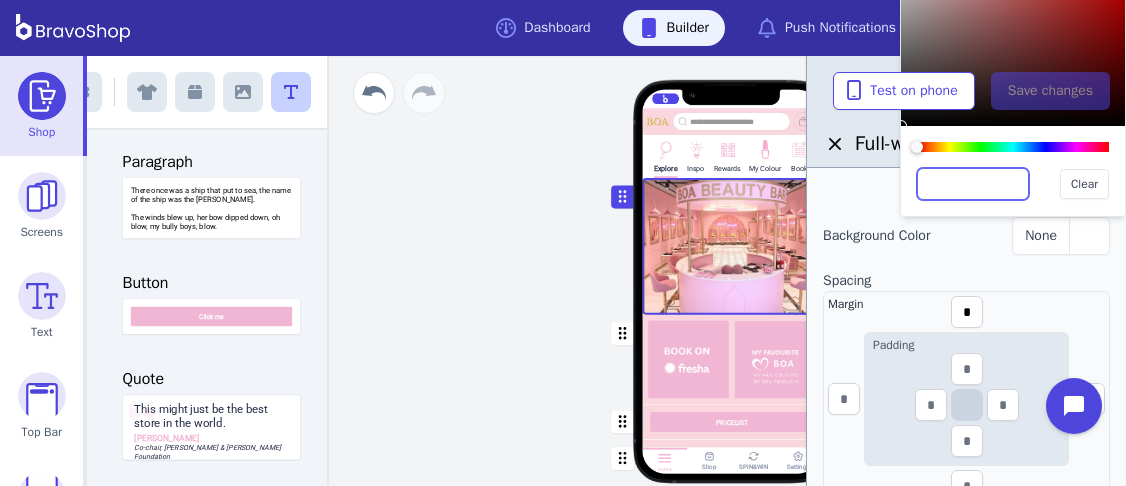 click at bounding box center [973, 184] 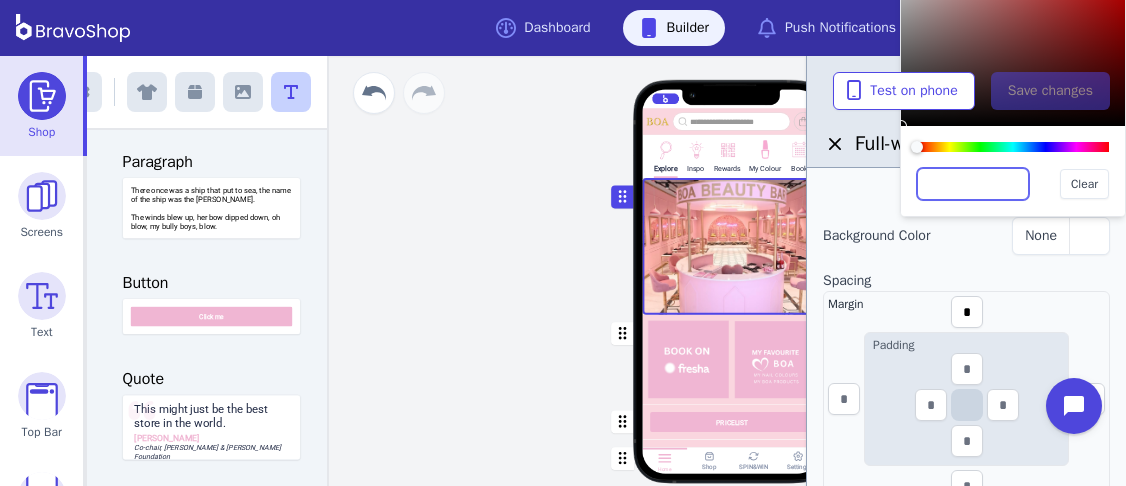 paste on "*******" 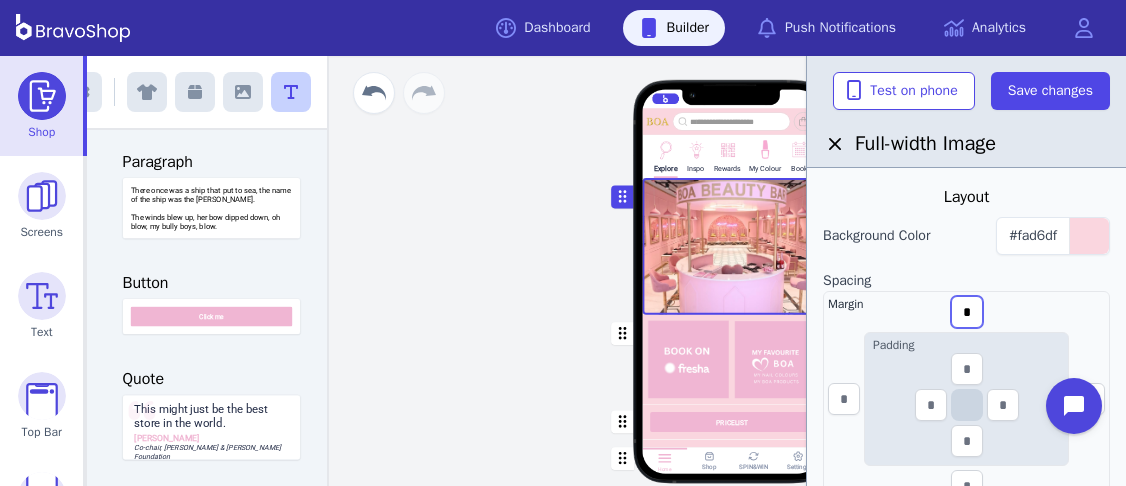 click on "*" at bounding box center (967, 312) 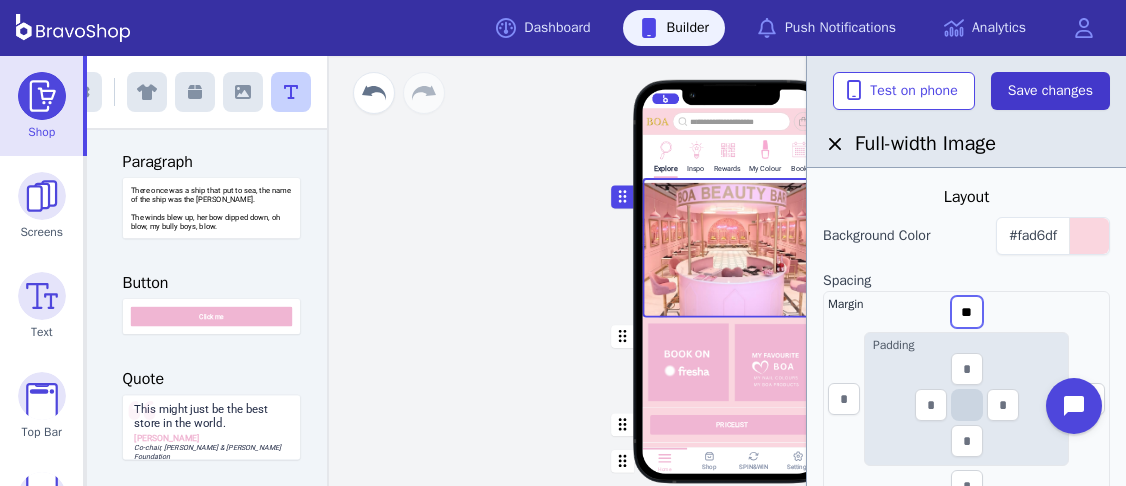 type on "**" 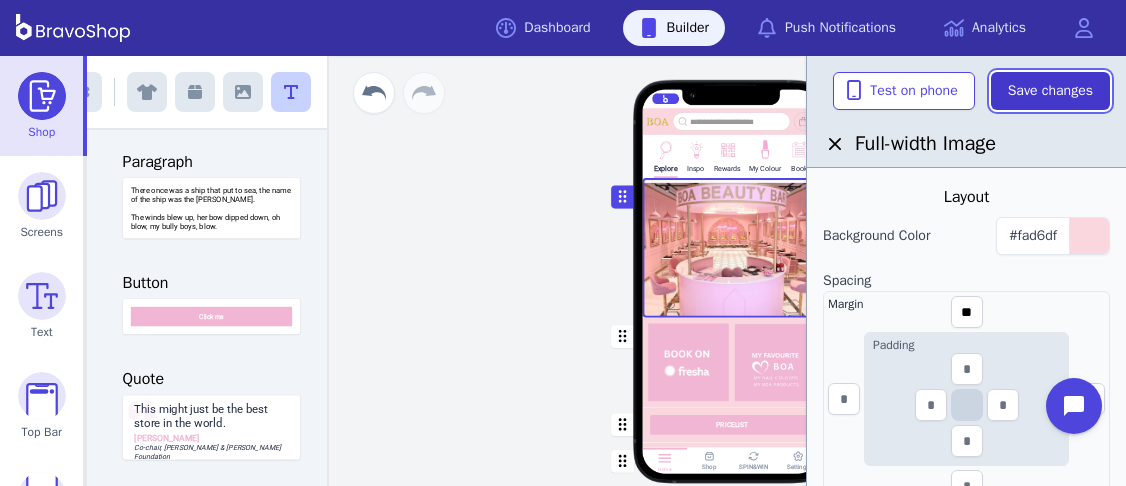 click on "Save changes" at bounding box center [1050, 91] 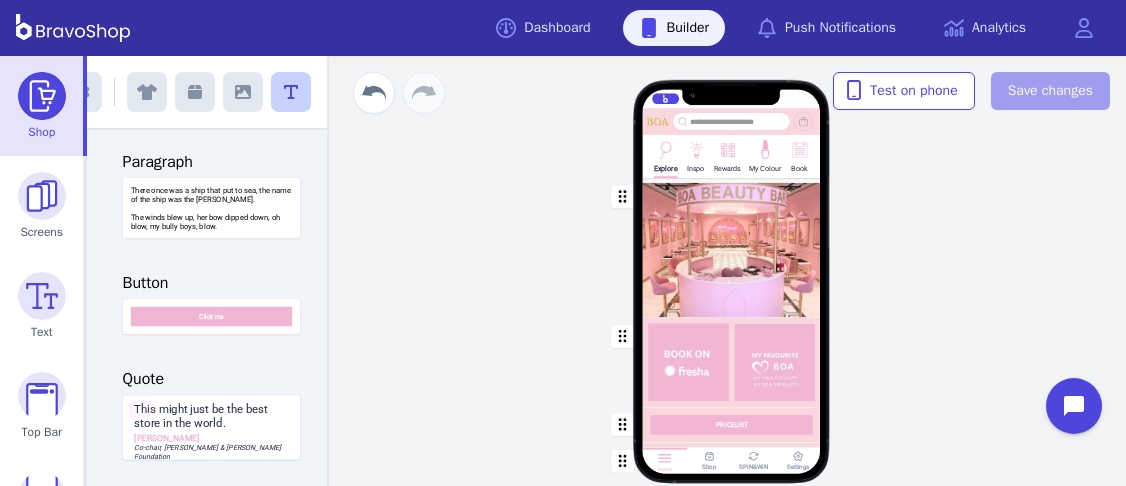 click at bounding box center (732, 247) 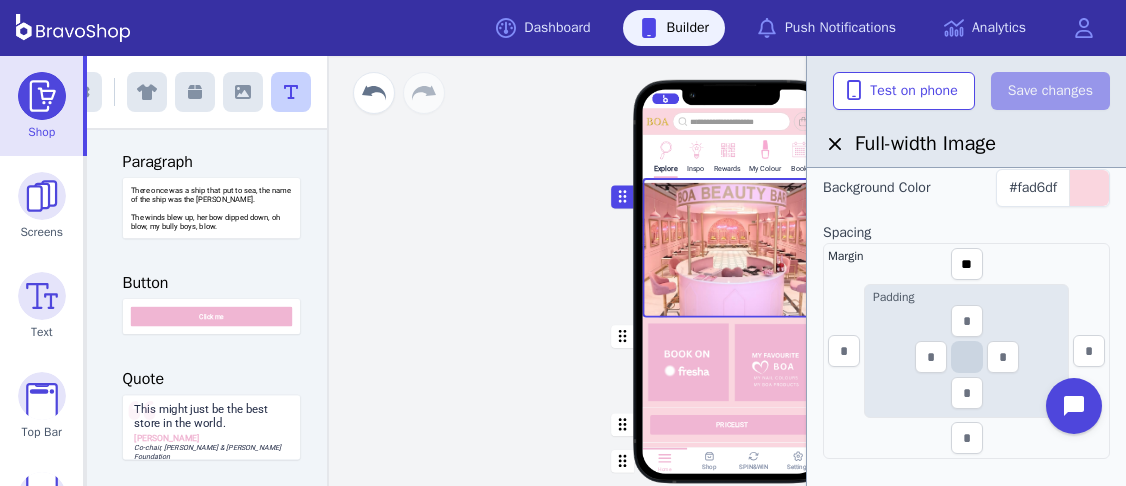 scroll, scrollTop: 392, scrollLeft: 0, axis: vertical 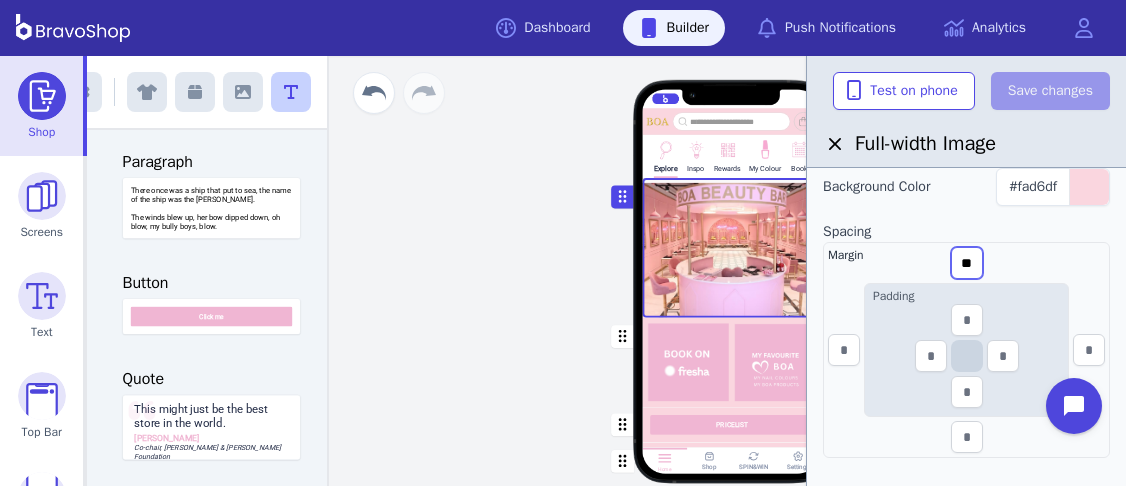 click on "**" at bounding box center (967, 263) 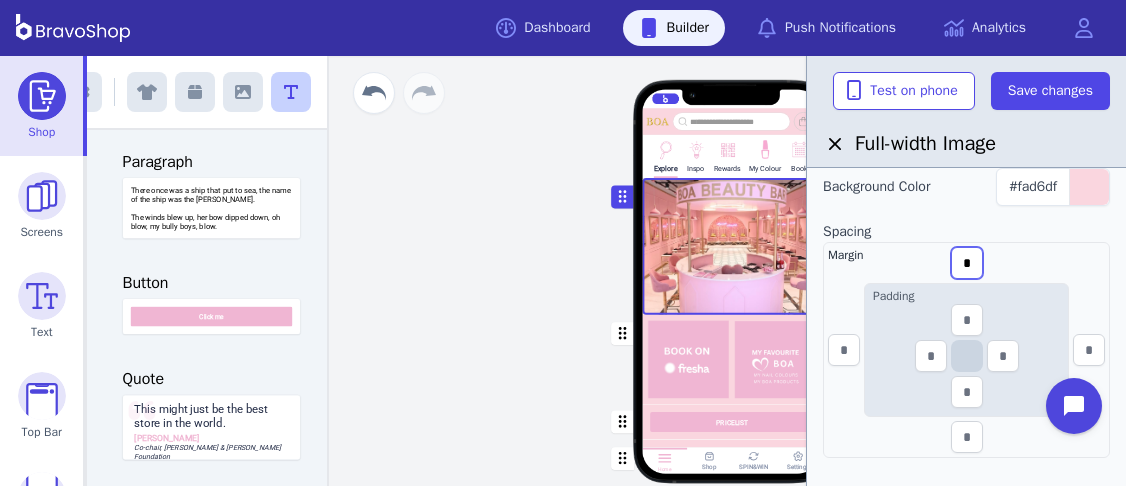 type on "*" 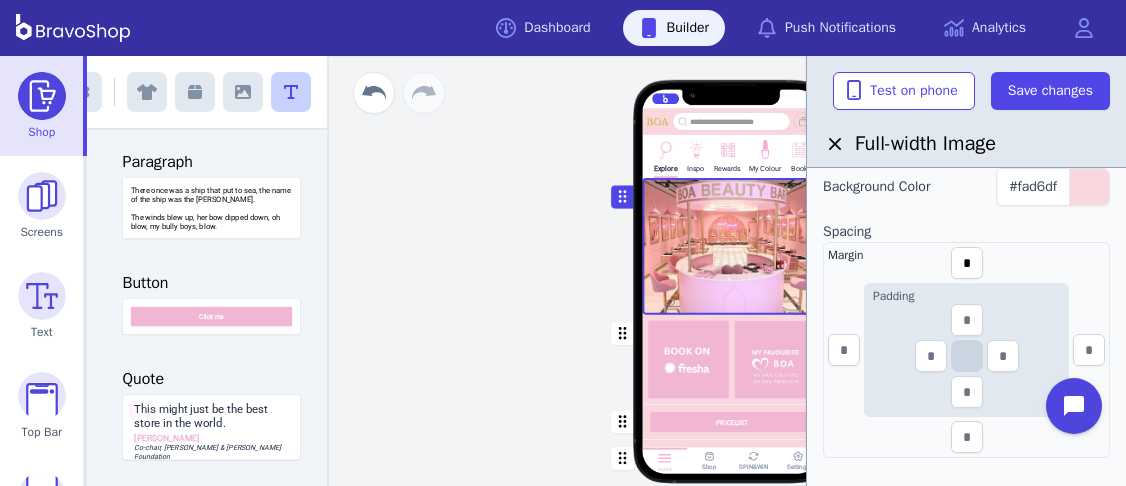 click on "Margin * Padding" at bounding box center (966, 350) 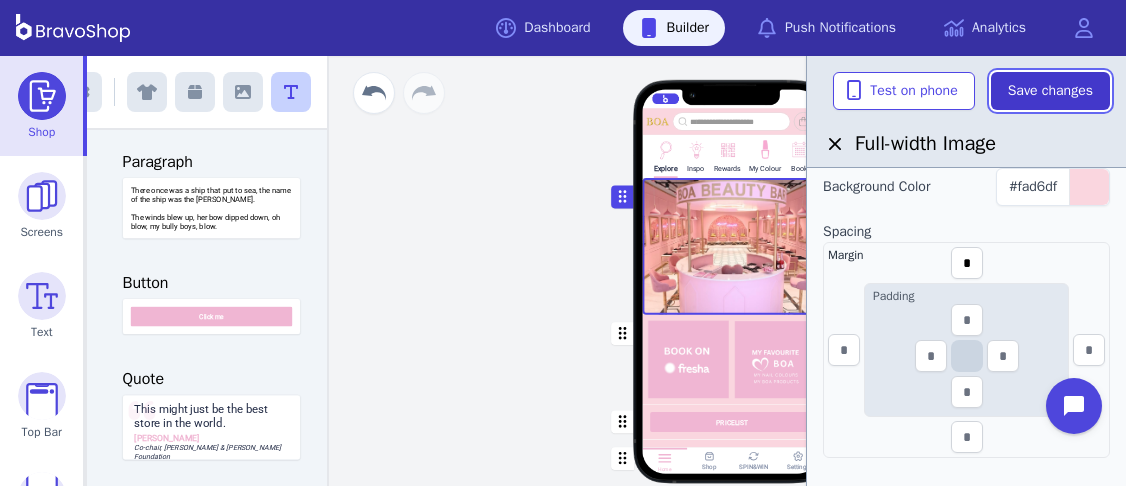 click on "Save changes" at bounding box center (1050, 91) 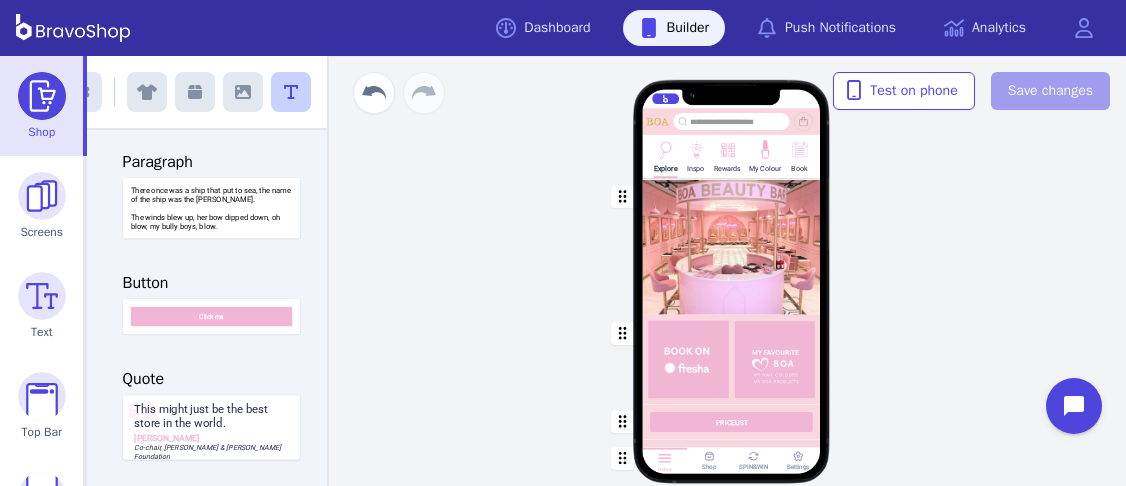 click at bounding box center [732, 246] 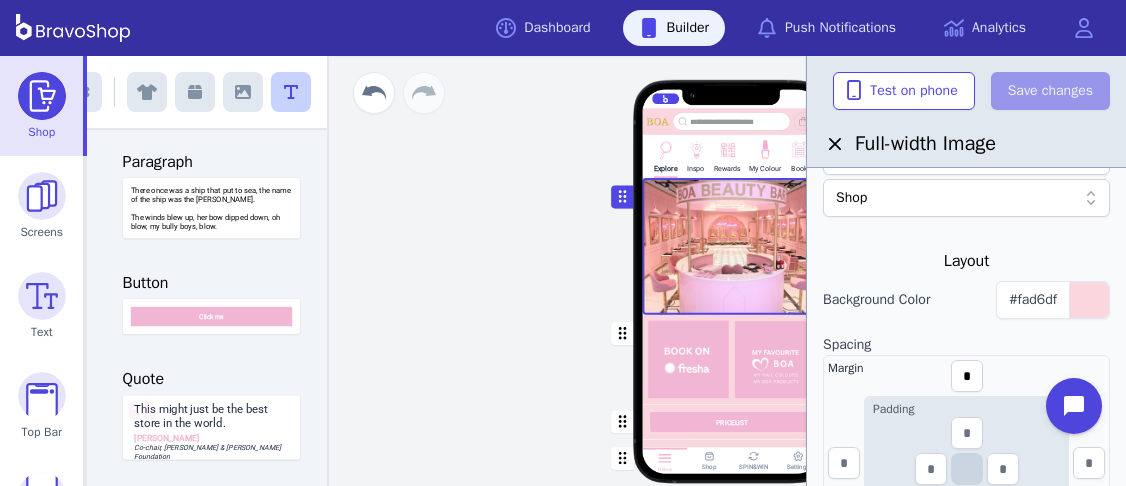 scroll, scrollTop: 314, scrollLeft: 0, axis: vertical 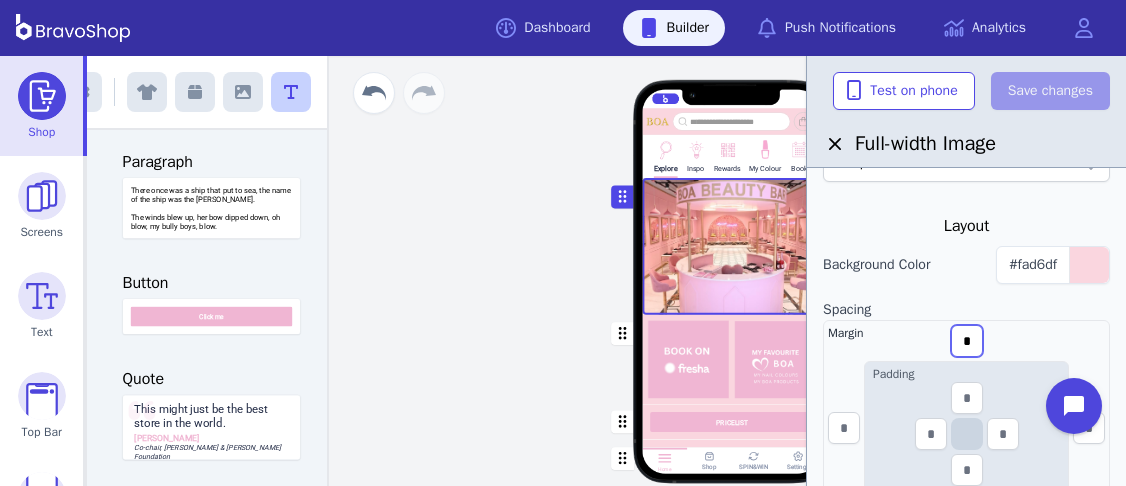 drag, startPoint x: 975, startPoint y: 346, endPoint x: 961, endPoint y: 341, distance: 14.866069 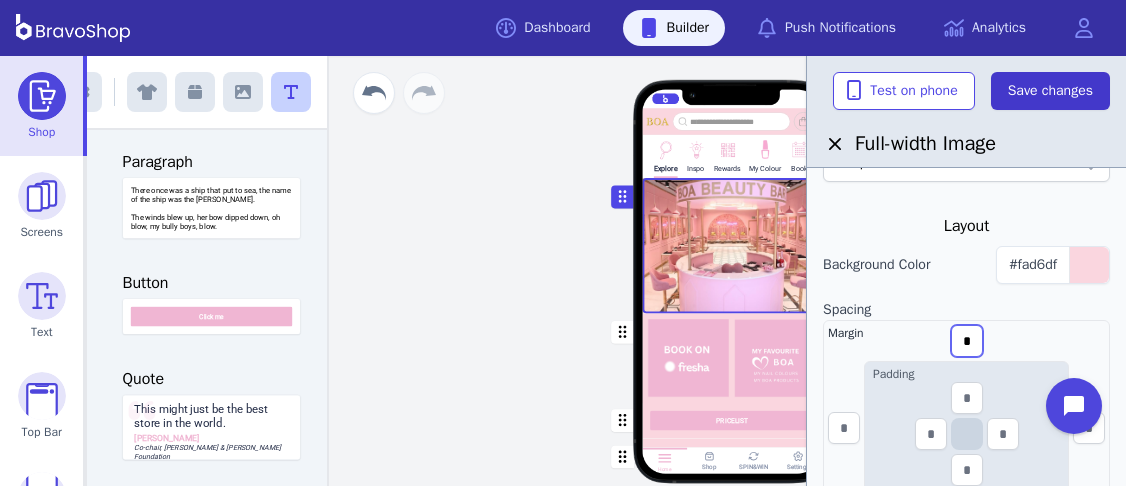 type on "*" 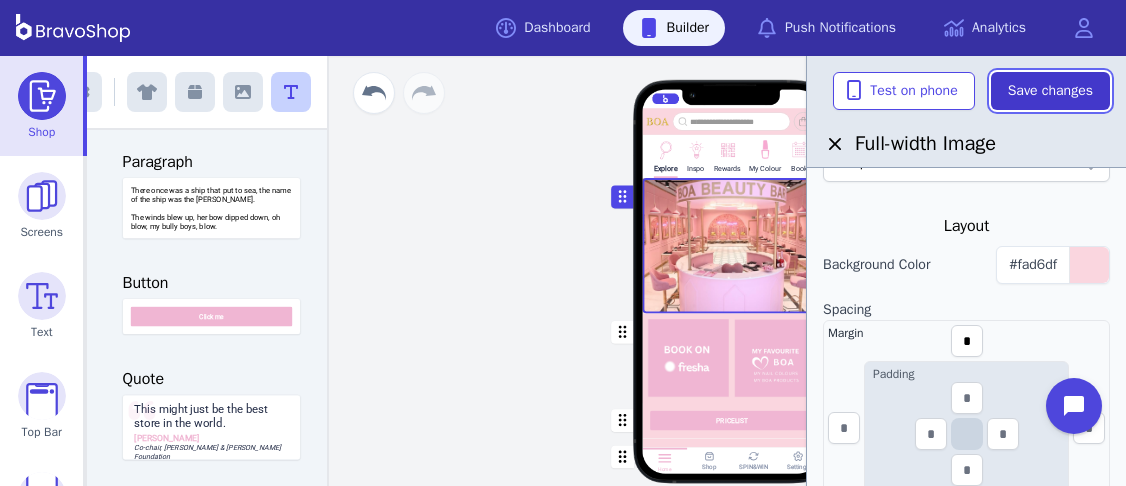 click on "Save changes" at bounding box center [1050, 91] 